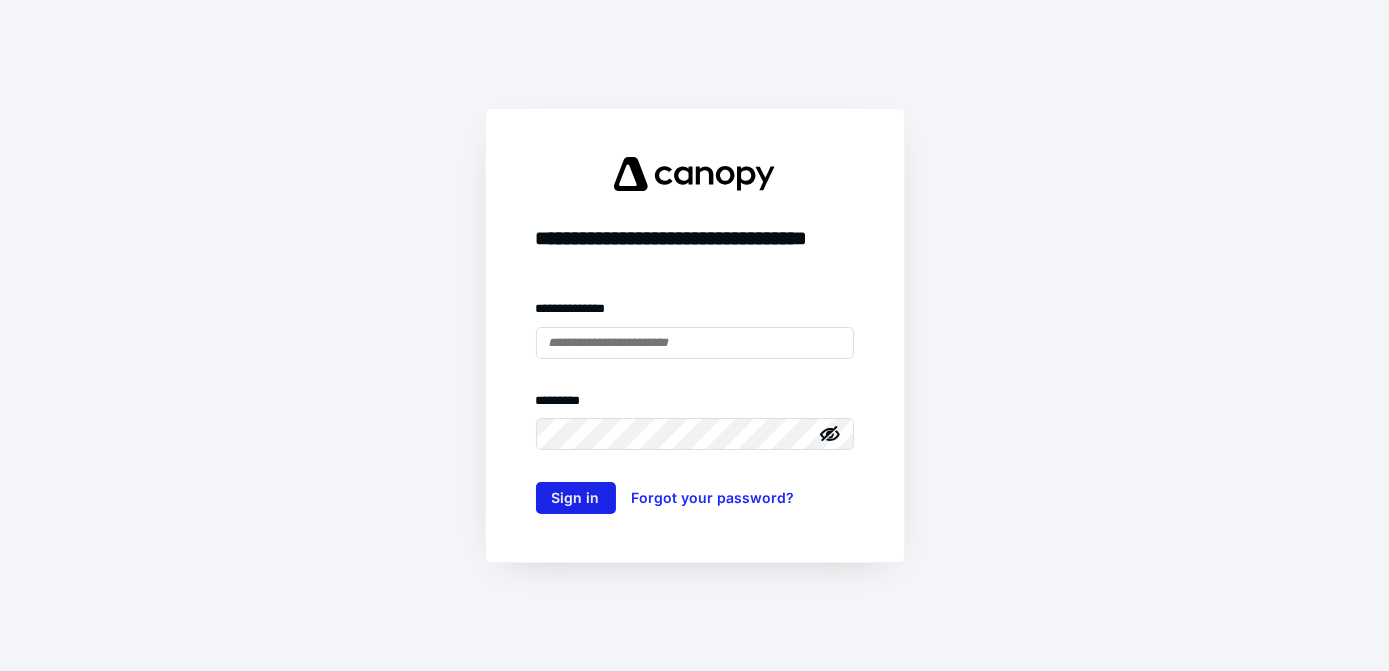 scroll, scrollTop: 0, scrollLeft: 0, axis: both 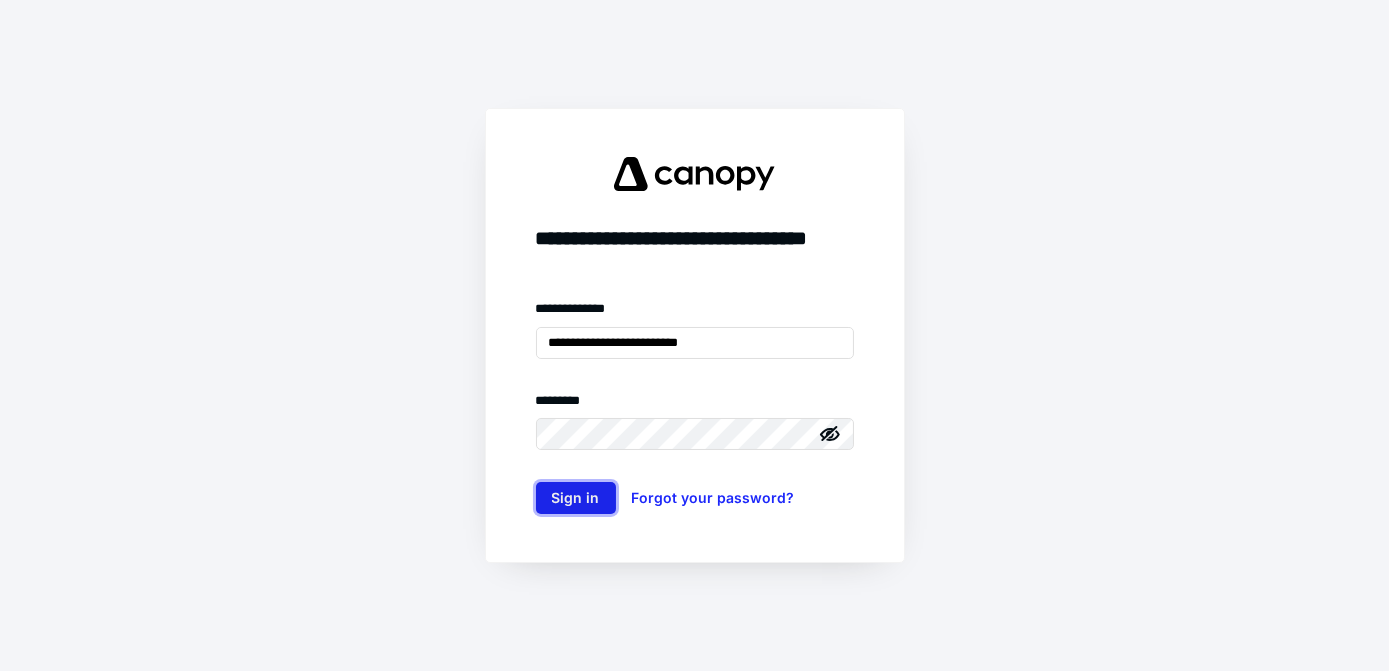 click on "Sign in" at bounding box center [576, 498] 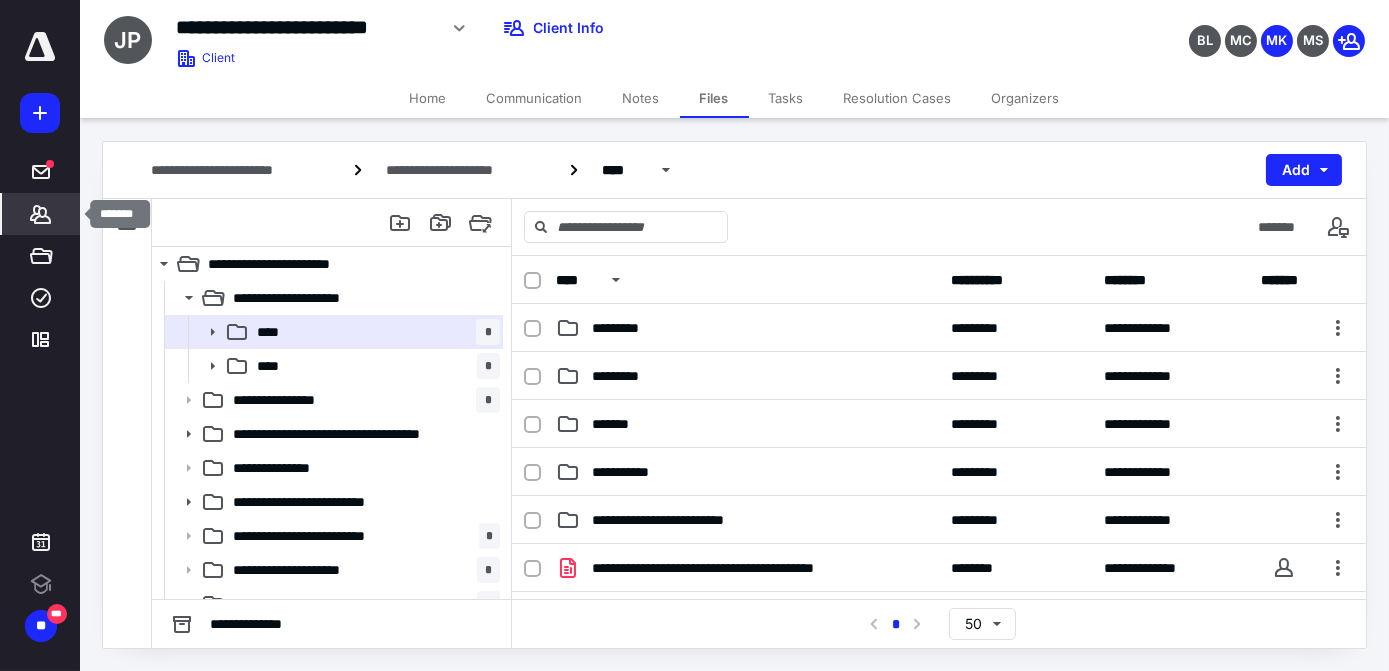 scroll, scrollTop: 0, scrollLeft: 0, axis: both 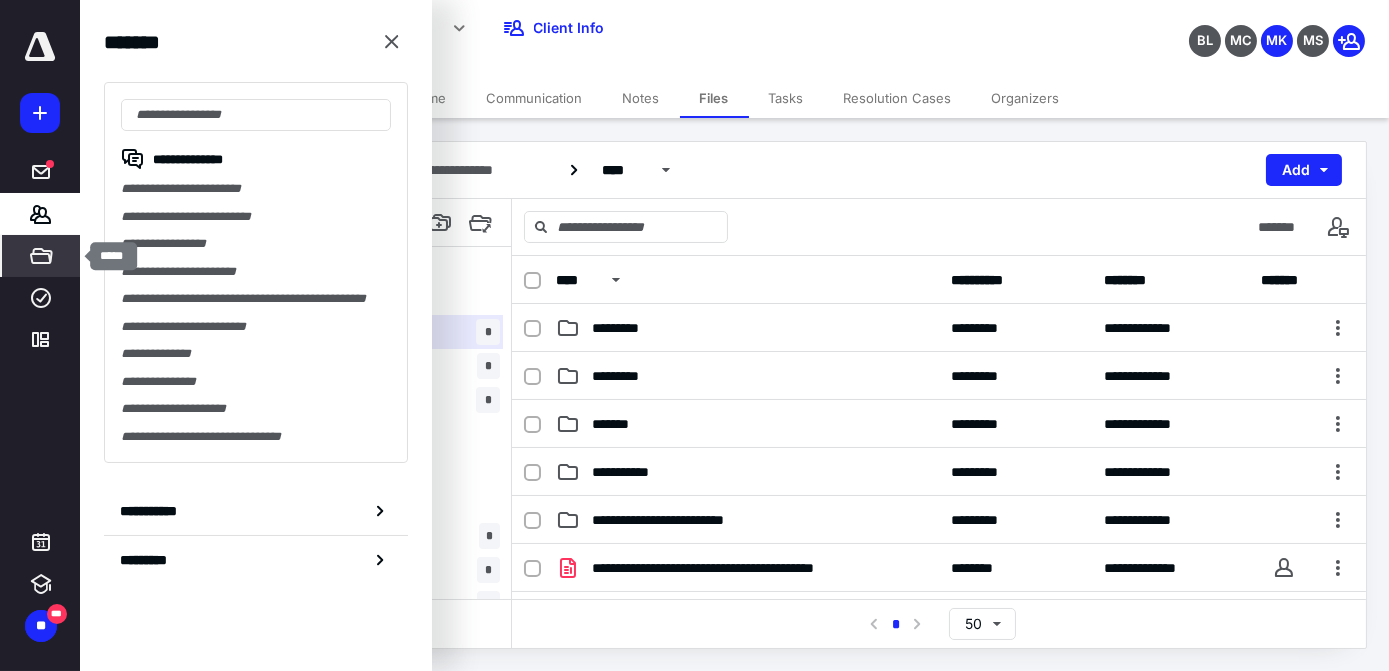 click 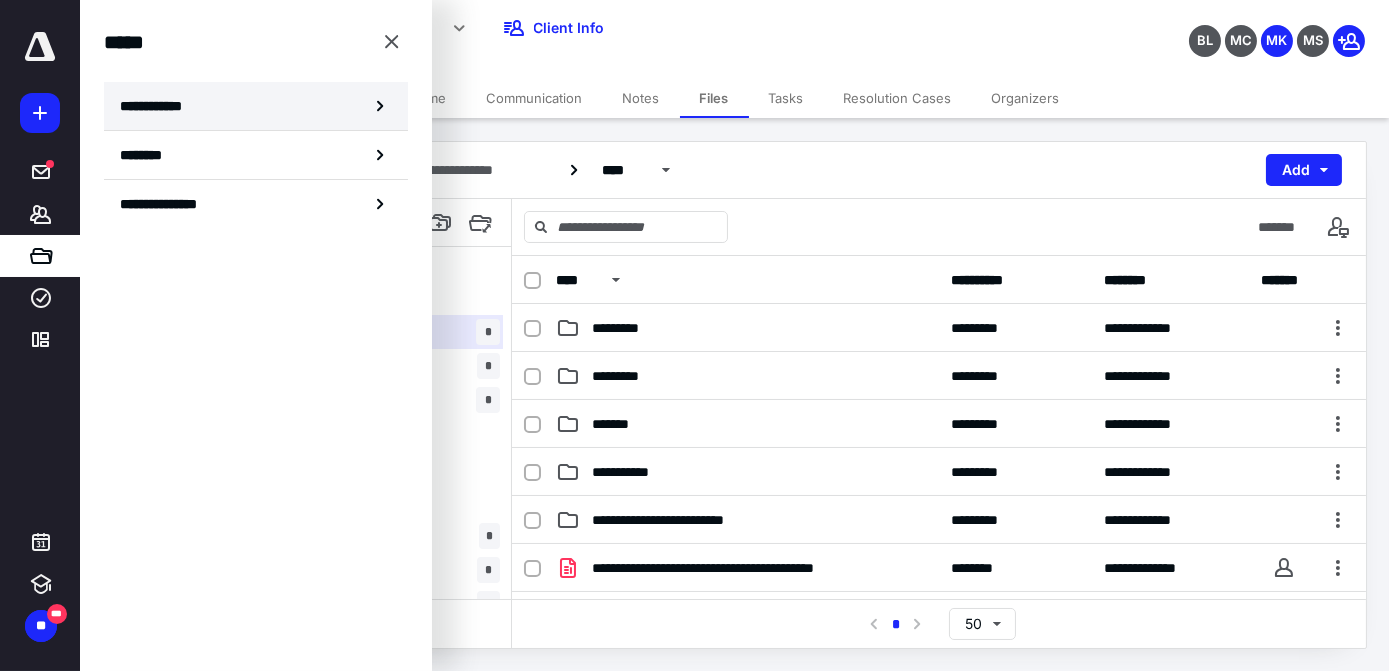 click on "**********" at bounding box center (157, 106) 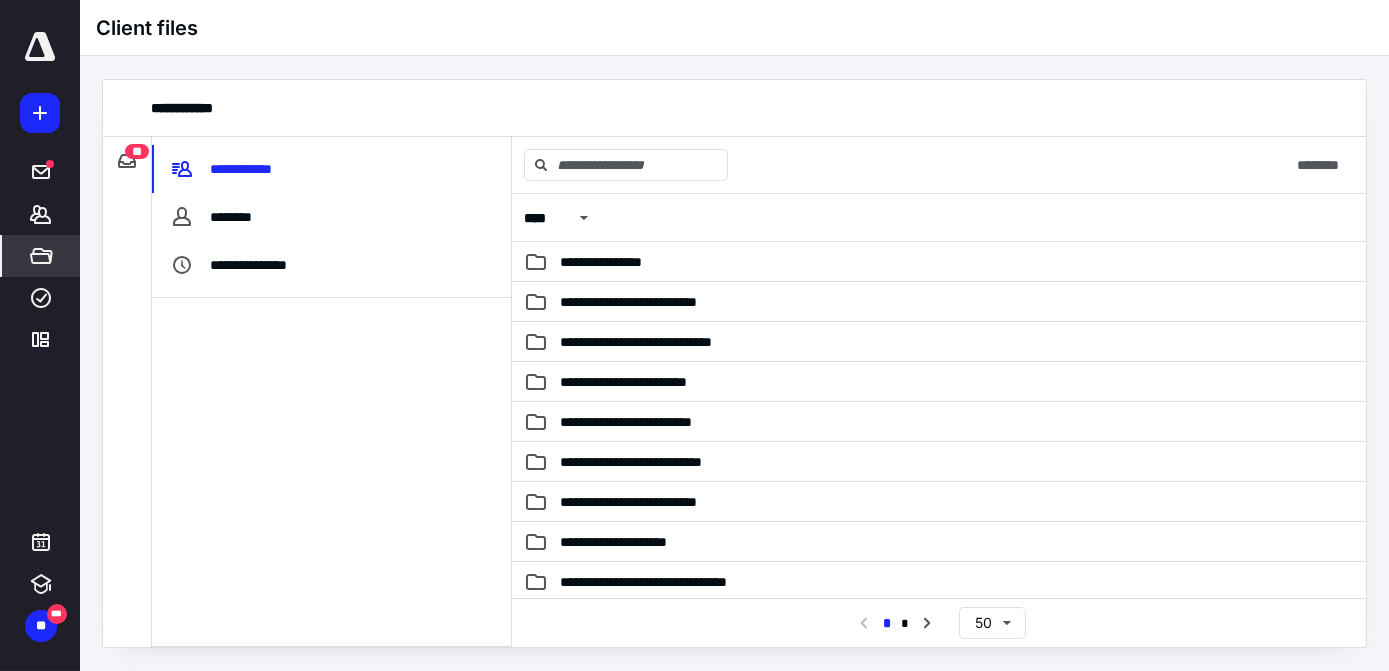 click on "**" at bounding box center (137, 151) 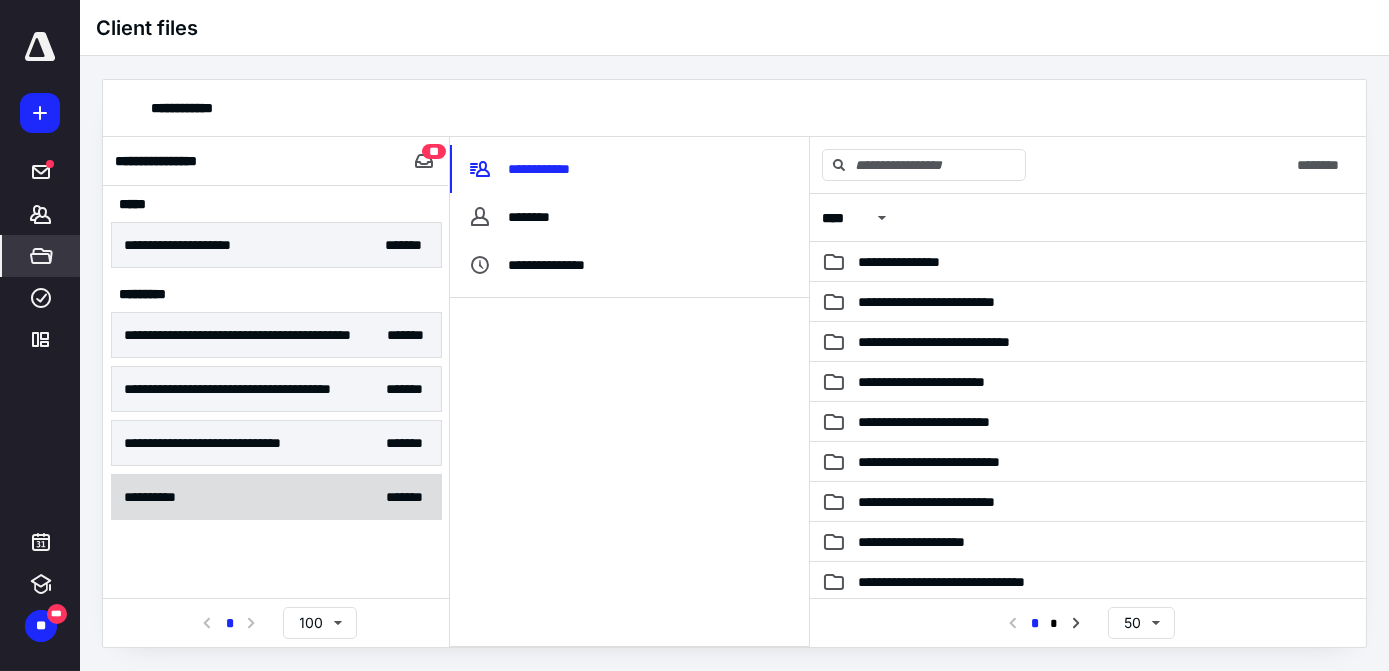 click on "**********" at bounding box center [276, 497] 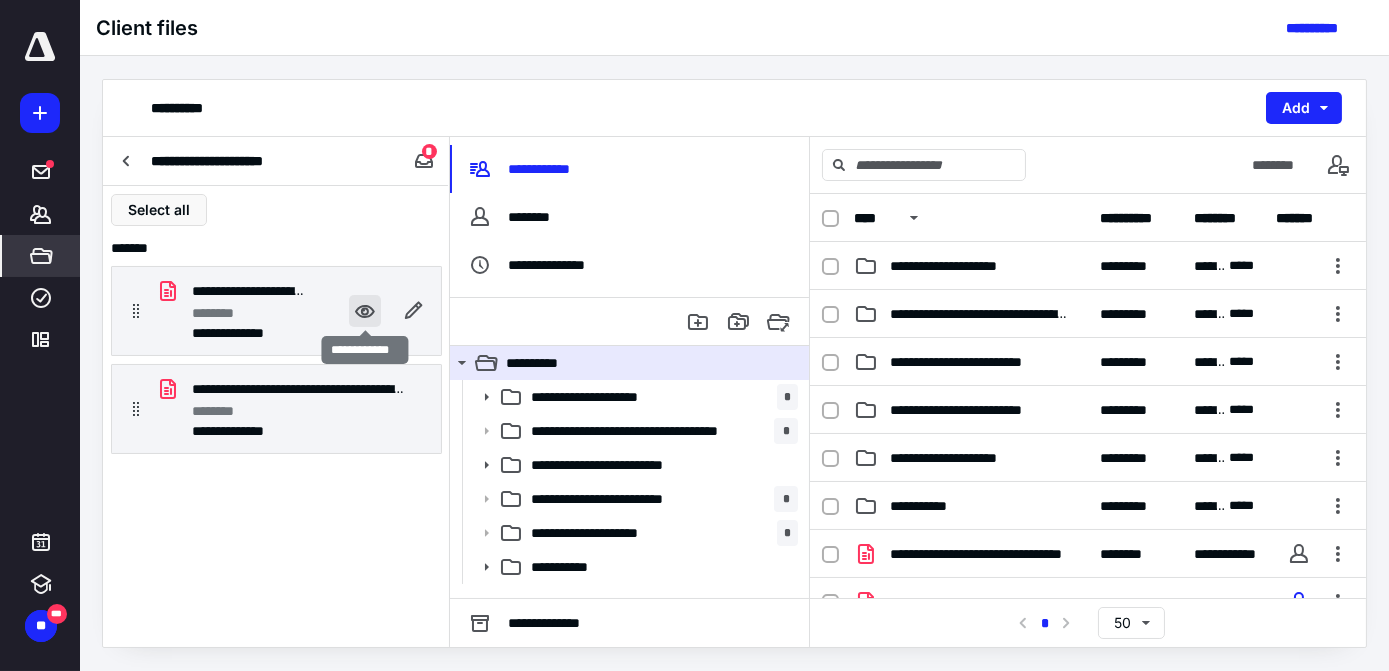 click at bounding box center (365, 311) 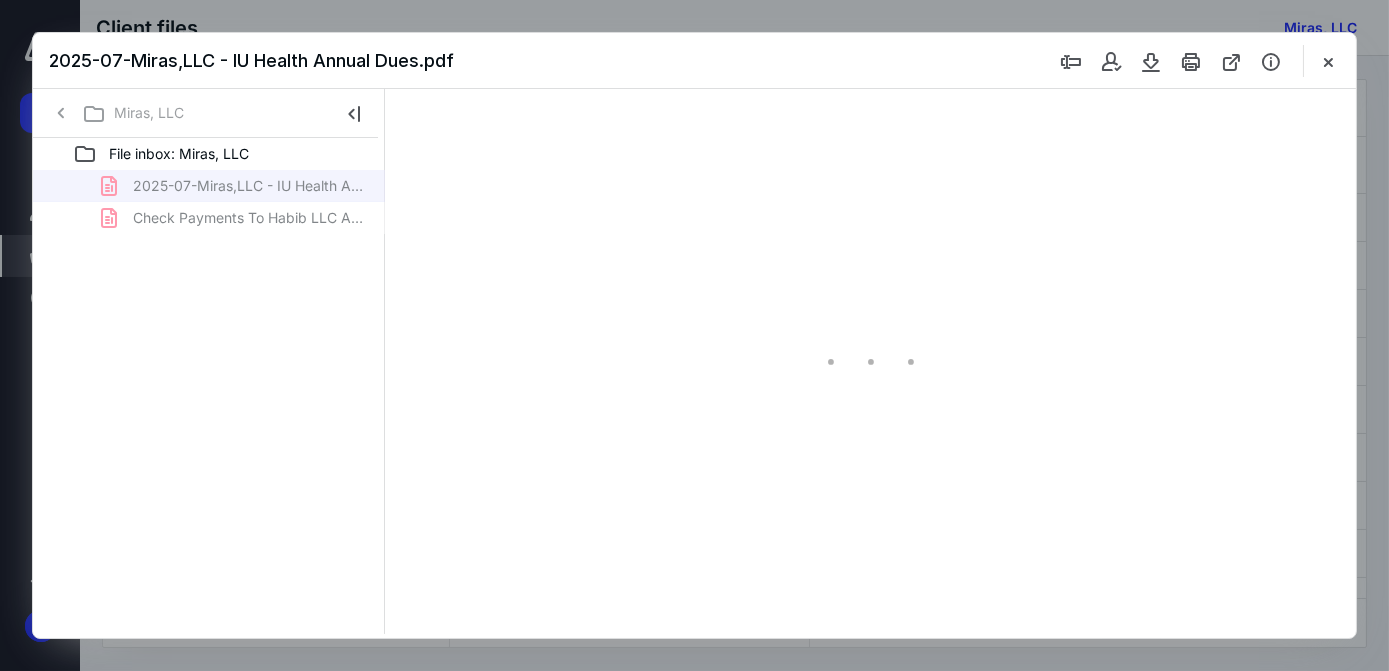 scroll, scrollTop: 0, scrollLeft: 0, axis: both 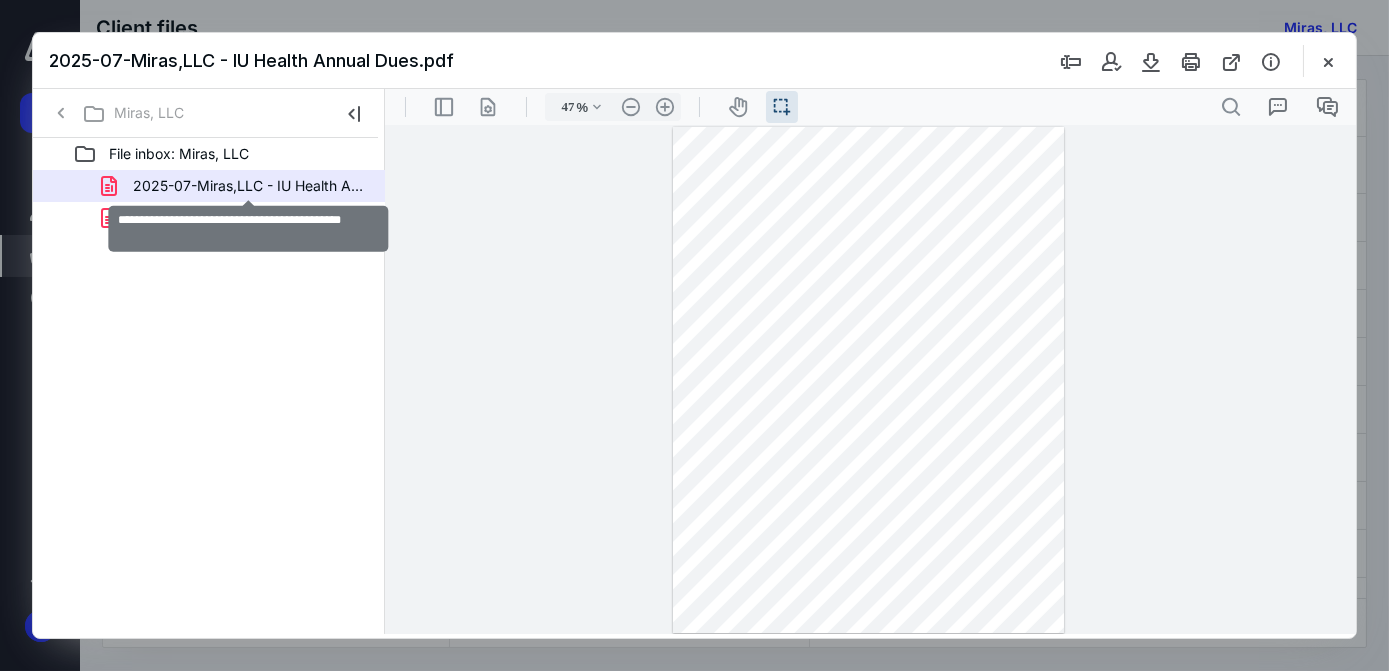 click on "2025-07-Miras,LLC - IU Health Annual Dues.pdf" at bounding box center [249, 186] 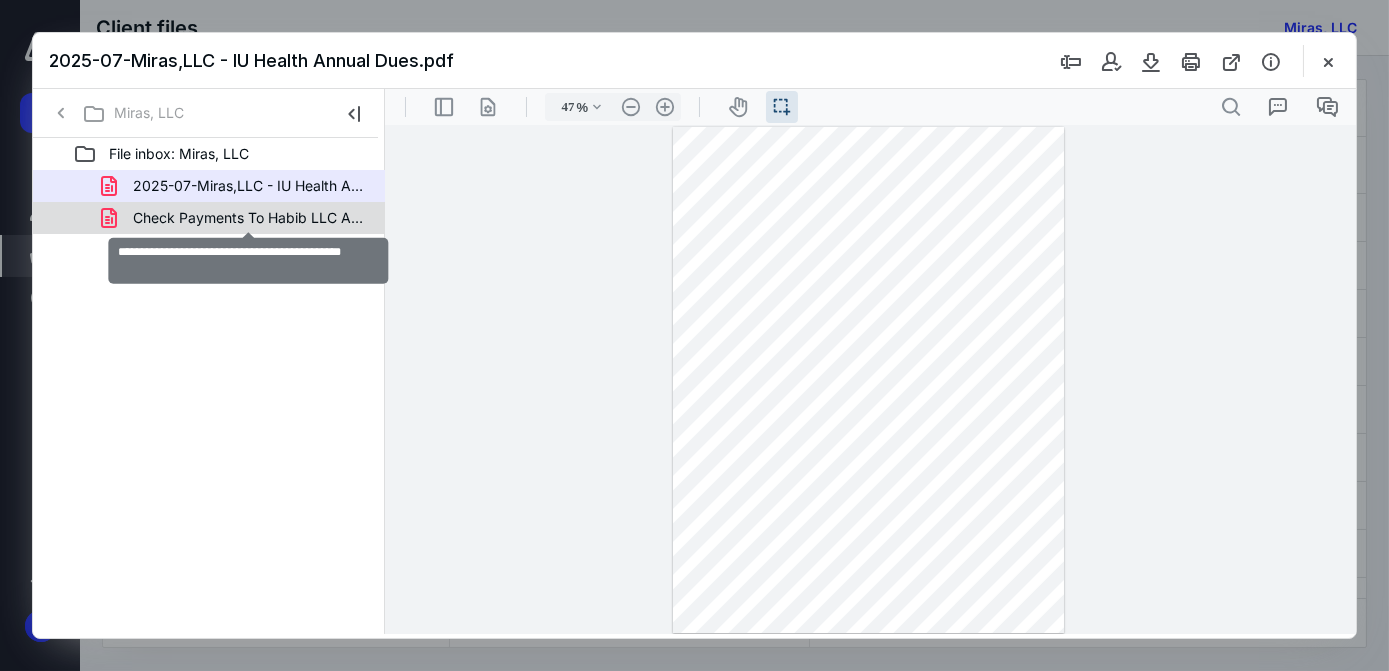 click on "Check Payments To Habib LLC And Miras LLC.pdf" at bounding box center (249, 218) 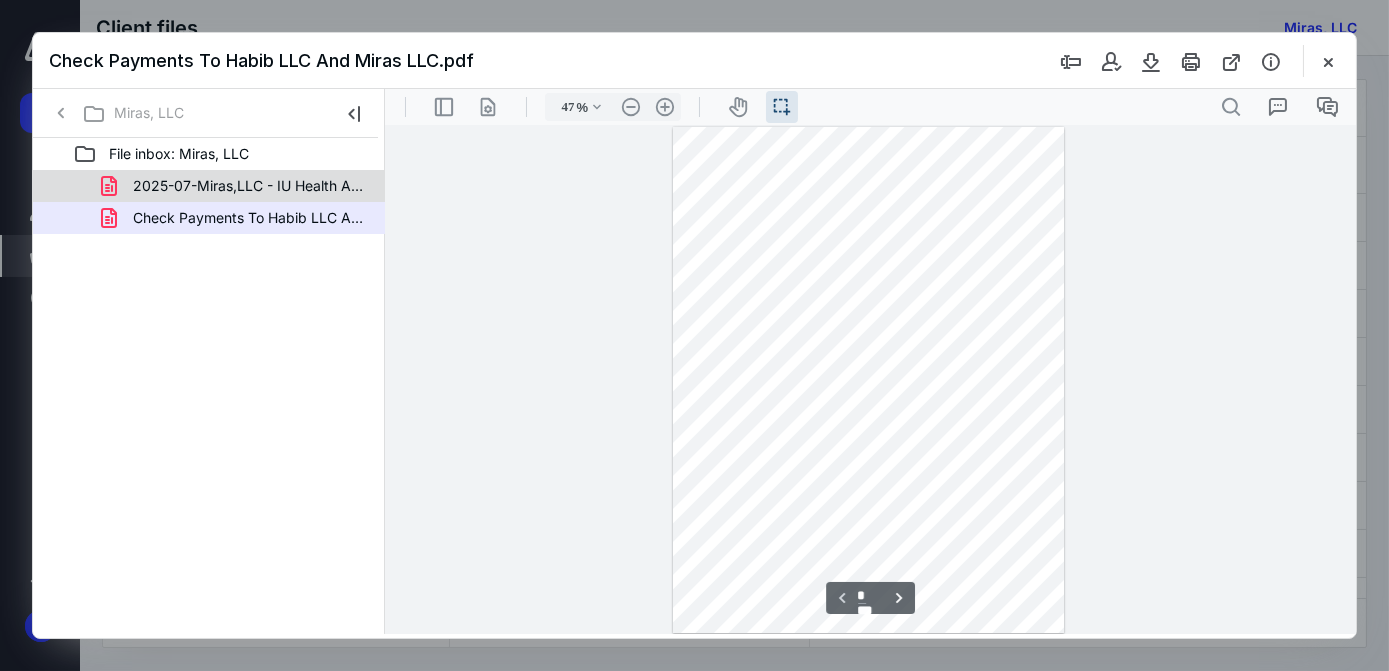 click on "2025-07-Miras,LLC - IU Health Annual Dues.pdf" at bounding box center [237, 186] 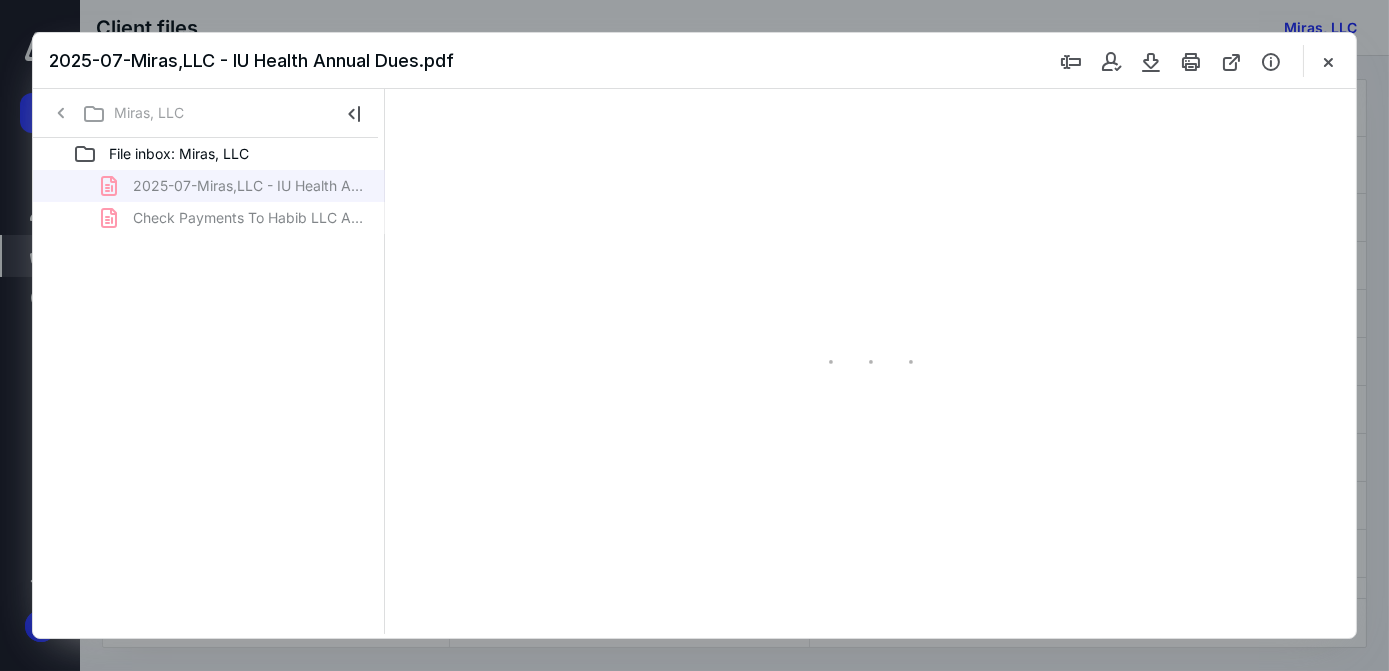 type on "47" 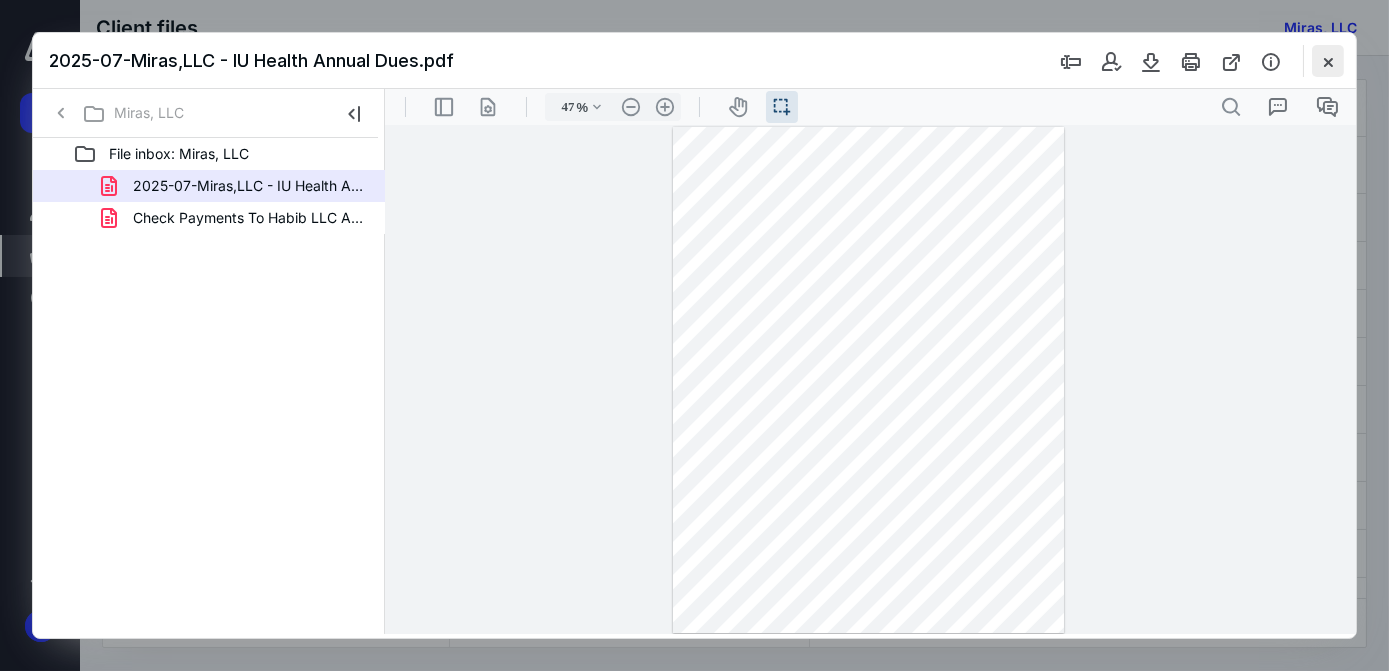click at bounding box center [1328, 61] 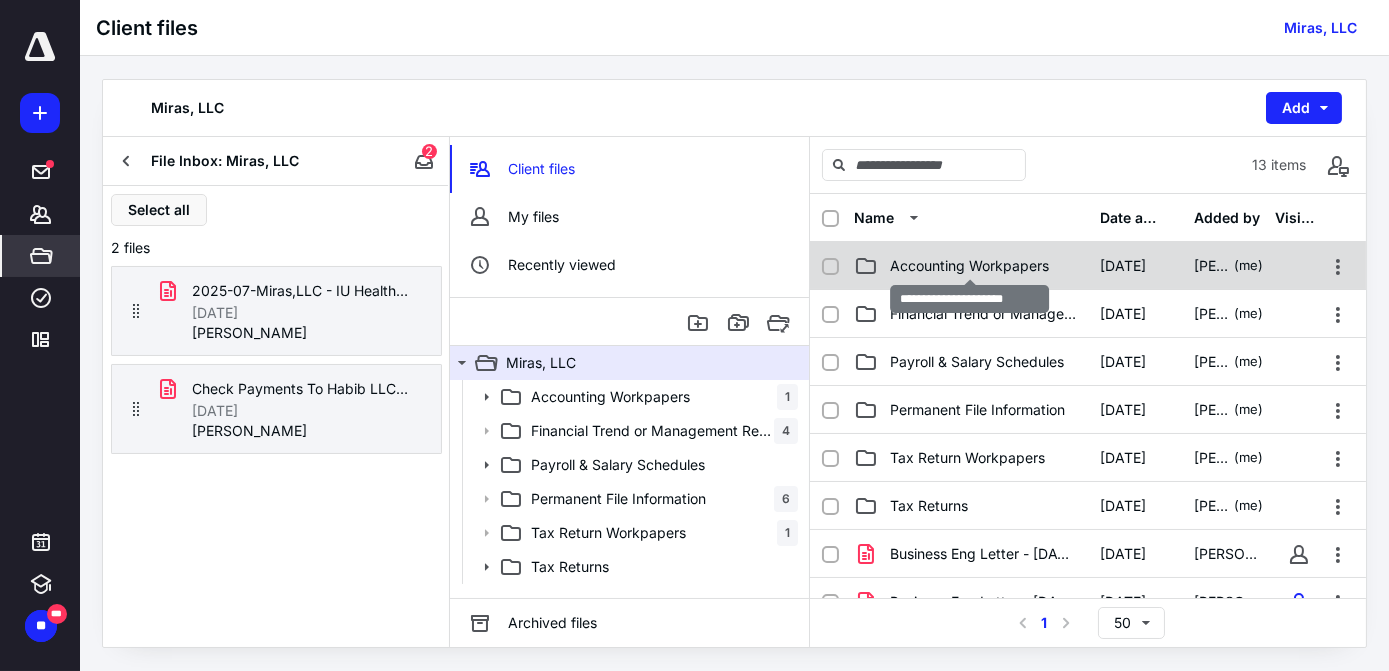 click on "Accounting Workpapers" at bounding box center [969, 266] 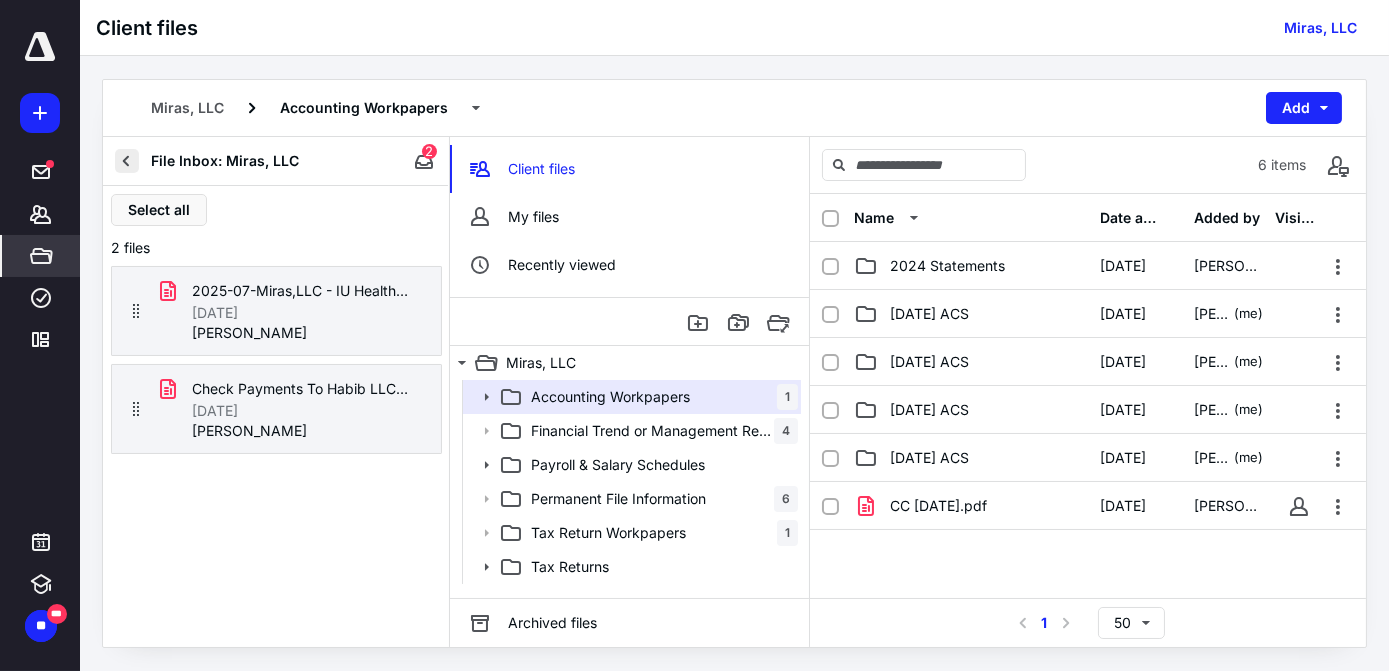 click at bounding box center (127, 161) 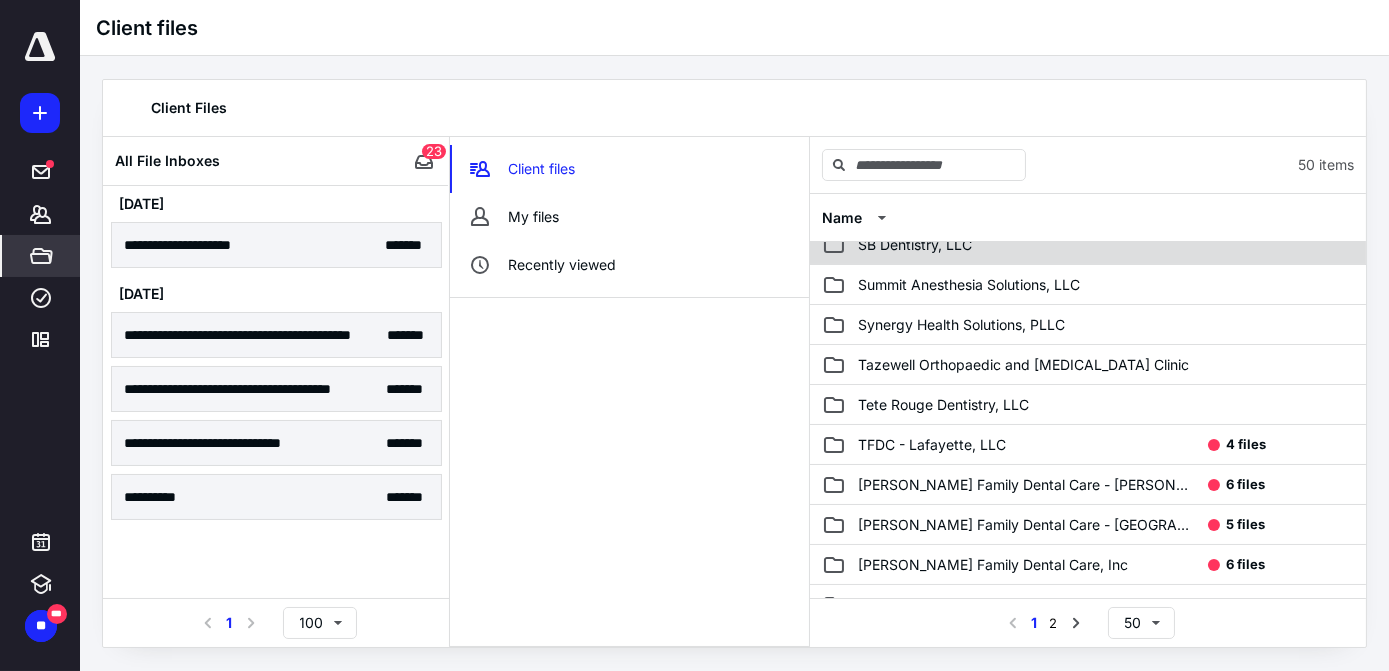 scroll, scrollTop: 1545, scrollLeft: 0, axis: vertical 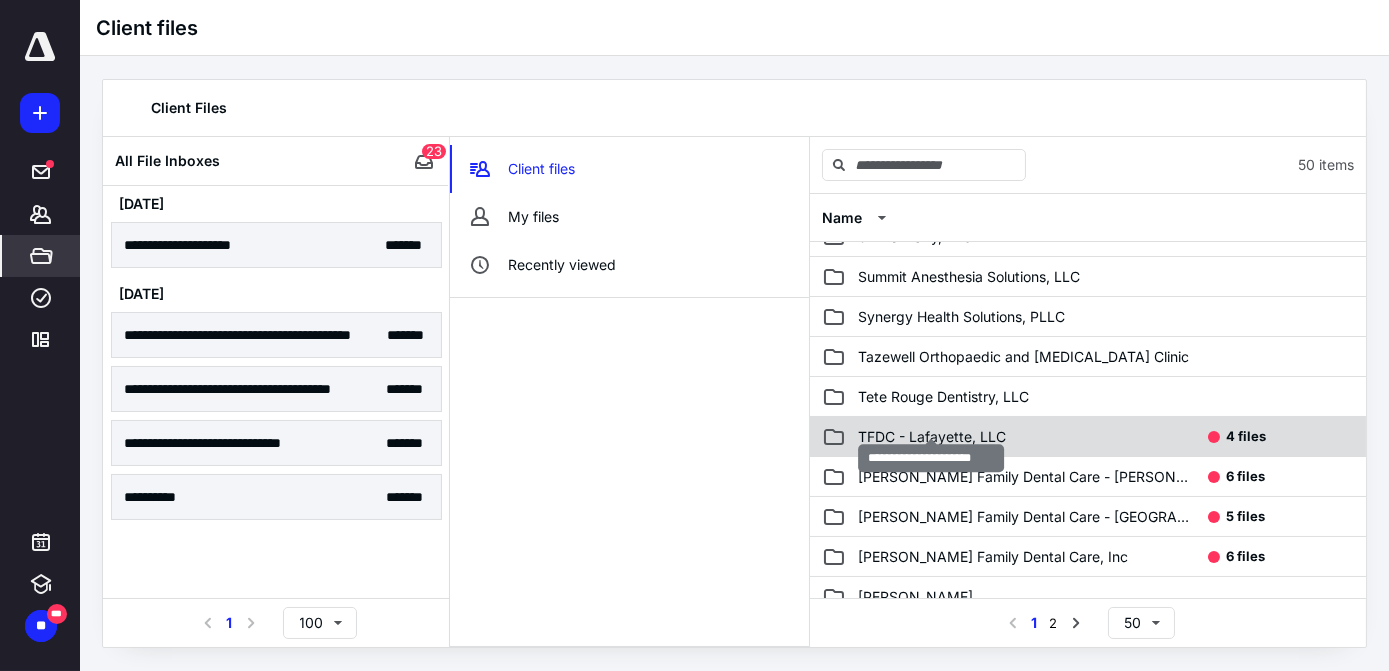 click on "TFDC - Lafayette, LLC" at bounding box center [932, 437] 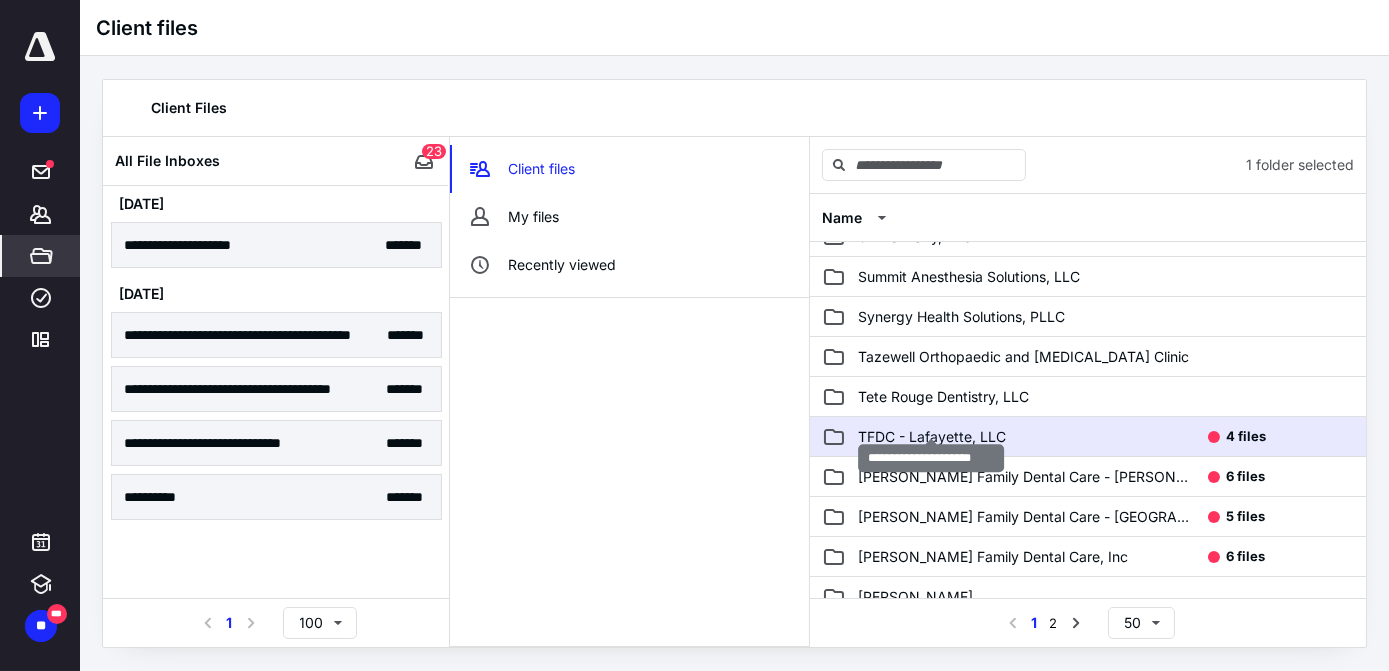 click on "TFDC - Lafayette, LLC" at bounding box center (932, 437) 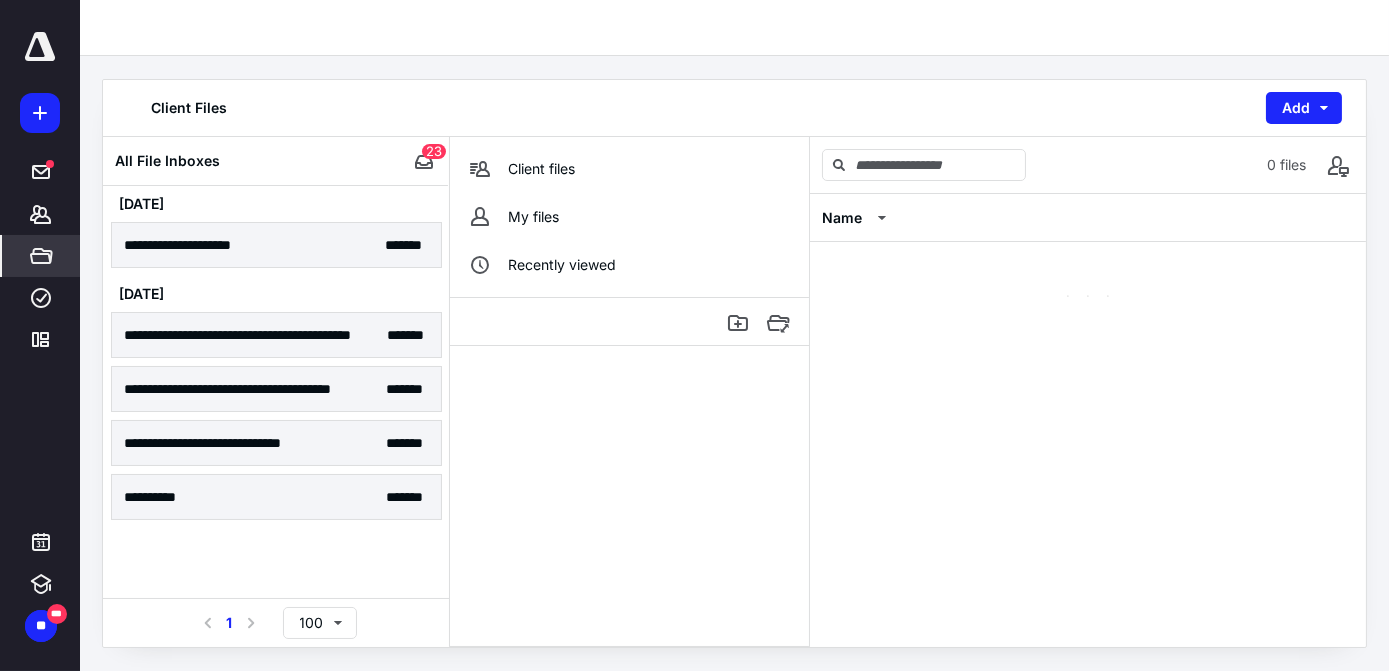 scroll, scrollTop: 0, scrollLeft: 0, axis: both 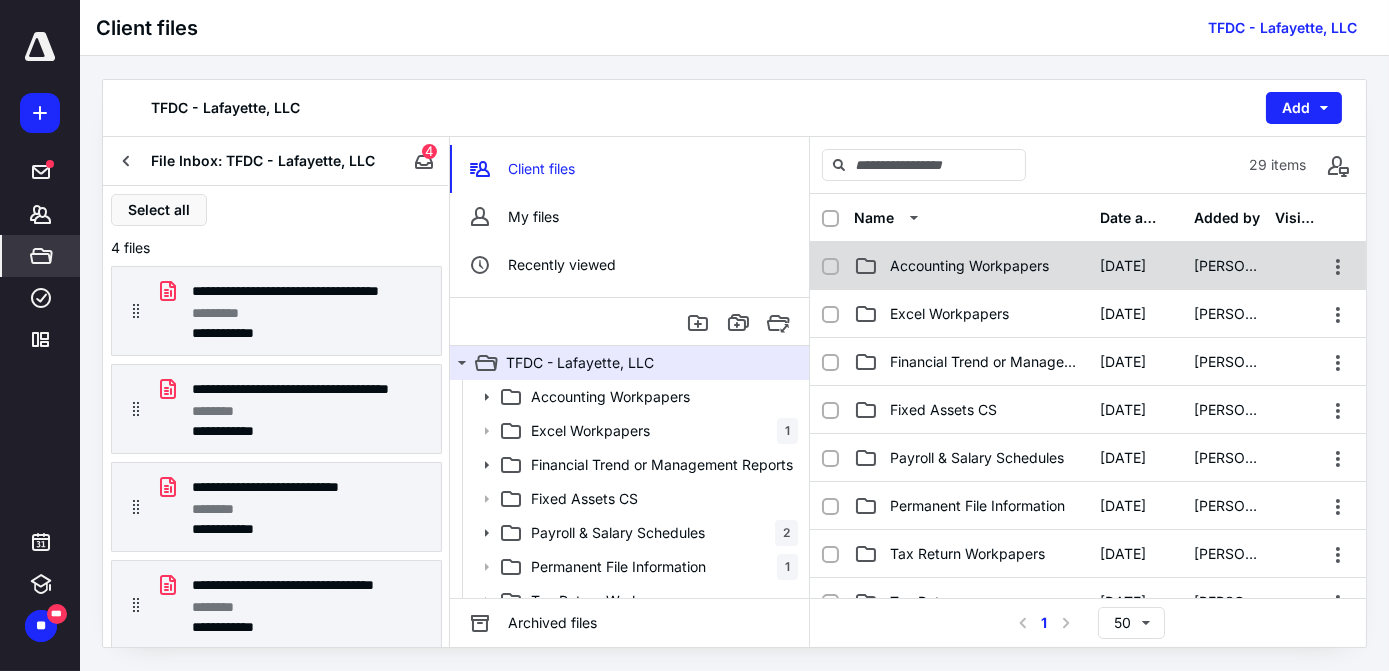 click on "Accounting Workpapers" at bounding box center (971, 266) 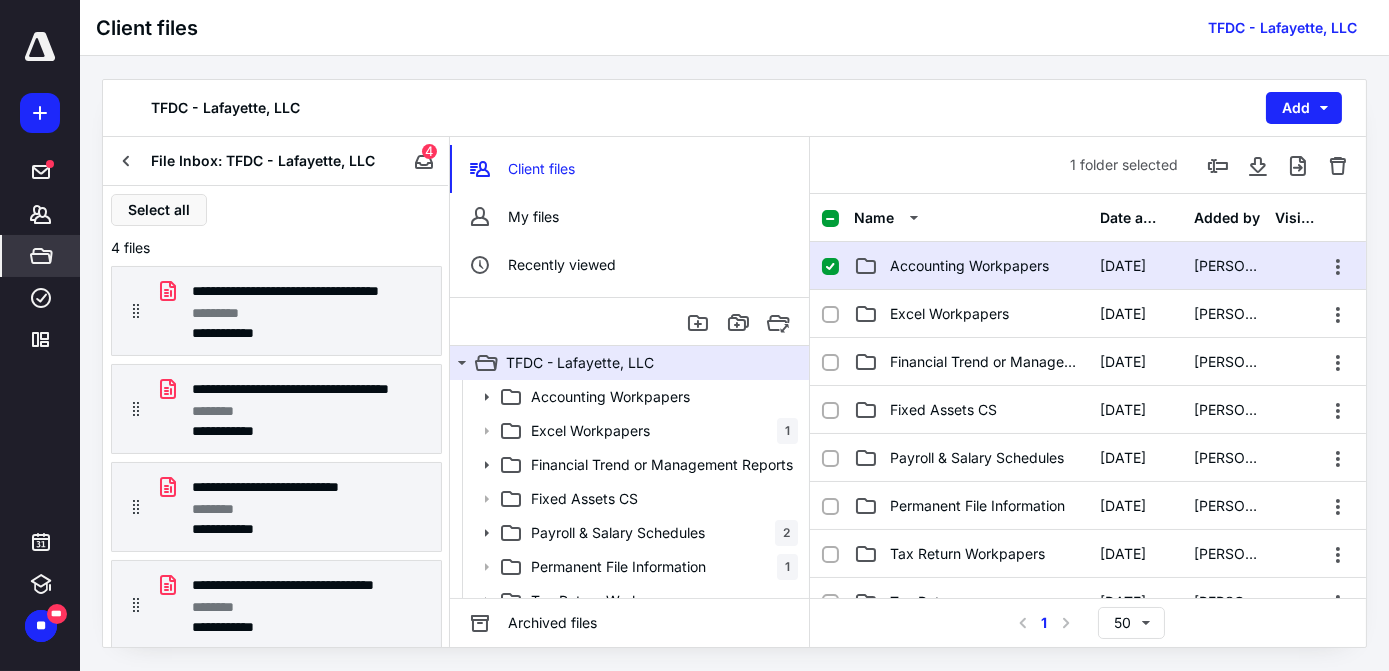 click on "Accounting Workpapers" at bounding box center (971, 266) 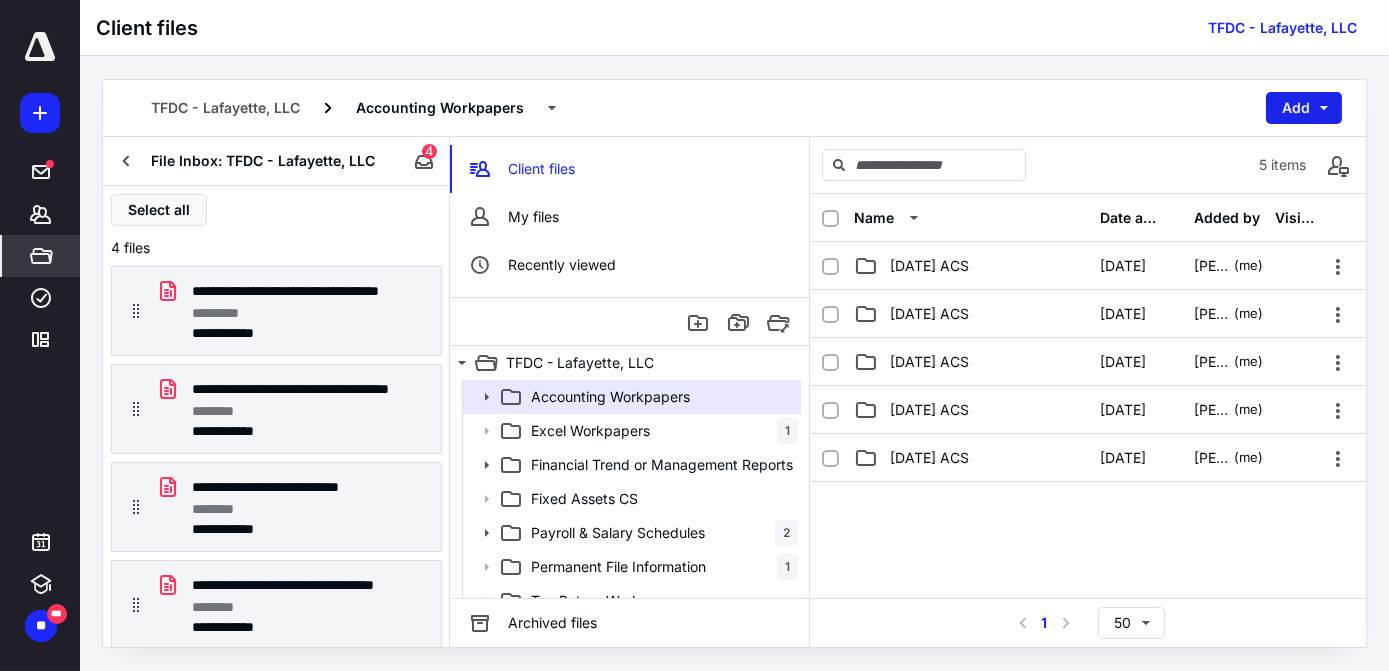 click on "Add" at bounding box center (1304, 108) 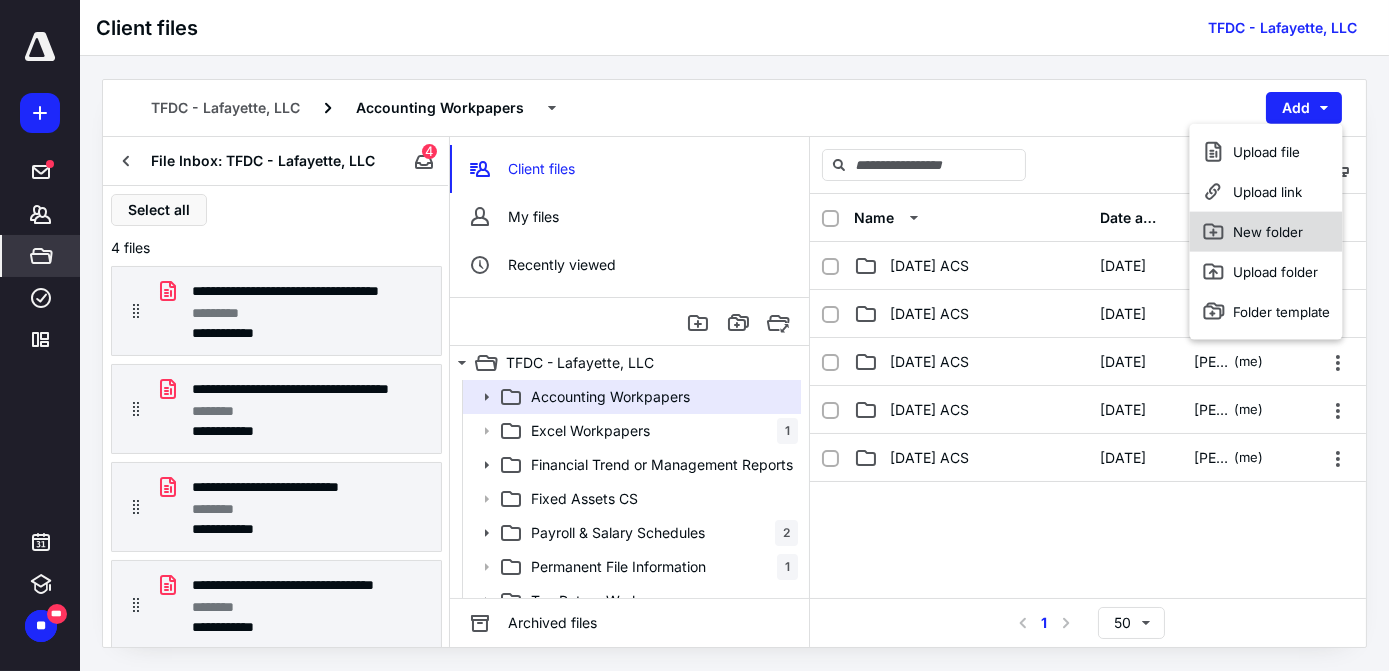 click on "New folder" at bounding box center [1266, 232] 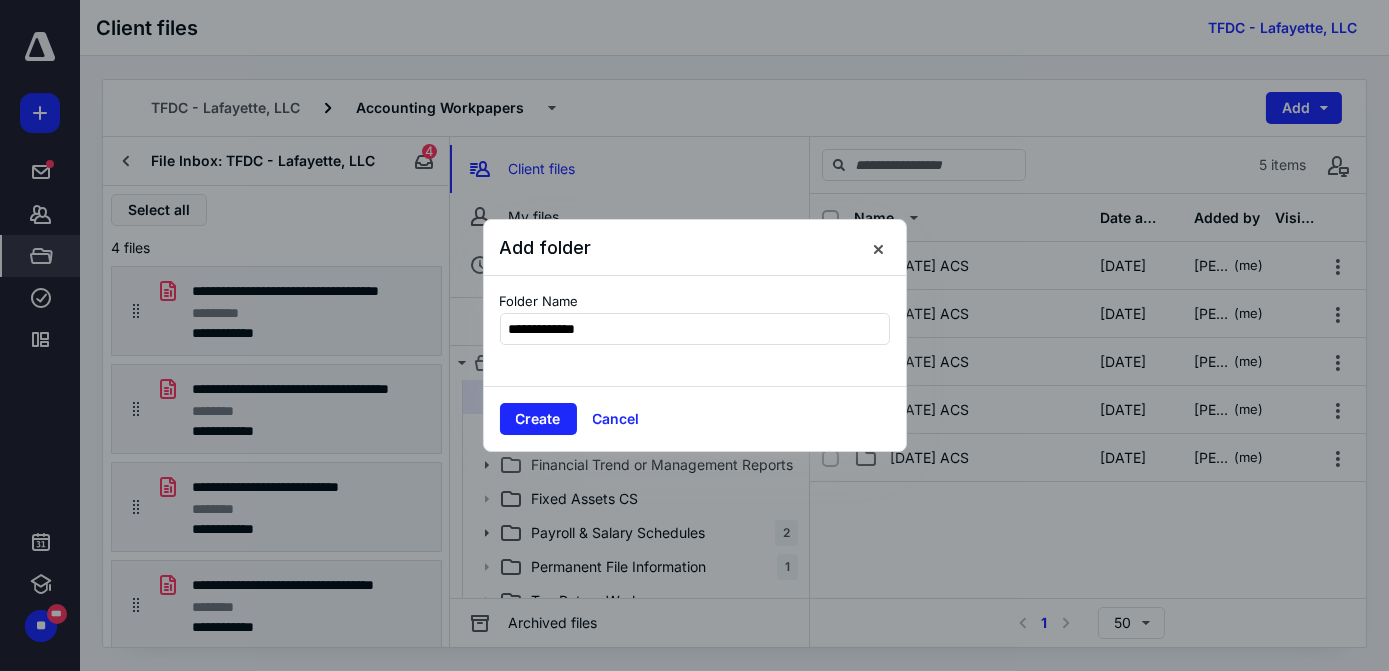 type on "**********" 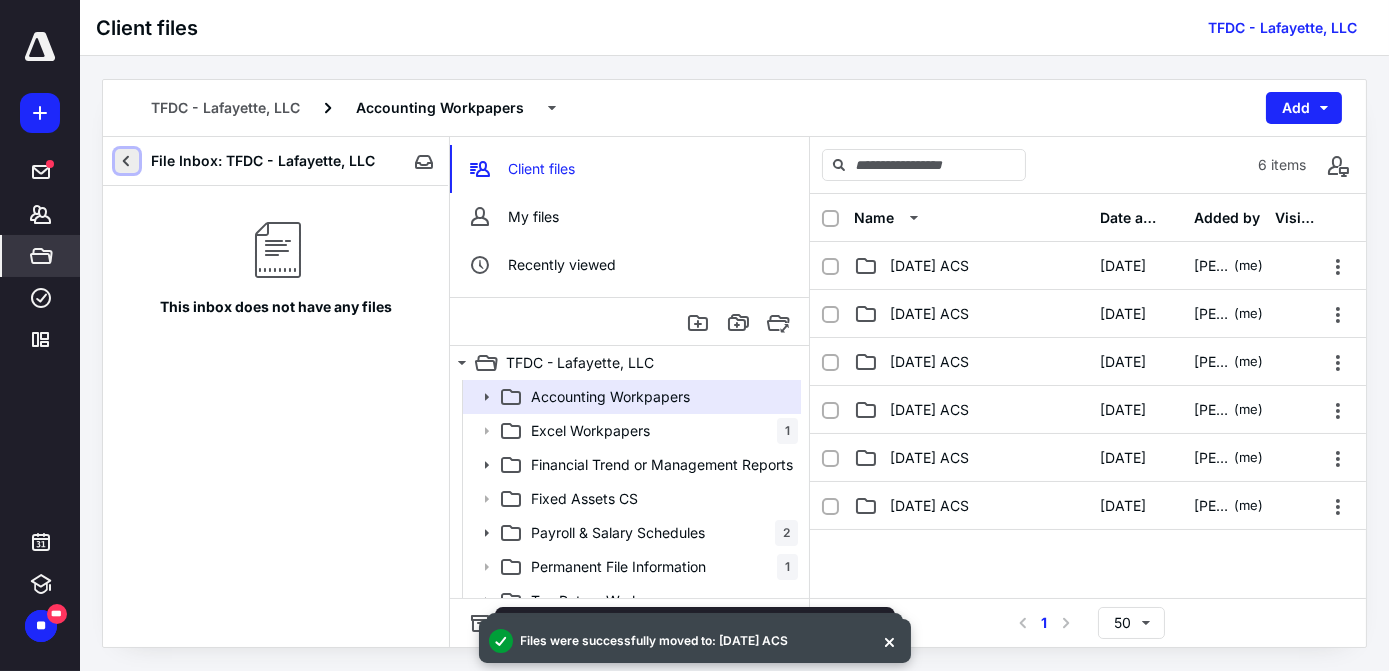 click at bounding box center (127, 161) 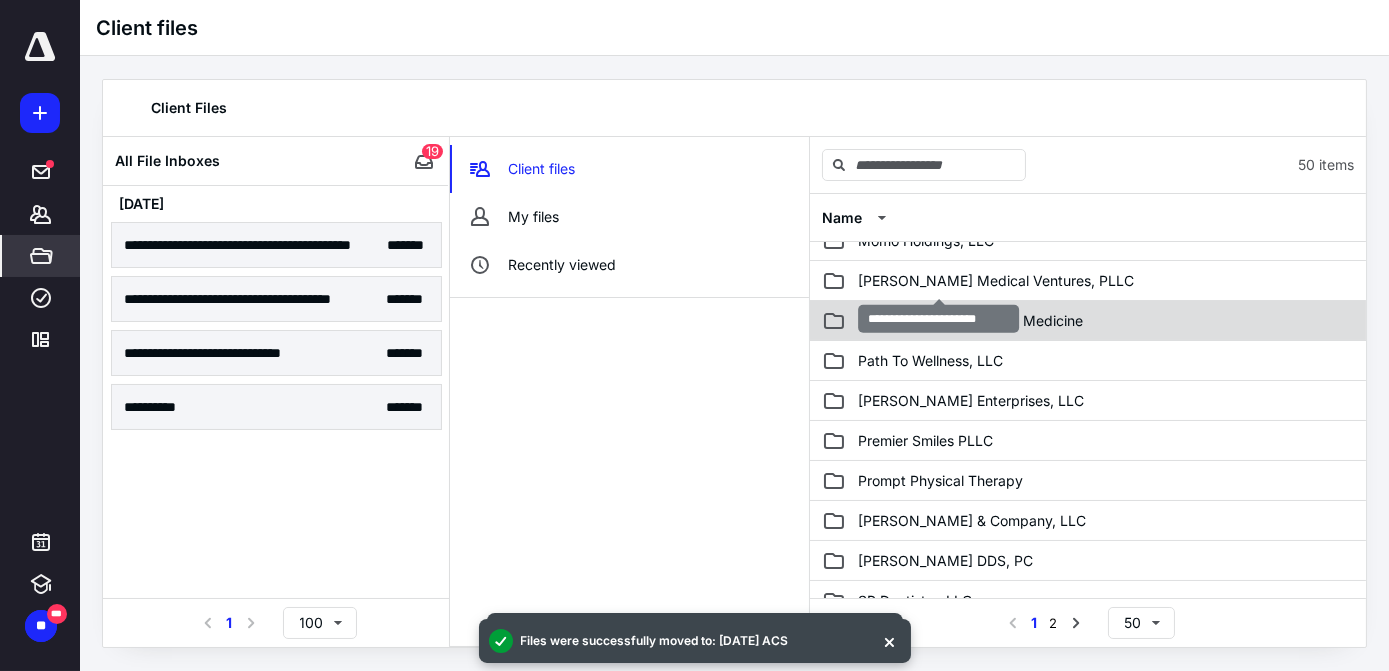 scroll, scrollTop: 1629, scrollLeft: 0, axis: vertical 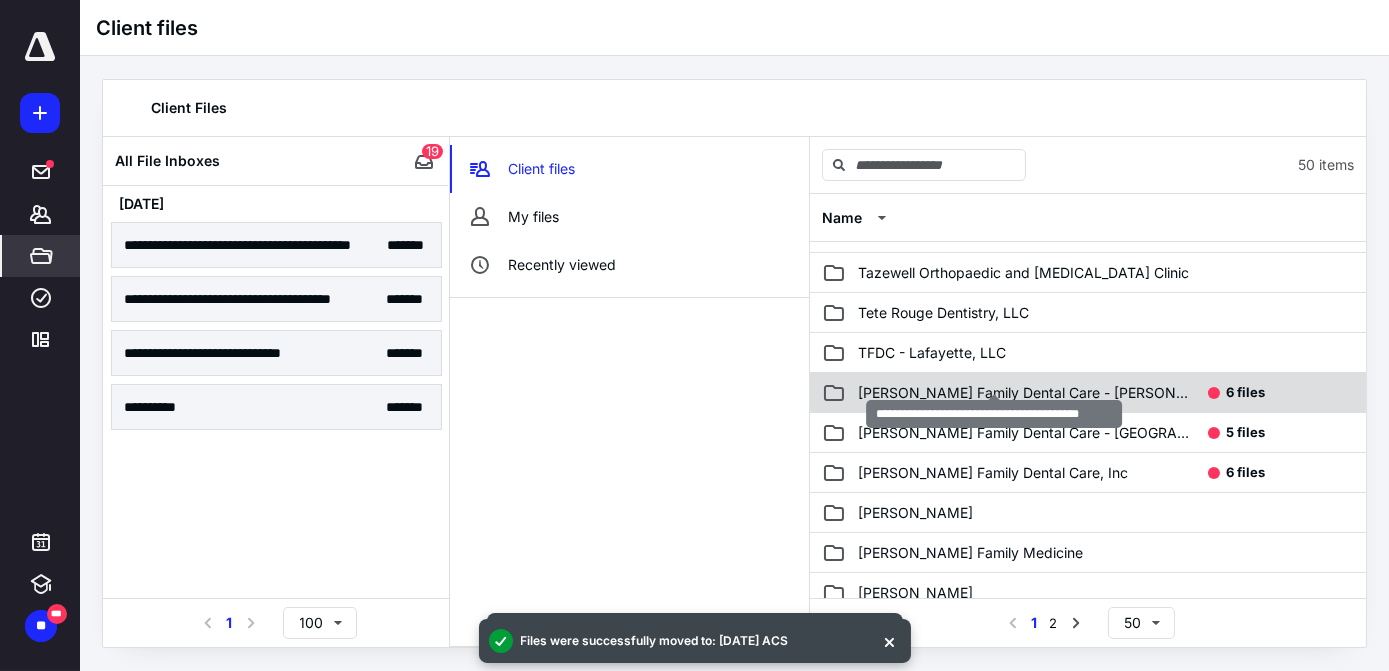 click on "[PERSON_NAME] Family Dental Care - [PERSON_NAME], LLC" at bounding box center (1024, 393) 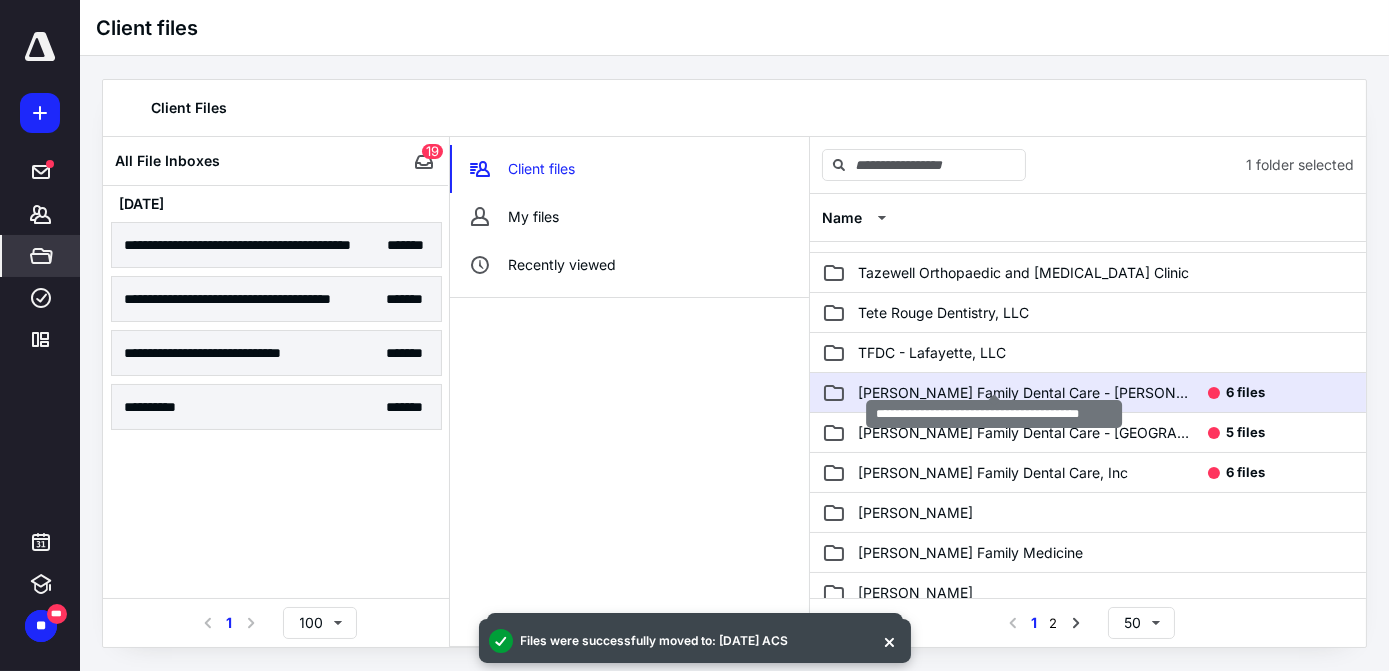 click on "[PERSON_NAME] Family Dental Care - [PERSON_NAME], LLC" at bounding box center [1024, 393] 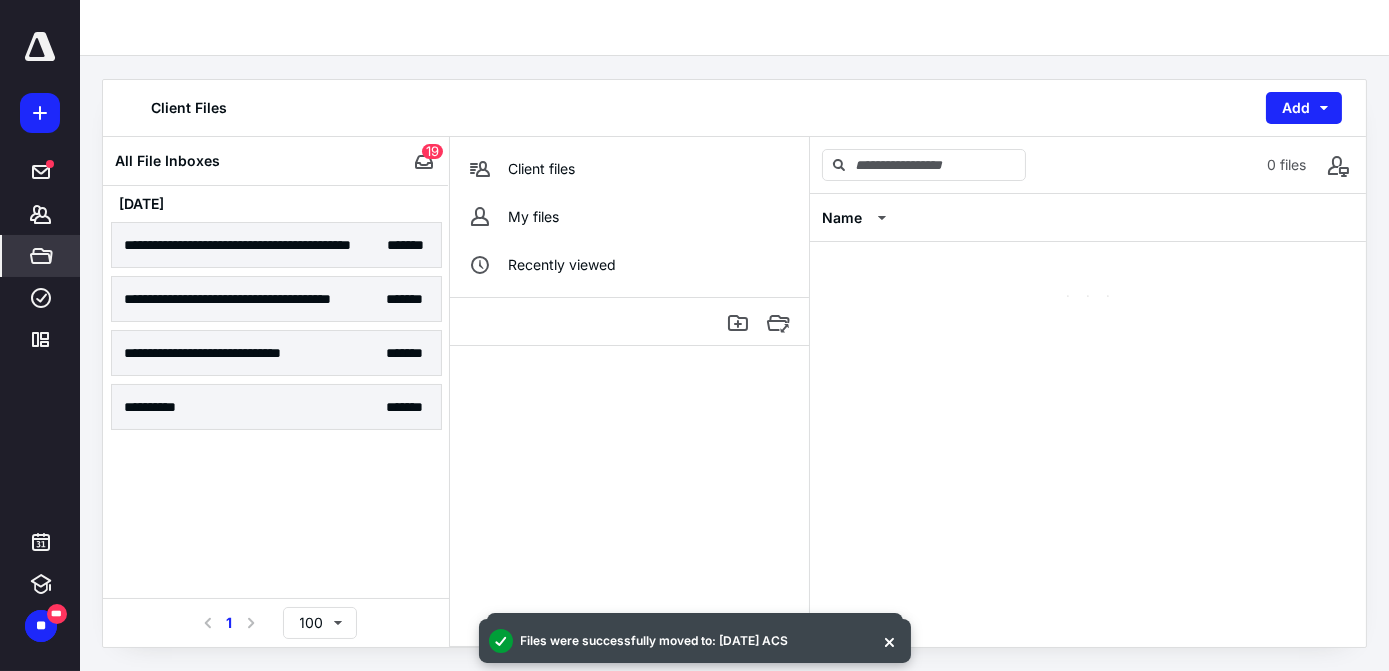scroll, scrollTop: 0, scrollLeft: 0, axis: both 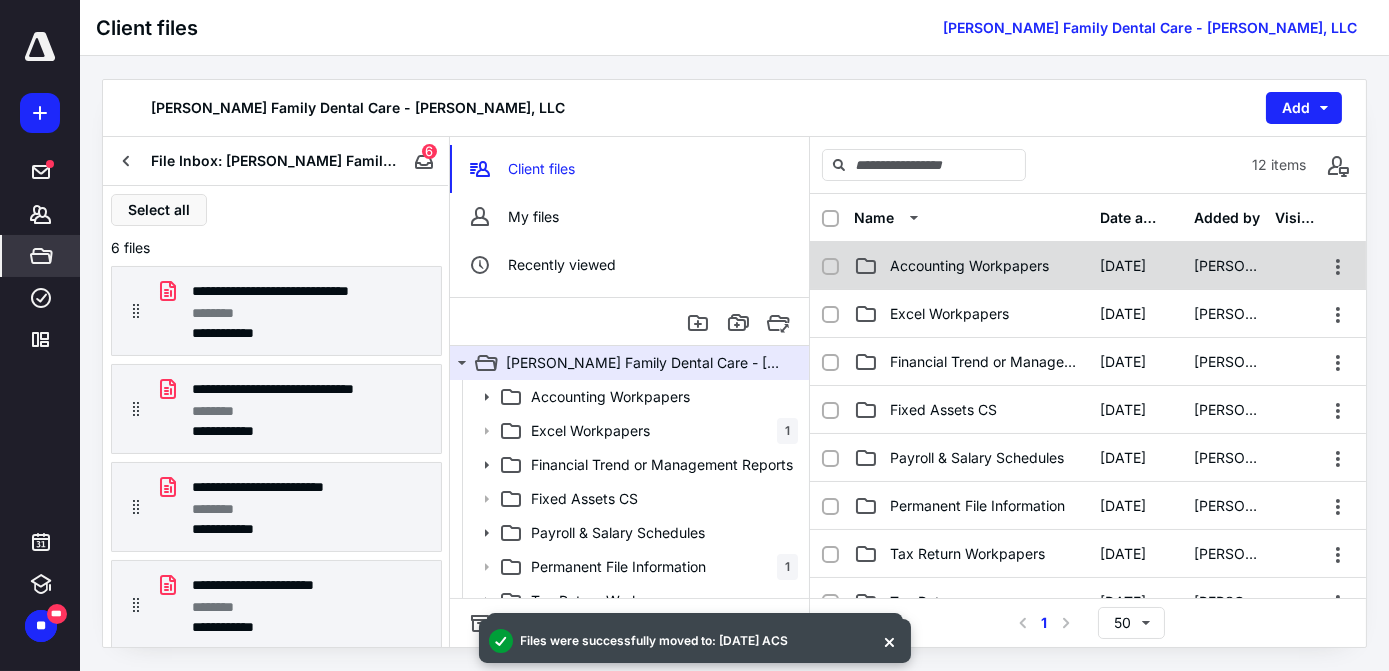click on "Accounting Workpapers" at bounding box center (969, 266) 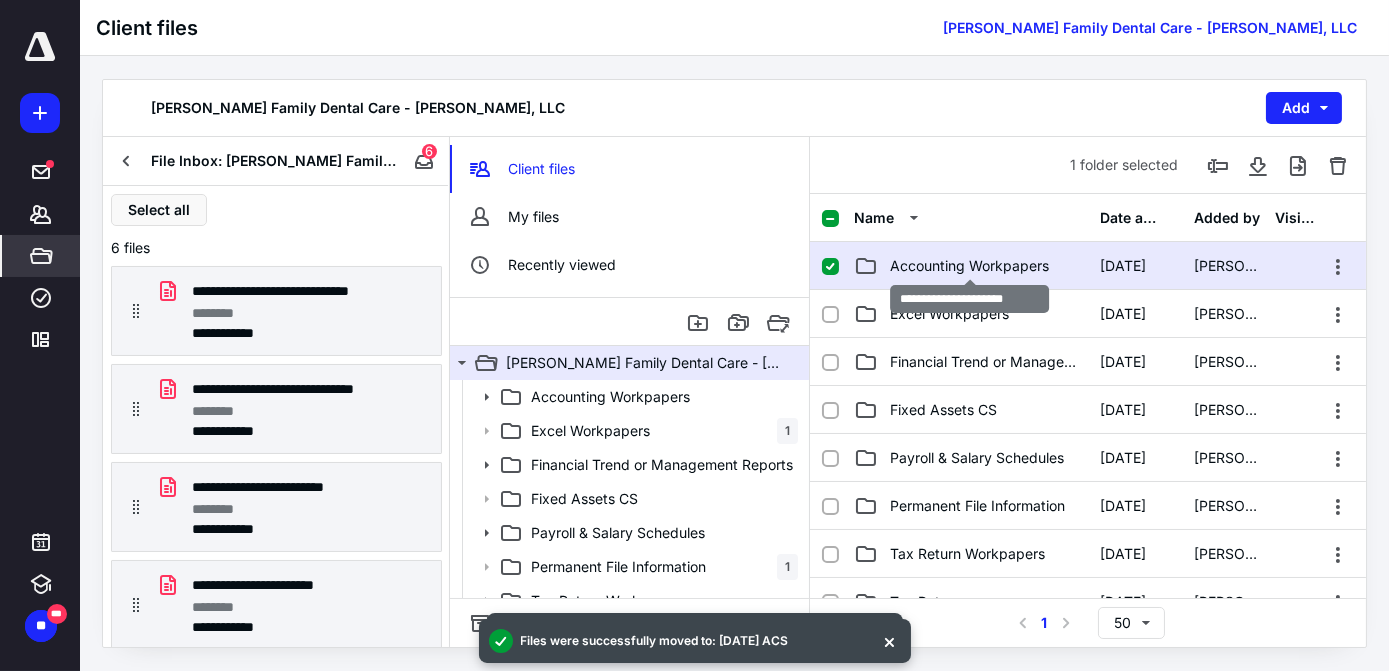 click on "Accounting Workpapers" at bounding box center [969, 266] 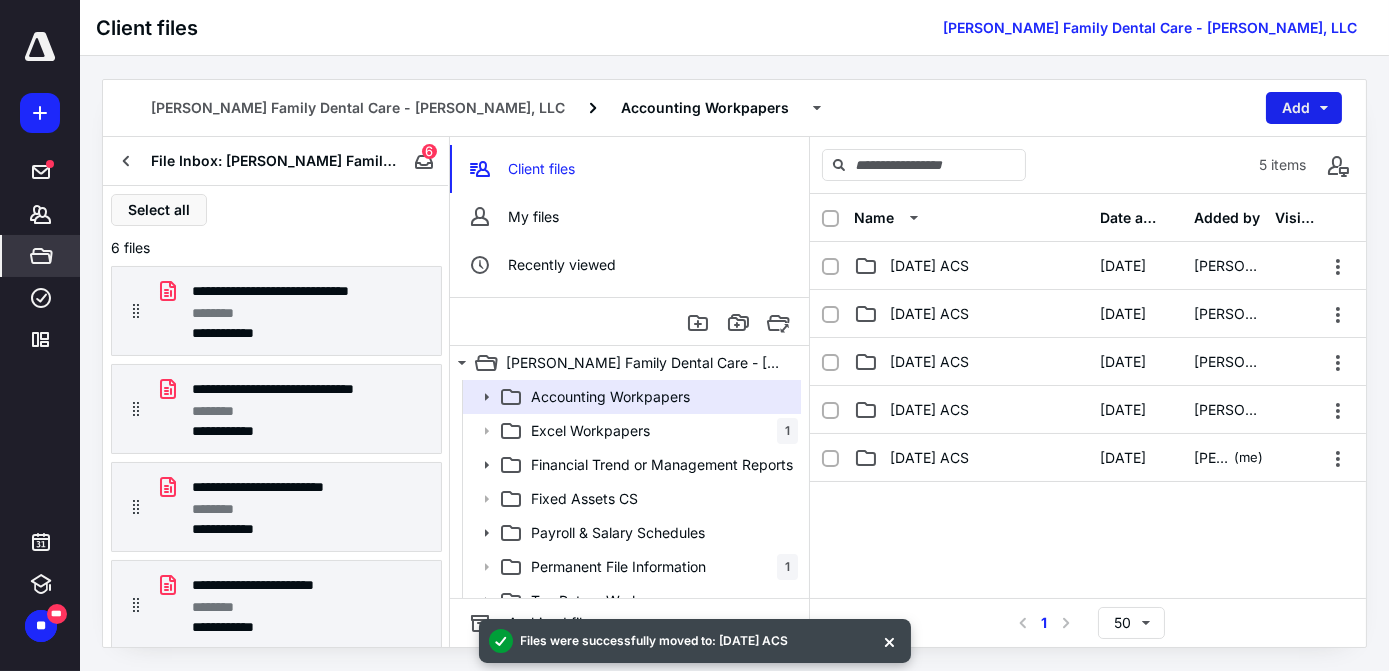 click on "Add" at bounding box center [1304, 108] 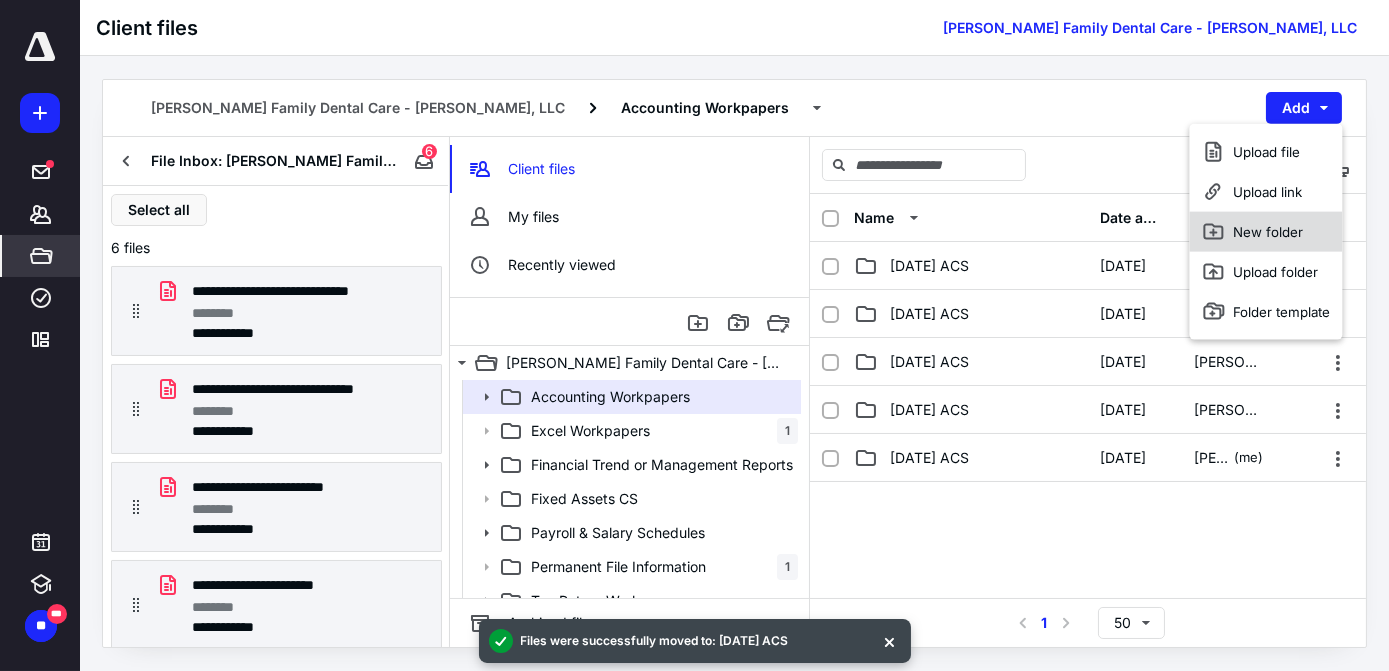click on "New folder" at bounding box center [1266, 232] 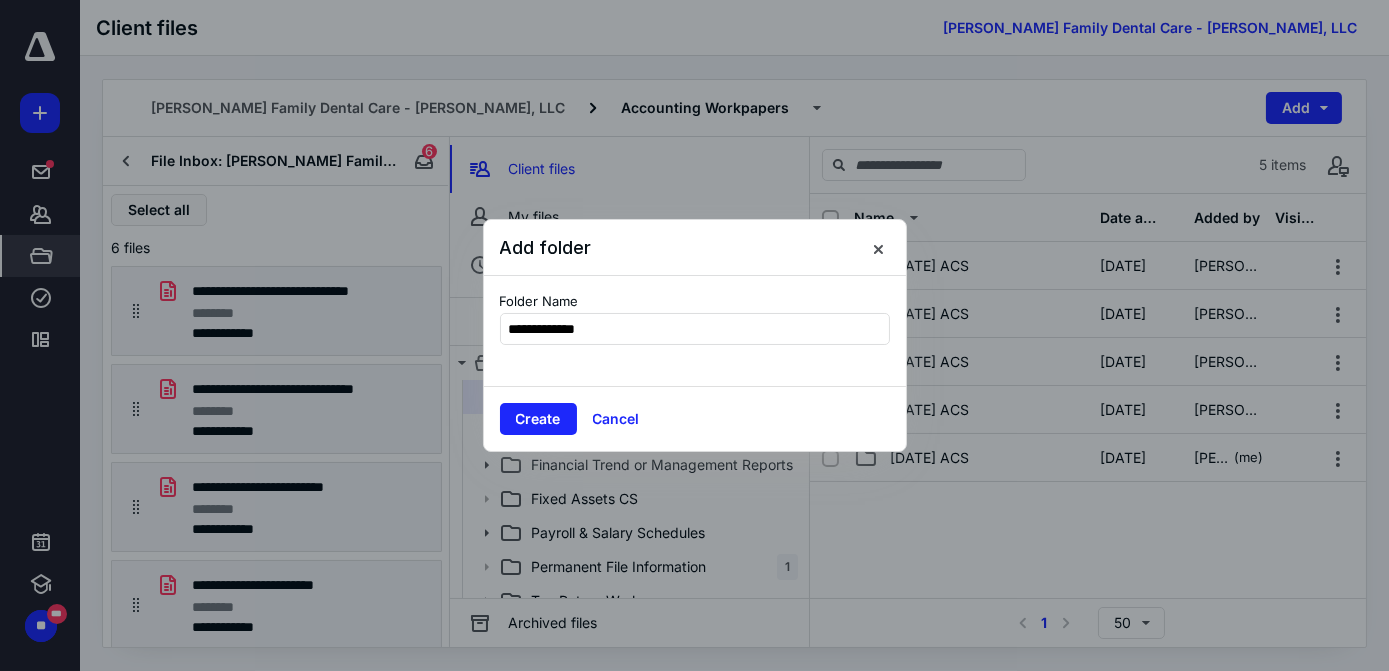 type on "**********" 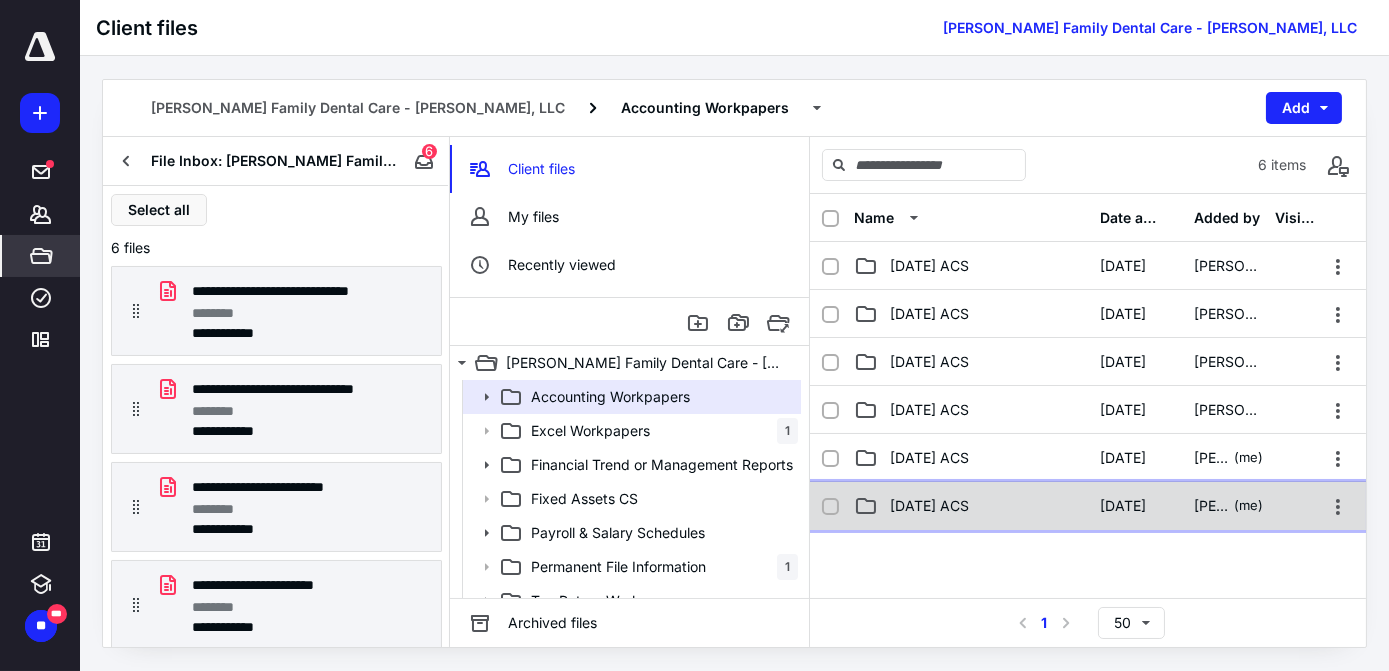 click on "[DATE] ACS" at bounding box center [929, 506] 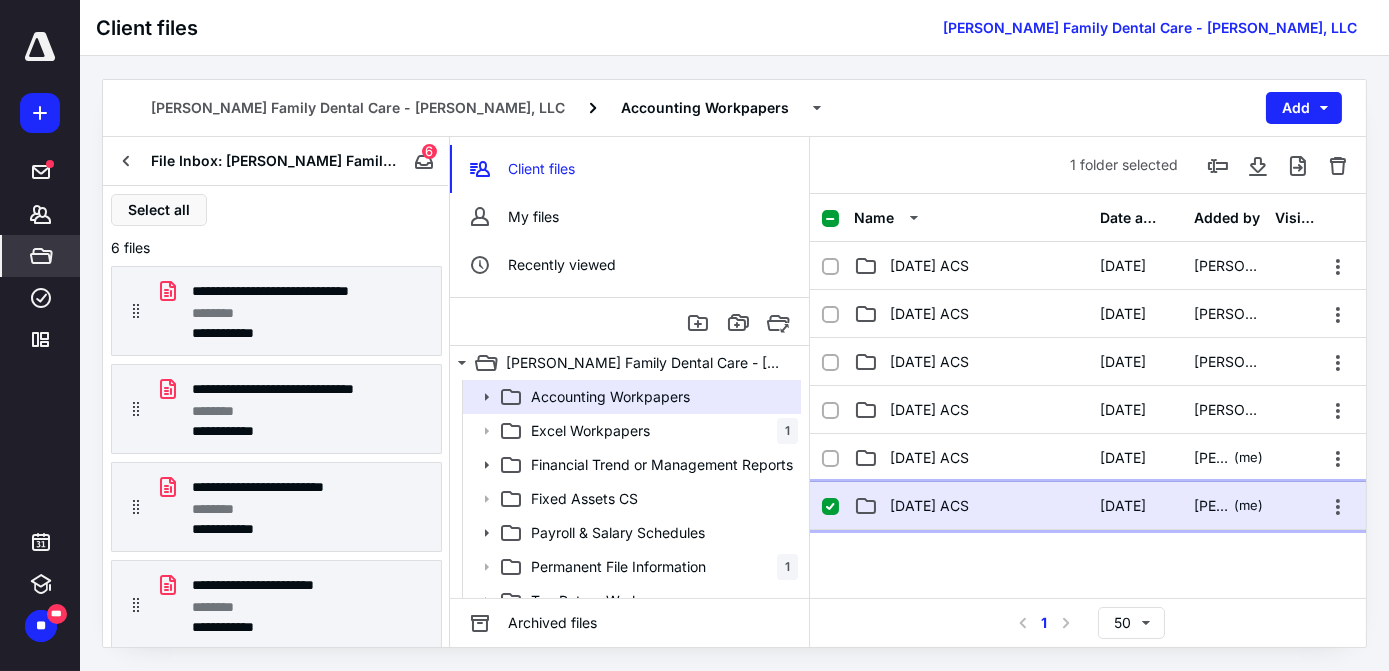 click on "[DATE] ACS" at bounding box center [929, 506] 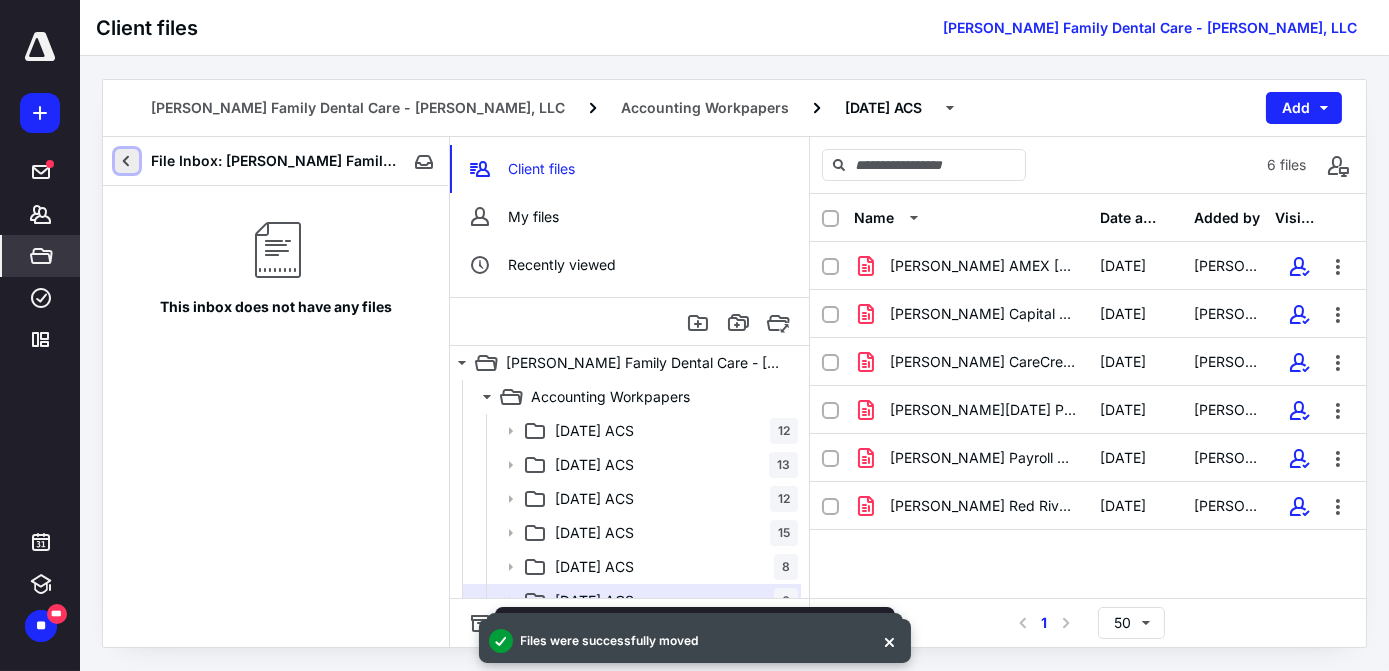 click at bounding box center (127, 161) 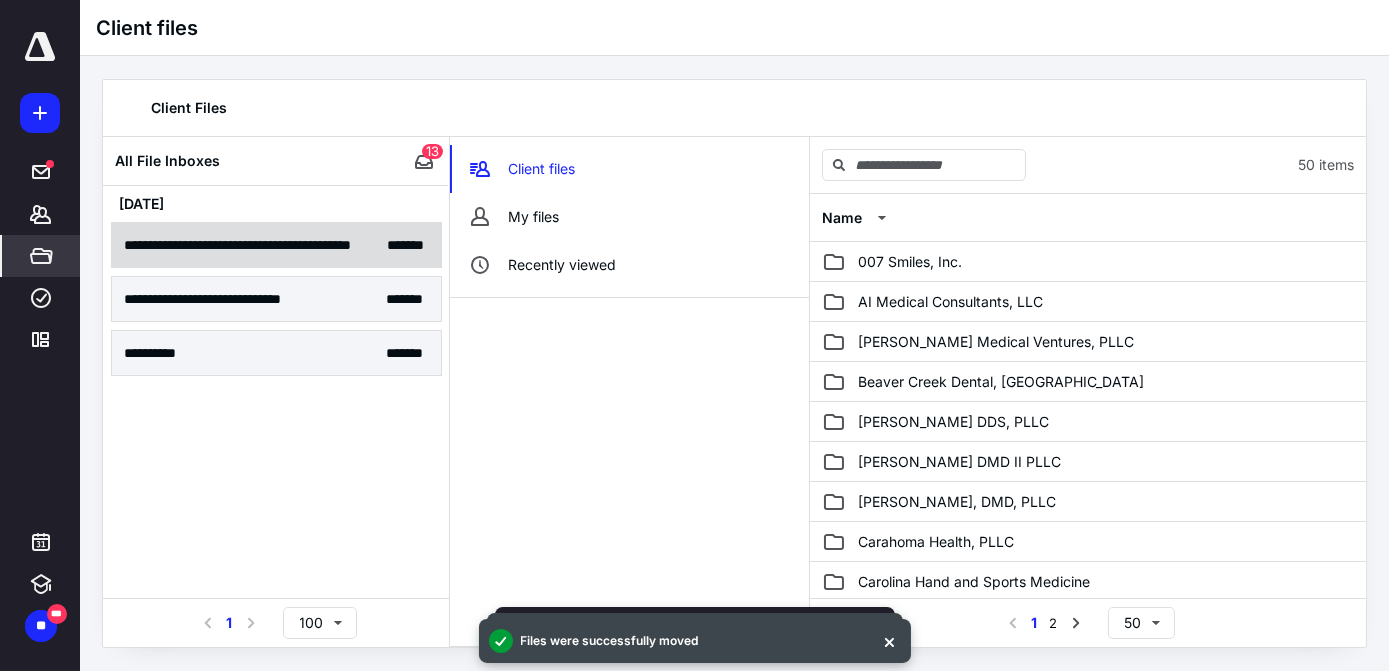 click on "**********" at bounding box center [276, 245] 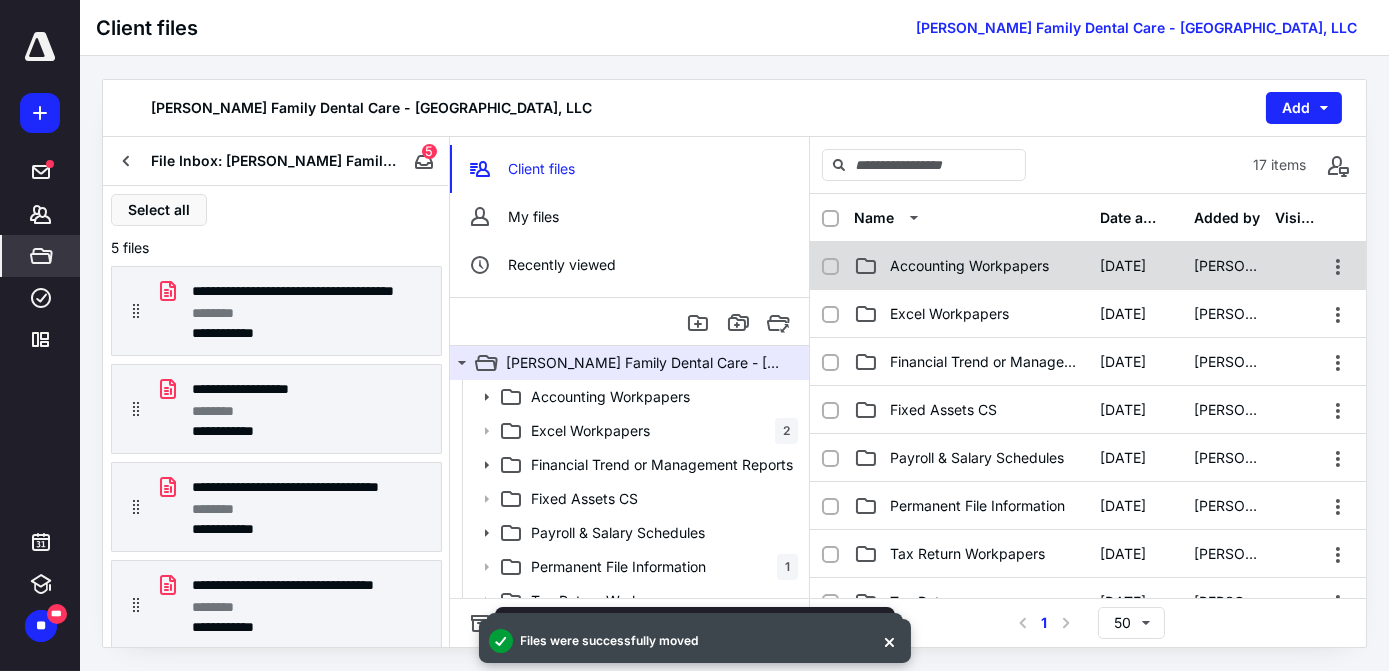 click on "Accounting Workpapers" at bounding box center [969, 266] 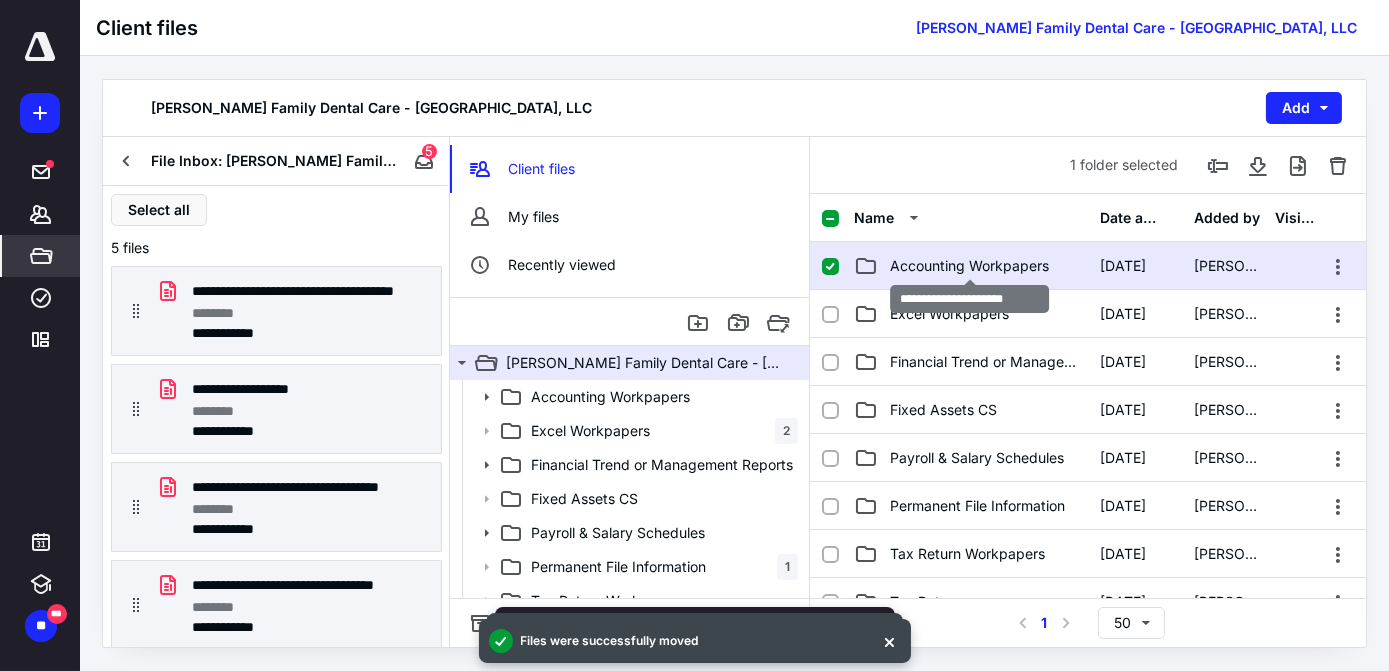 click on "Accounting Workpapers" at bounding box center (969, 266) 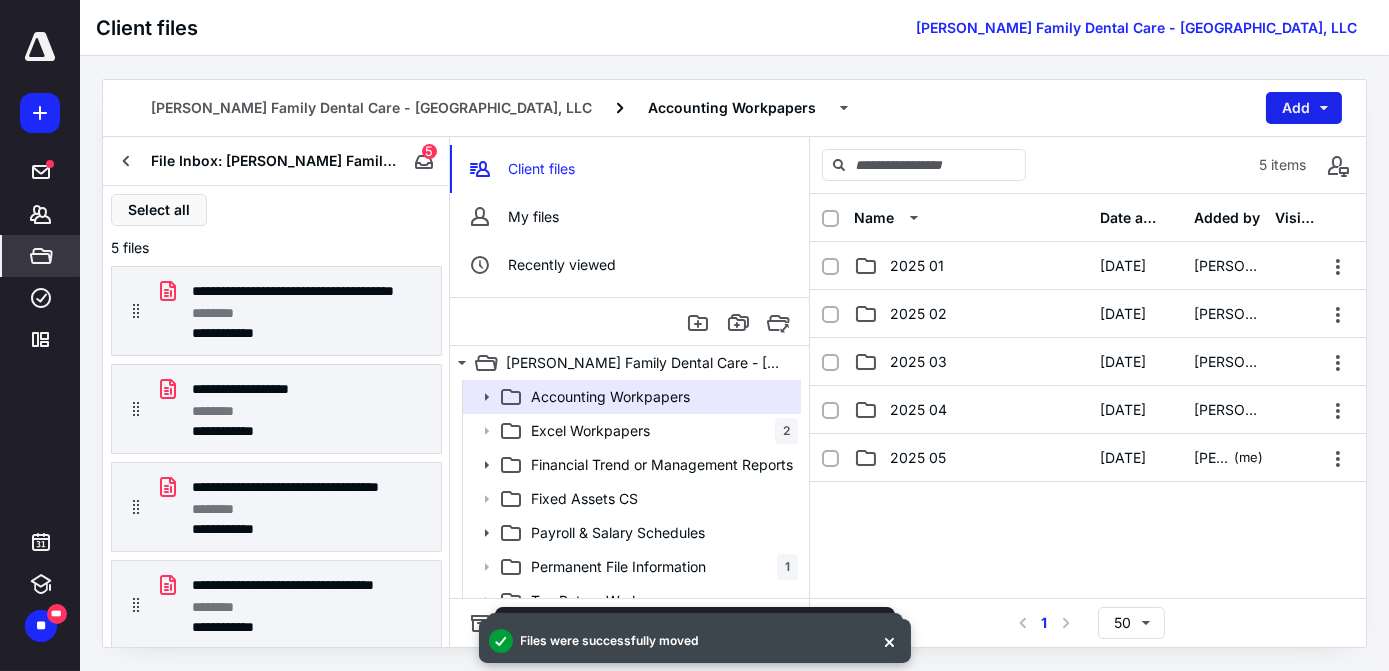 click on "Add" at bounding box center [1304, 108] 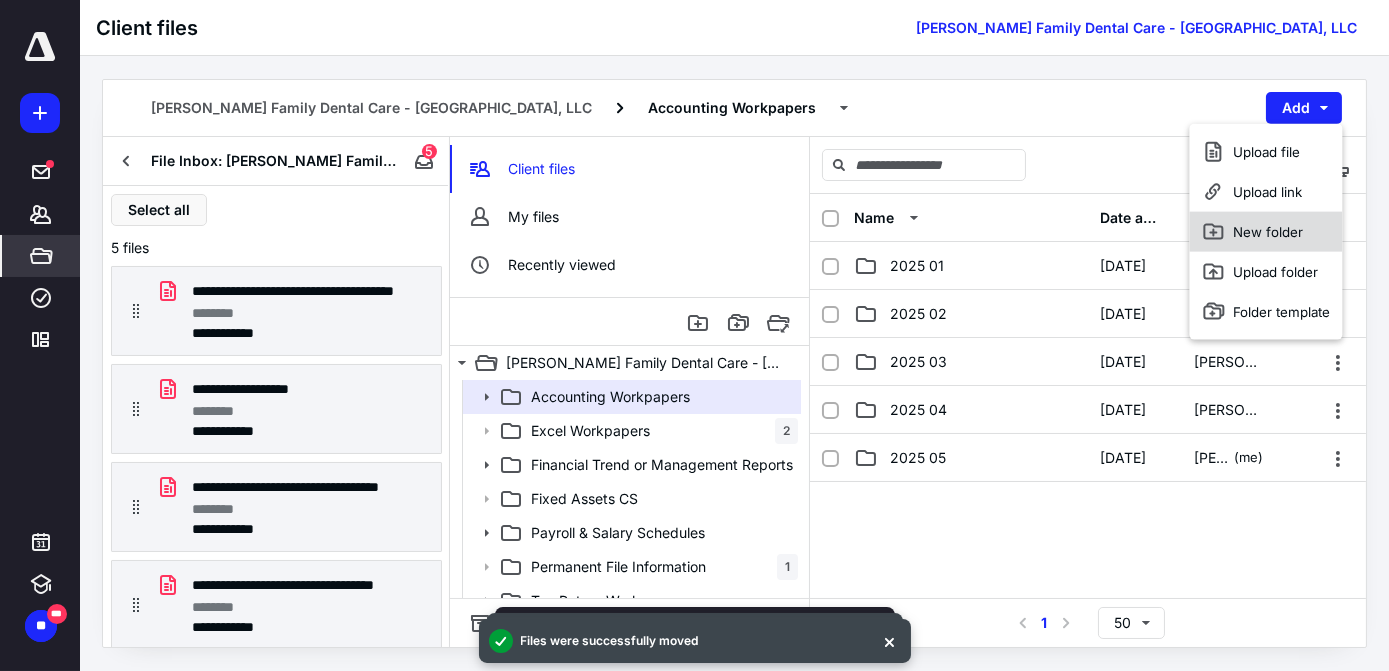 click on "New folder" at bounding box center (1266, 232) 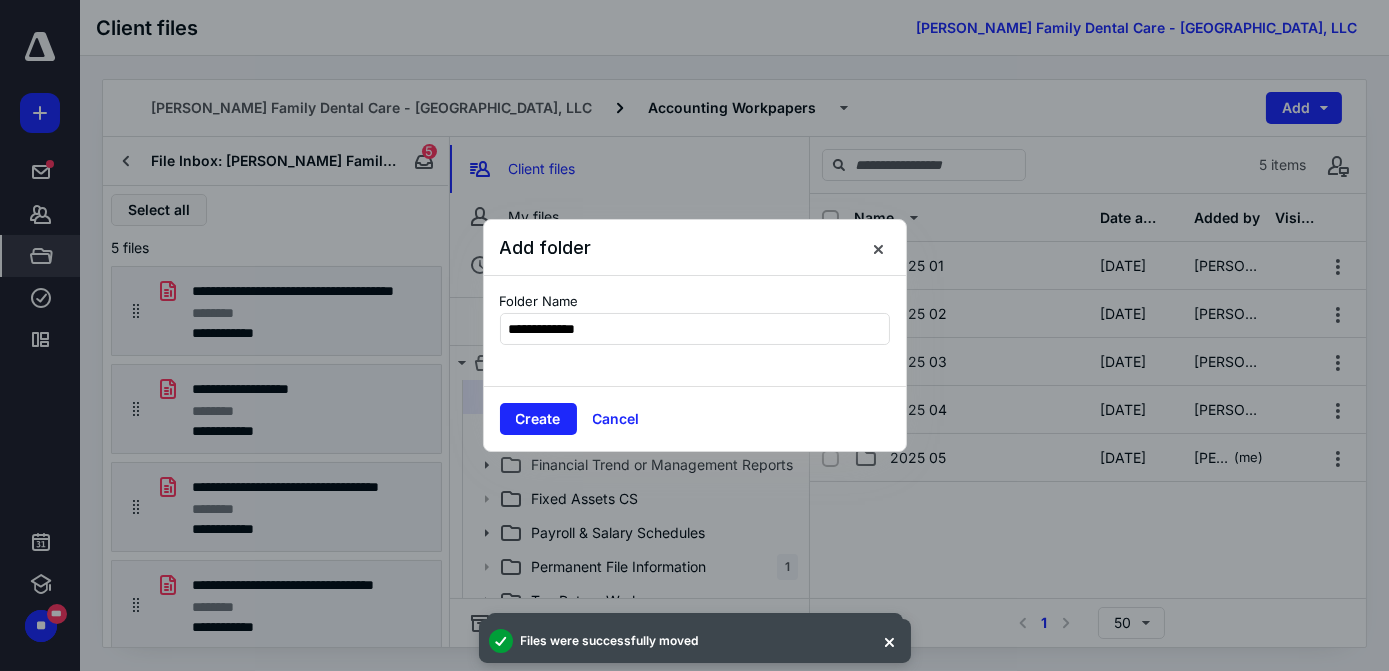 type on "**********" 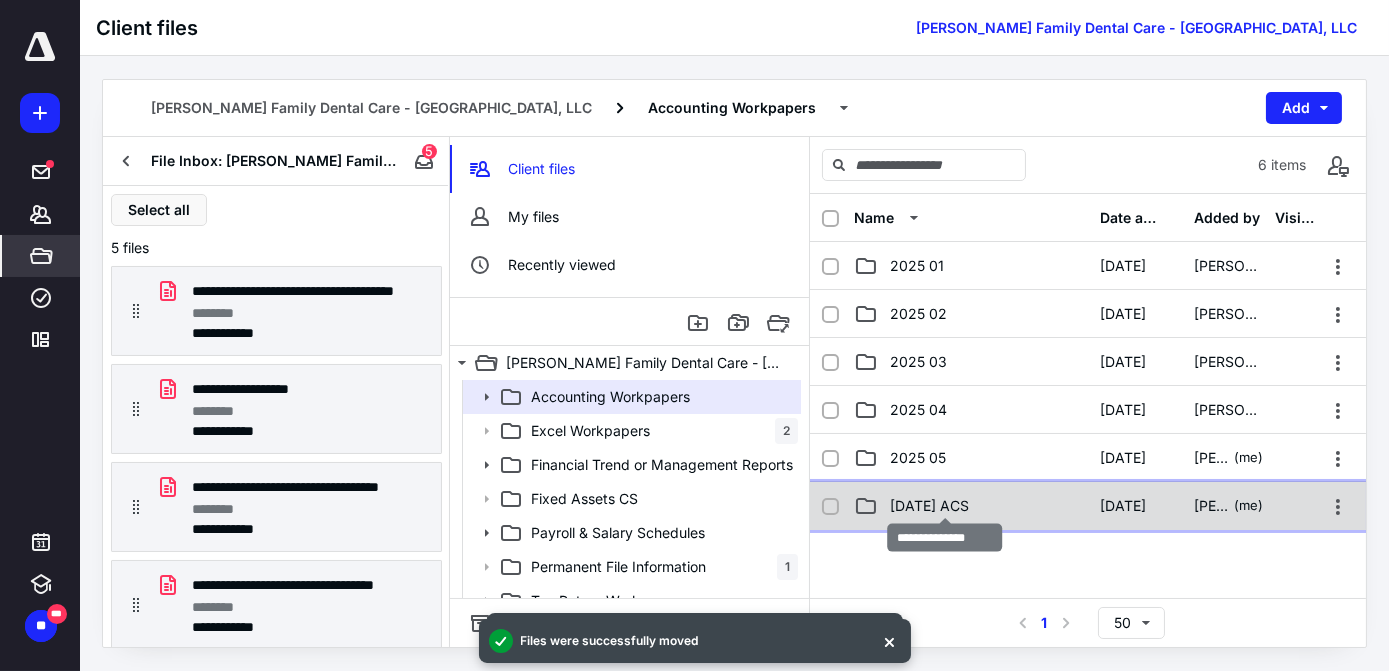 click on "[DATE] ACS" at bounding box center [929, 506] 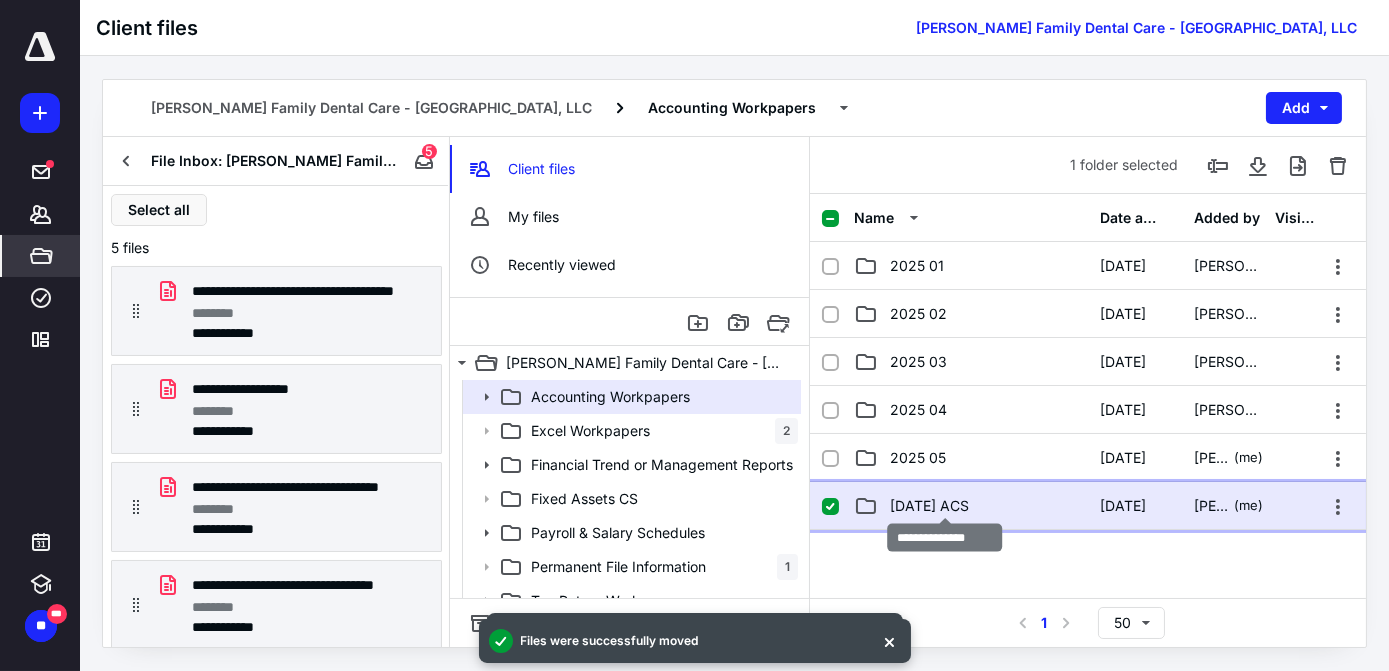 click on "[DATE] ACS" at bounding box center [929, 506] 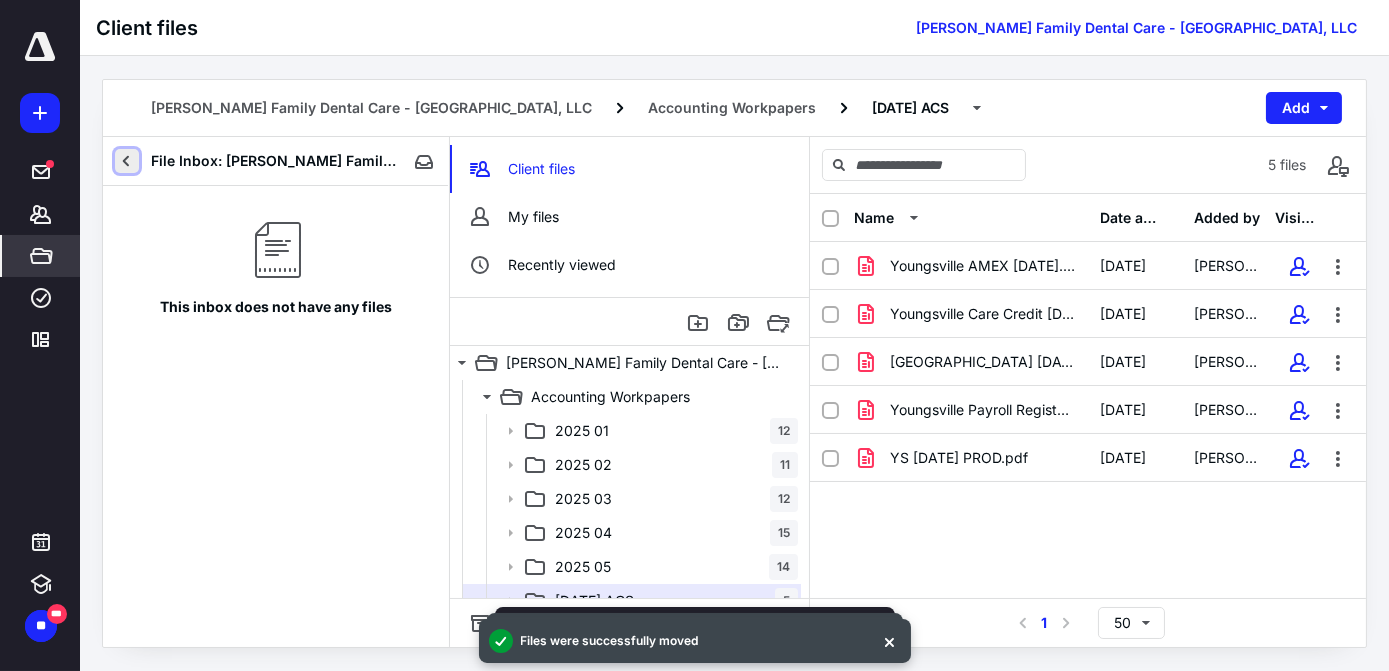 click at bounding box center [127, 161] 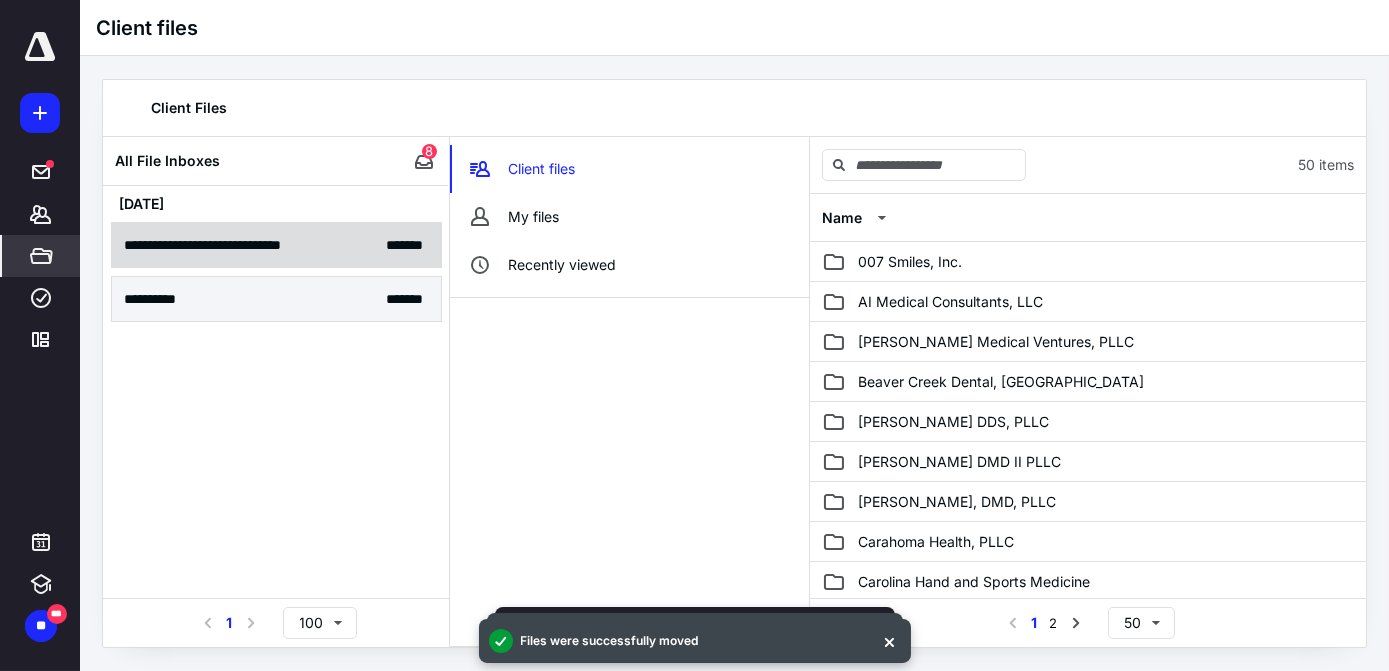 click on "**********" at bounding box center (276, 245) 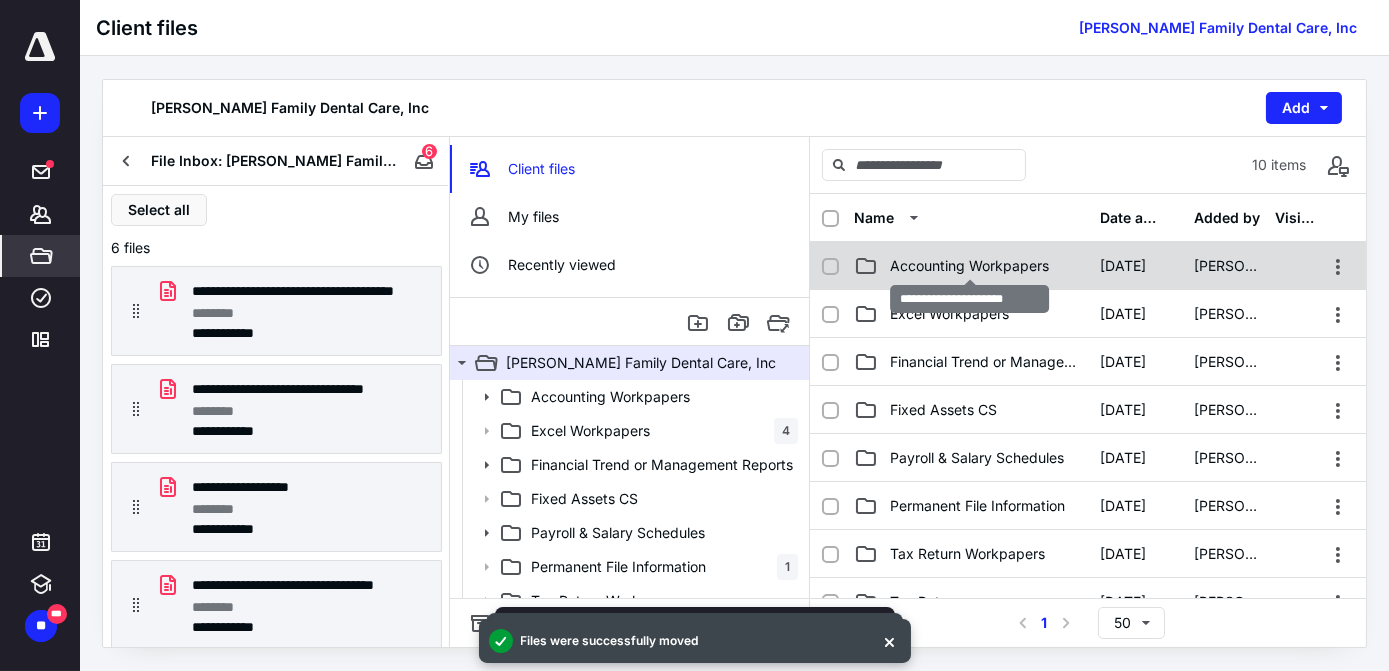 click on "Accounting Workpapers" at bounding box center [969, 266] 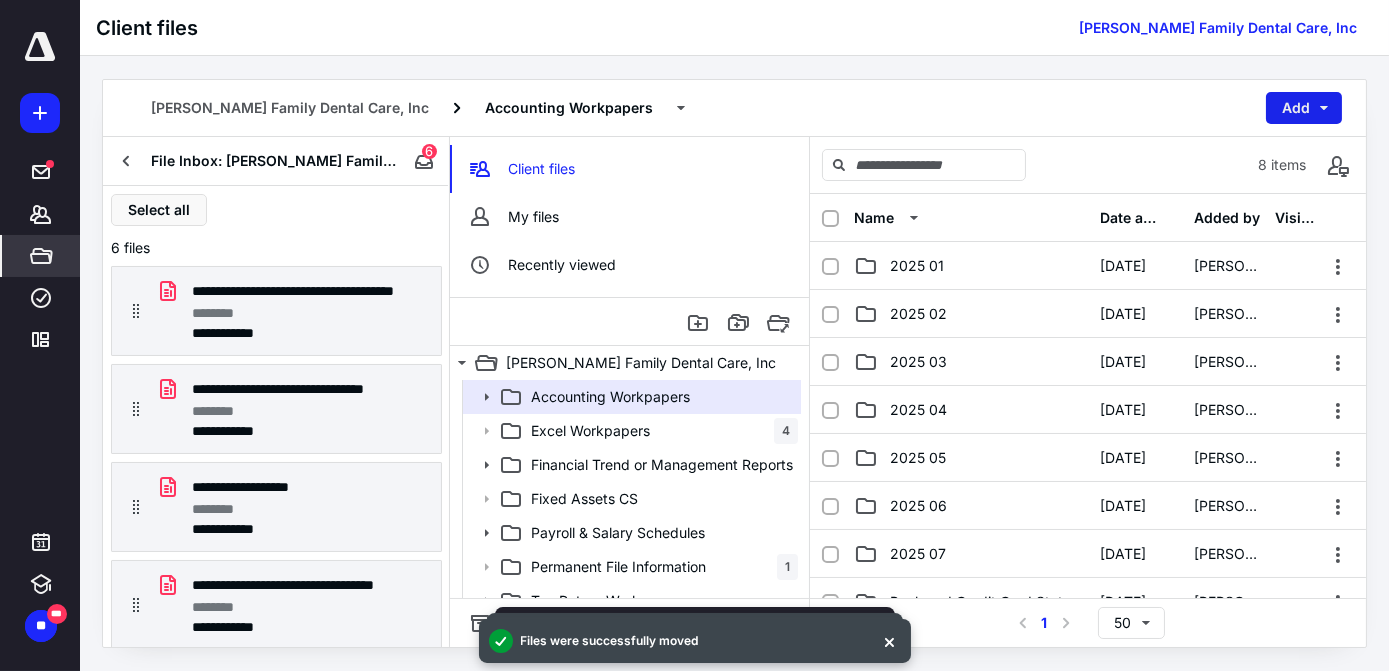 click on "Add" at bounding box center (1304, 108) 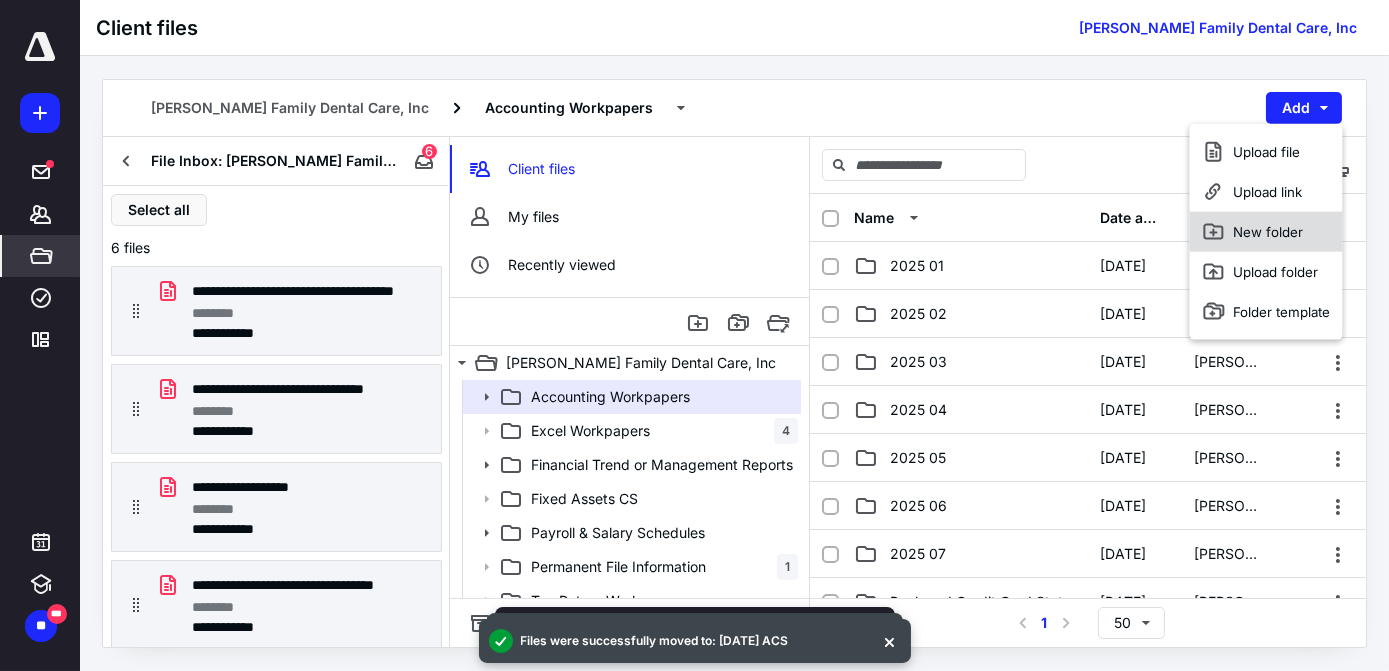 click on "New folder" at bounding box center (1266, 232) 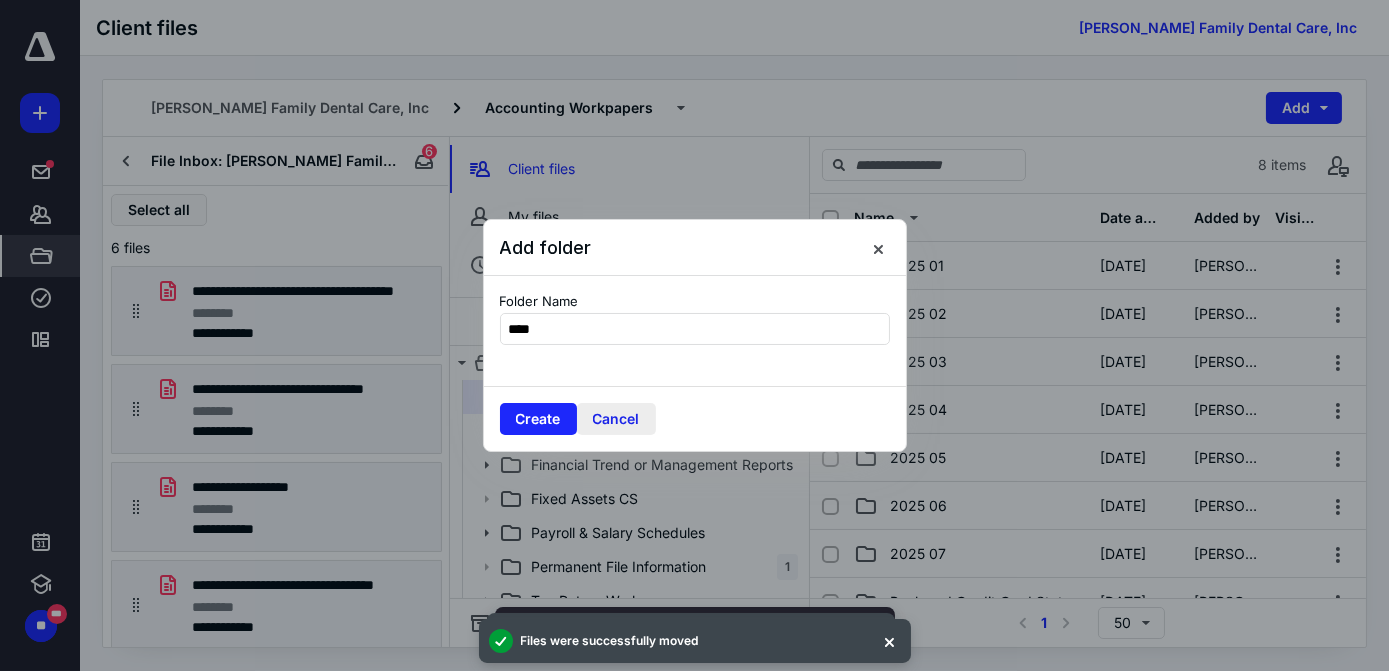 type on "****" 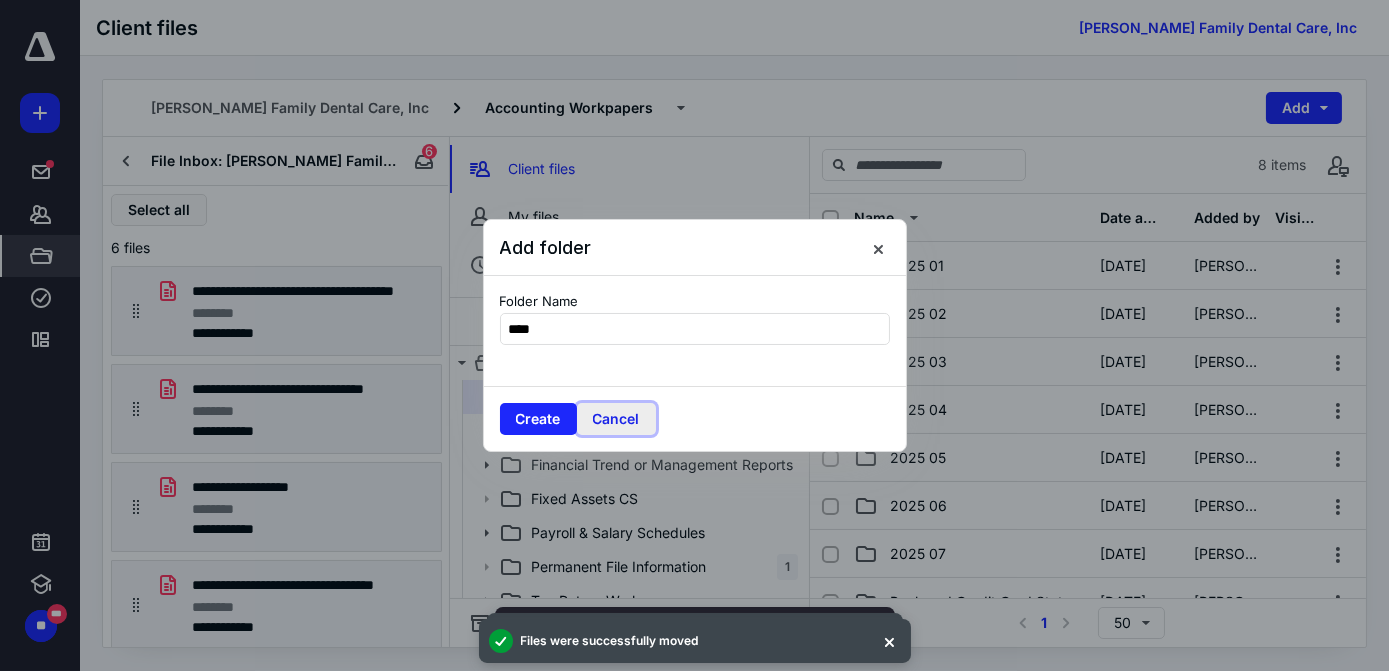 click on "Cancel" at bounding box center [616, 419] 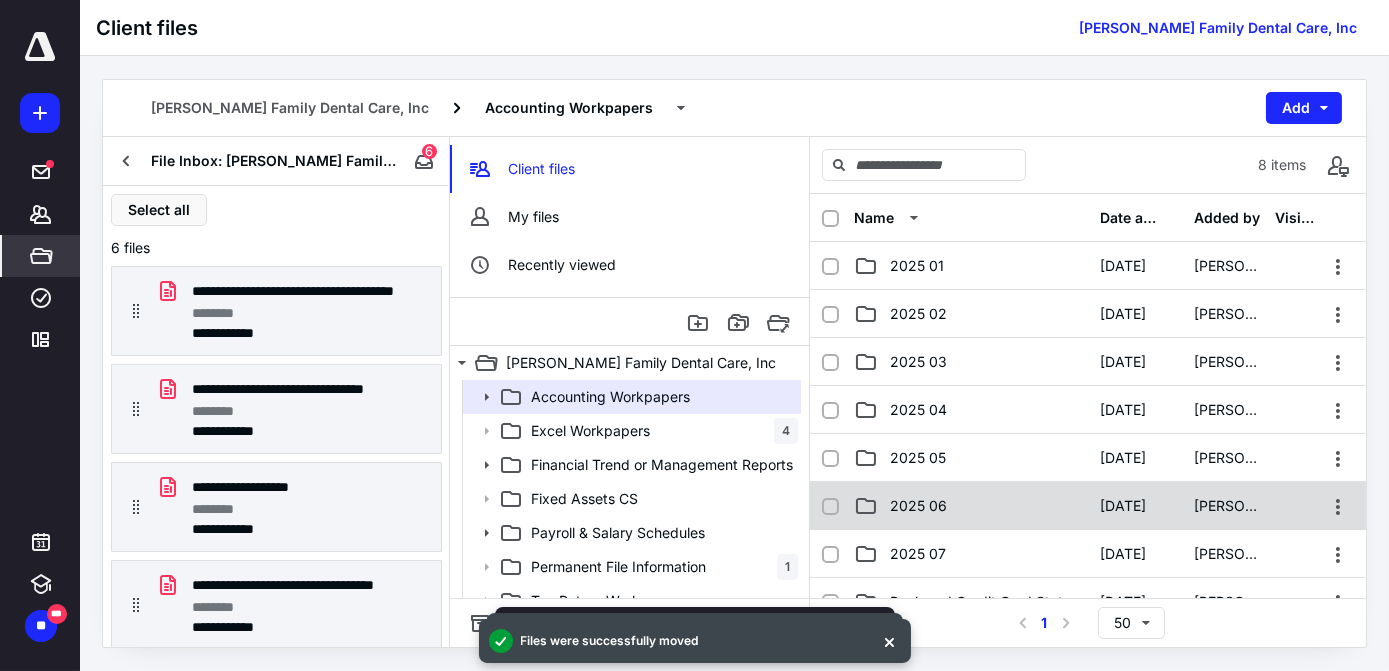click on "2025 06" at bounding box center [971, 506] 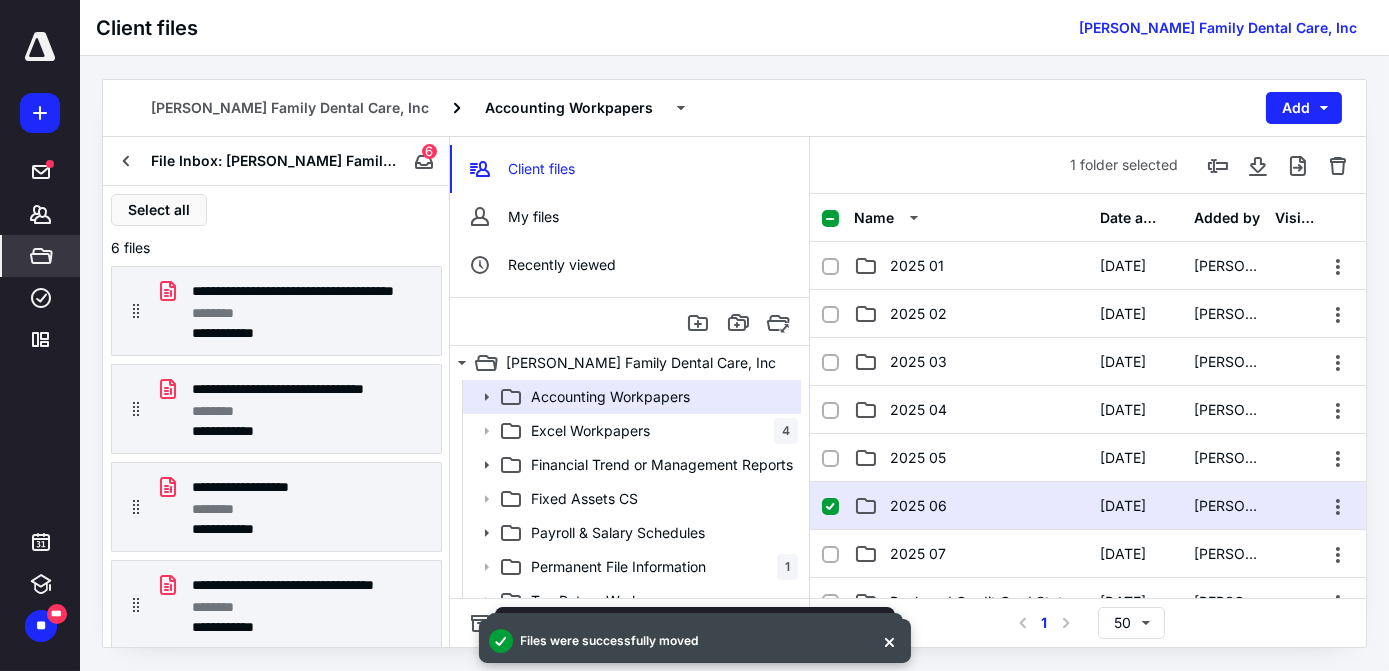 click on "2025 06" at bounding box center (971, 506) 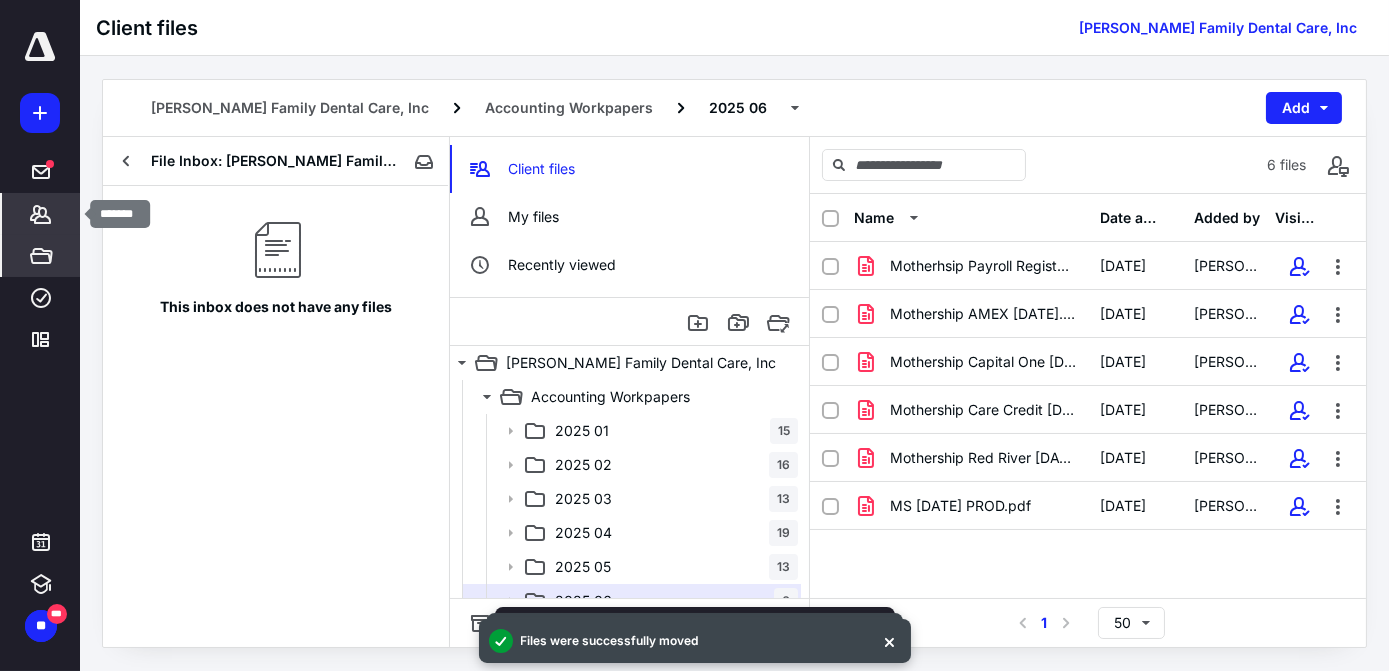 click on "*******" at bounding box center [41, 214] 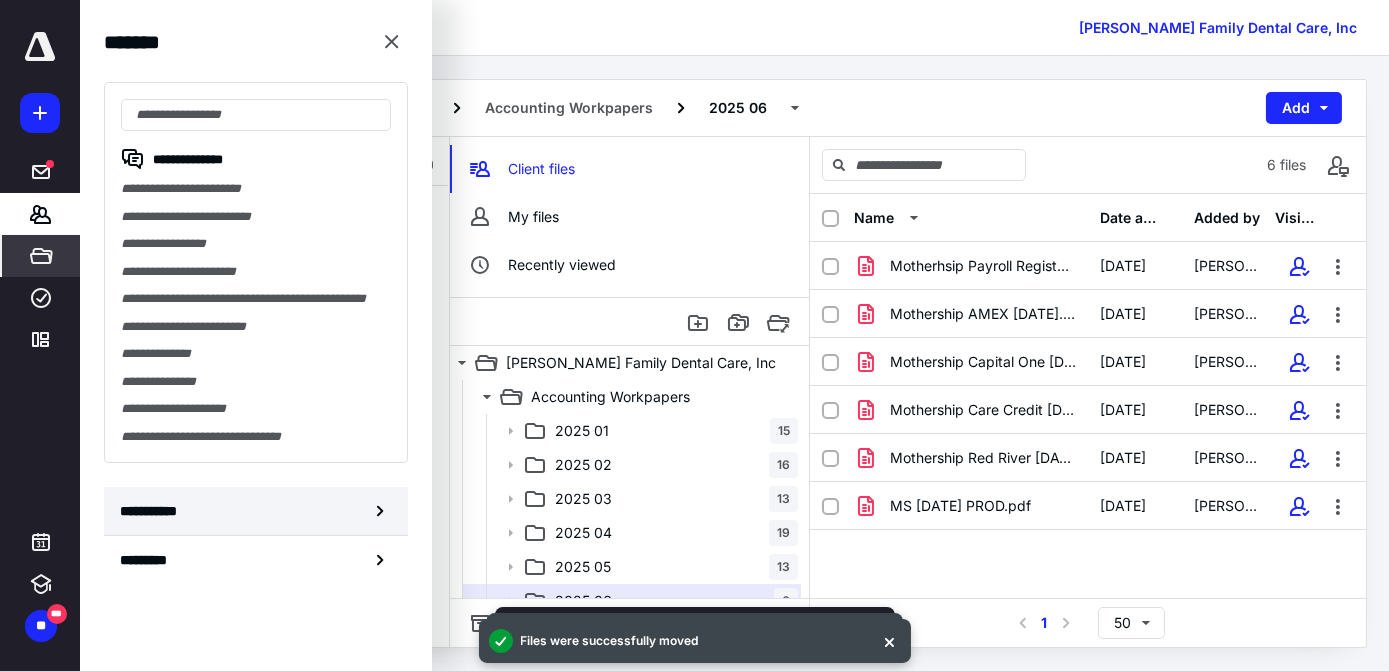 click on "**********" at bounding box center [153, 511] 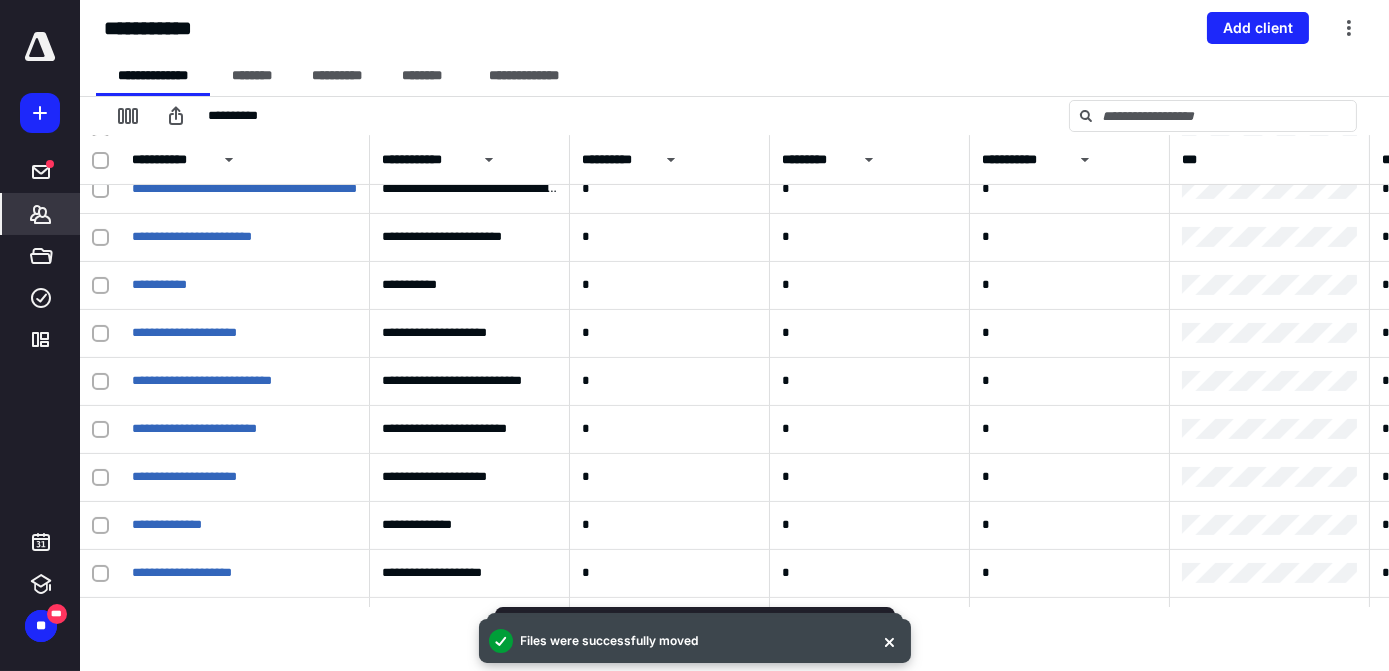 scroll, scrollTop: 1090, scrollLeft: 0, axis: vertical 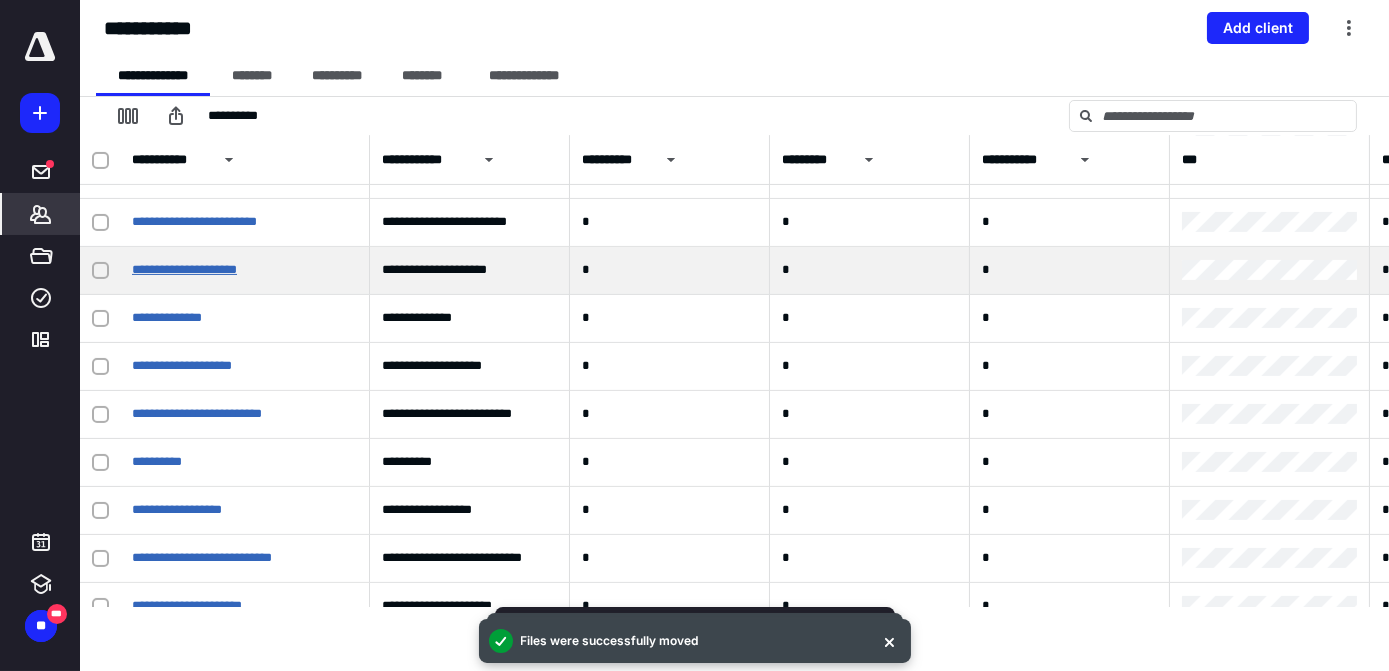 click on "**********" at bounding box center (184, 269) 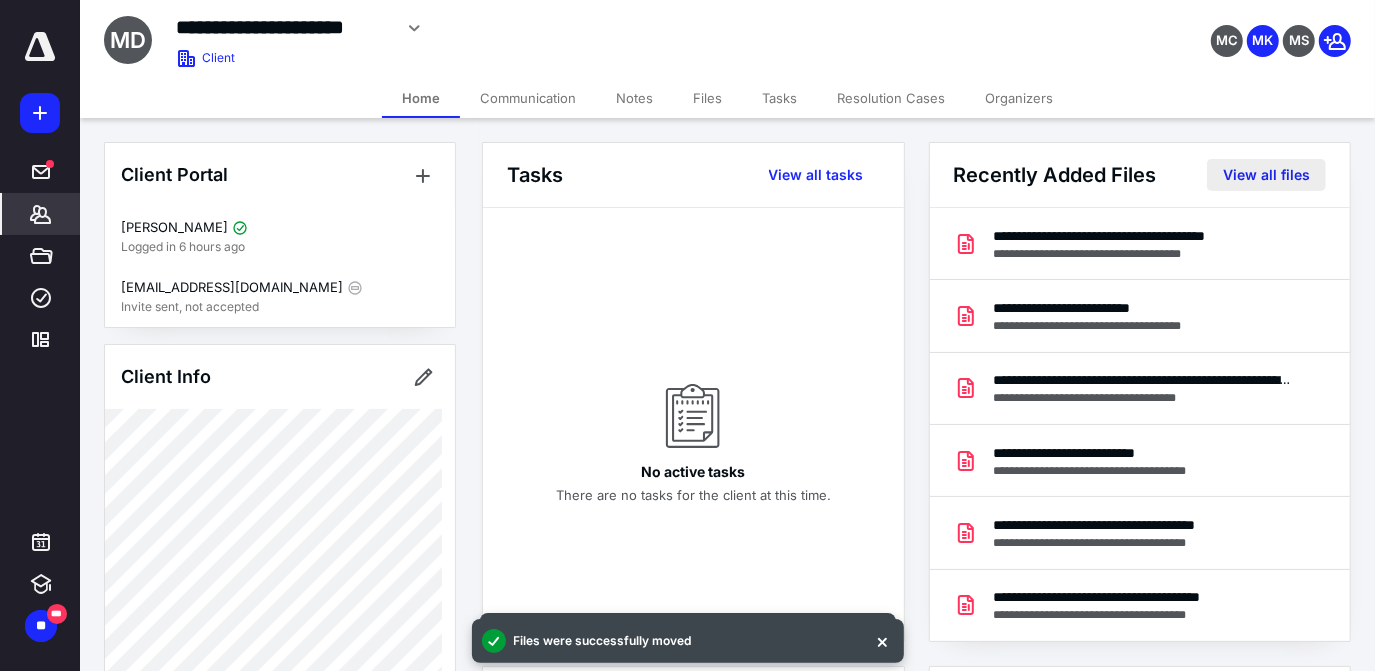 click on "View all files" at bounding box center (1266, 175) 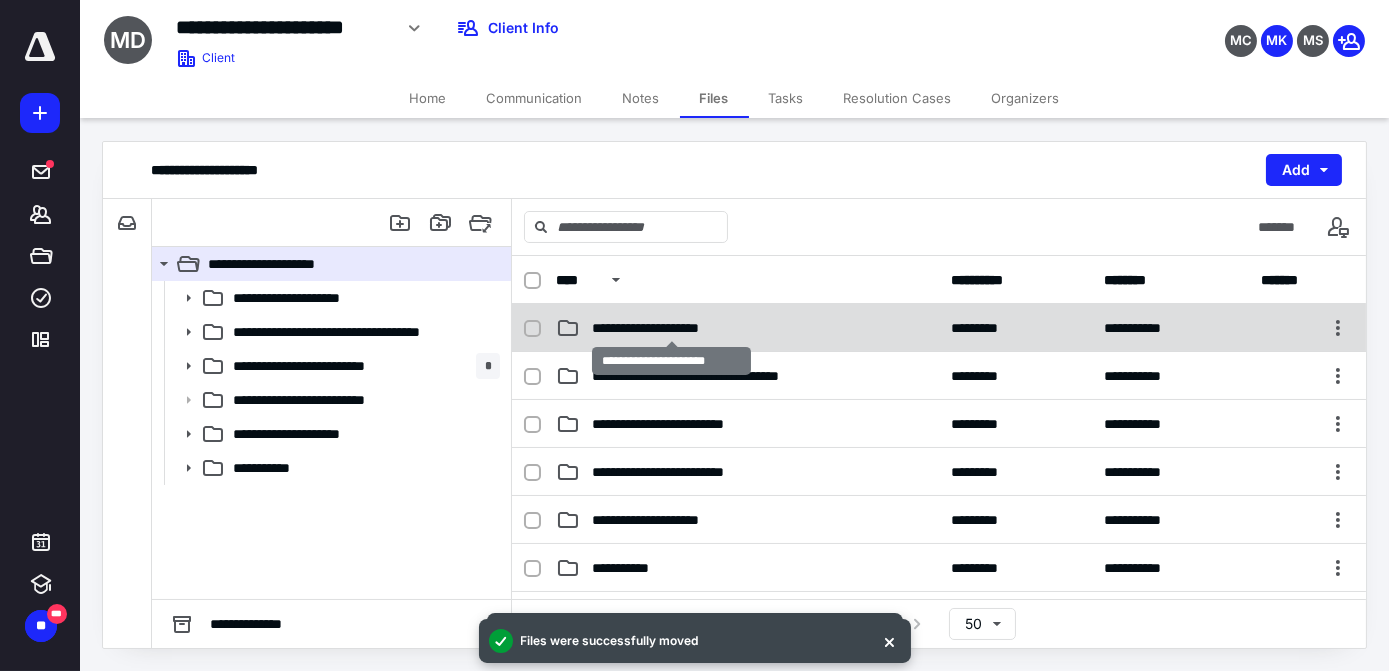 click on "**********" at bounding box center (672, 328) 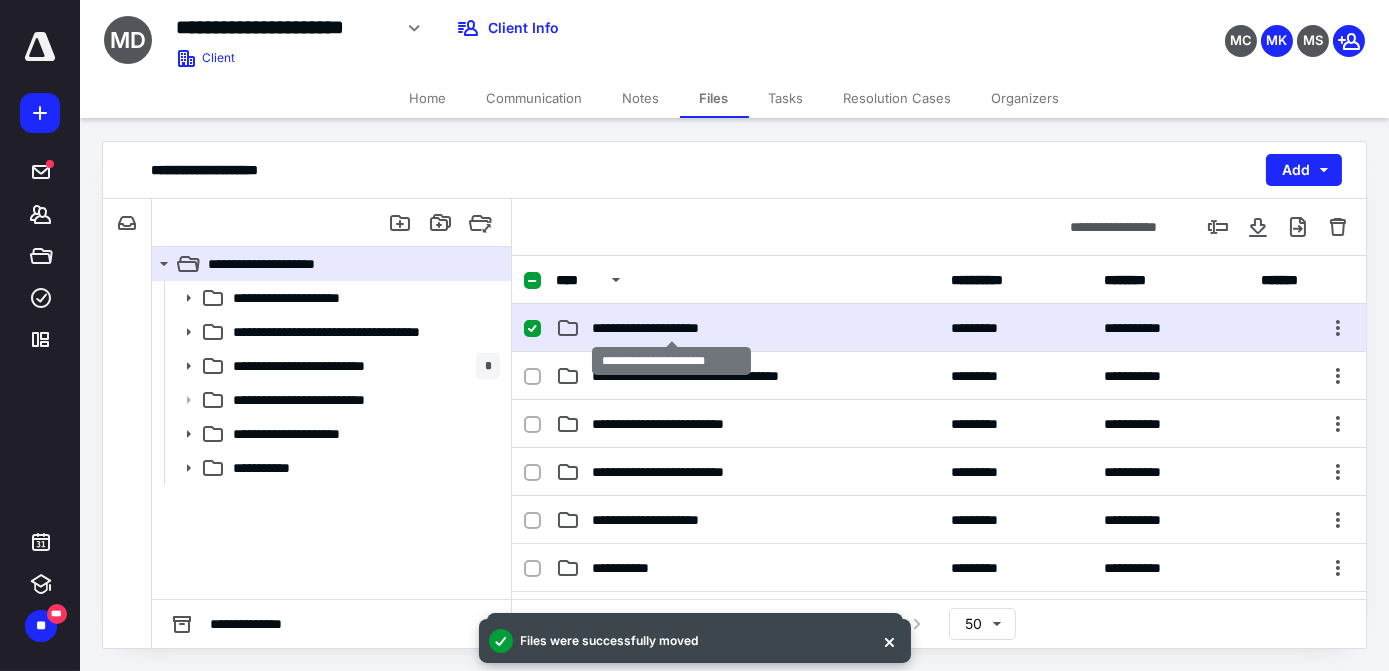 click on "**********" at bounding box center (672, 328) 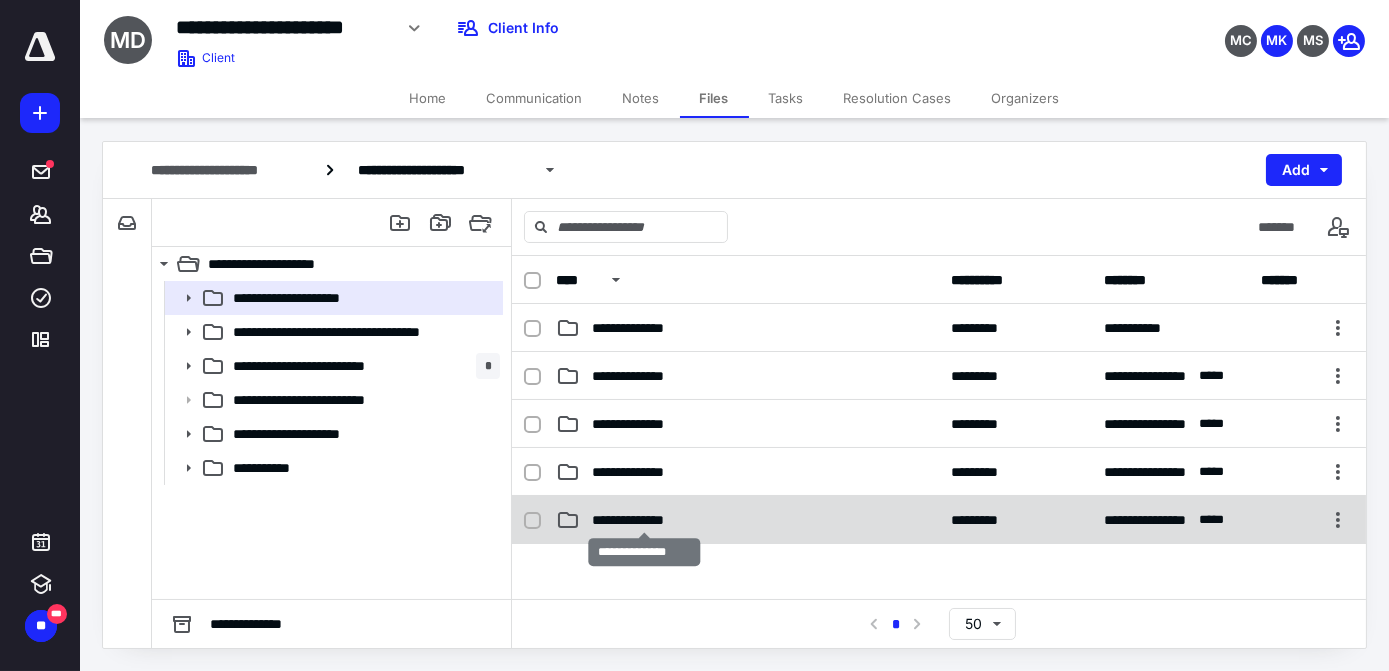 click on "**********" at bounding box center (645, 520) 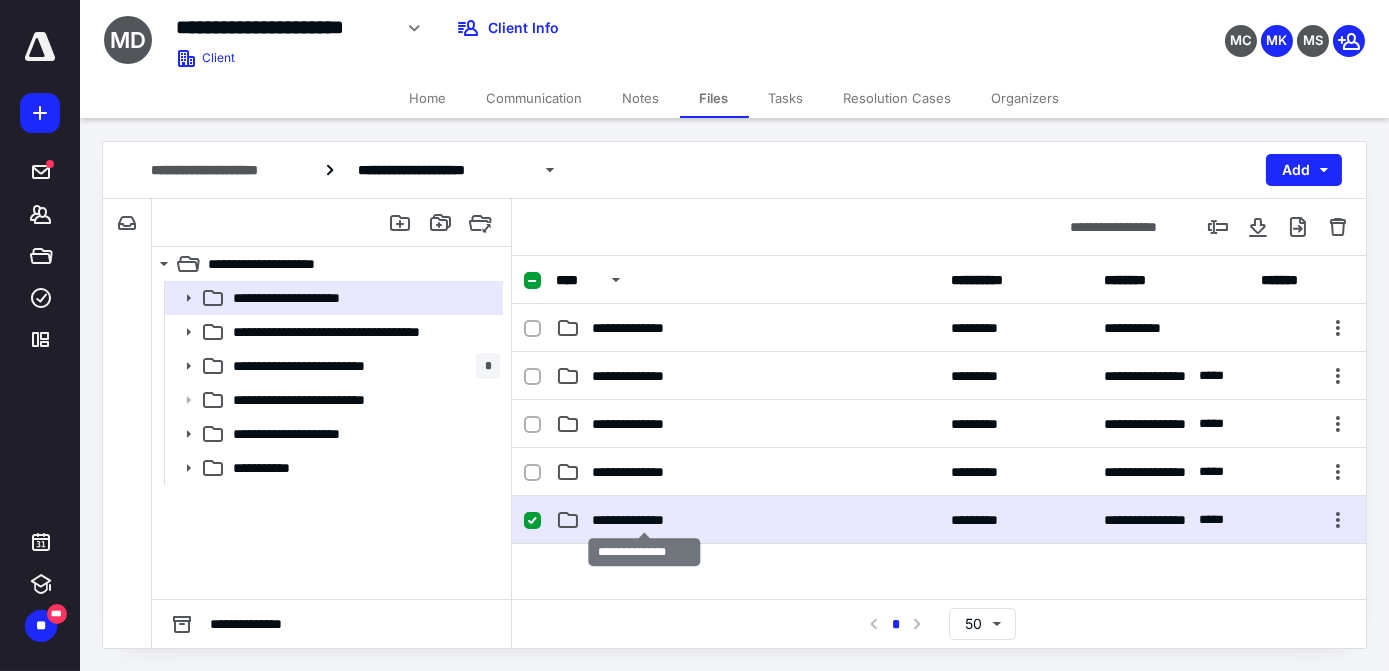 click on "**********" at bounding box center [645, 520] 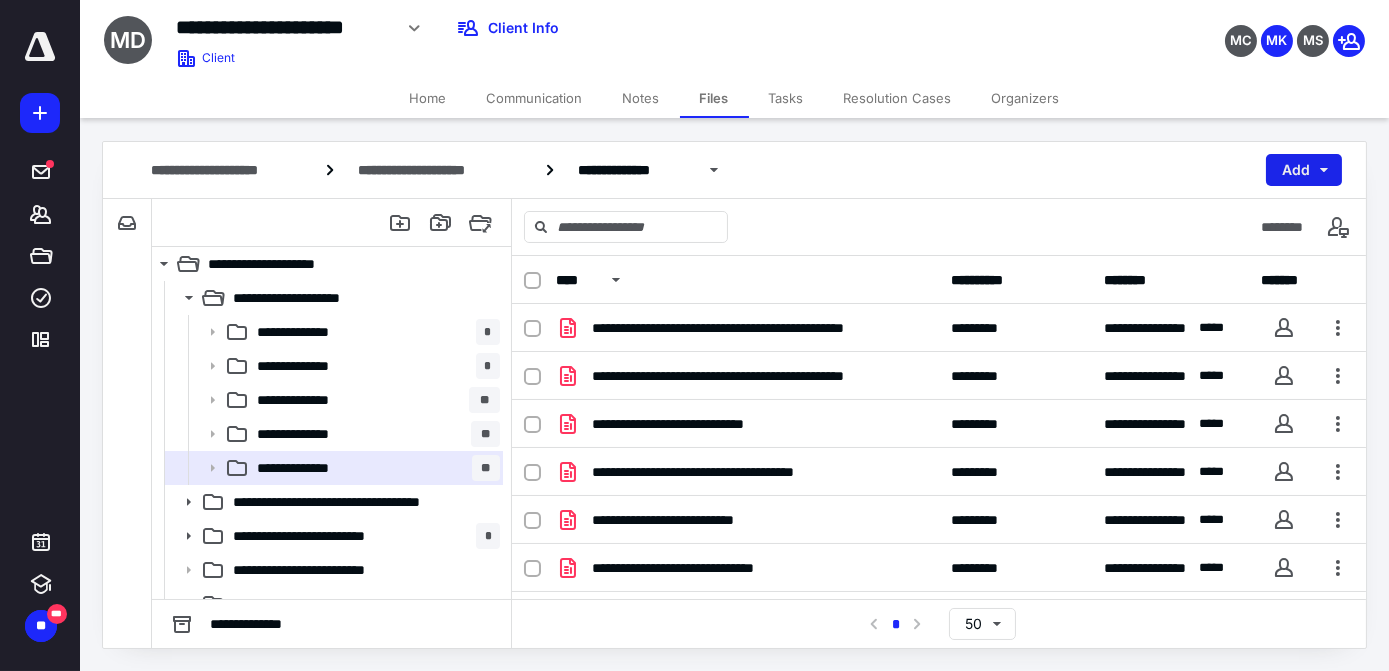 click on "Add" at bounding box center (1304, 170) 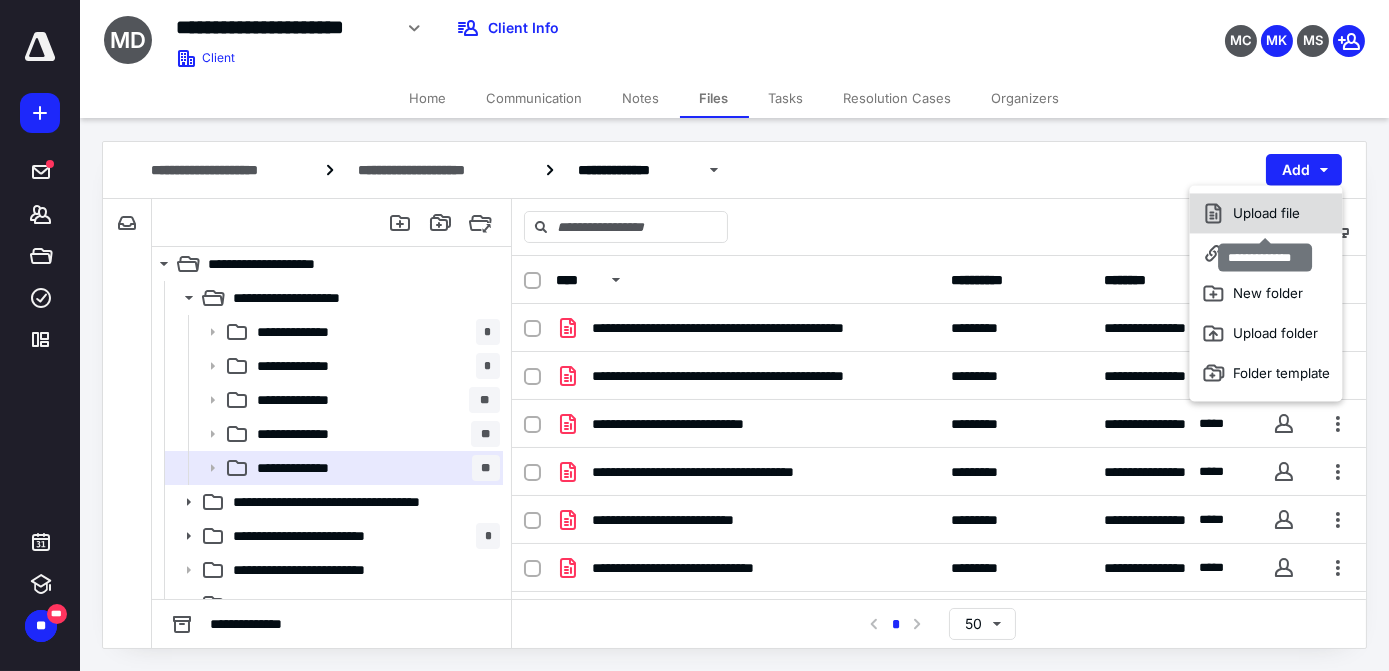 click on "Upload file" at bounding box center (1266, 213) 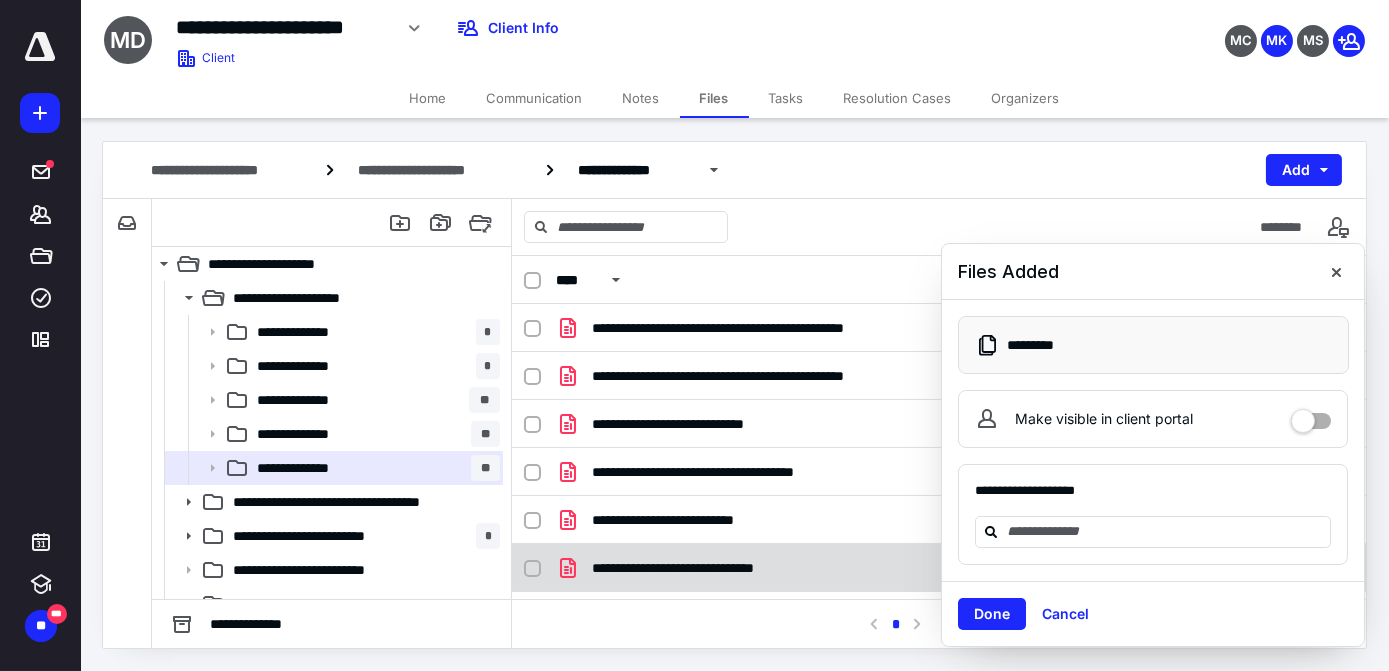 drag, startPoint x: 1003, startPoint y: 614, endPoint x: 975, endPoint y: 585, distance: 40.311287 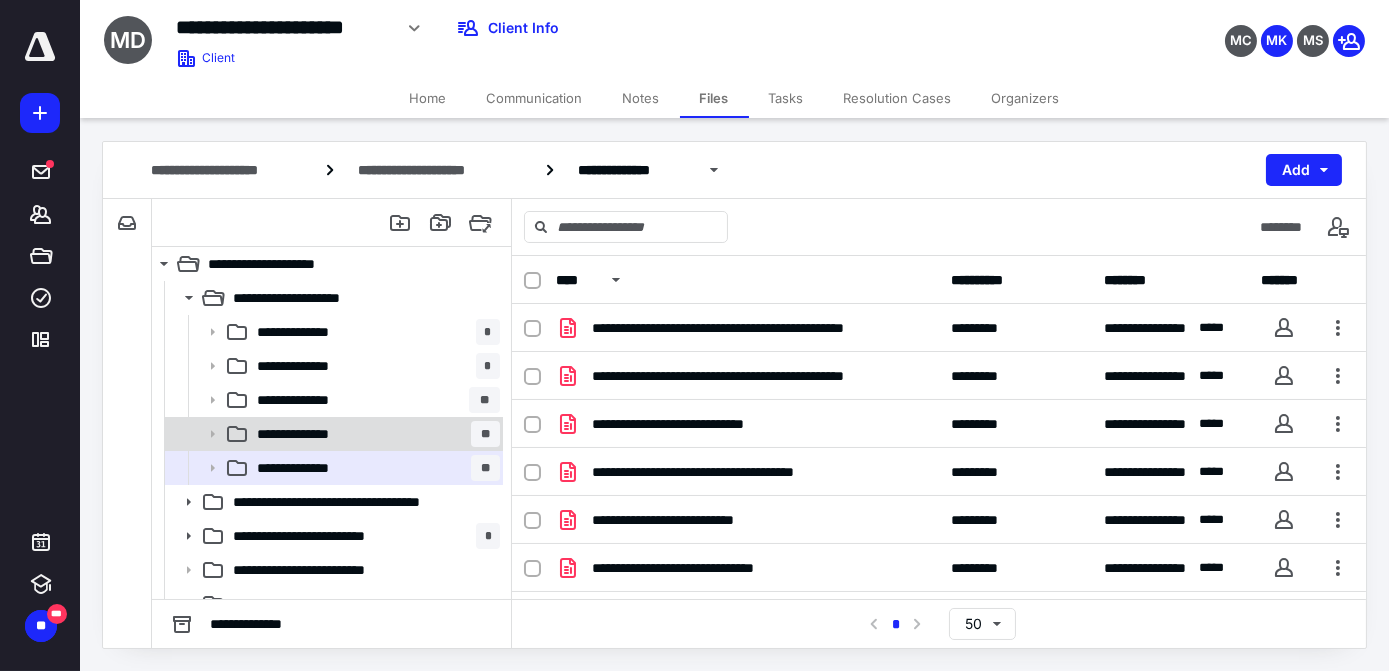 click on "**********" at bounding box center (312, 434) 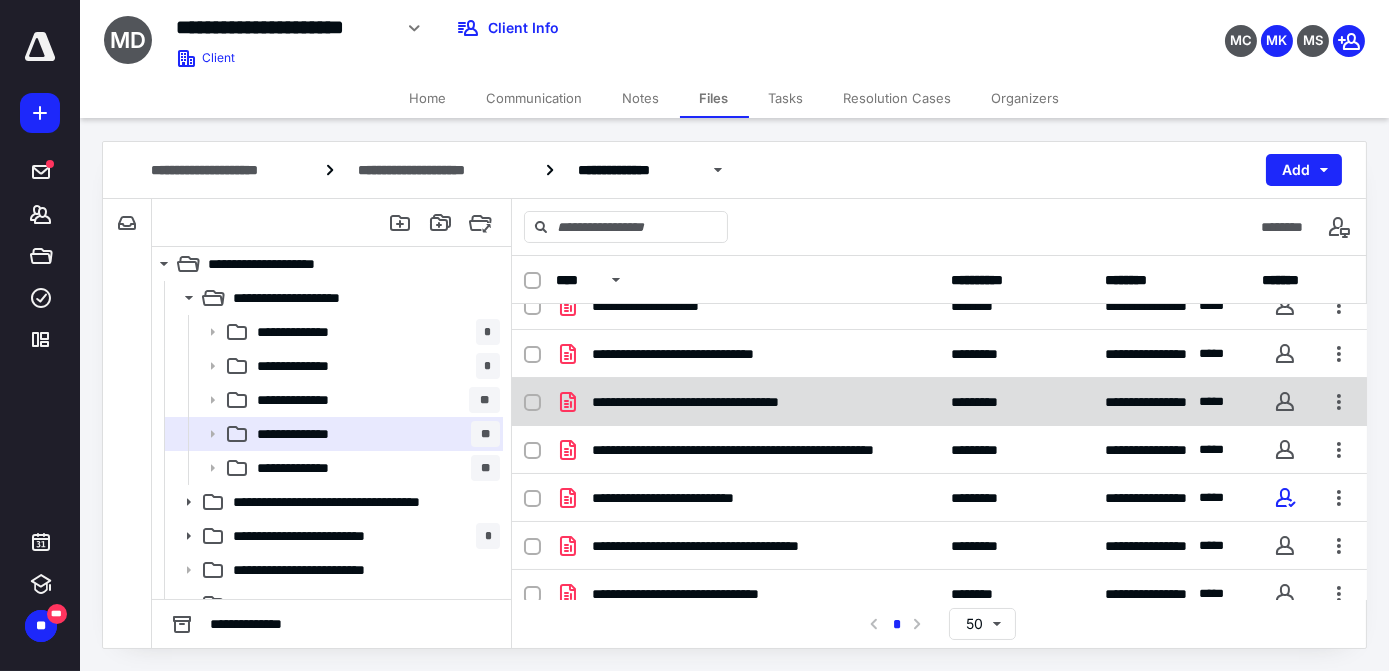 scroll, scrollTop: 272, scrollLeft: 0, axis: vertical 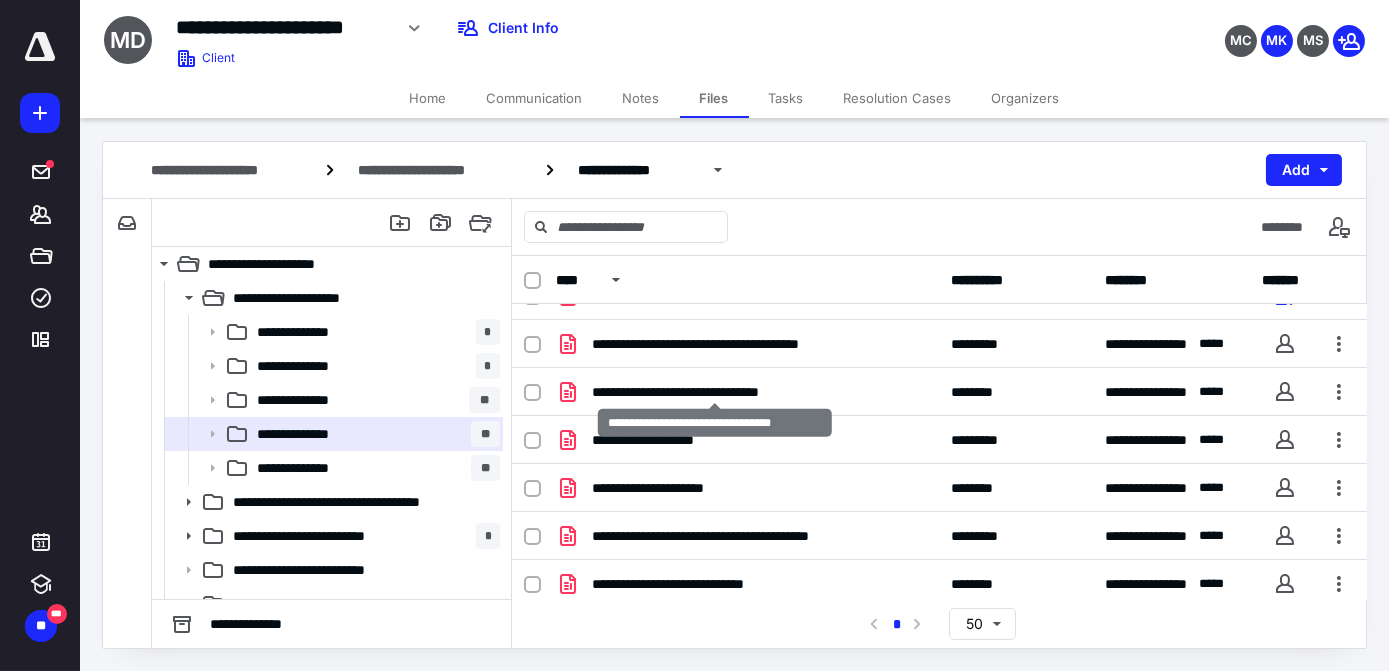 click on "**********" at bounding box center [715, 392] 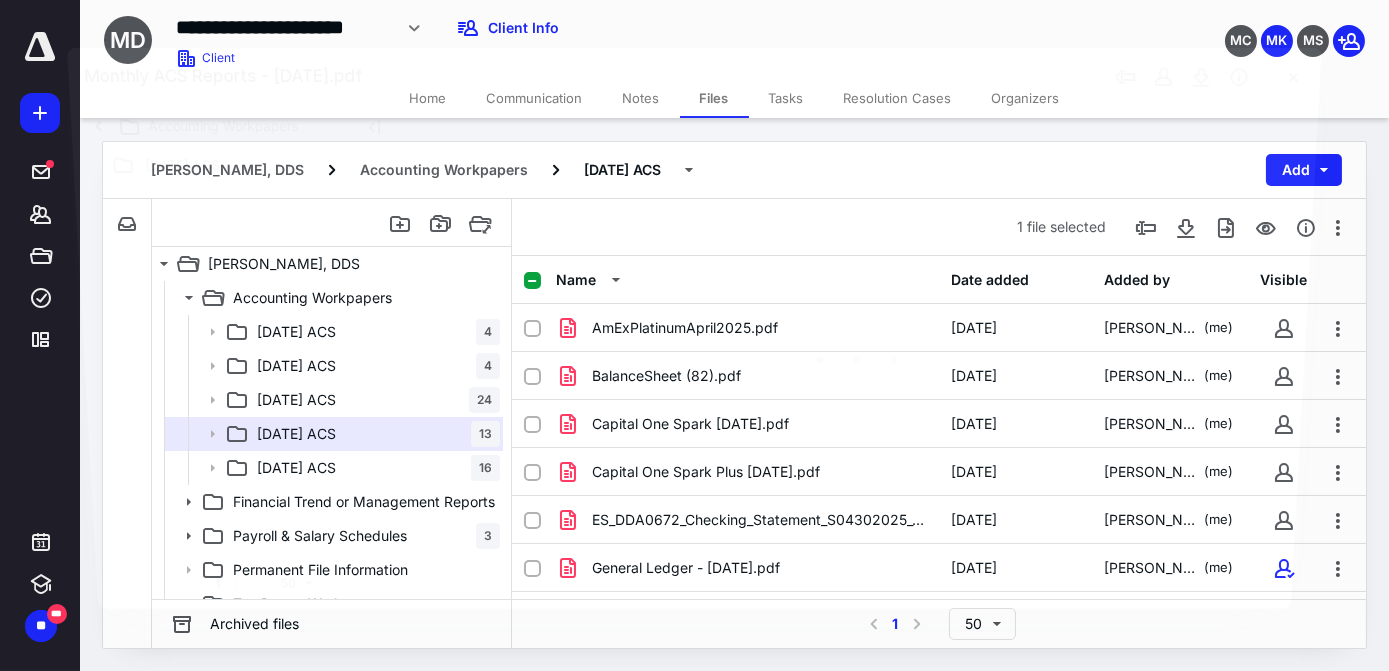scroll, scrollTop: 272, scrollLeft: 0, axis: vertical 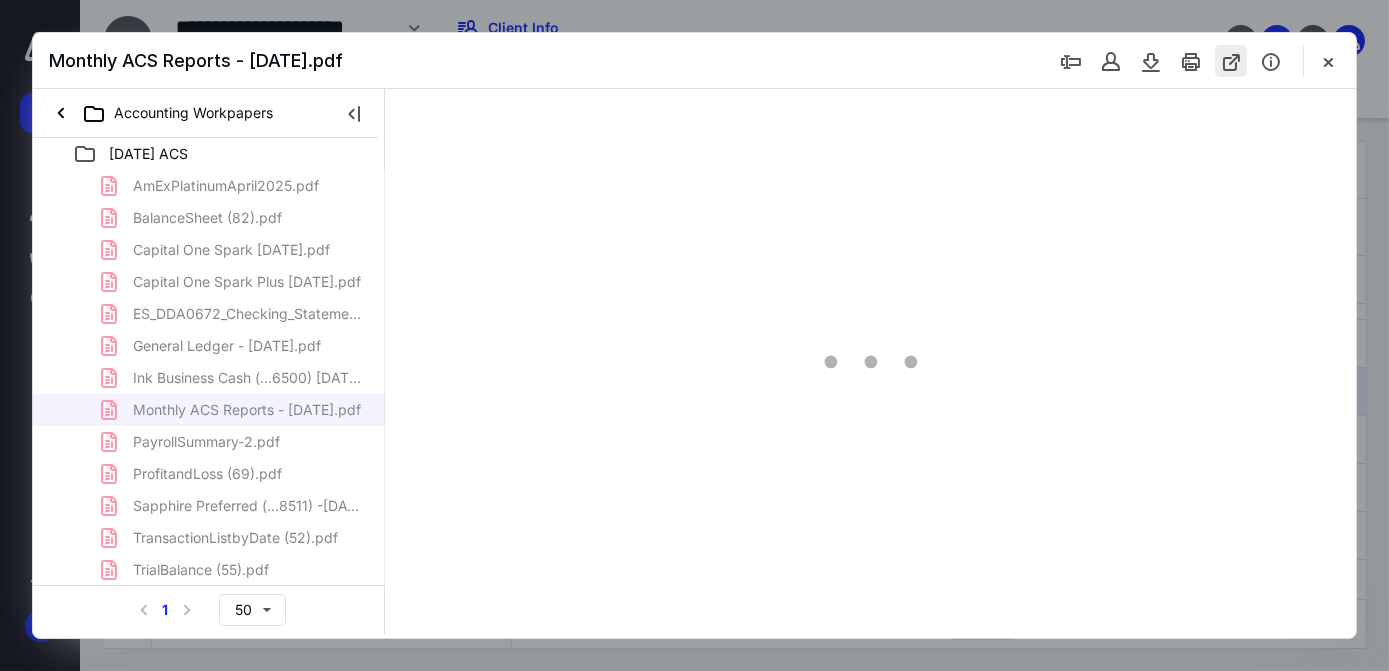 click at bounding box center (1231, 61) 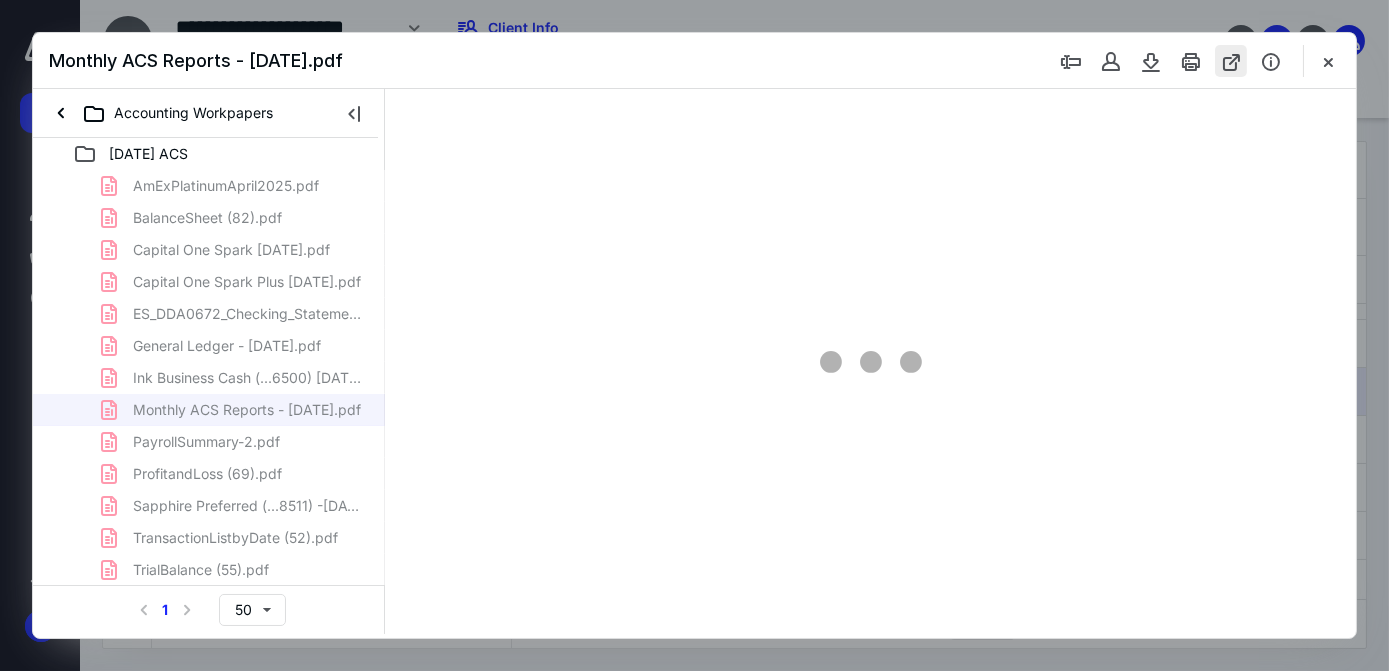 scroll, scrollTop: 0, scrollLeft: 0, axis: both 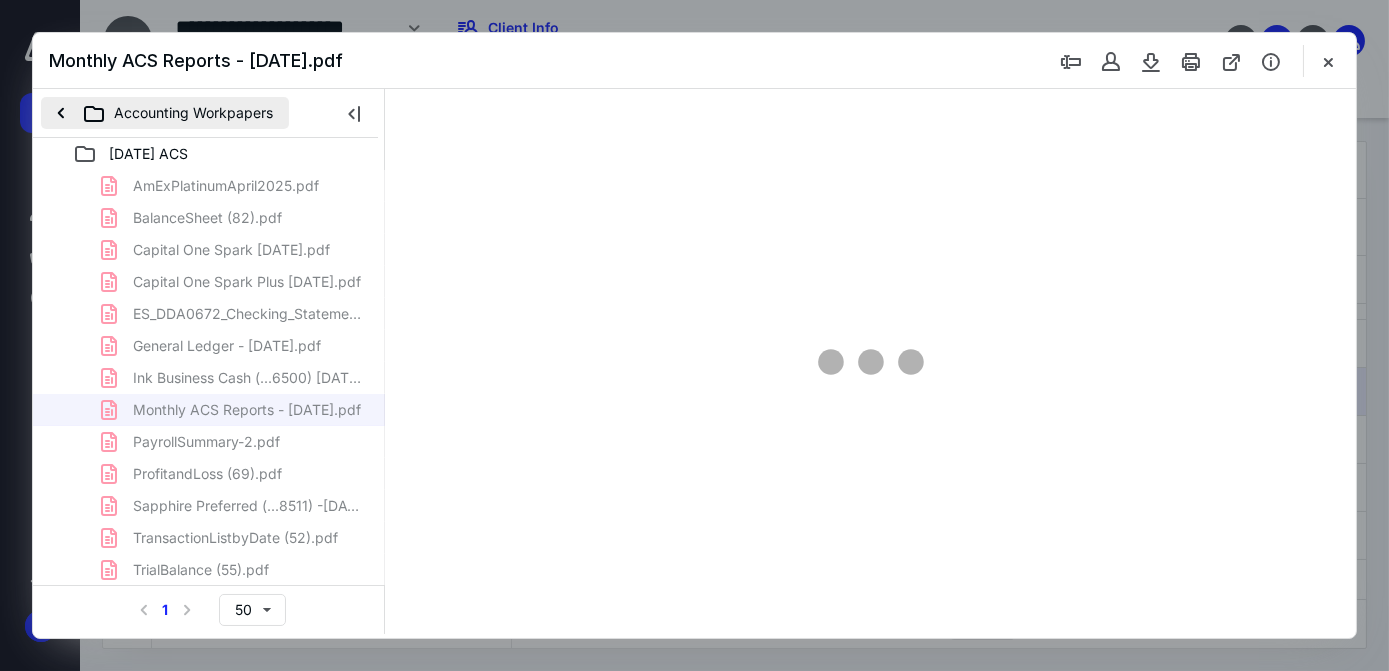 click on "Accounting Workpapers" at bounding box center [165, 113] 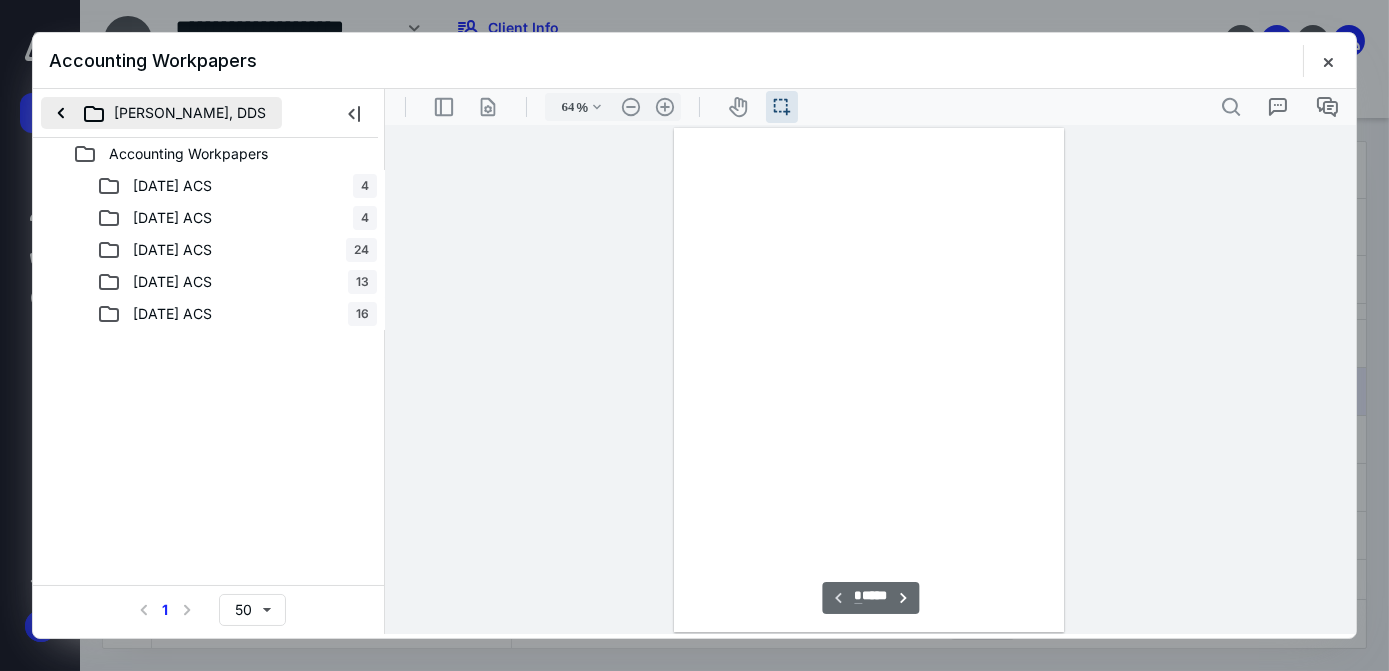 scroll, scrollTop: 39, scrollLeft: 0, axis: vertical 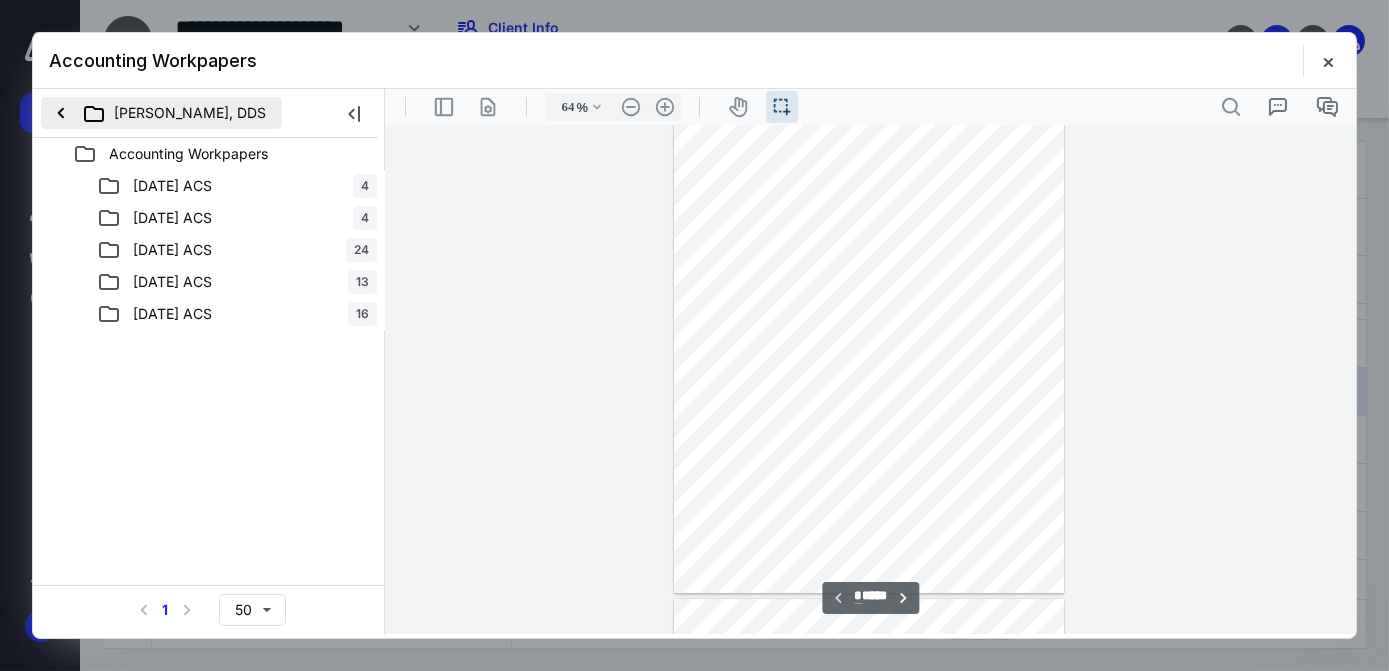 click on "[PERSON_NAME], DDS" at bounding box center (161, 113) 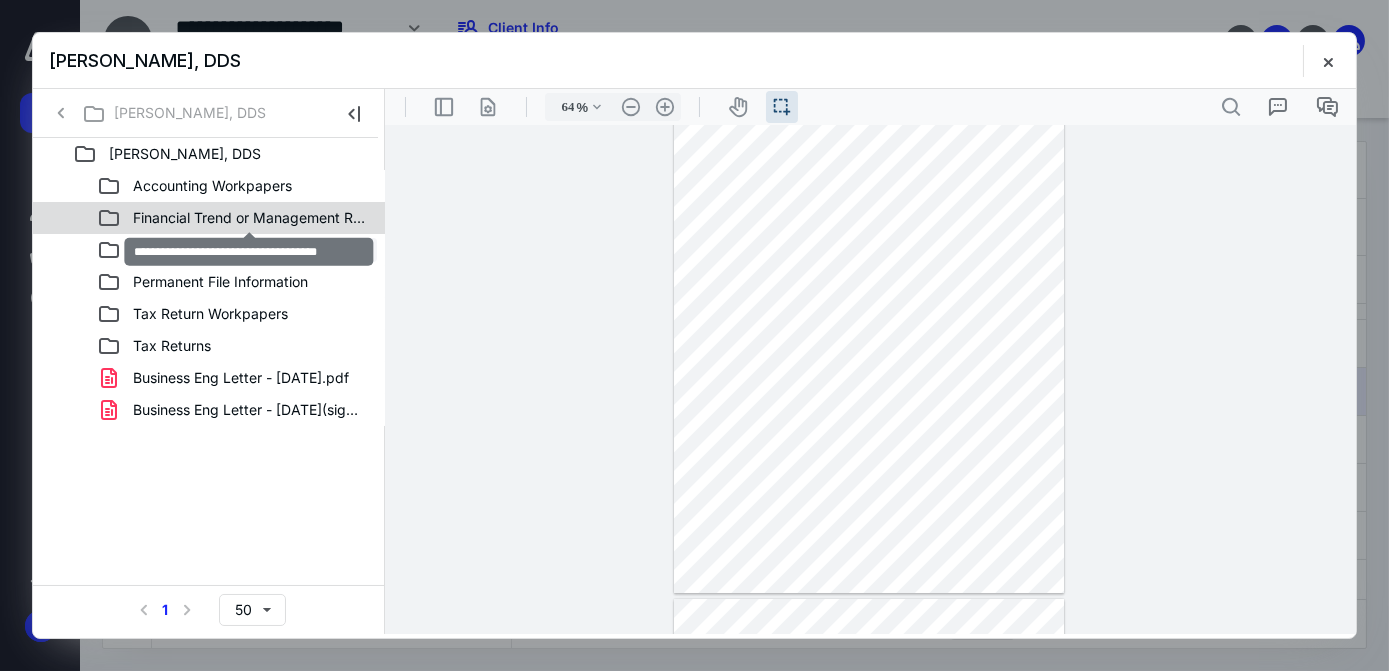 click on "Financial Trend or Management Reports" at bounding box center [249, 218] 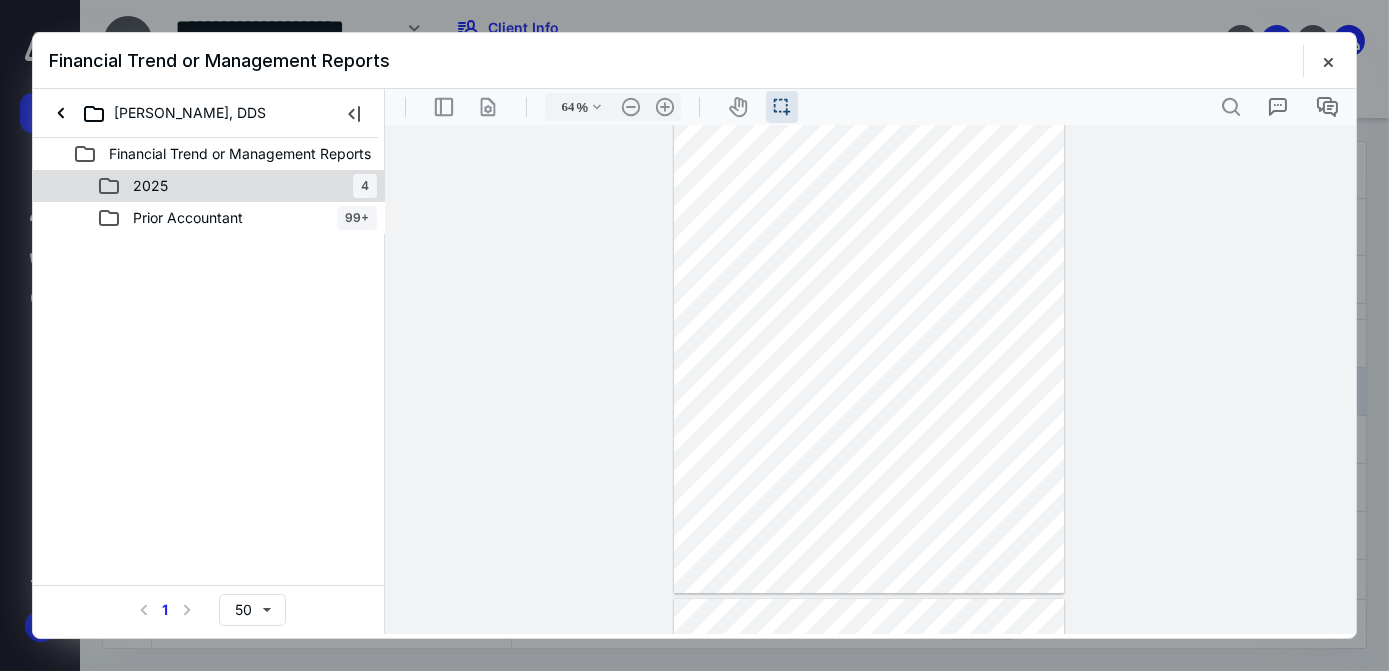 click on "2025 4" at bounding box center (237, 186) 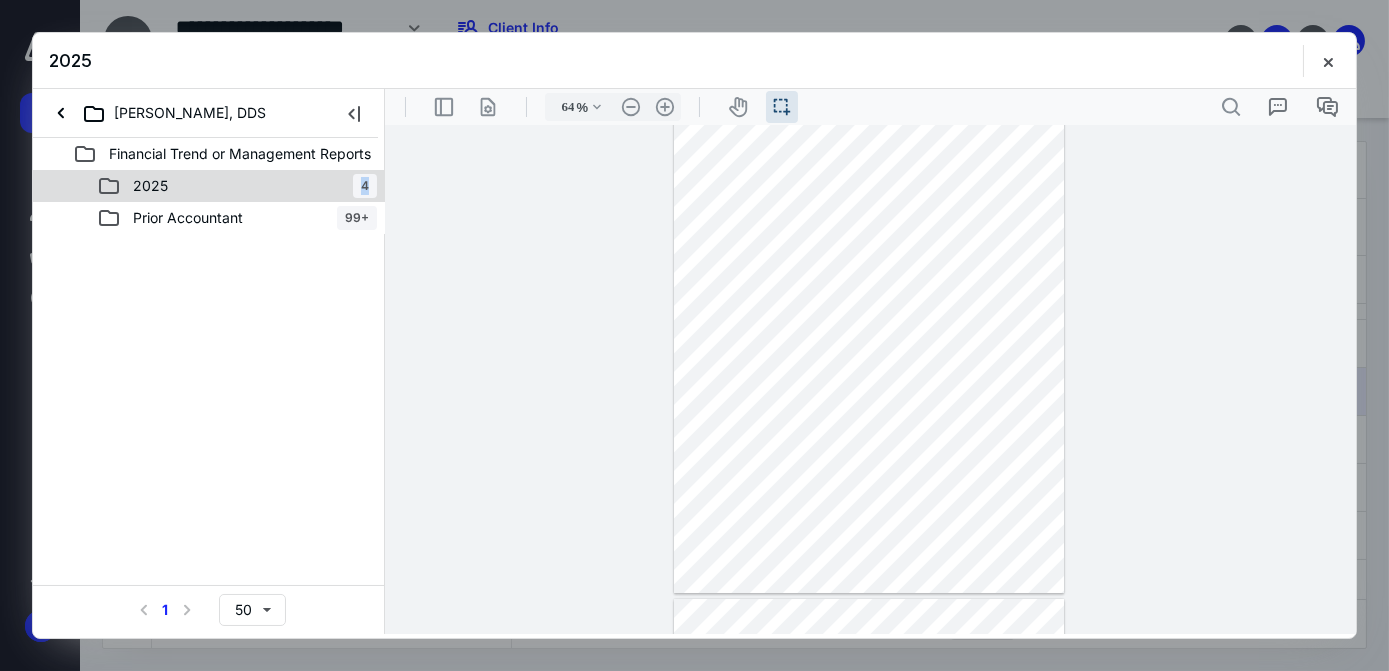 click on "2025 4" at bounding box center (237, 186) 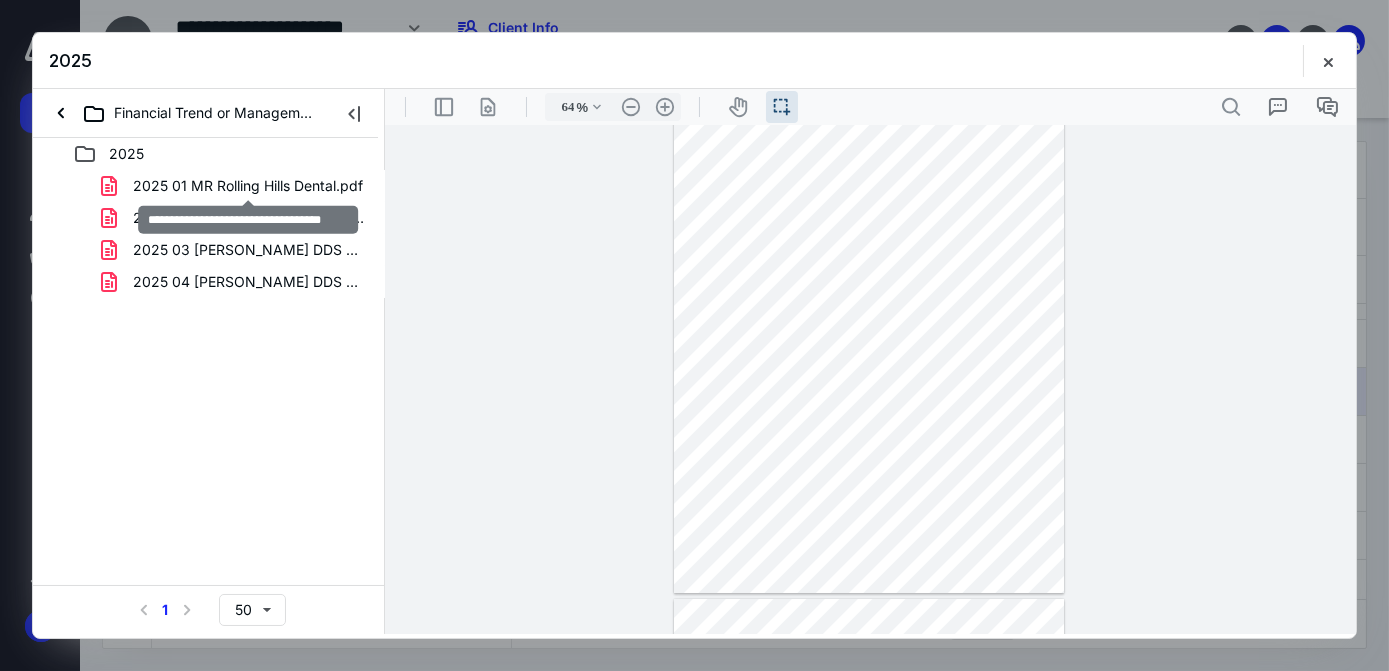 drag, startPoint x: 179, startPoint y: 188, endPoint x: 218, endPoint y: 278, distance: 98.08669 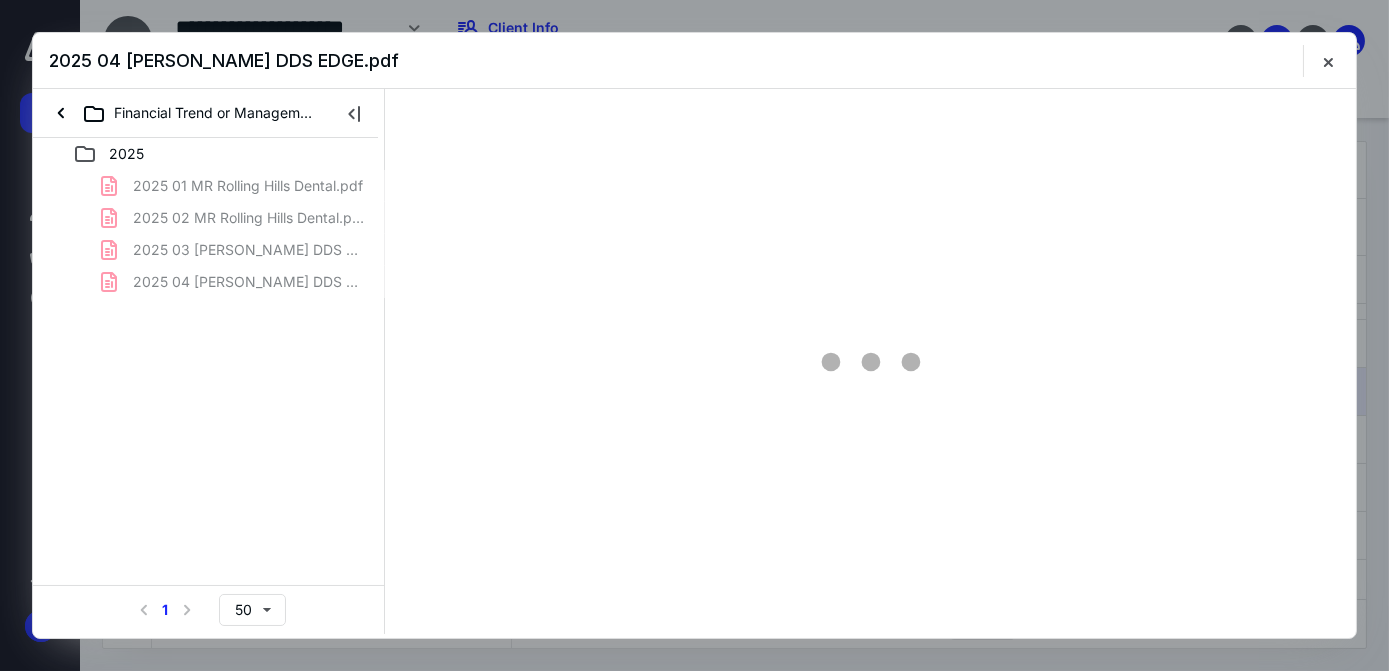 click on "2025 01 MR Rolling Hills Dental.pdf 2025 02 MR Rolling Hills Dental.pdf 2025 03 [PERSON_NAME] DDS EDGE.pdf 2025 04 [PERSON_NAME] DDS EDGE.pdf" at bounding box center [209, 234] 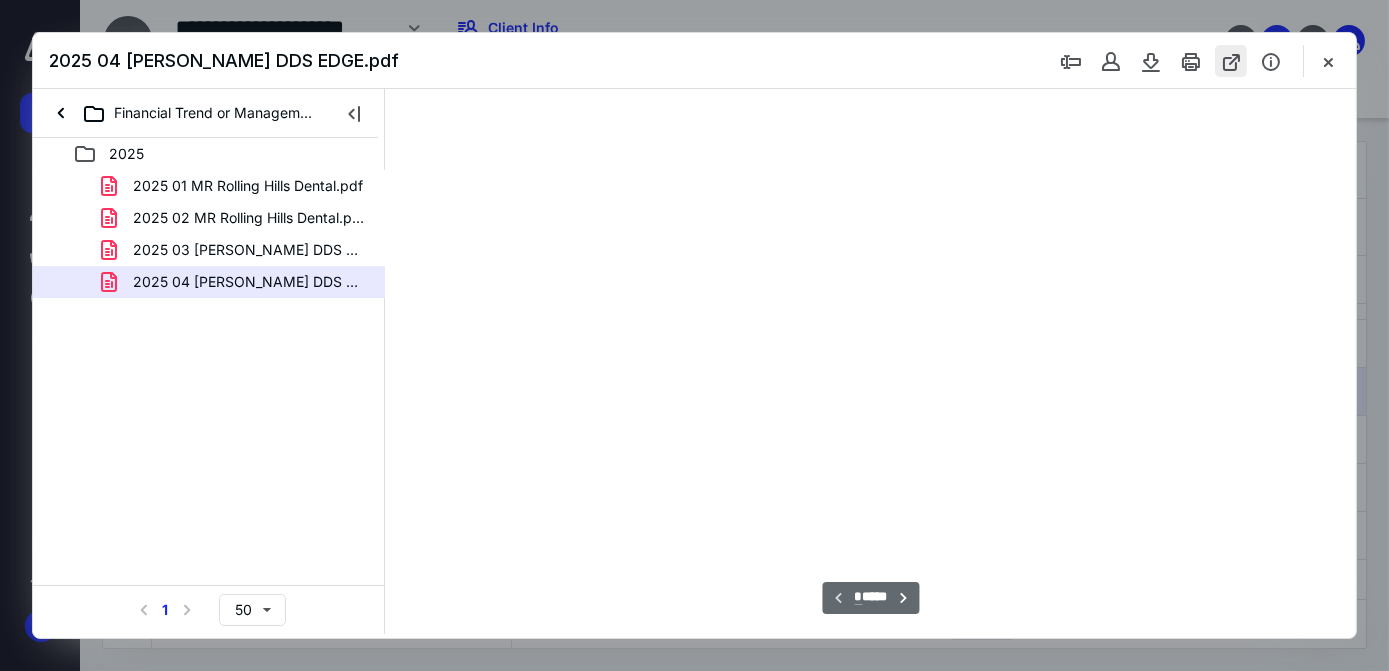 type on "64" 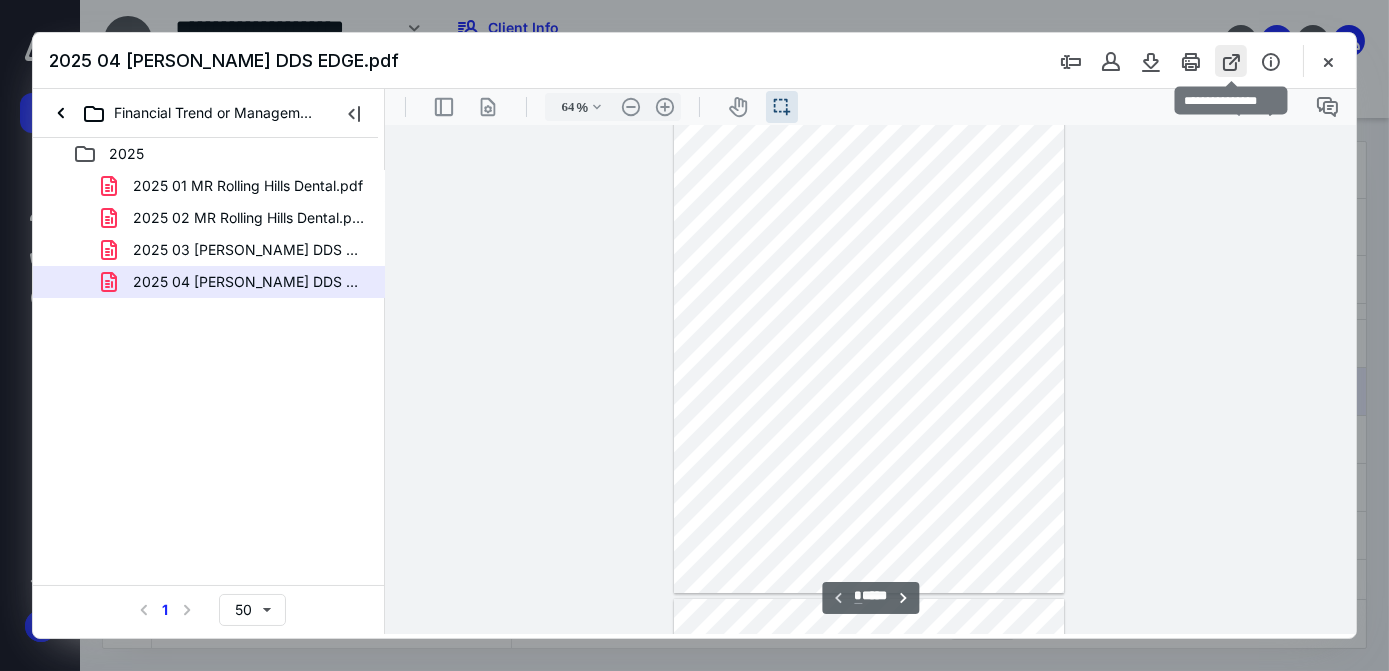 click at bounding box center (1231, 61) 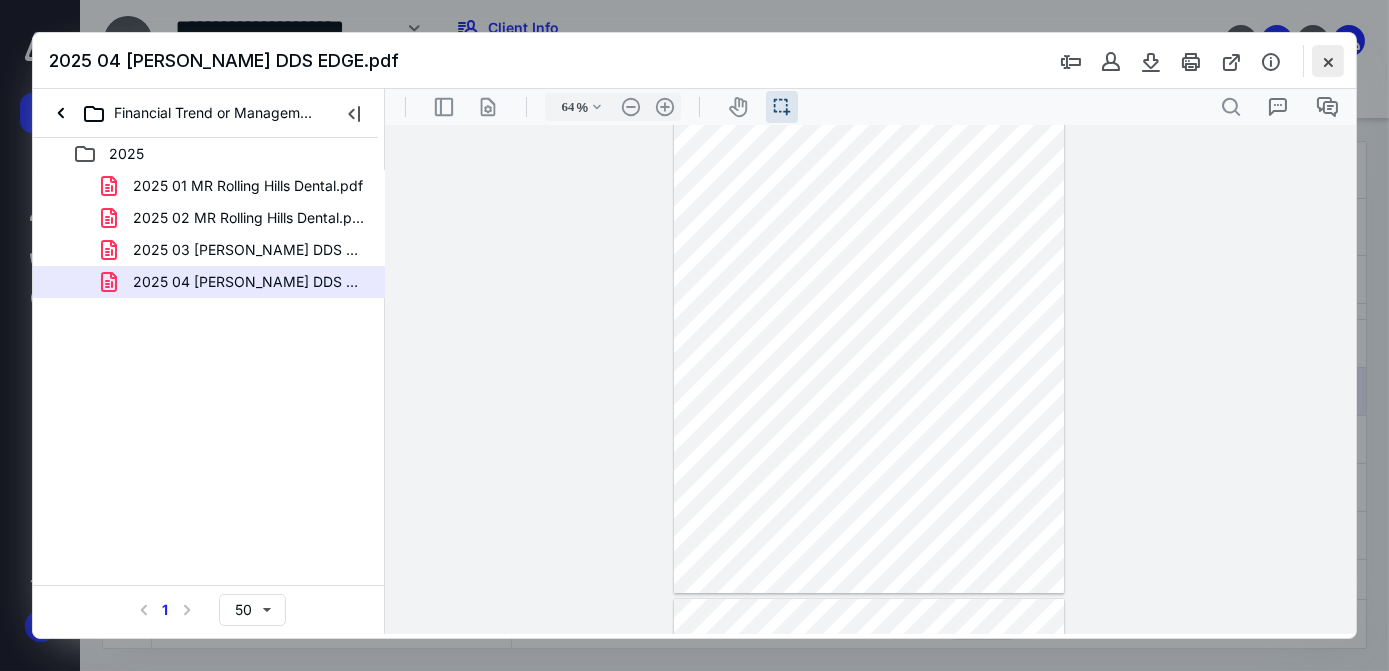 click at bounding box center (1328, 61) 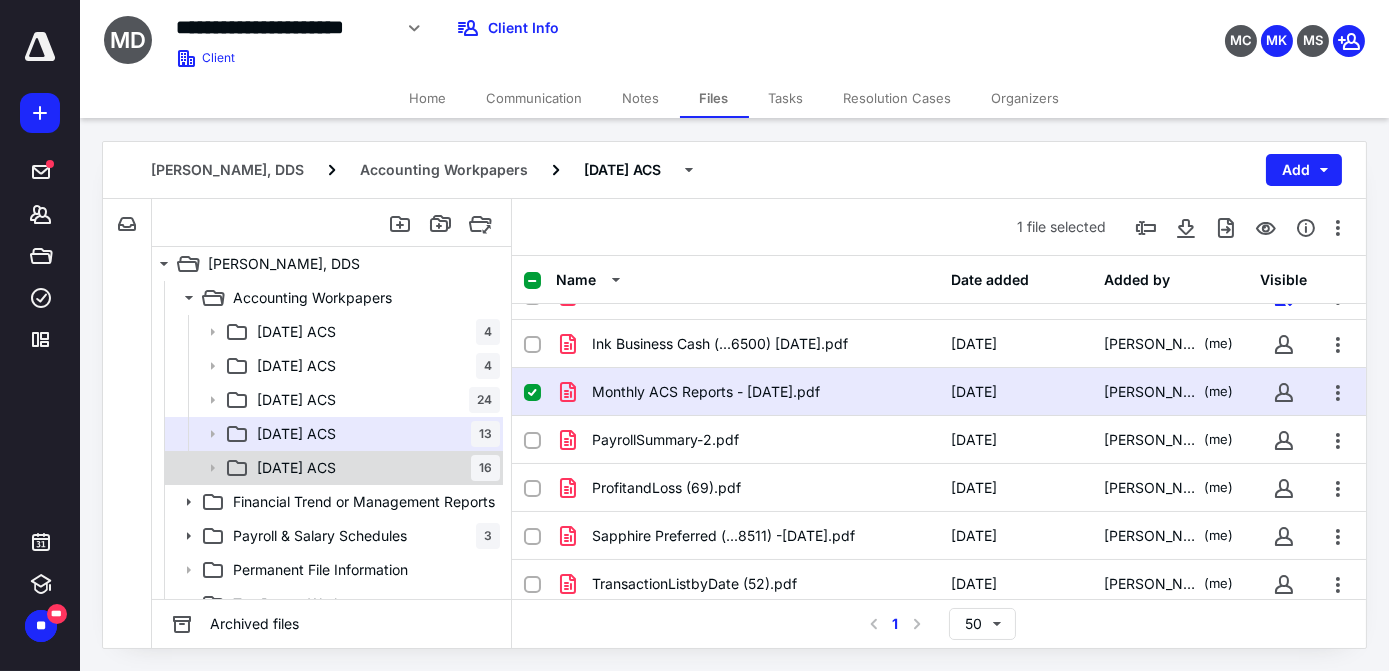 click on "[DATE] ACS 16" at bounding box center (374, 468) 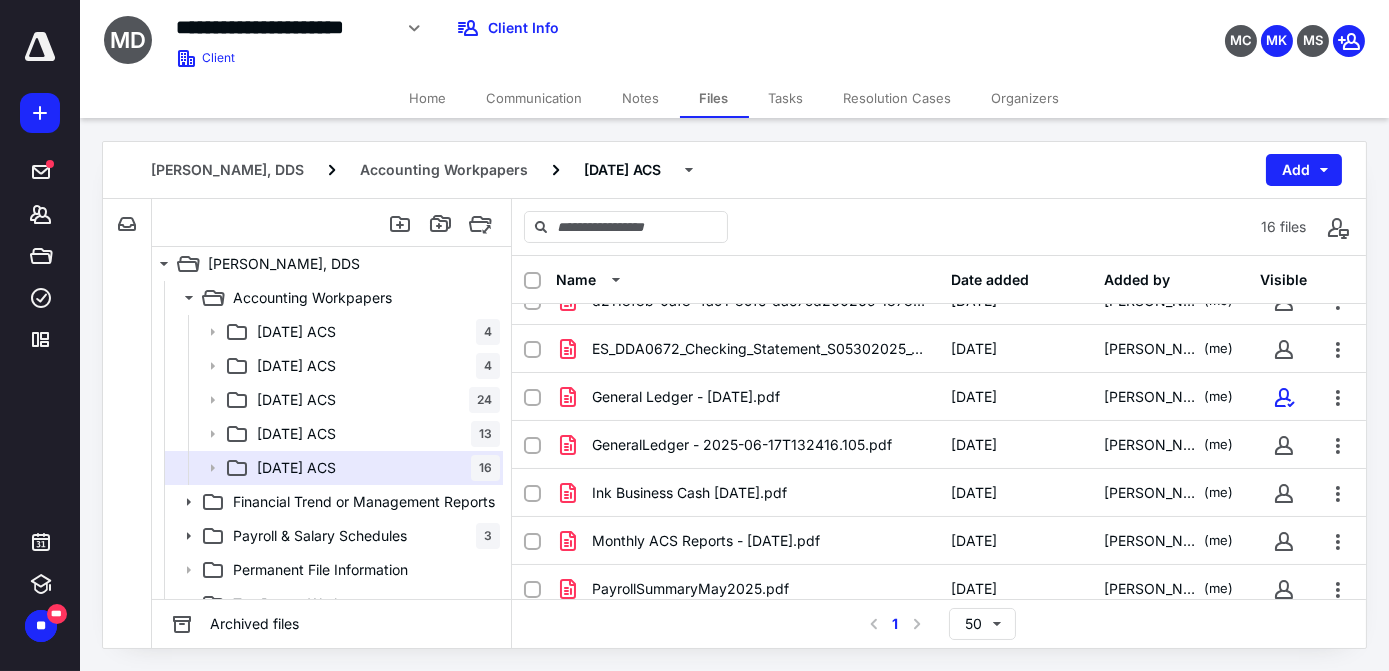 scroll, scrollTop: 454, scrollLeft: 0, axis: vertical 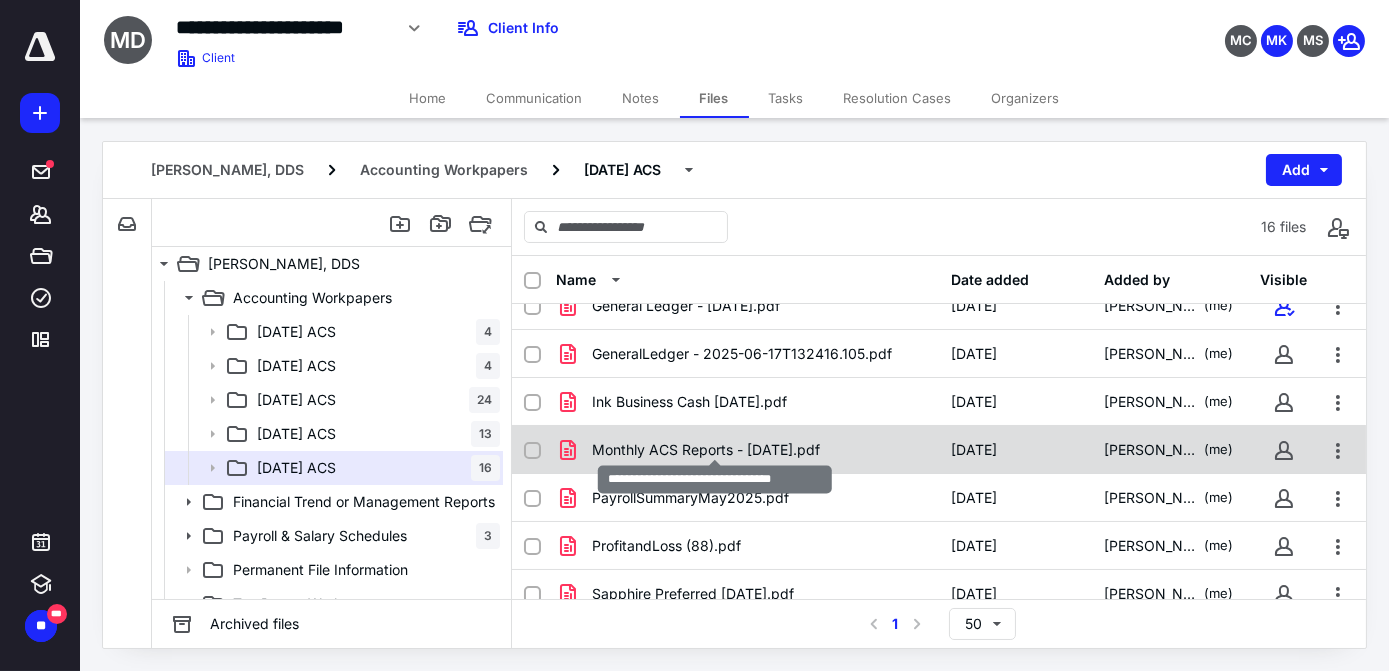 click on "Monthly ACS Reports - [DATE].pdf" at bounding box center (706, 450) 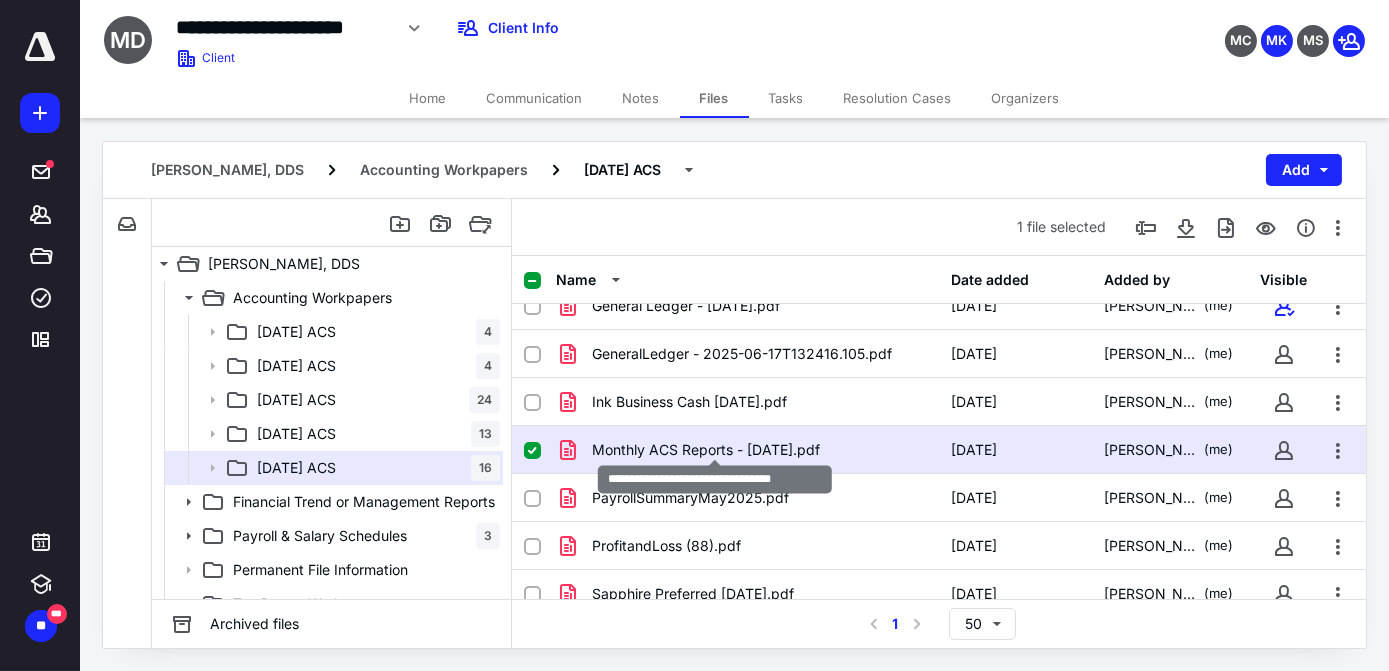 click on "Monthly ACS Reports - [DATE].pdf" at bounding box center (706, 450) 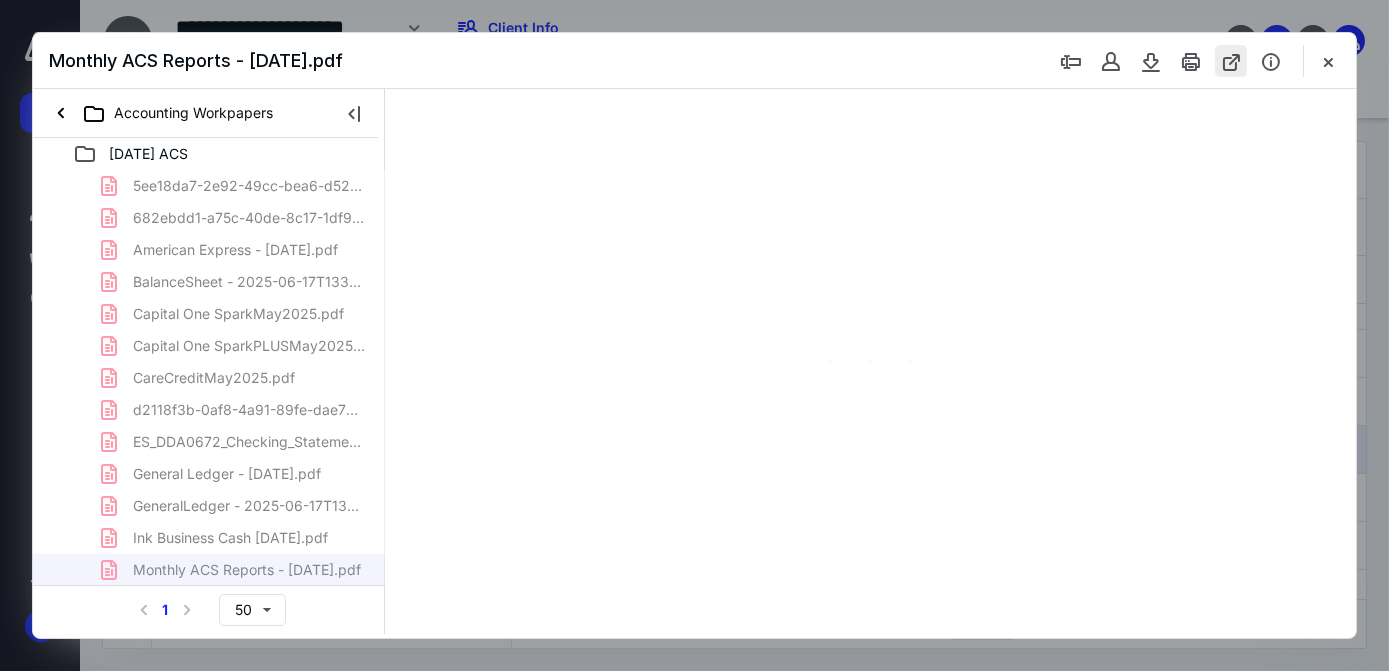 click at bounding box center (1231, 61) 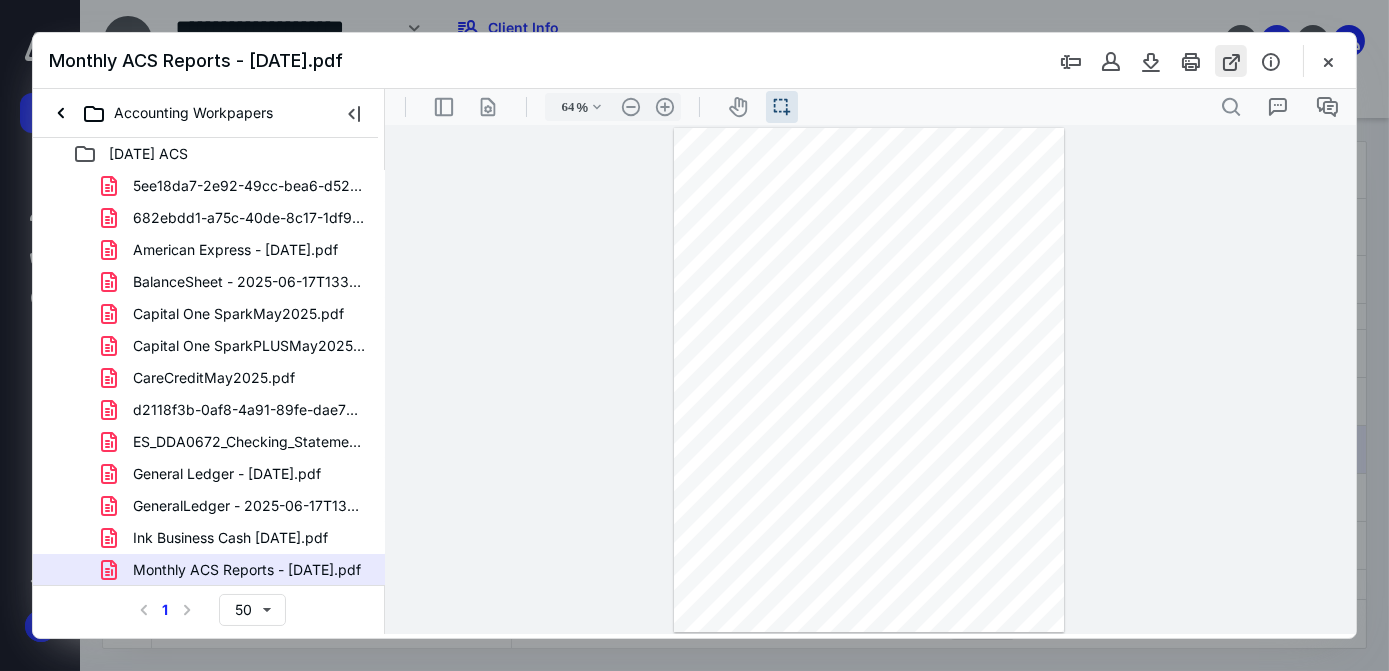 scroll, scrollTop: 0, scrollLeft: 0, axis: both 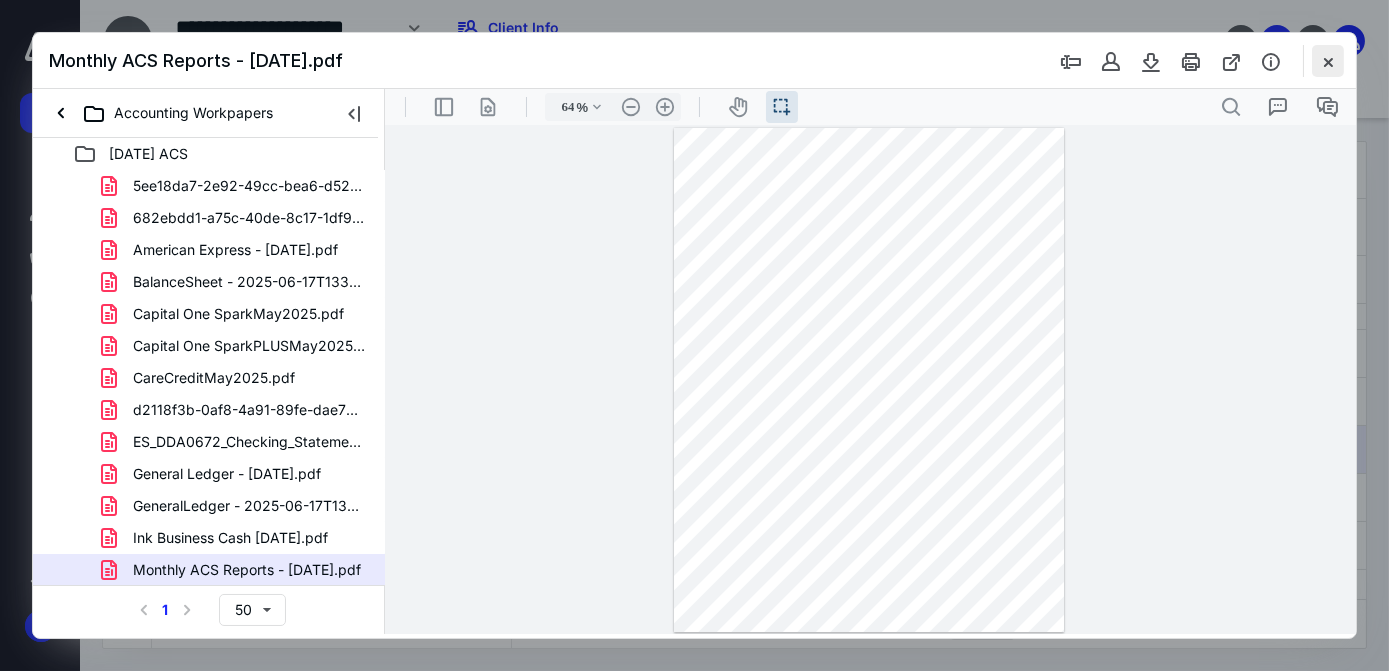 click at bounding box center (1328, 61) 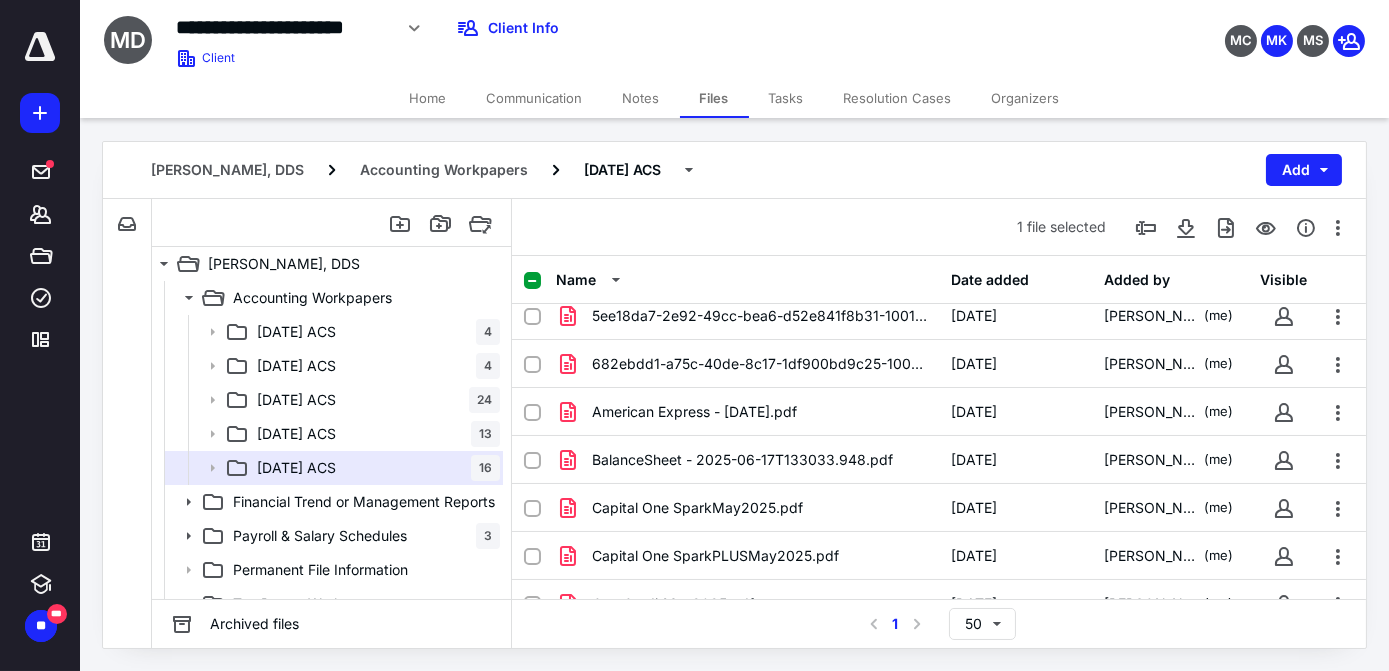 scroll, scrollTop: 0, scrollLeft: 0, axis: both 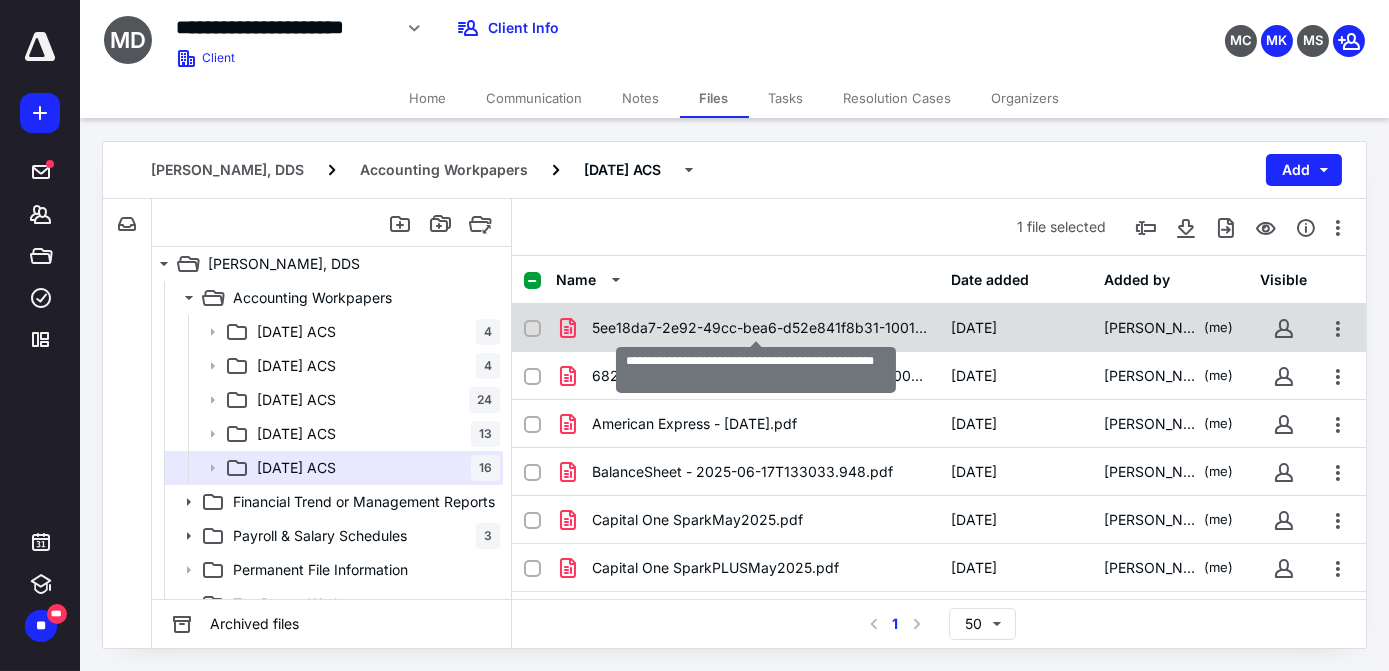 click on "5ee18da7-2e92-49cc-bea6-d52e841f8b31-100192014.pdf" at bounding box center (759, 328) 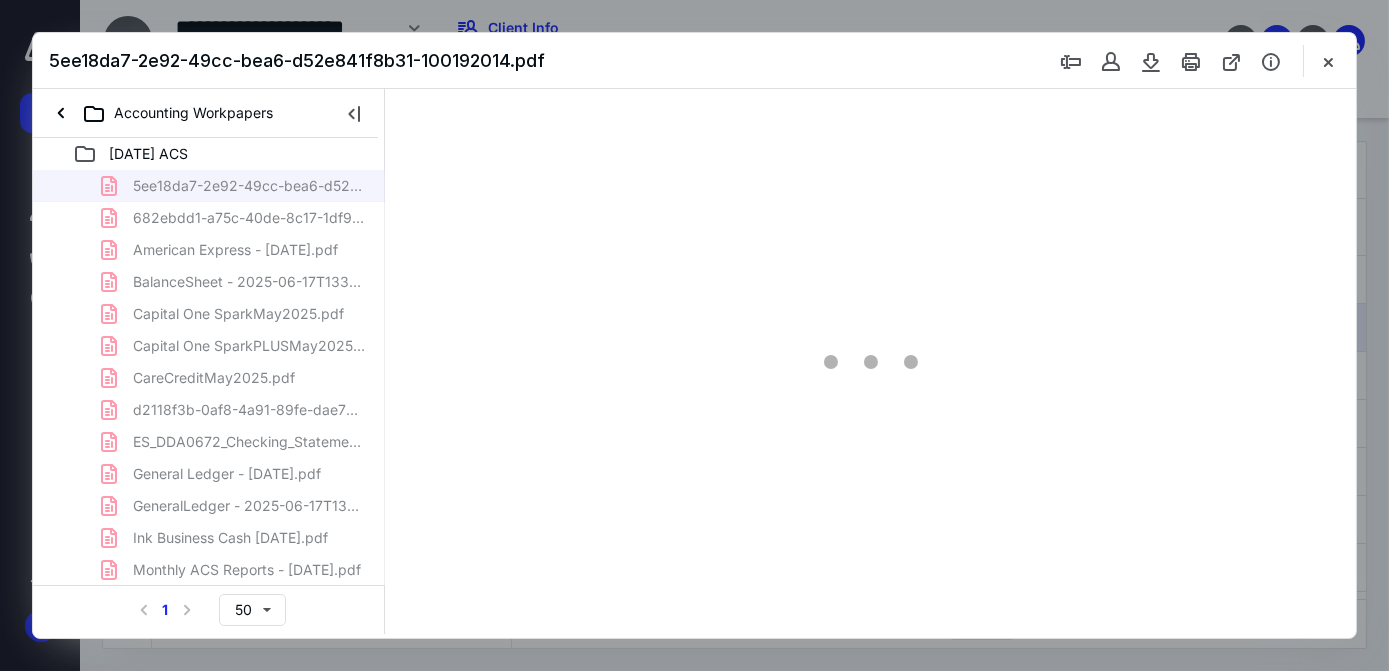 scroll, scrollTop: 0, scrollLeft: 0, axis: both 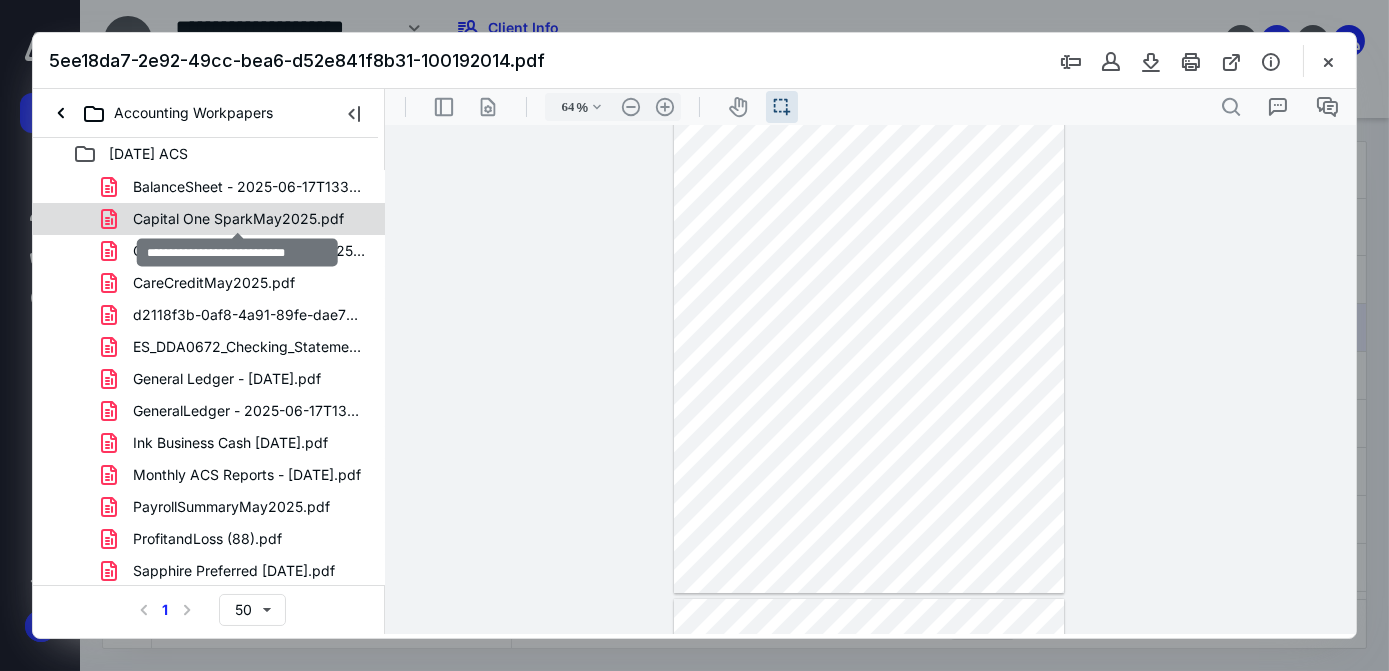 click on "Capital One SparkMay2025.pdf" at bounding box center [238, 219] 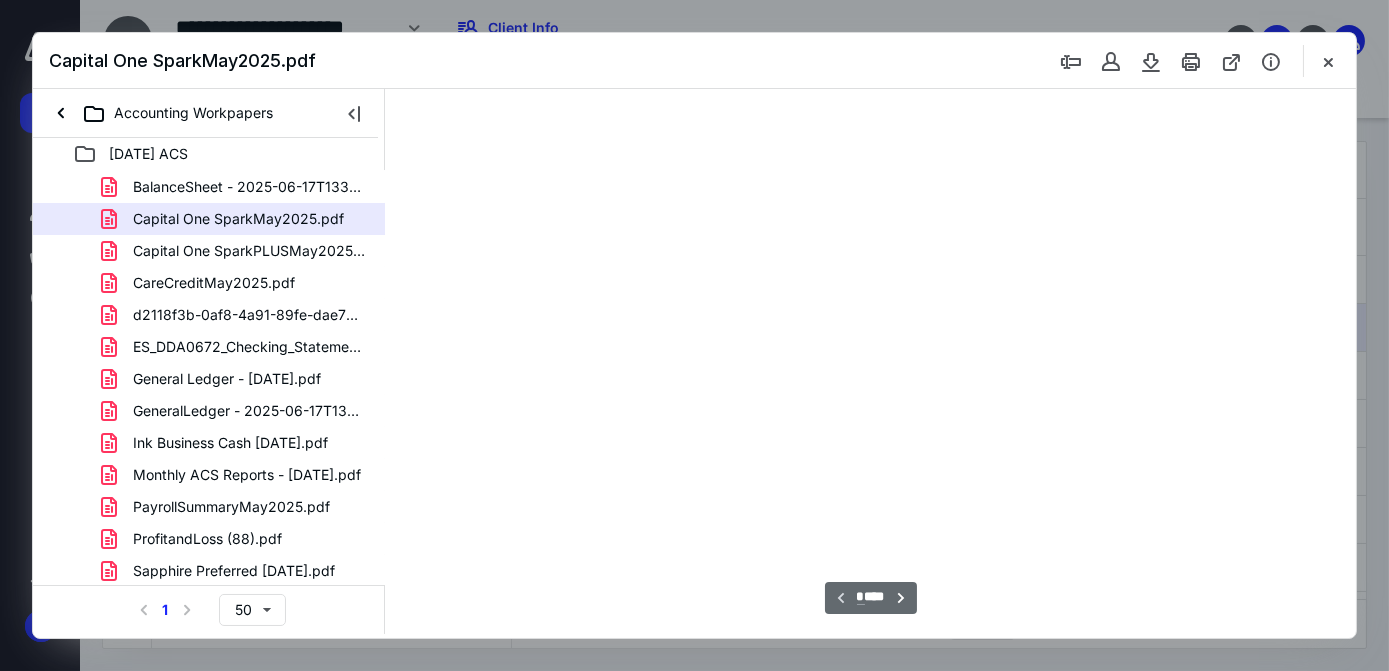 scroll, scrollTop: 39, scrollLeft: 0, axis: vertical 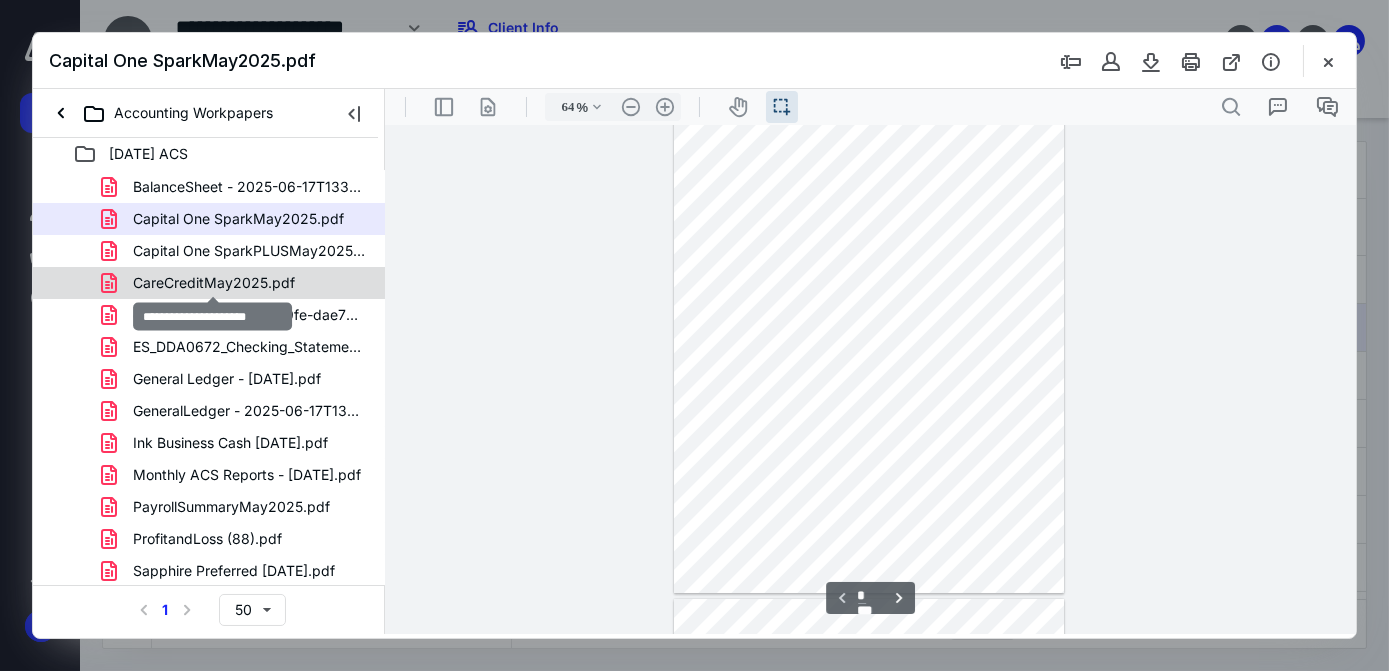 click on "CareCreditMay2025.pdf" at bounding box center [214, 283] 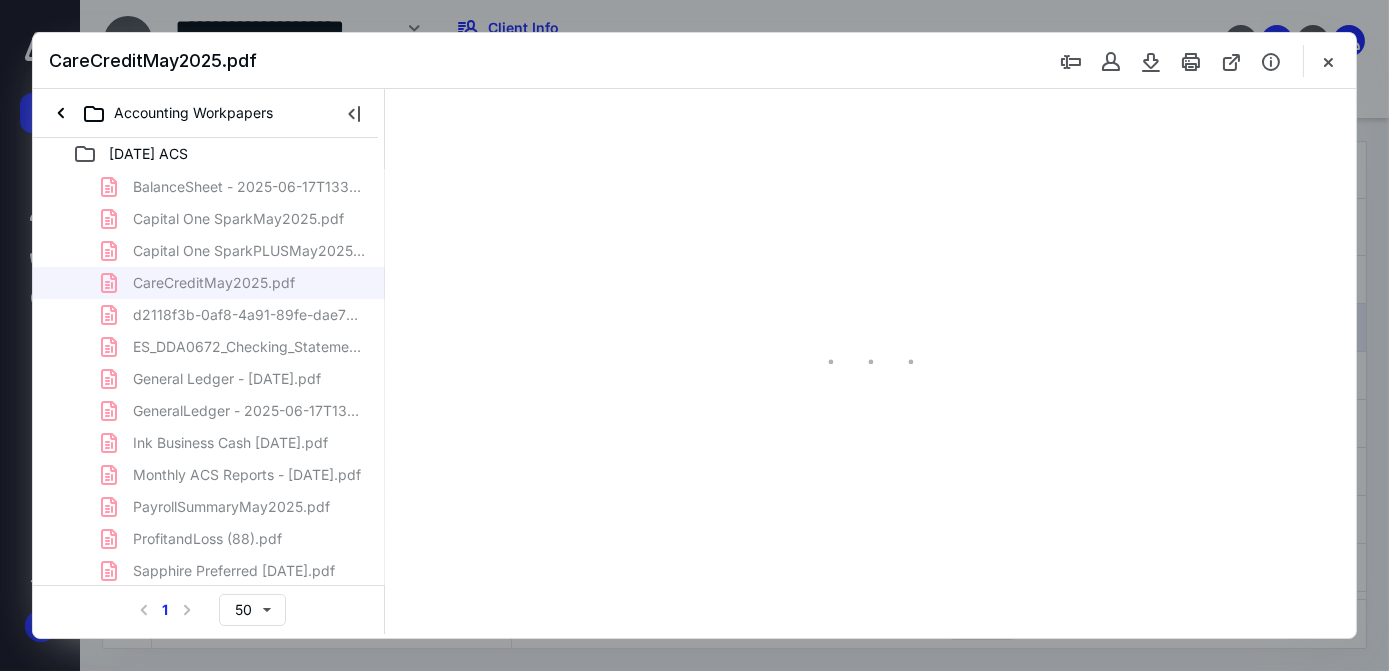 scroll, scrollTop: 39, scrollLeft: 0, axis: vertical 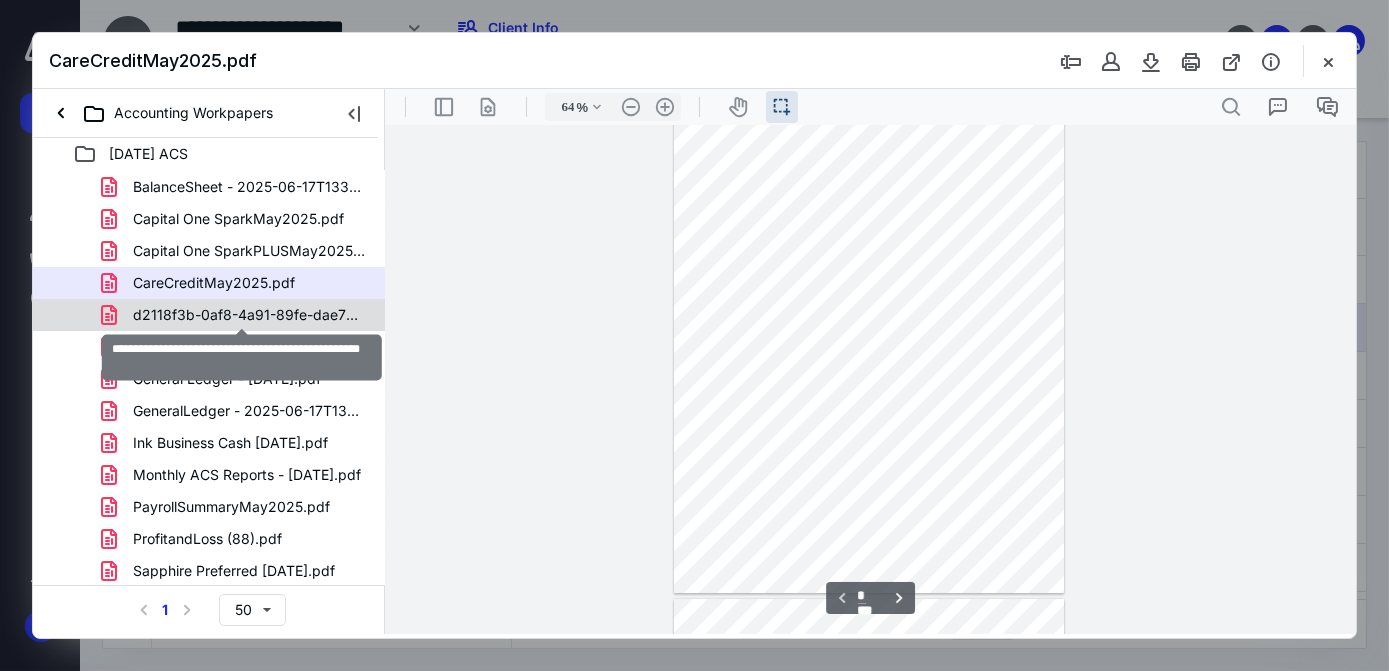 click on "d2118f3b-0af8-4a91-89fe-dae75d26026c-187328289.pdf" at bounding box center (249, 315) 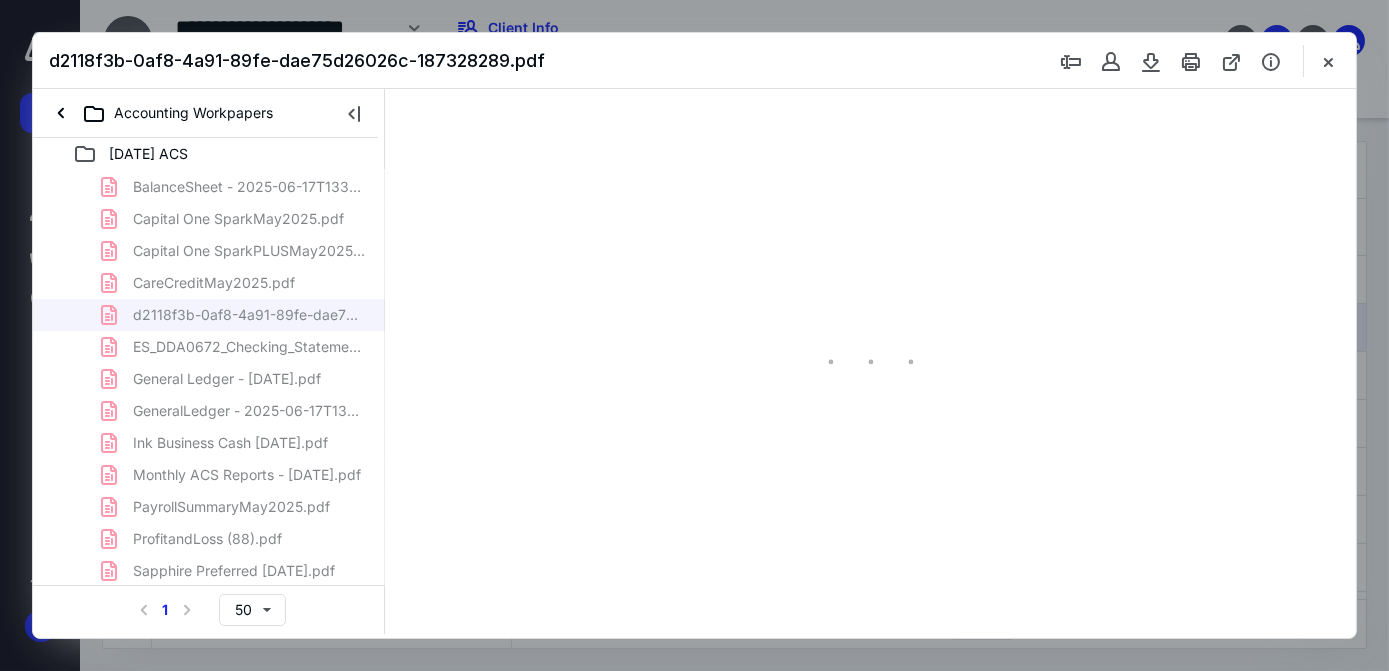 type on "64" 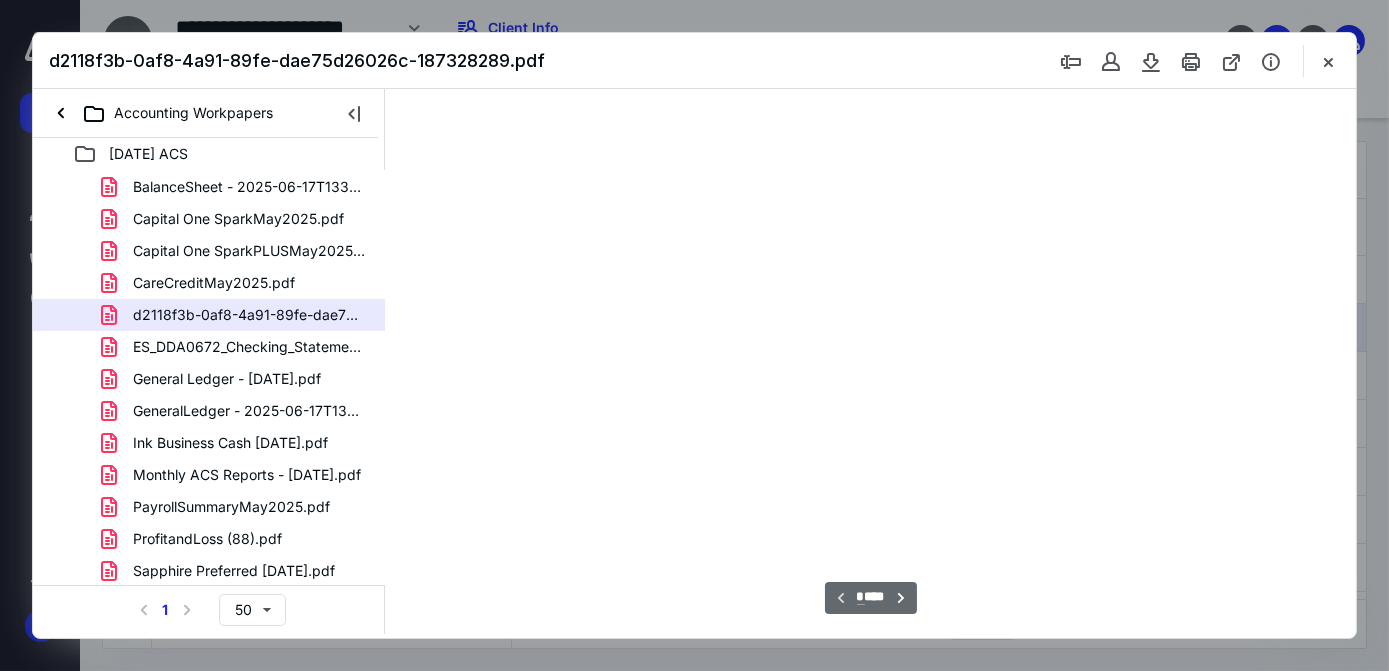 scroll, scrollTop: 39, scrollLeft: 0, axis: vertical 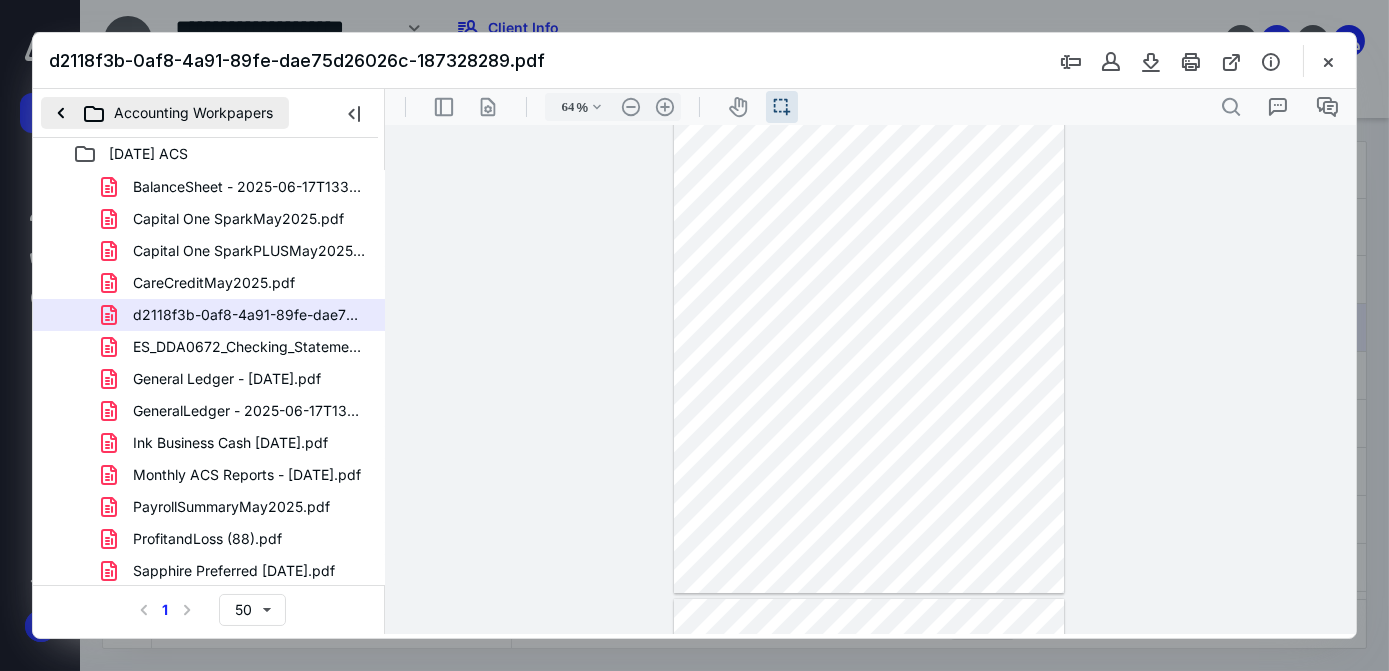 click on "Accounting Workpapers" at bounding box center [165, 113] 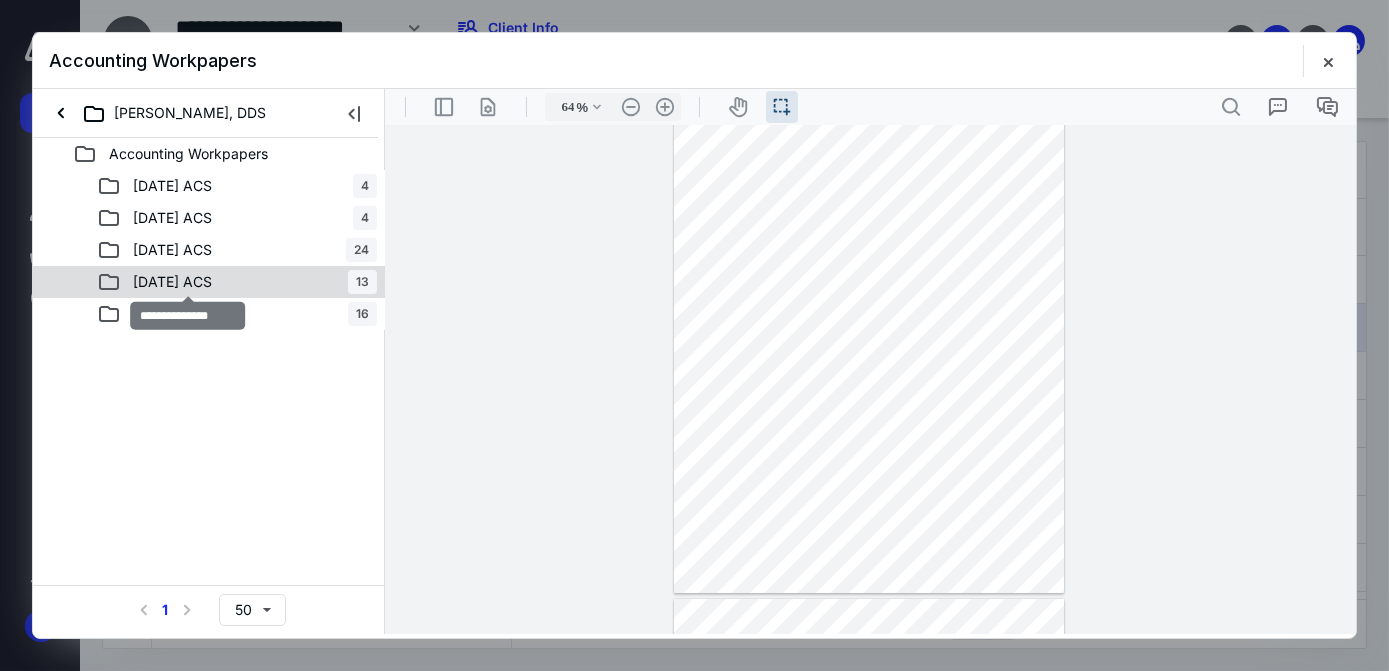 click on "[DATE] ACS" at bounding box center [172, 282] 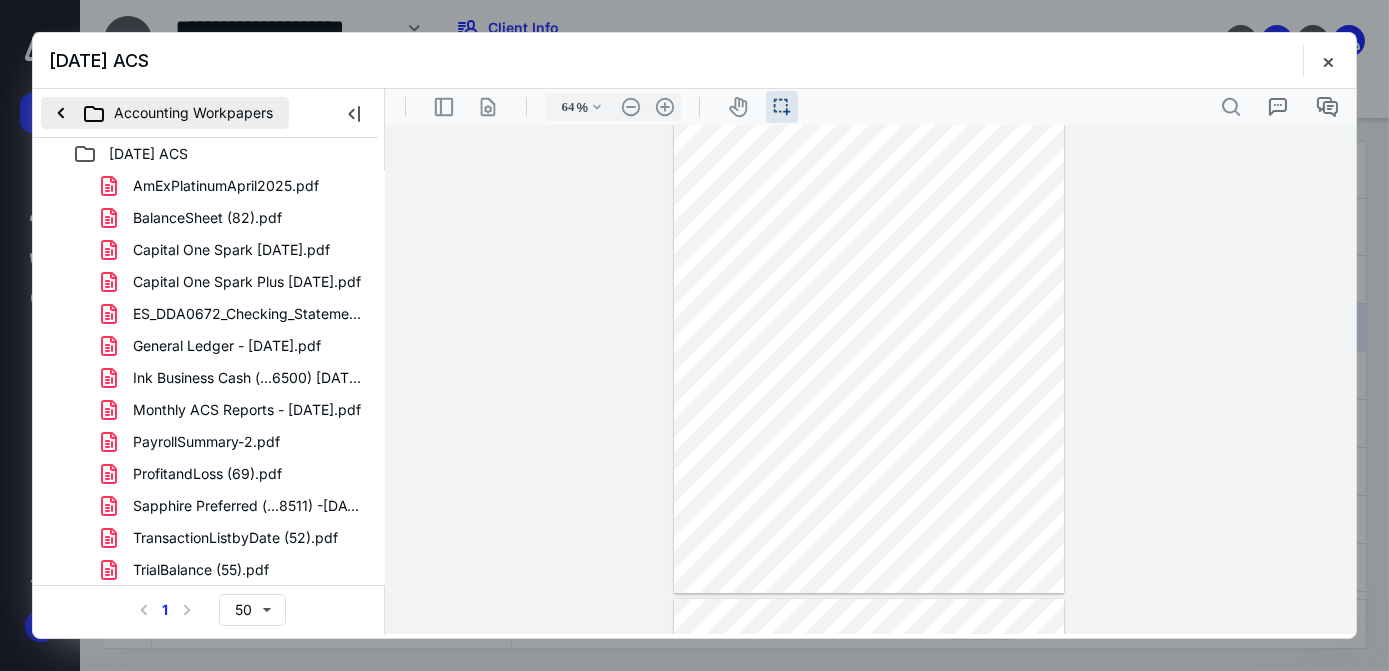click on "Accounting Workpapers" at bounding box center [165, 113] 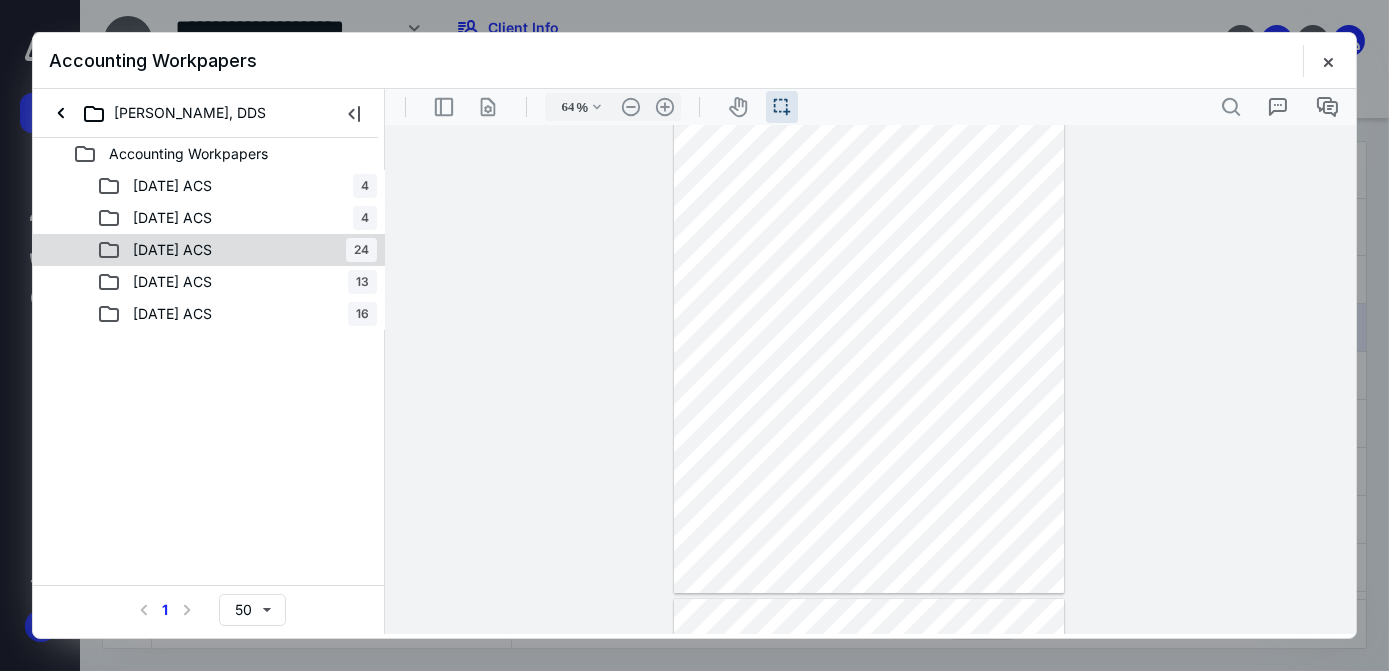 click on "[DATE] ACS" at bounding box center (172, 250) 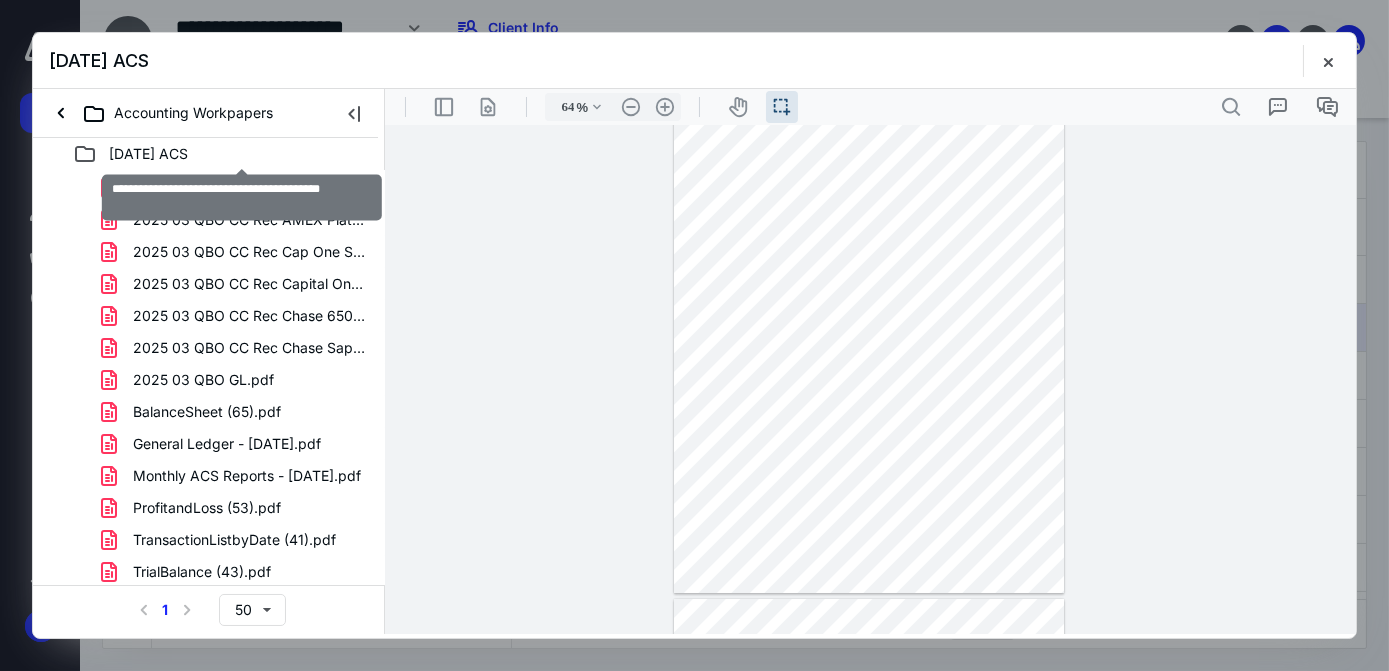 scroll, scrollTop: 351, scrollLeft: 0, axis: vertical 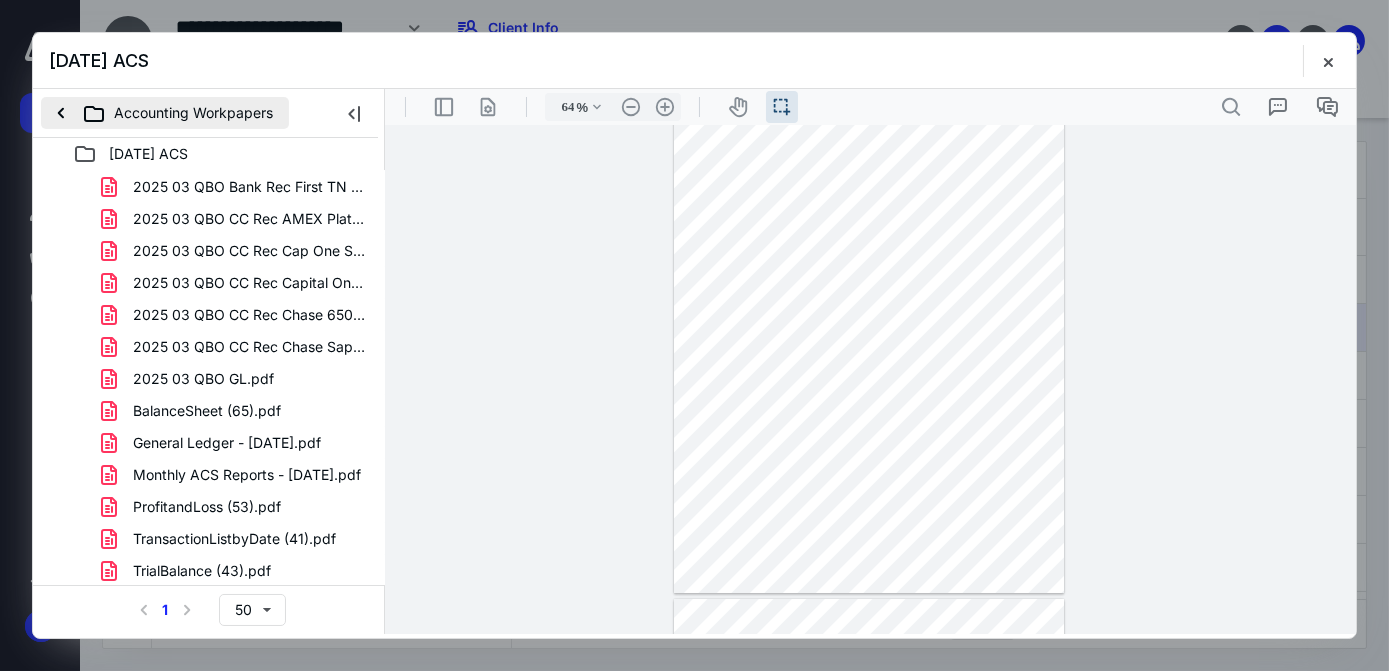 click on "Accounting Workpapers" at bounding box center [165, 113] 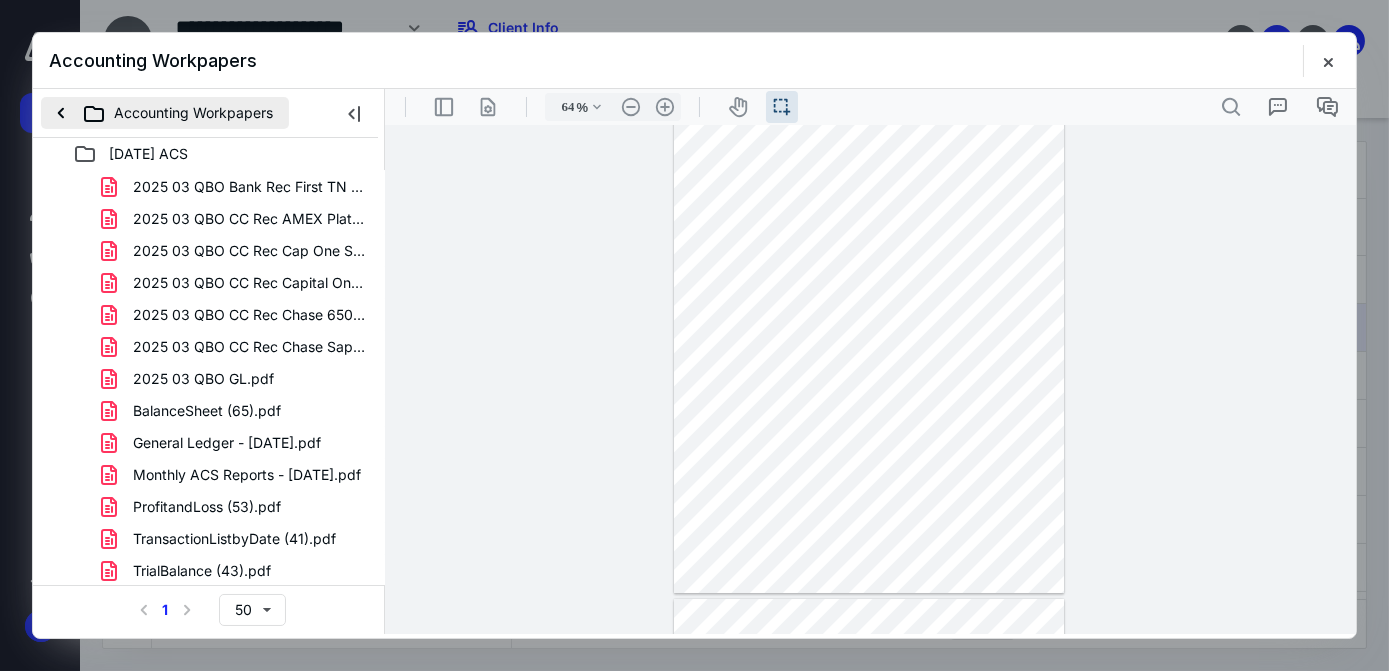 scroll, scrollTop: 0, scrollLeft: 0, axis: both 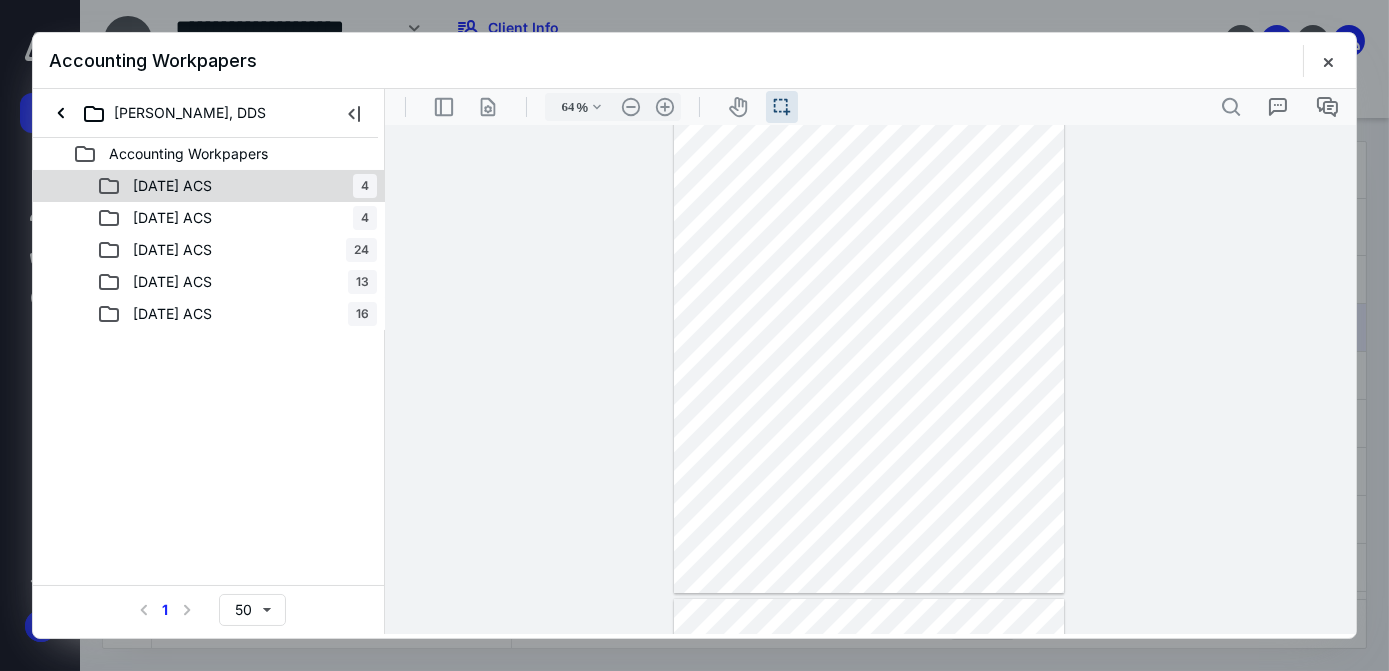 click on "[DATE] ACS" at bounding box center [172, 186] 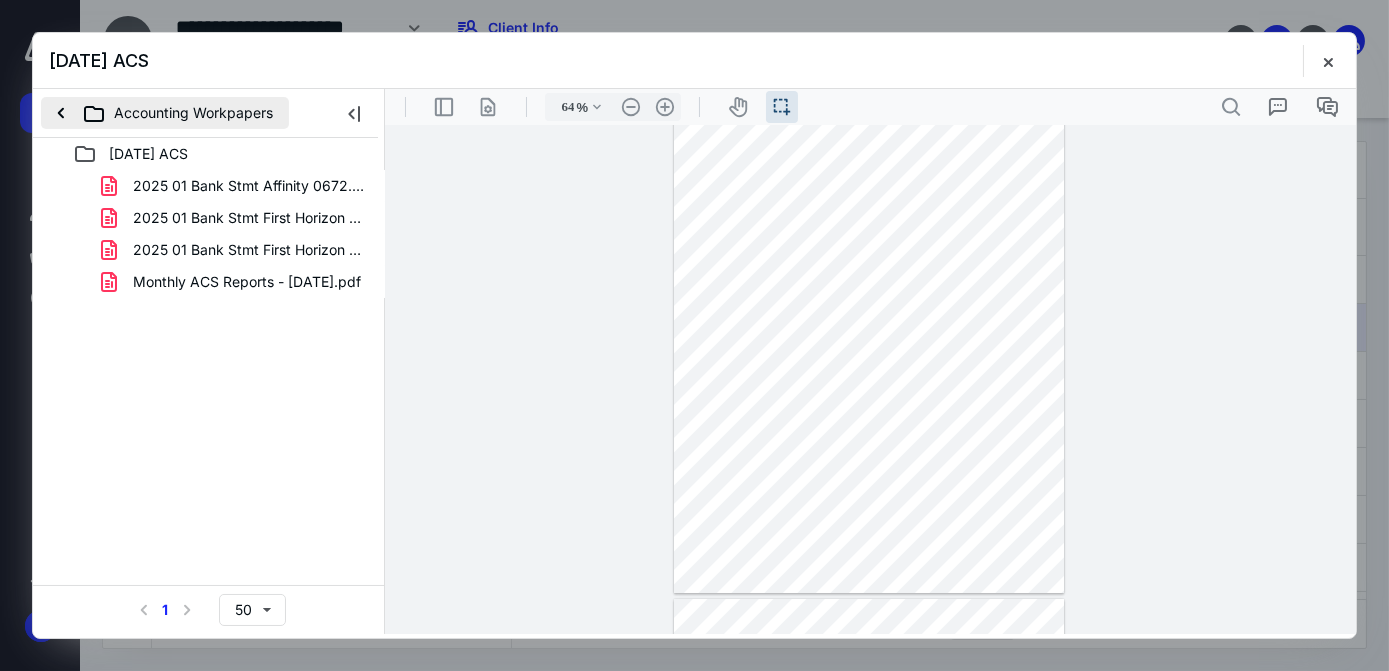 click on "Accounting Workpapers" at bounding box center [165, 113] 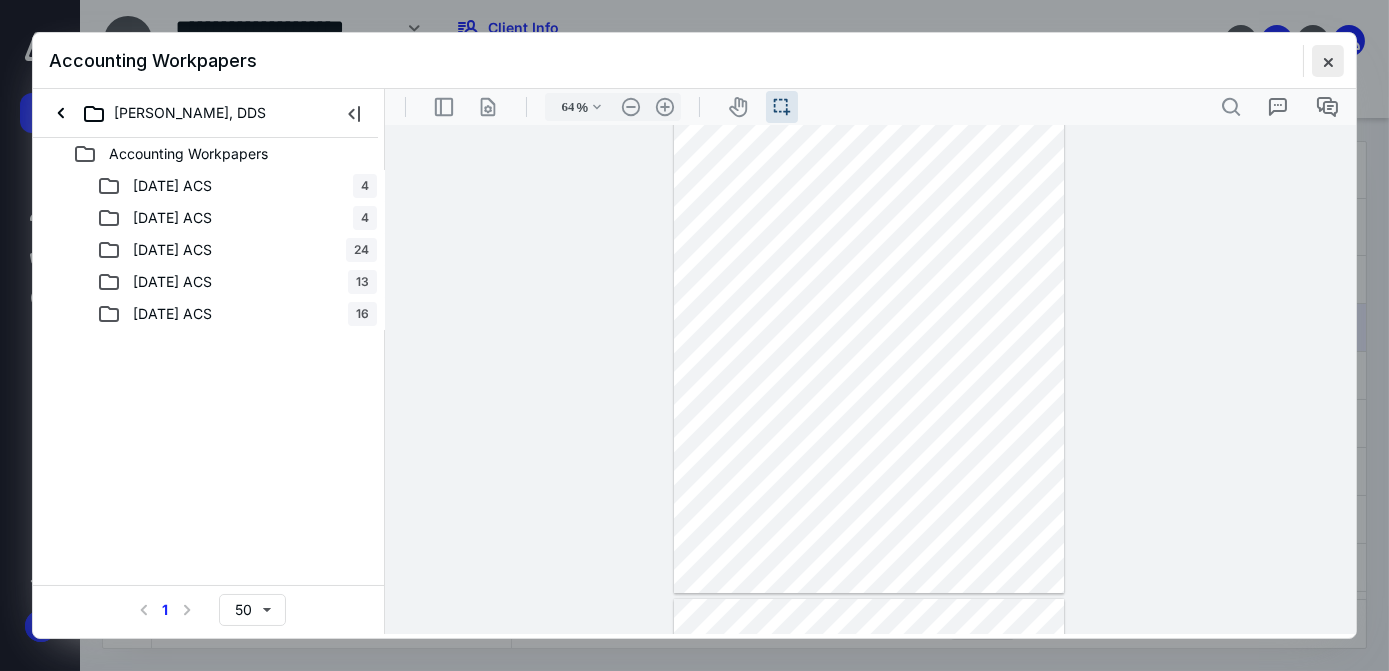 click at bounding box center (1328, 61) 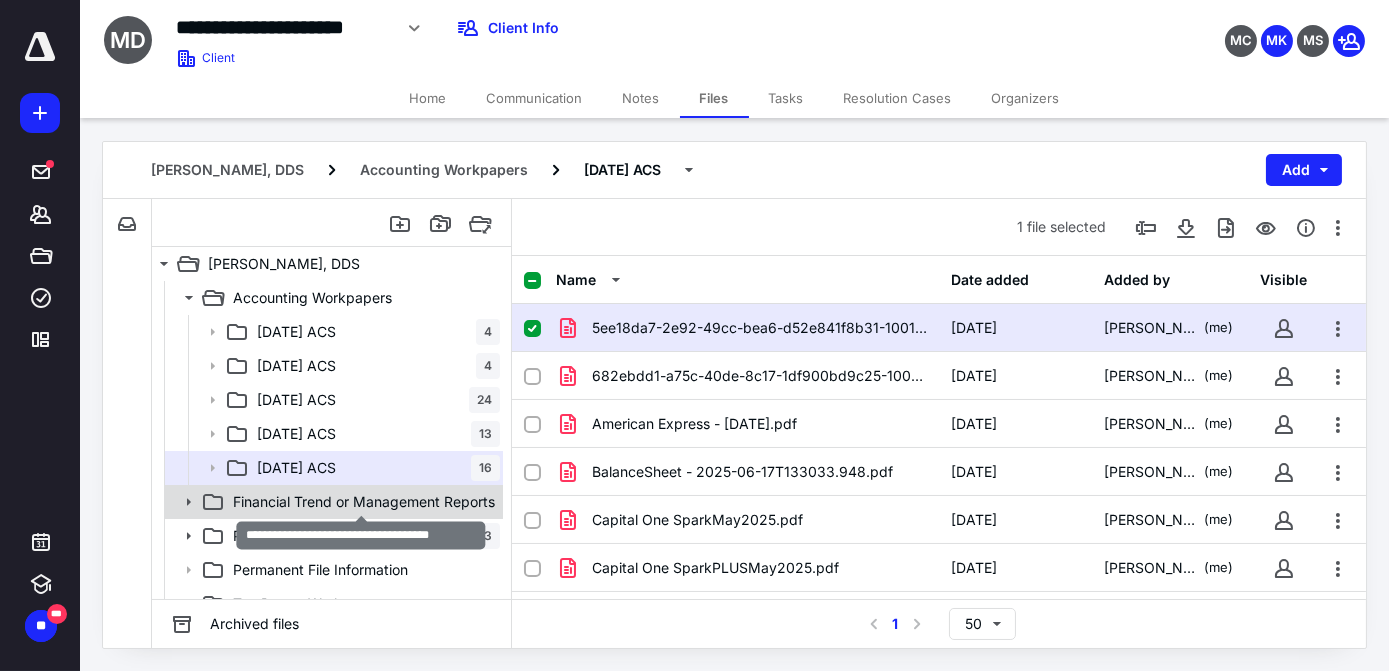 click on "Financial Trend or Management Reports" at bounding box center (364, 502) 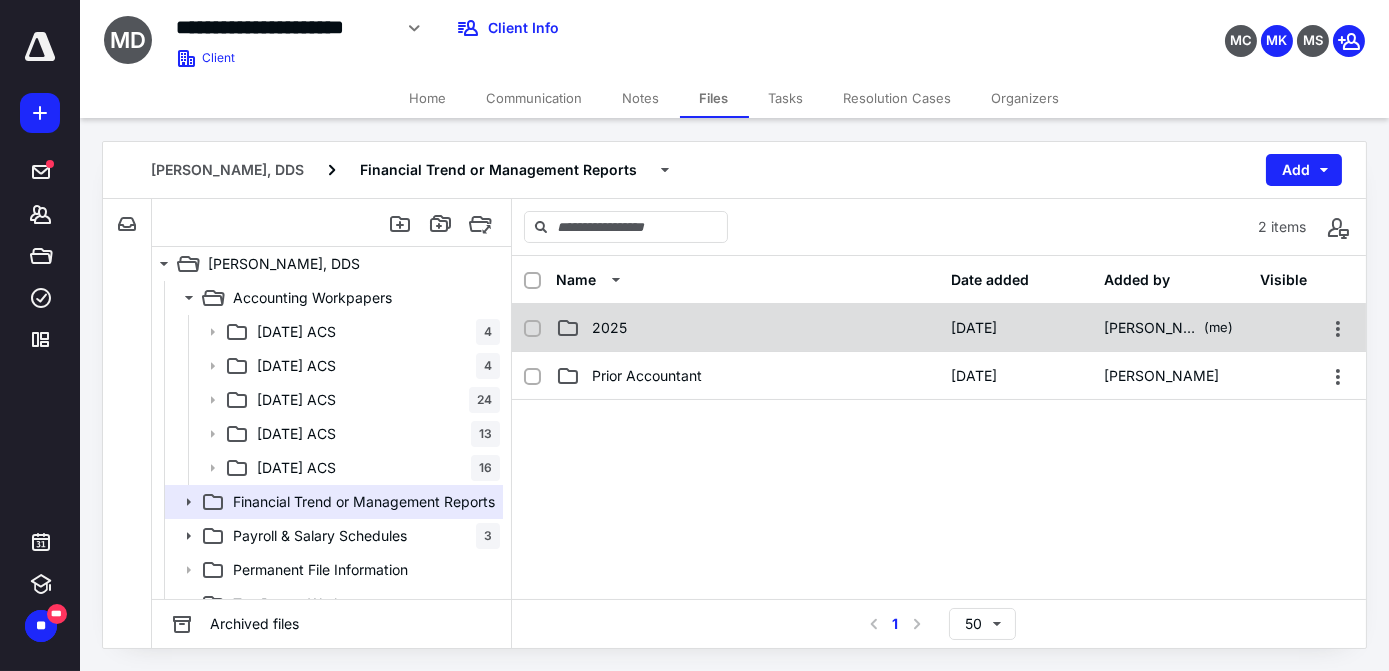 click 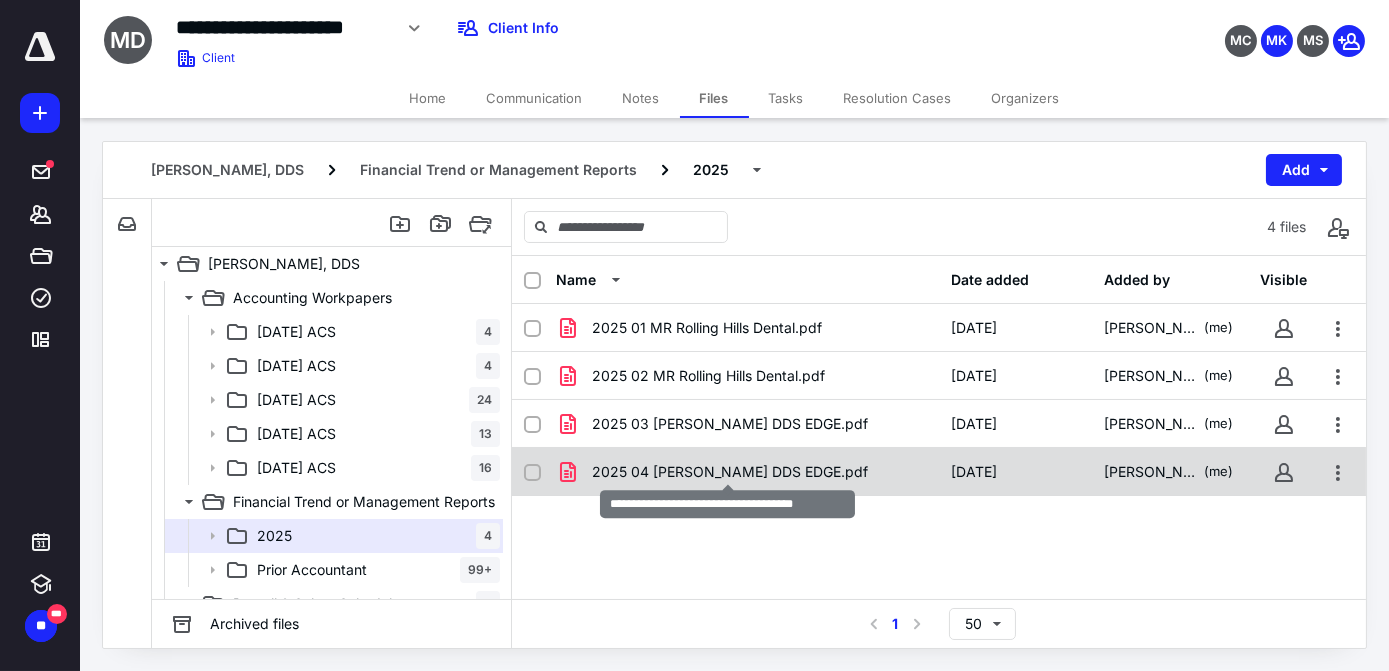 click on "2025 04 [PERSON_NAME] DDS EDGE.pdf" at bounding box center [730, 472] 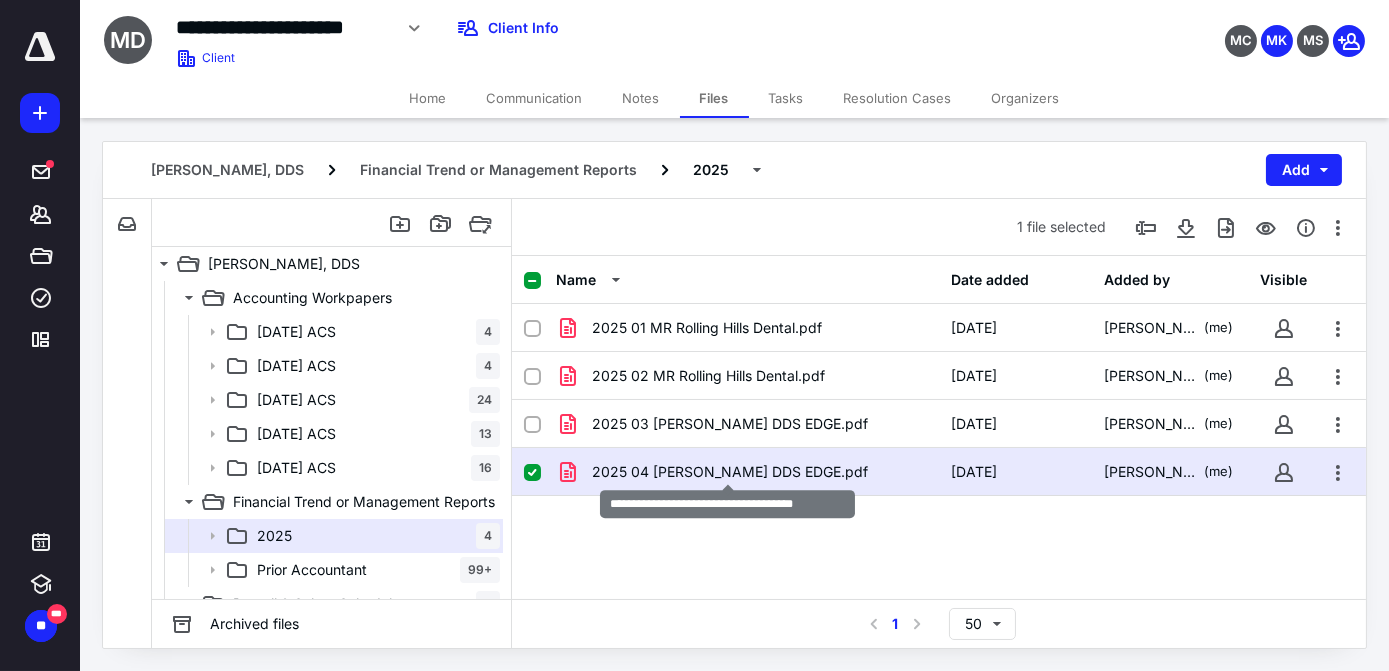 click on "2025 04 [PERSON_NAME] DDS EDGE.pdf" at bounding box center [730, 472] 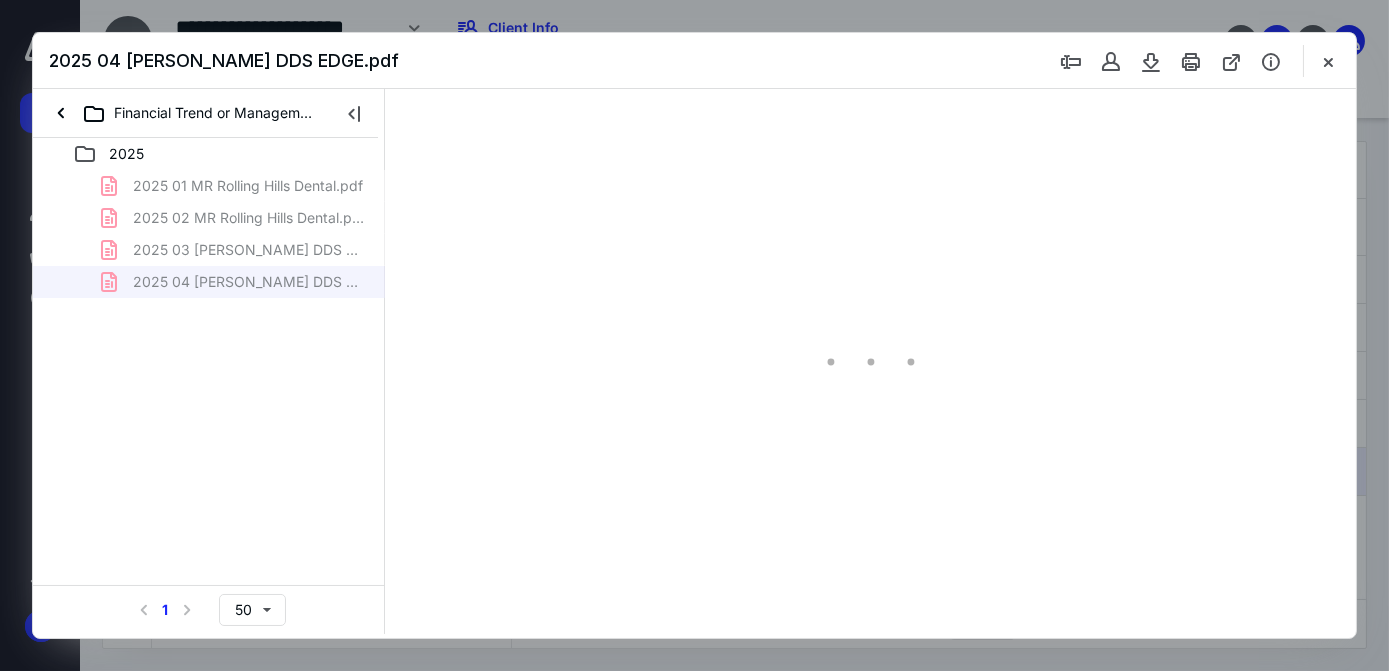 scroll, scrollTop: 0, scrollLeft: 0, axis: both 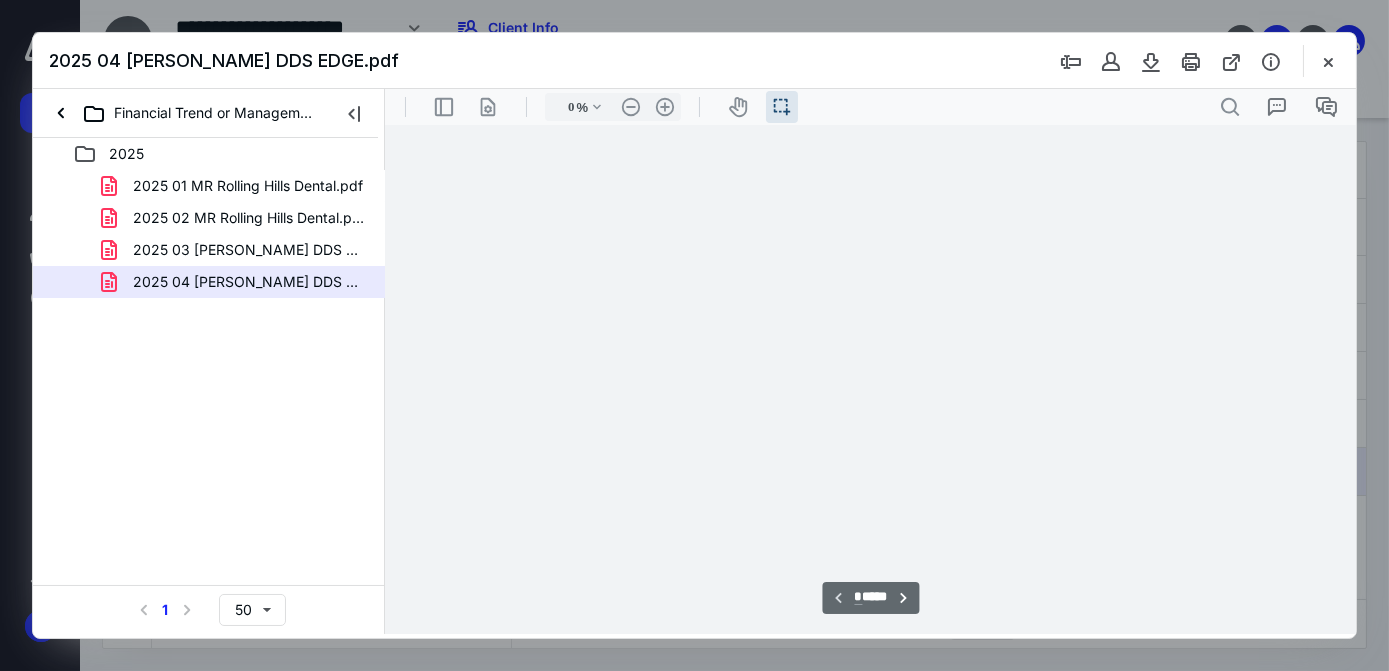 type on "64" 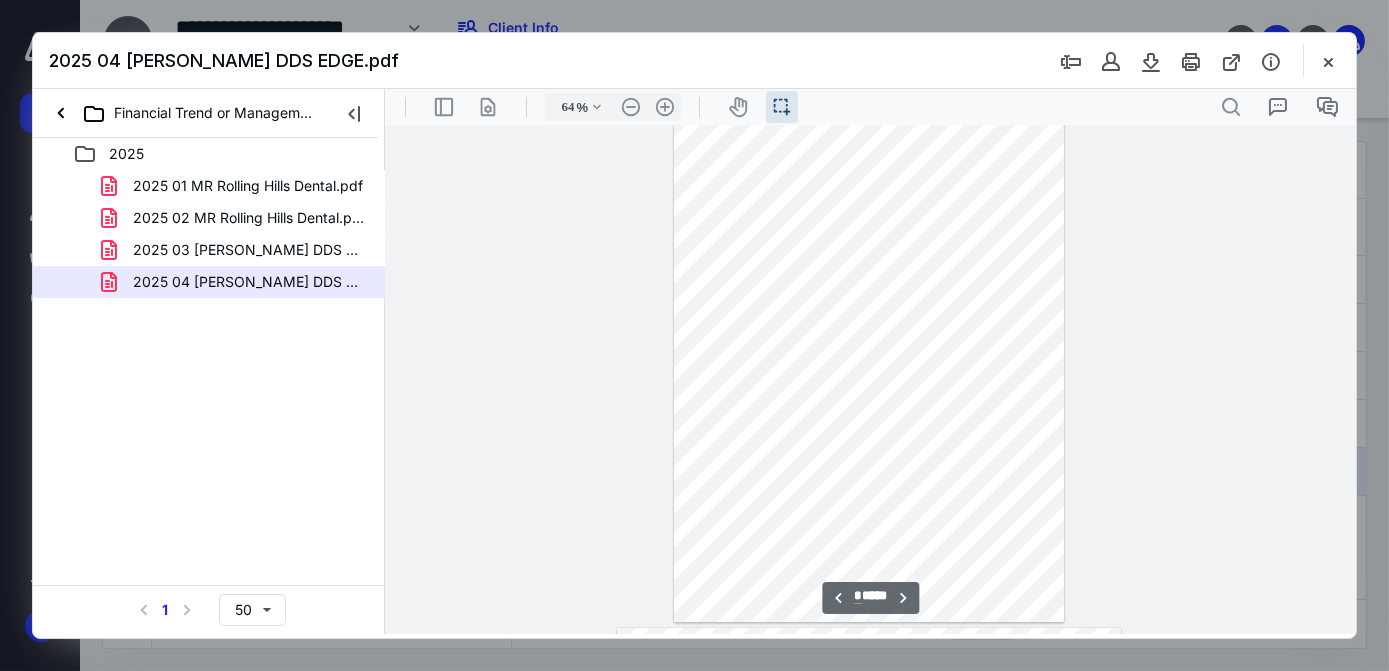 scroll, scrollTop: 493, scrollLeft: 0, axis: vertical 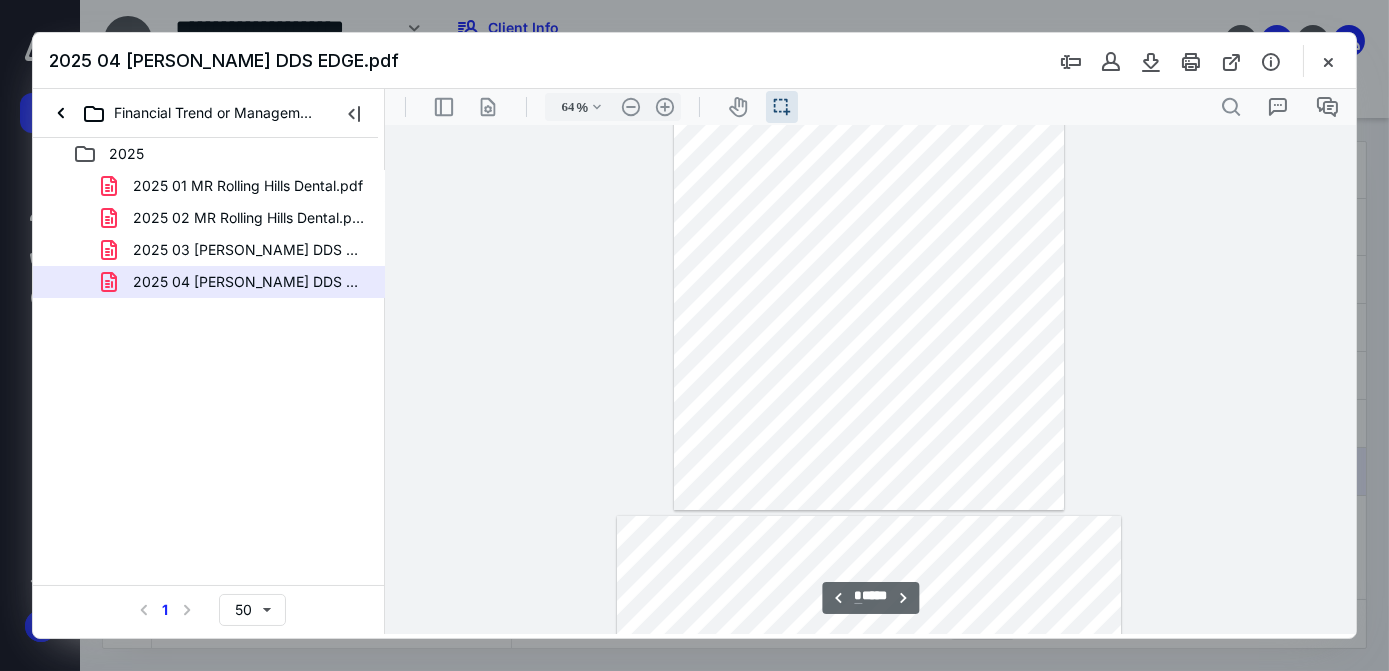type on "*" 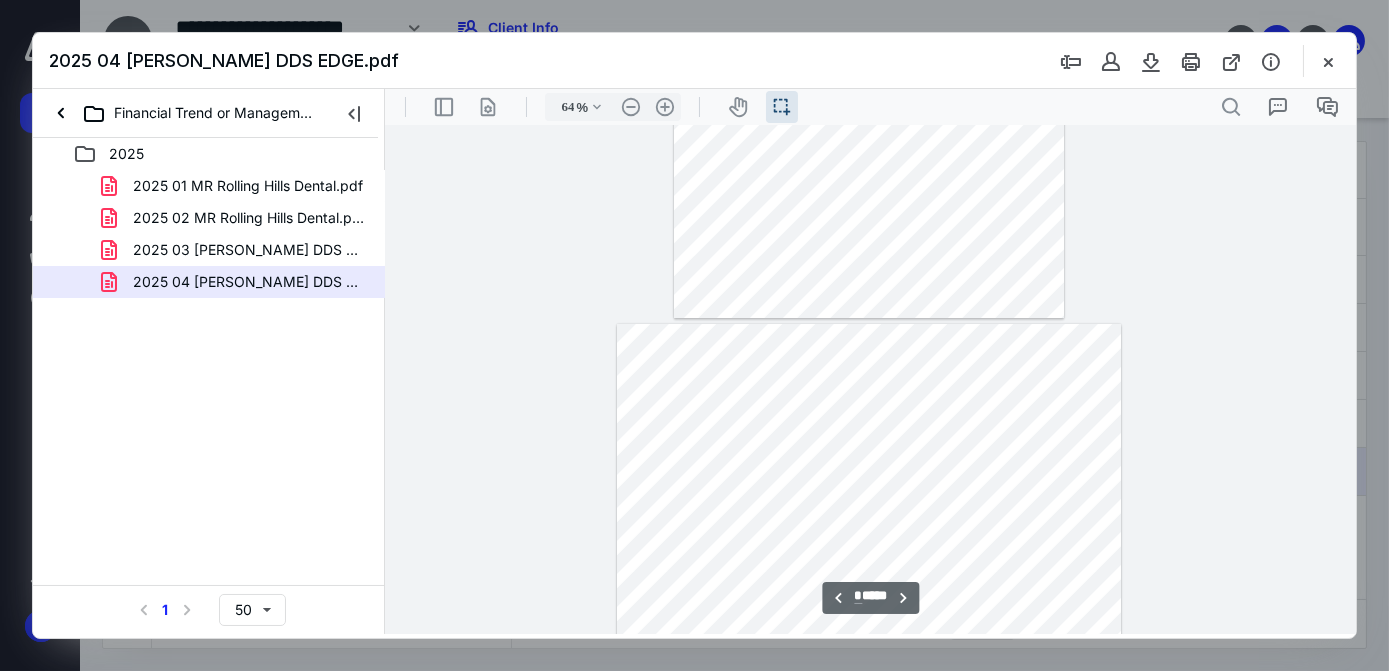 scroll, scrollTop: 857, scrollLeft: 0, axis: vertical 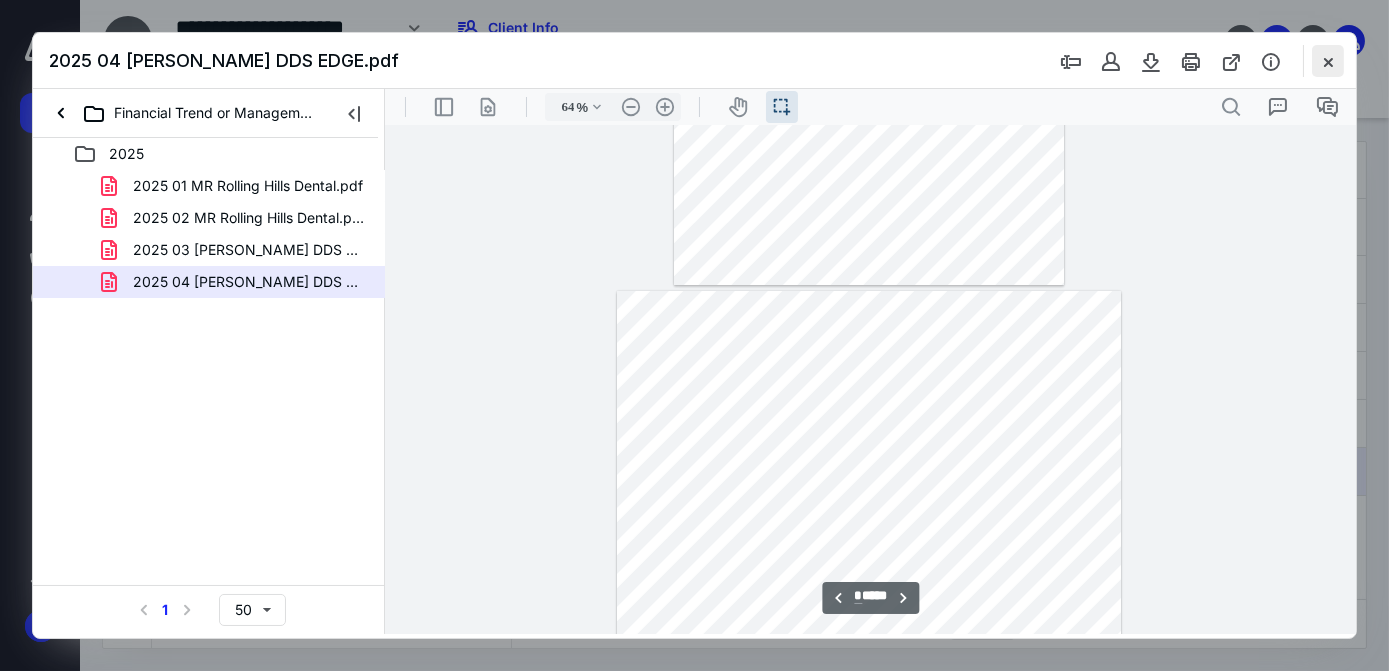 click at bounding box center [1328, 61] 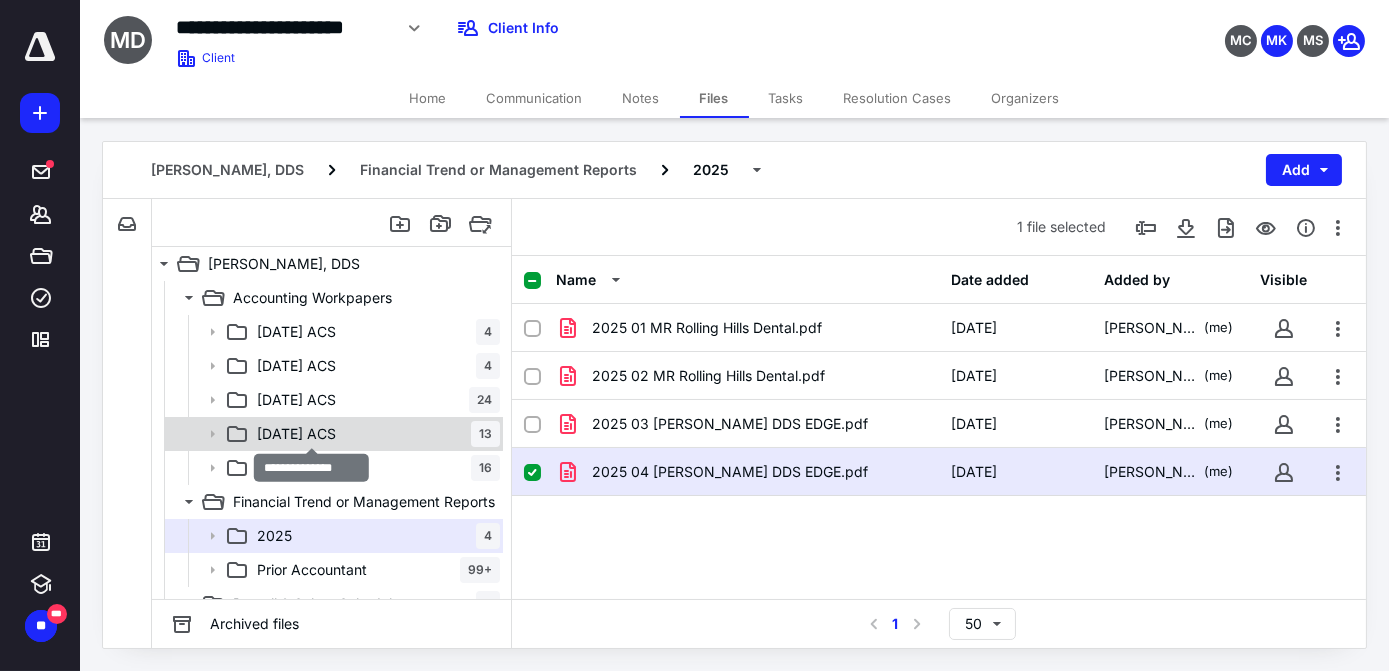 click on "[DATE] ACS" at bounding box center [296, 434] 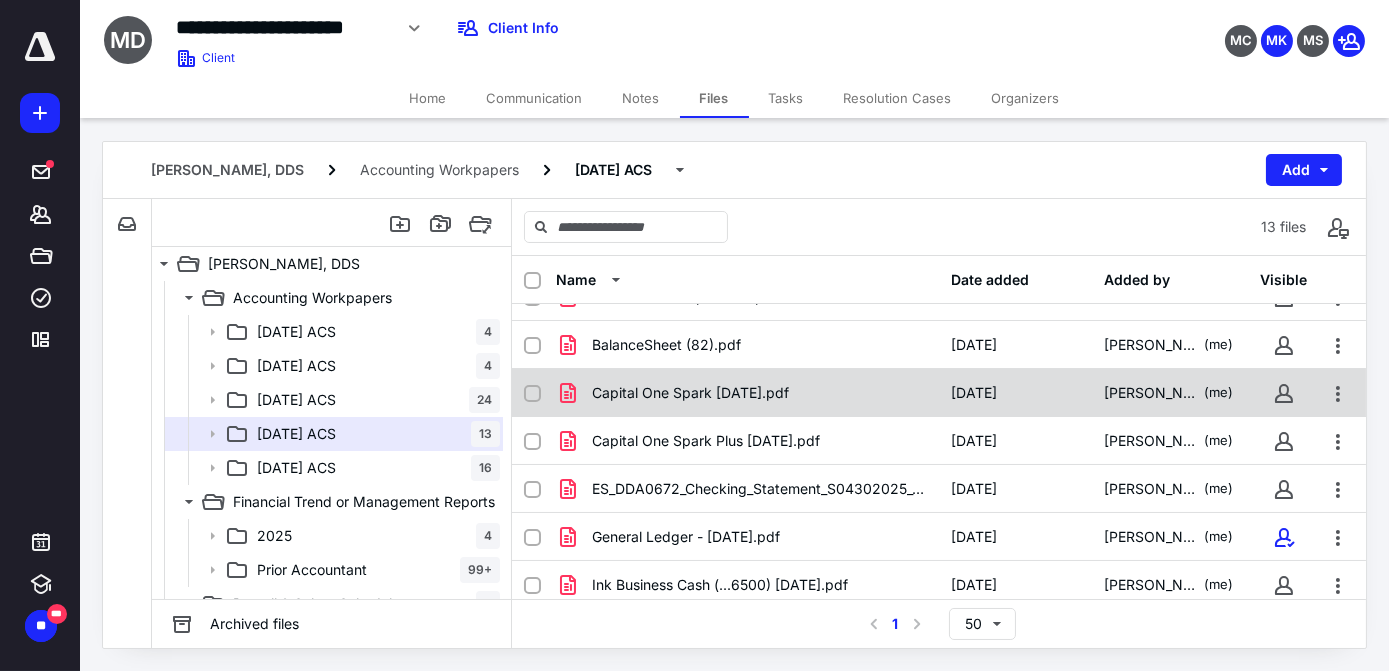 scroll, scrollTop: 0, scrollLeft: 0, axis: both 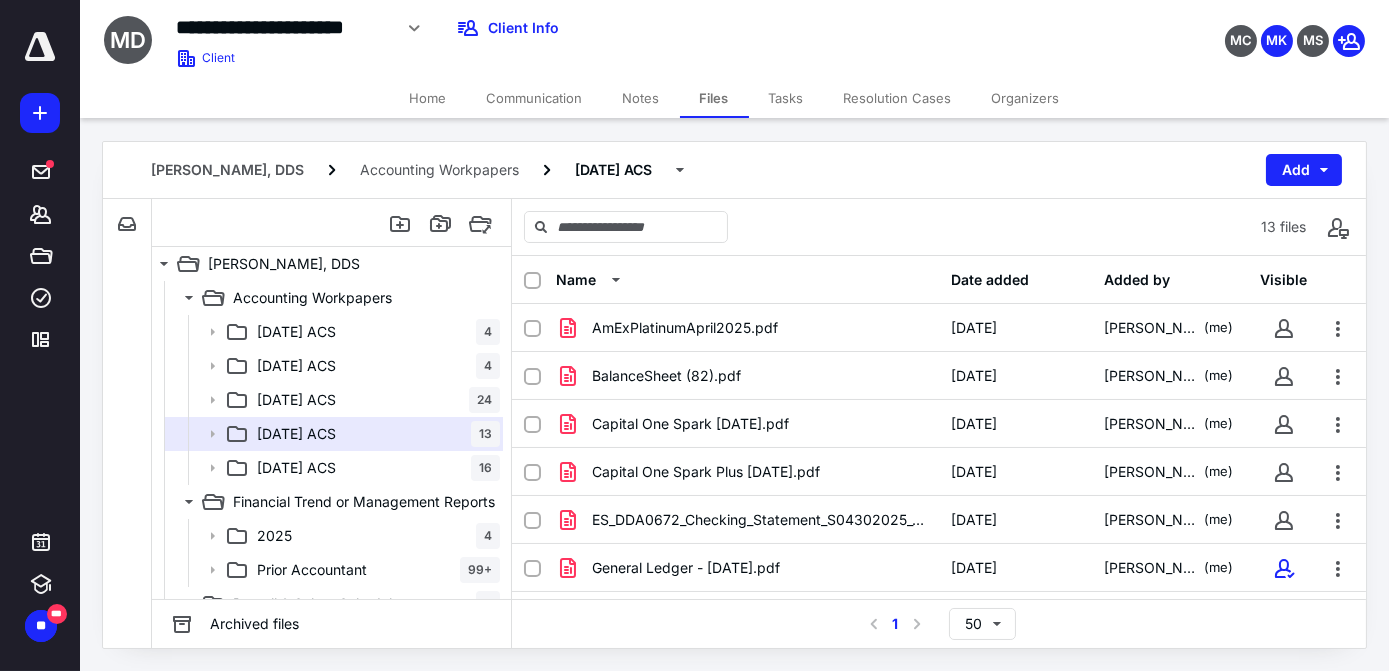 click on "Home" at bounding box center (428, 98) 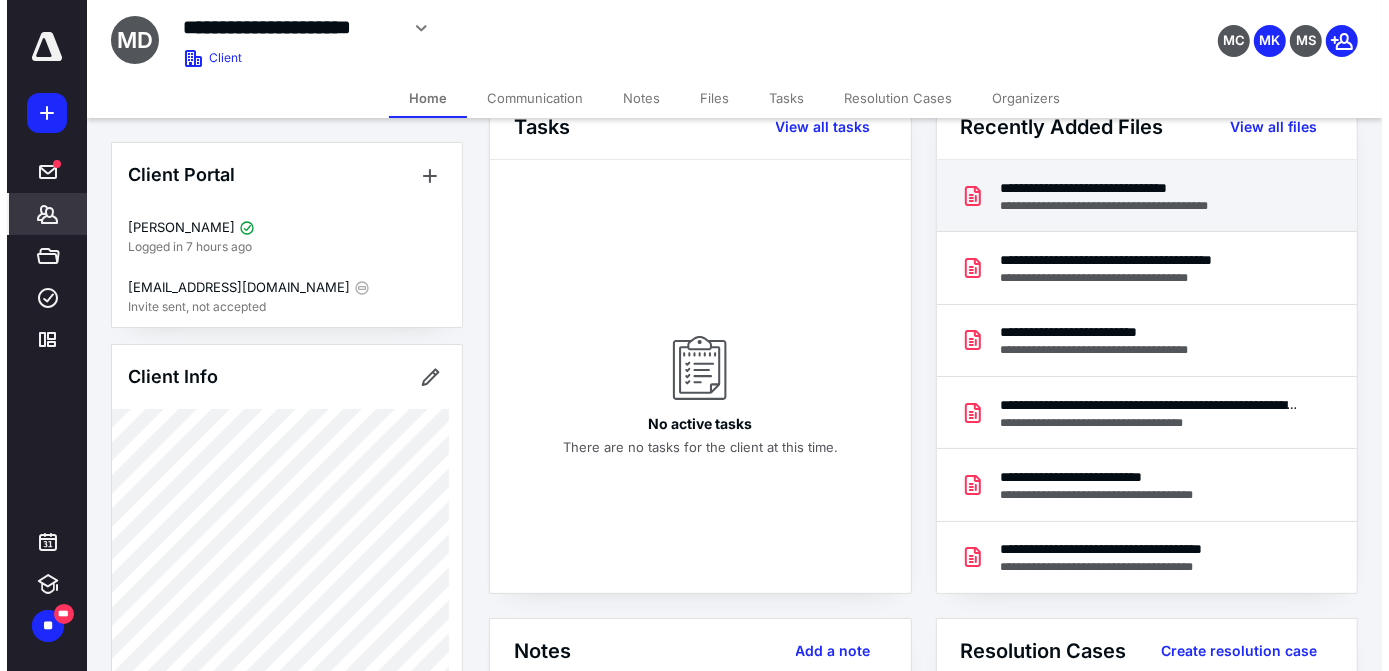 scroll, scrollTop: 90, scrollLeft: 0, axis: vertical 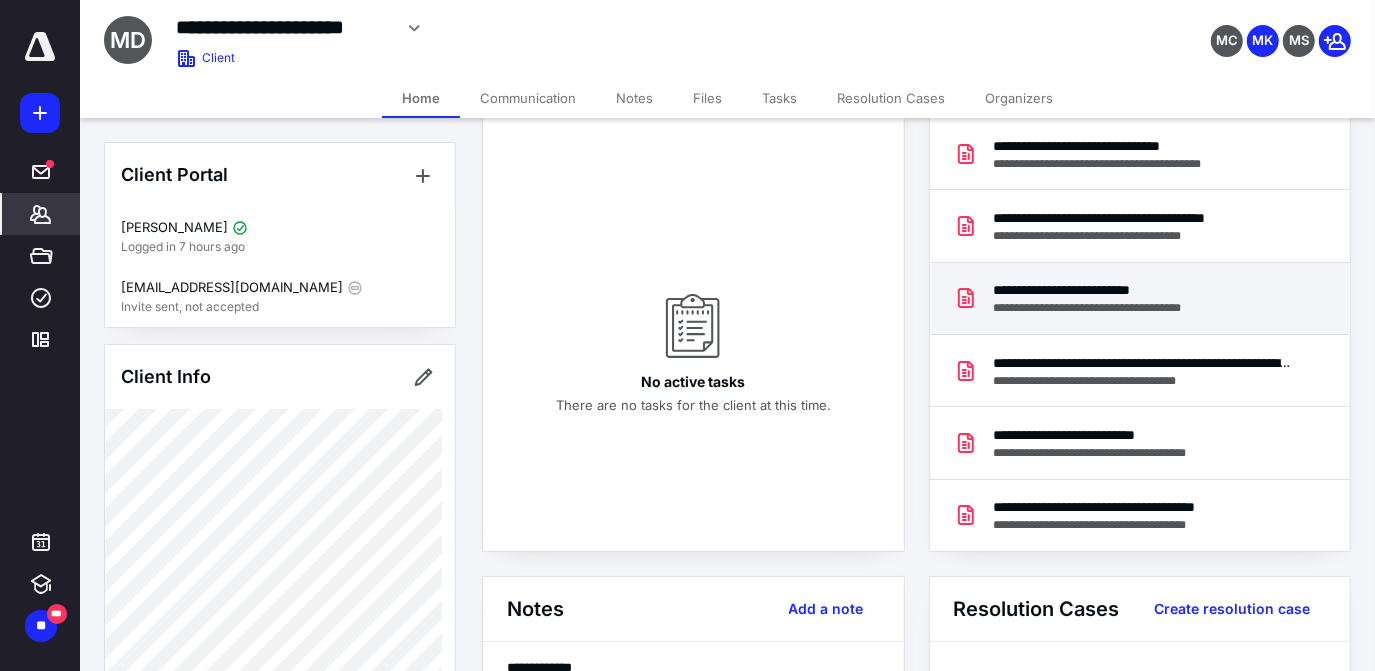 click on "**********" at bounding box center [1104, 308] 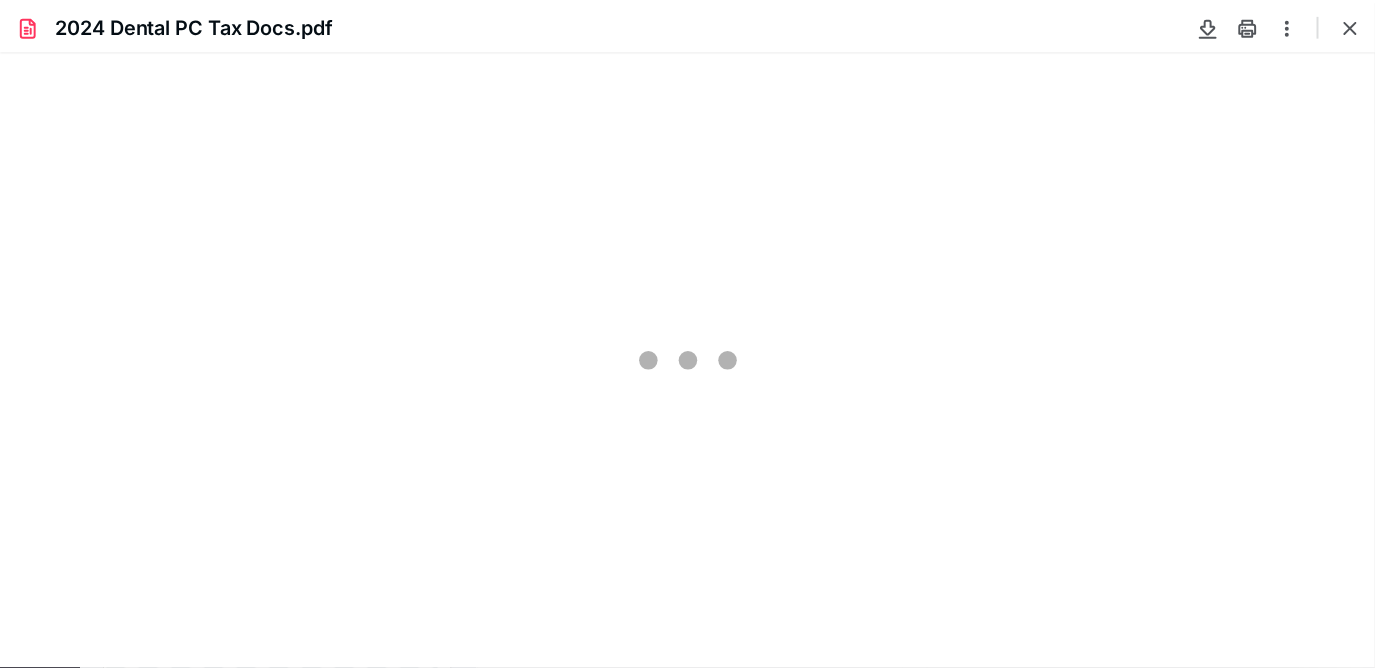 scroll, scrollTop: 0, scrollLeft: 0, axis: both 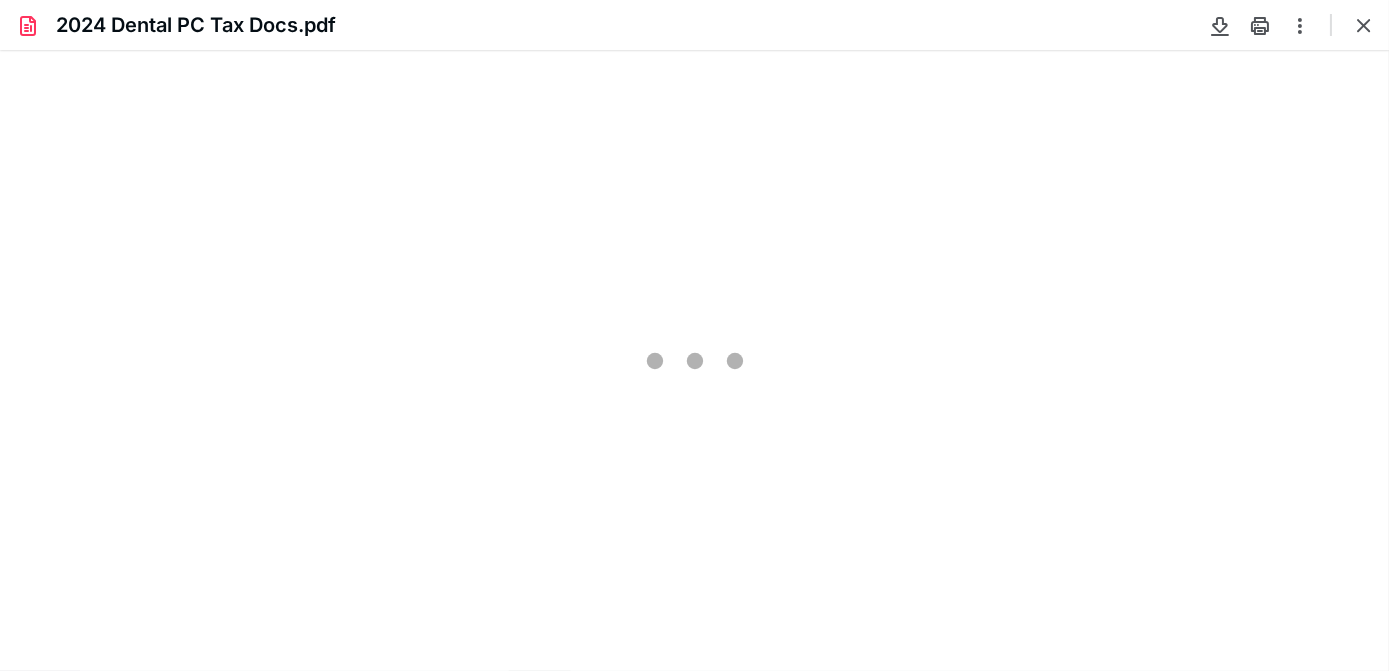 type on "69" 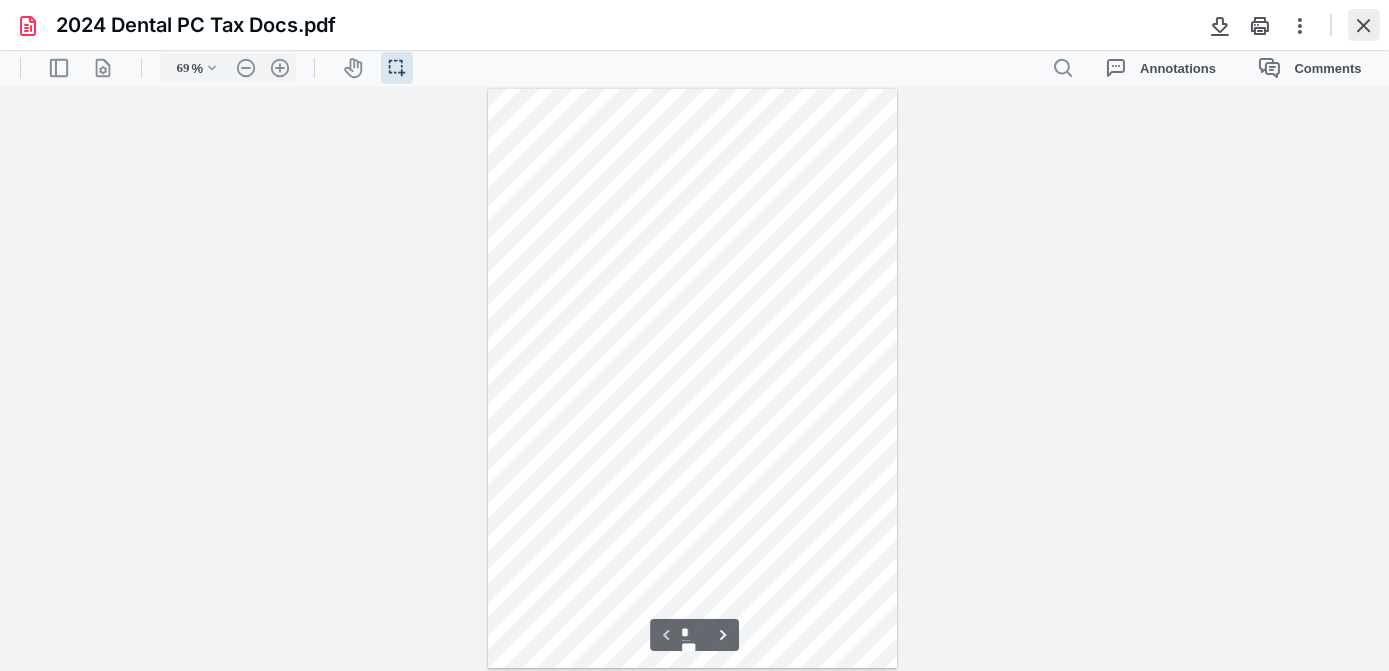 click at bounding box center [1364, 25] 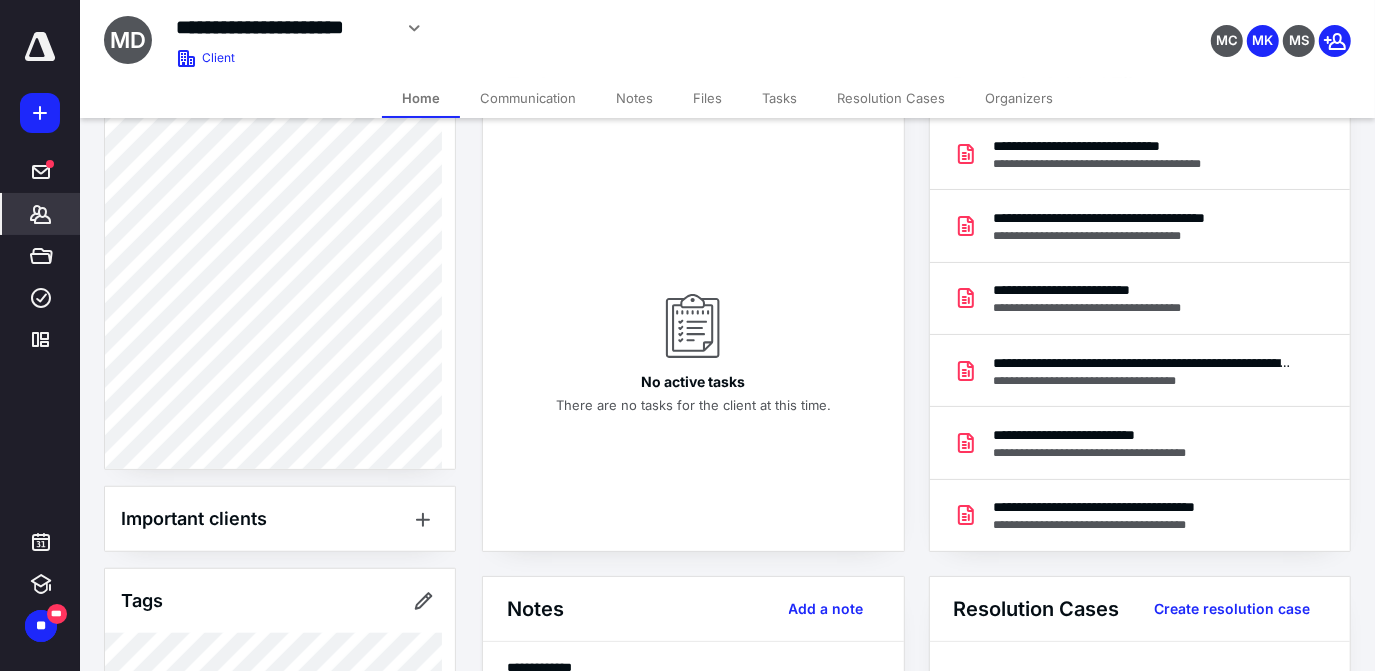 scroll, scrollTop: 818, scrollLeft: 0, axis: vertical 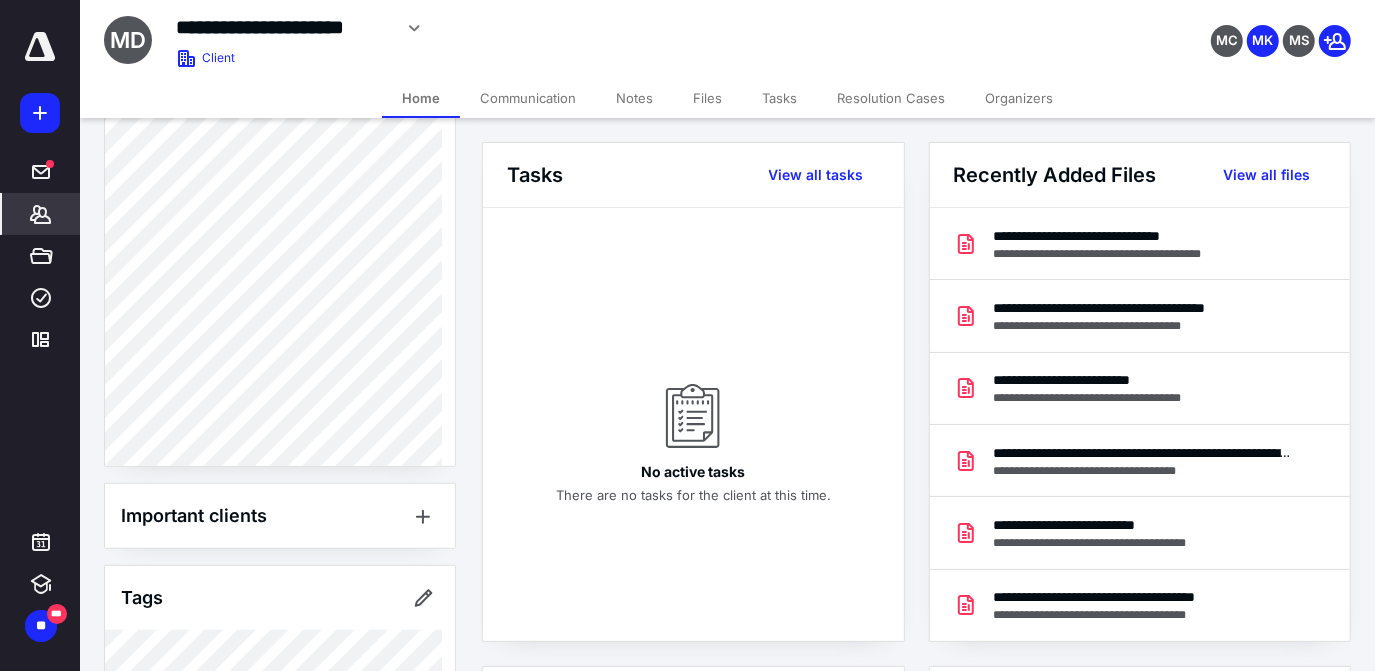 click on "Files" at bounding box center (707, 98) 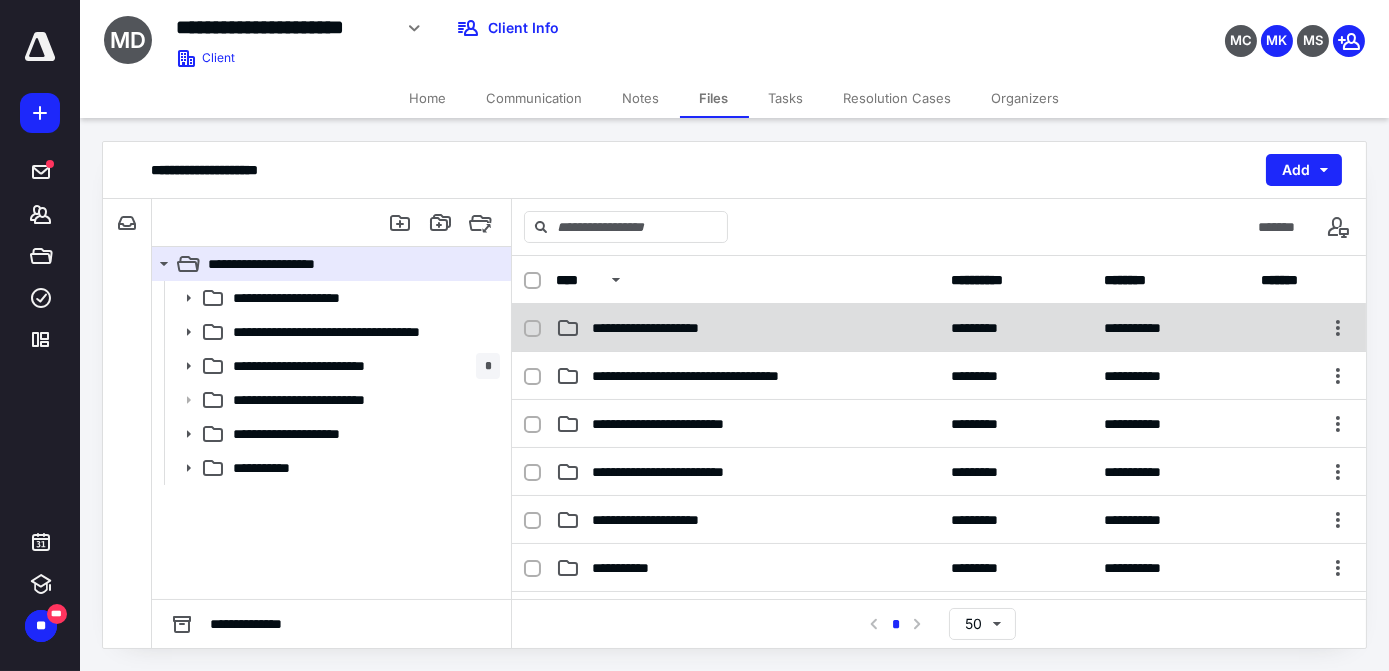 click on "**********" at bounding box center (672, 328) 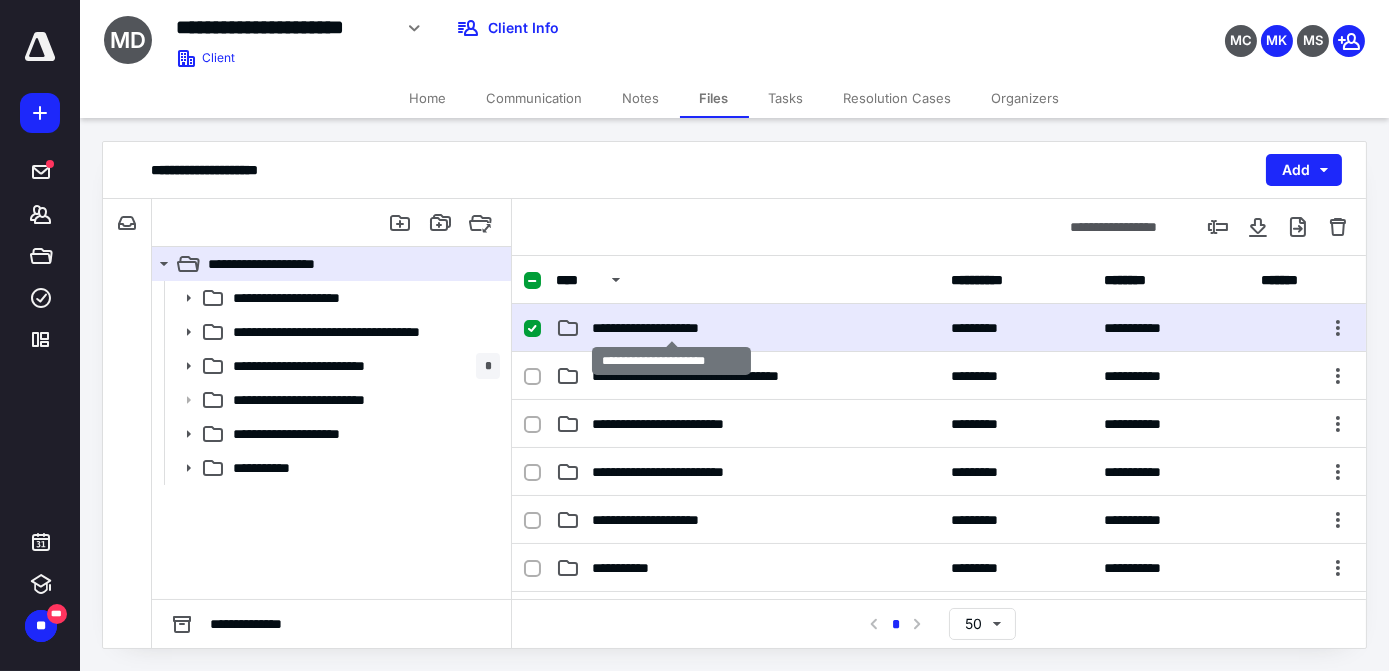 click on "**********" at bounding box center (672, 328) 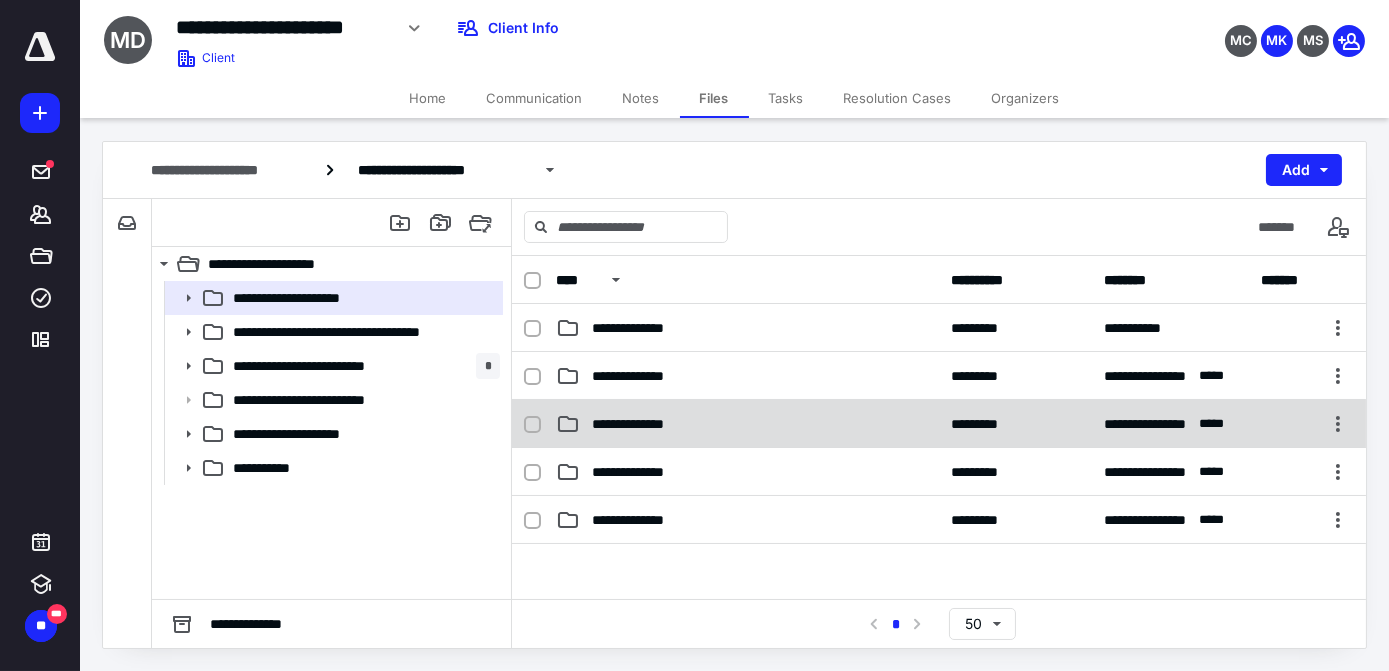 click on "**********" at bounding box center (747, 424) 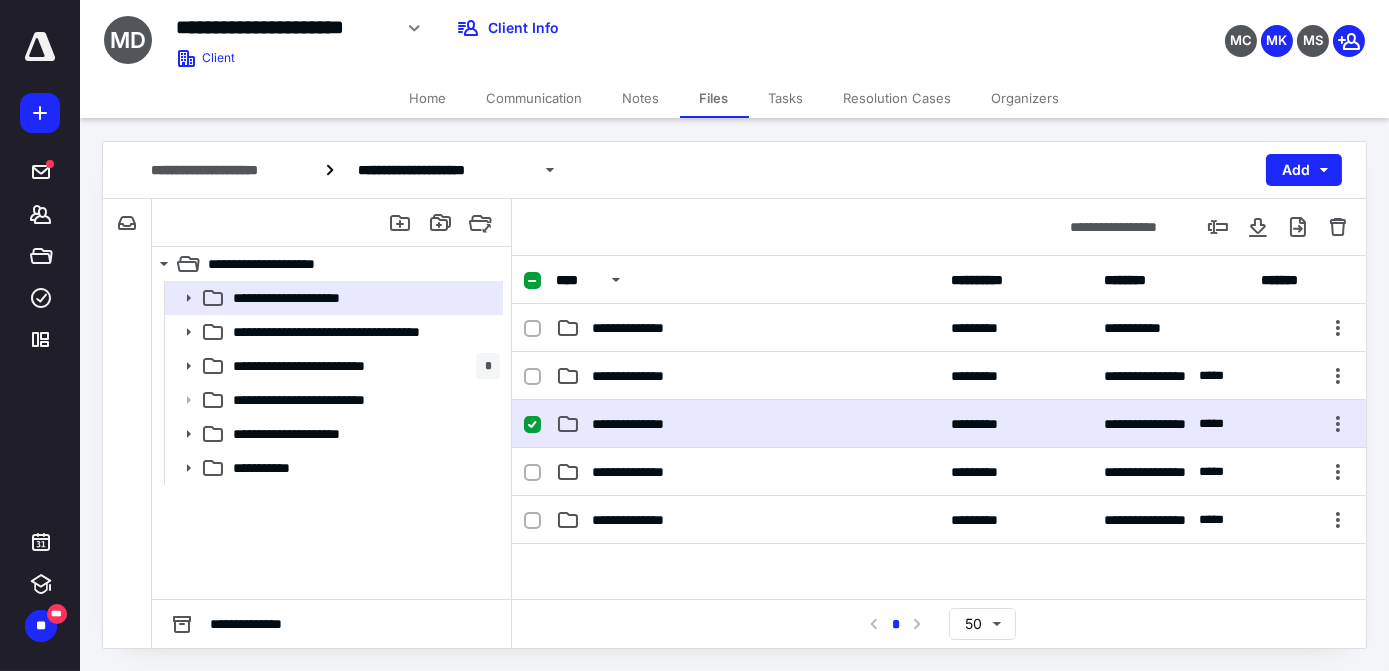 click on "**********" at bounding box center [747, 424] 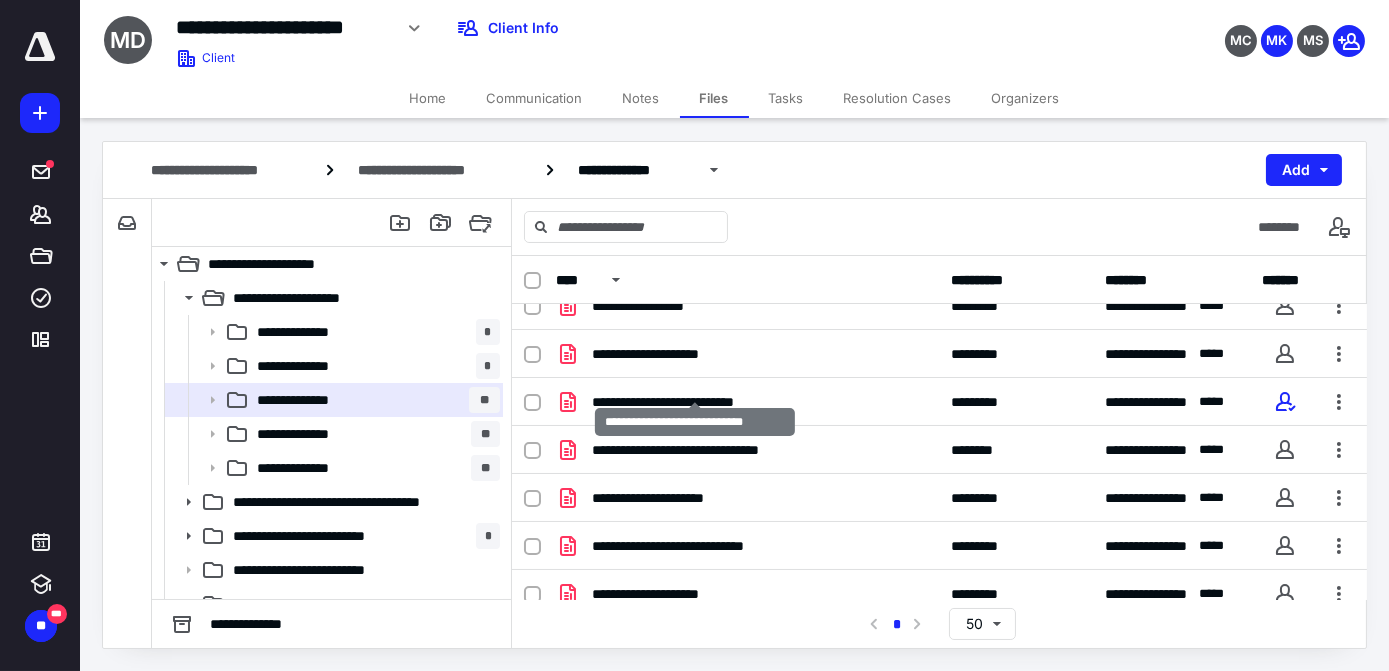 scroll, scrollTop: 848, scrollLeft: 0, axis: vertical 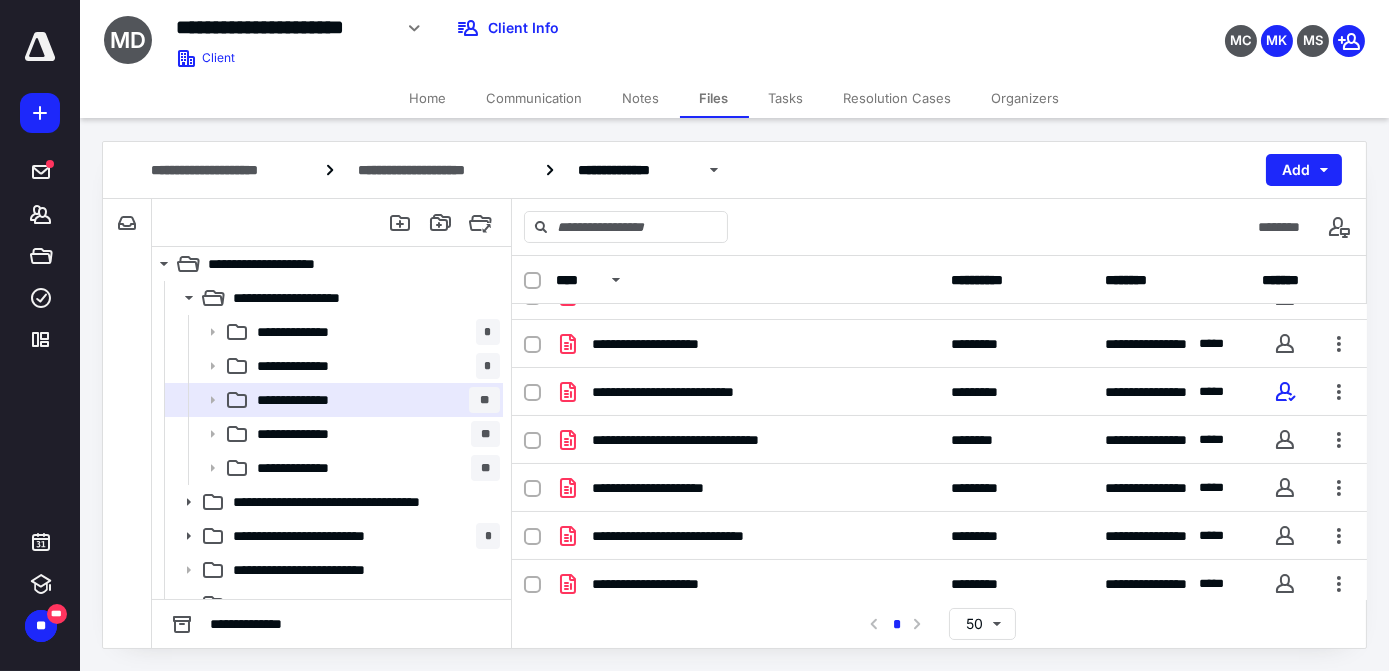 click on "Notes" at bounding box center (641, 98) 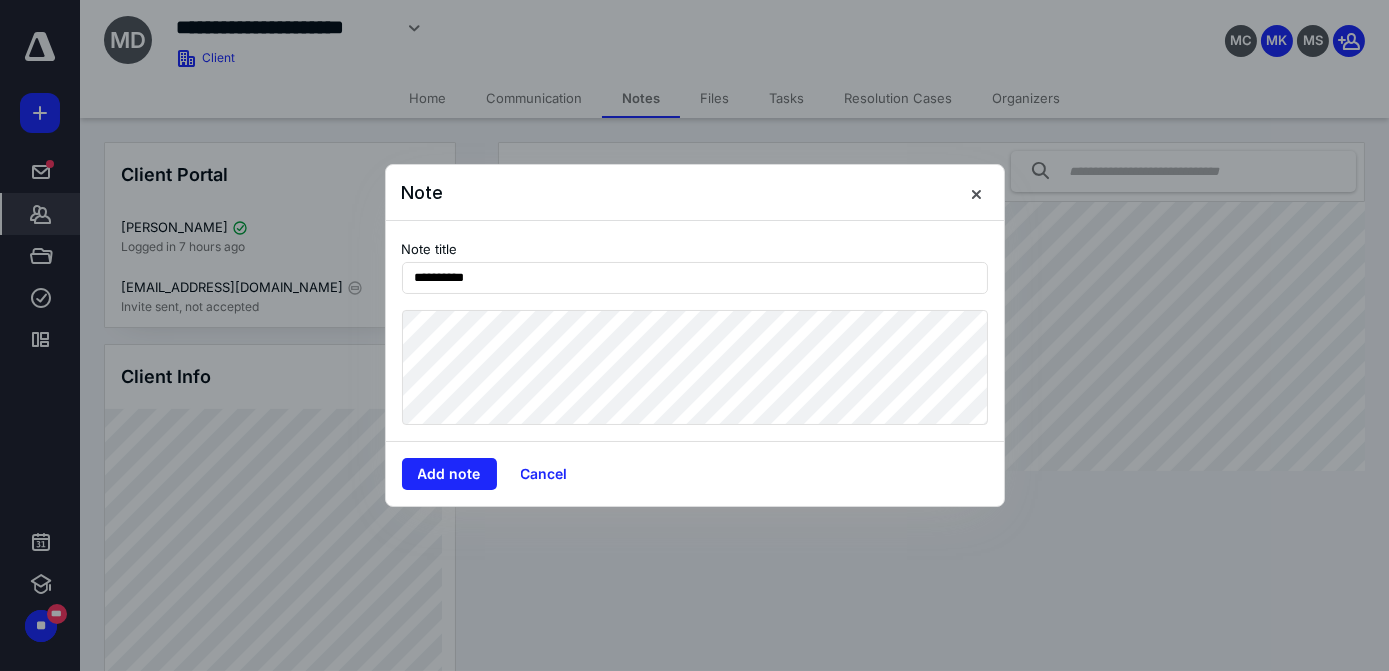 type on "**********" 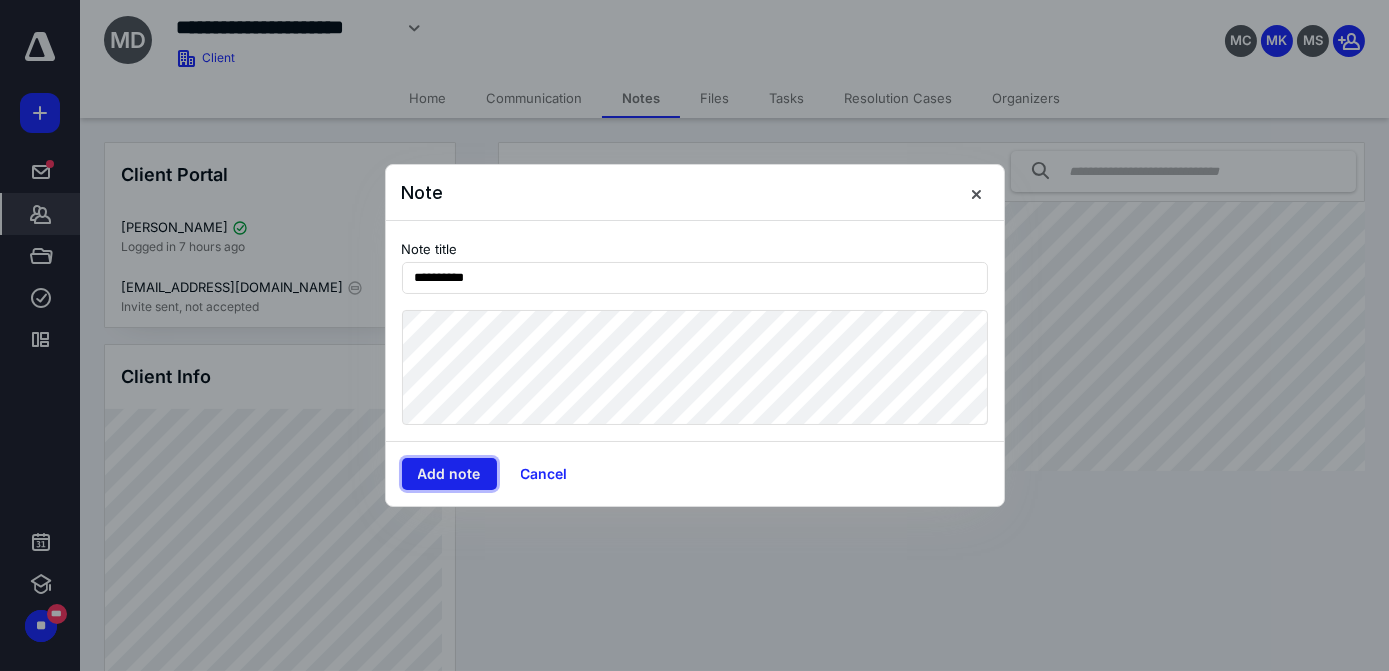click on "Add note" at bounding box center [449, 474] 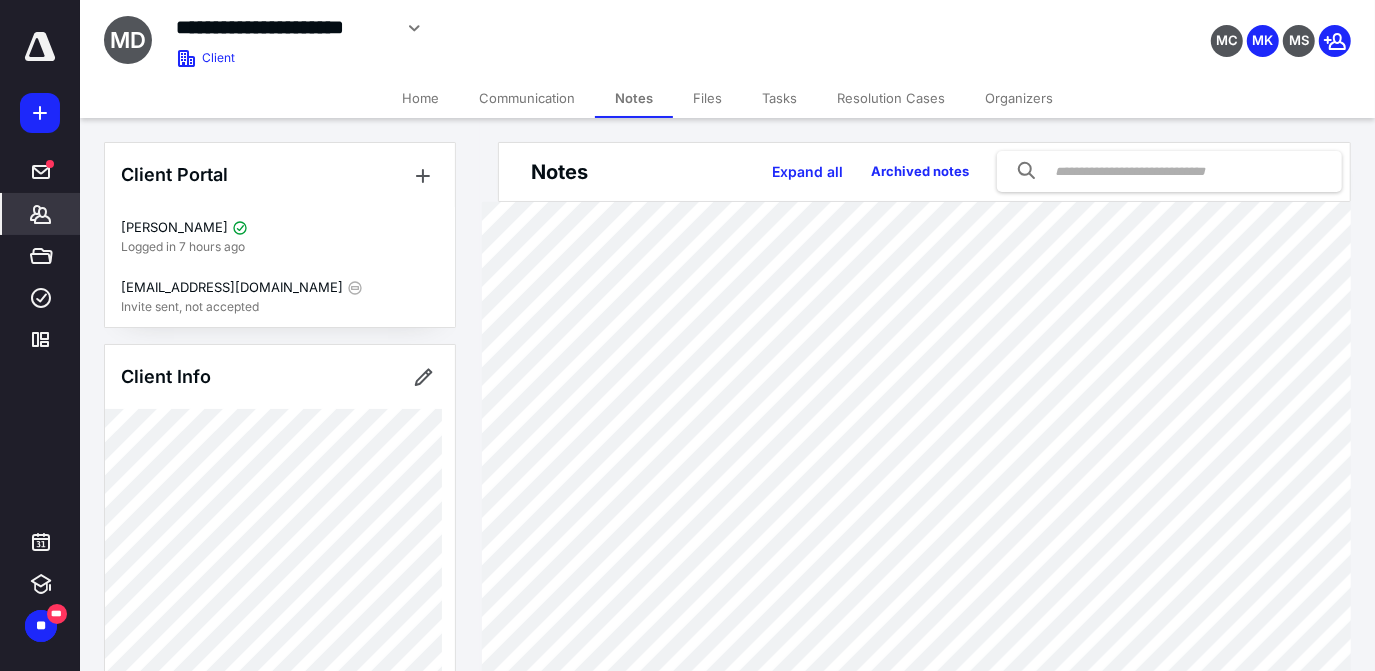 click on "Files" at bounding box center [707, 98] 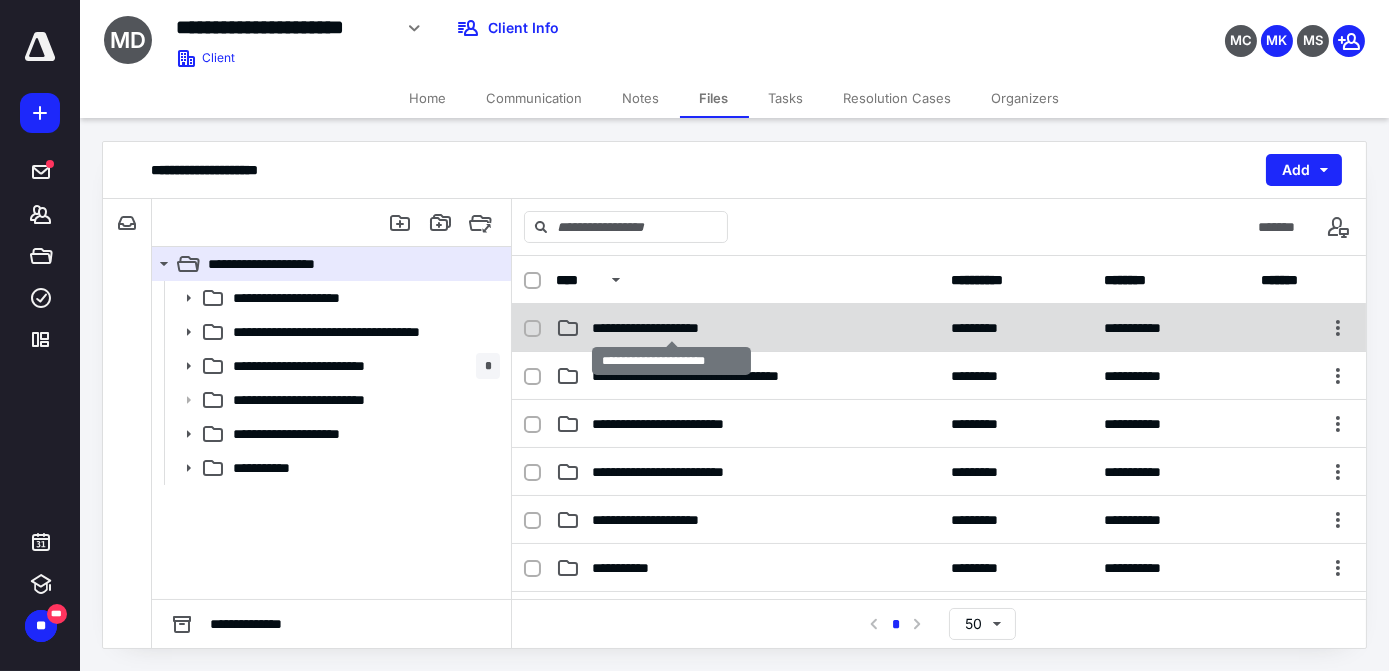 click on "**********" at bounding box center (672, 328) 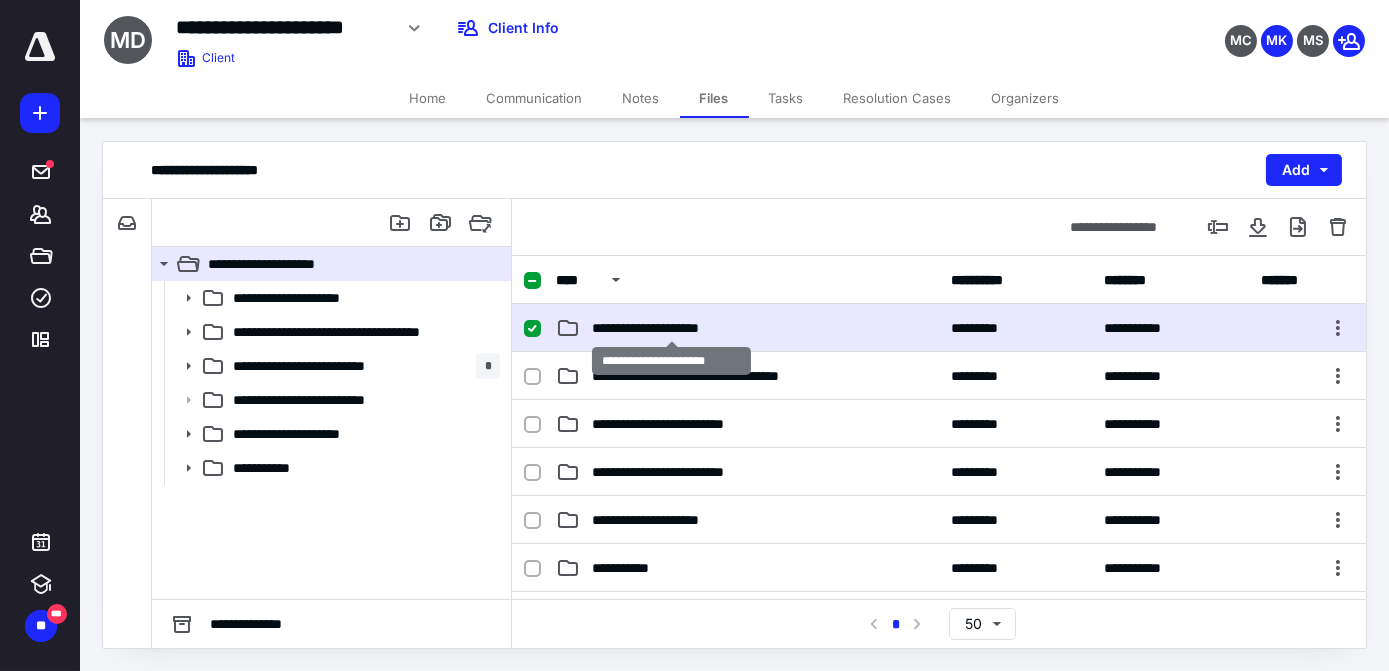 click on "**********" at bounding box center (672, 328) 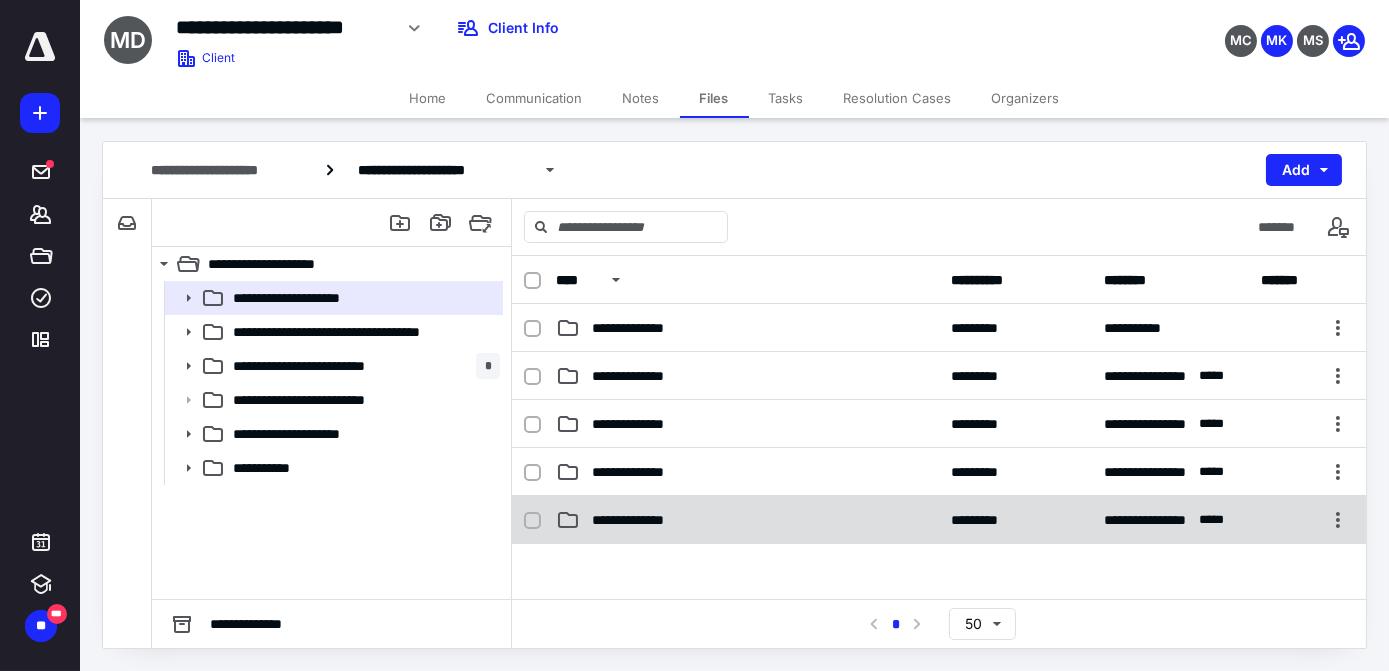 click on "**********" at bounding box center [645, 520] 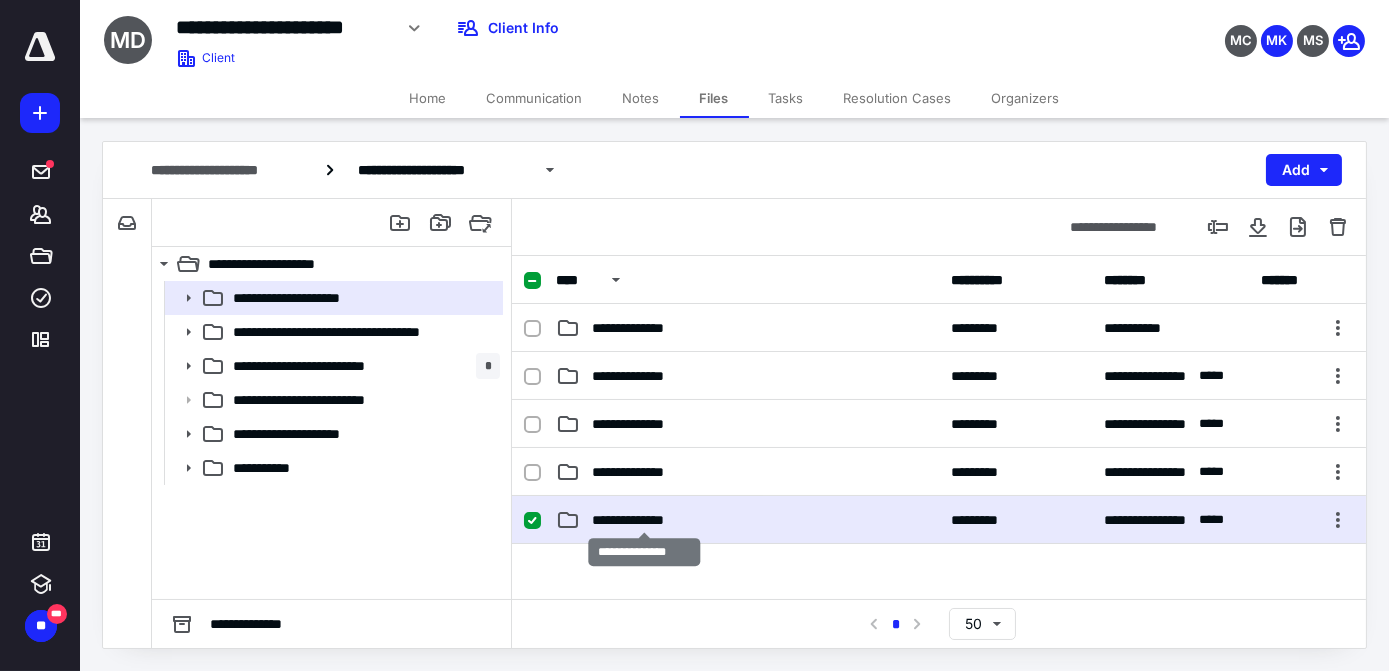 click on "**********" at bounding box center [645, 520] 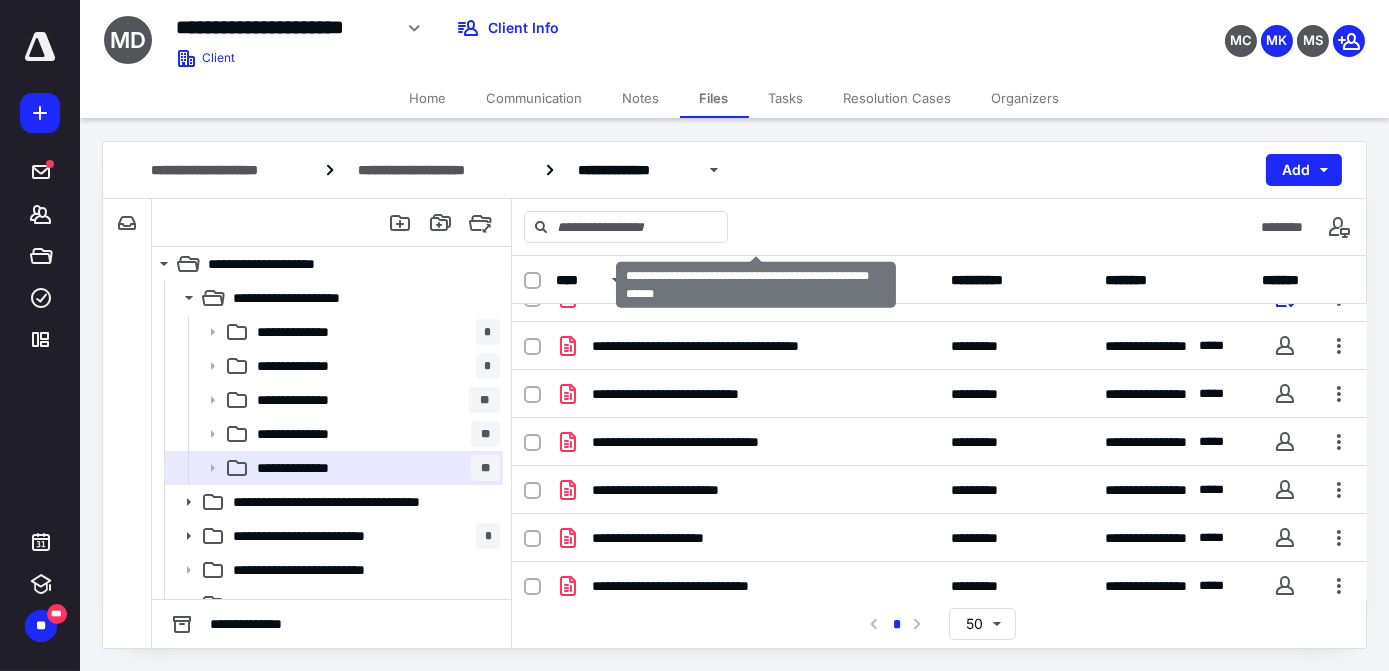 scroll, scrollTop: 466, scrollLeft: 0, axis: vertical 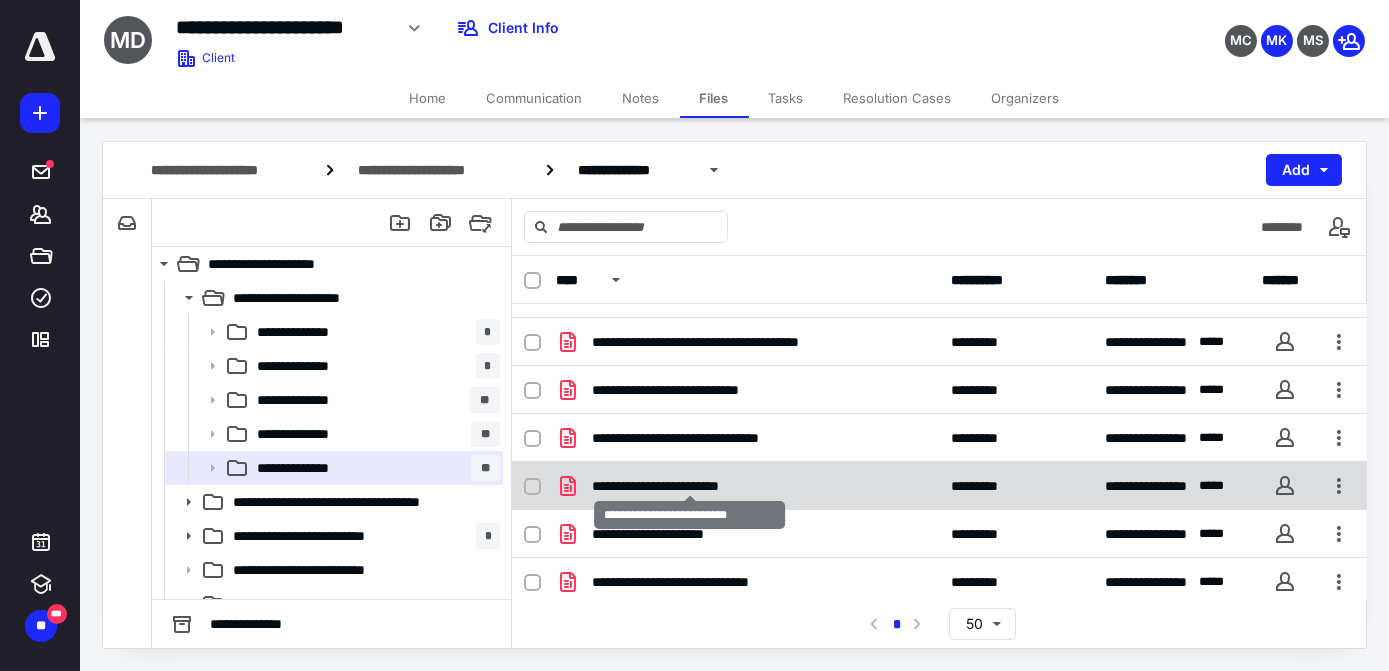 click on "**********" at bounding box center (690, 486) 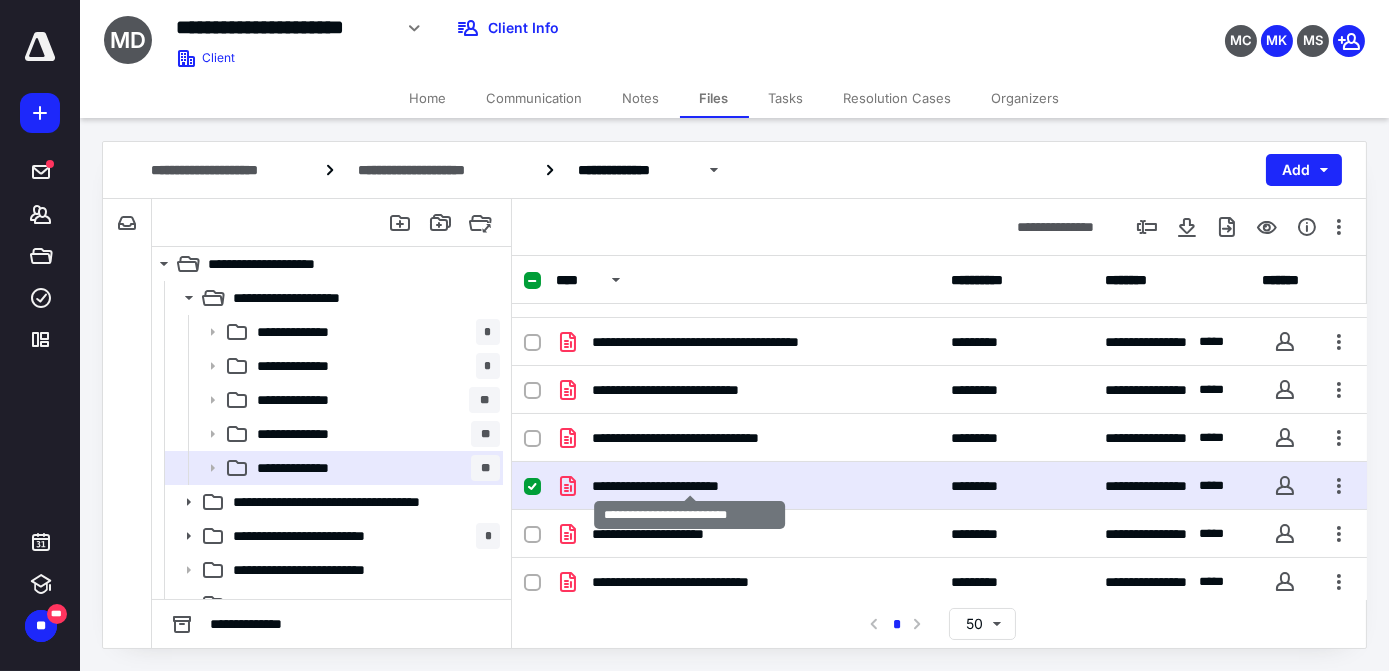 click on "**********" at bounding box center [690, 486] 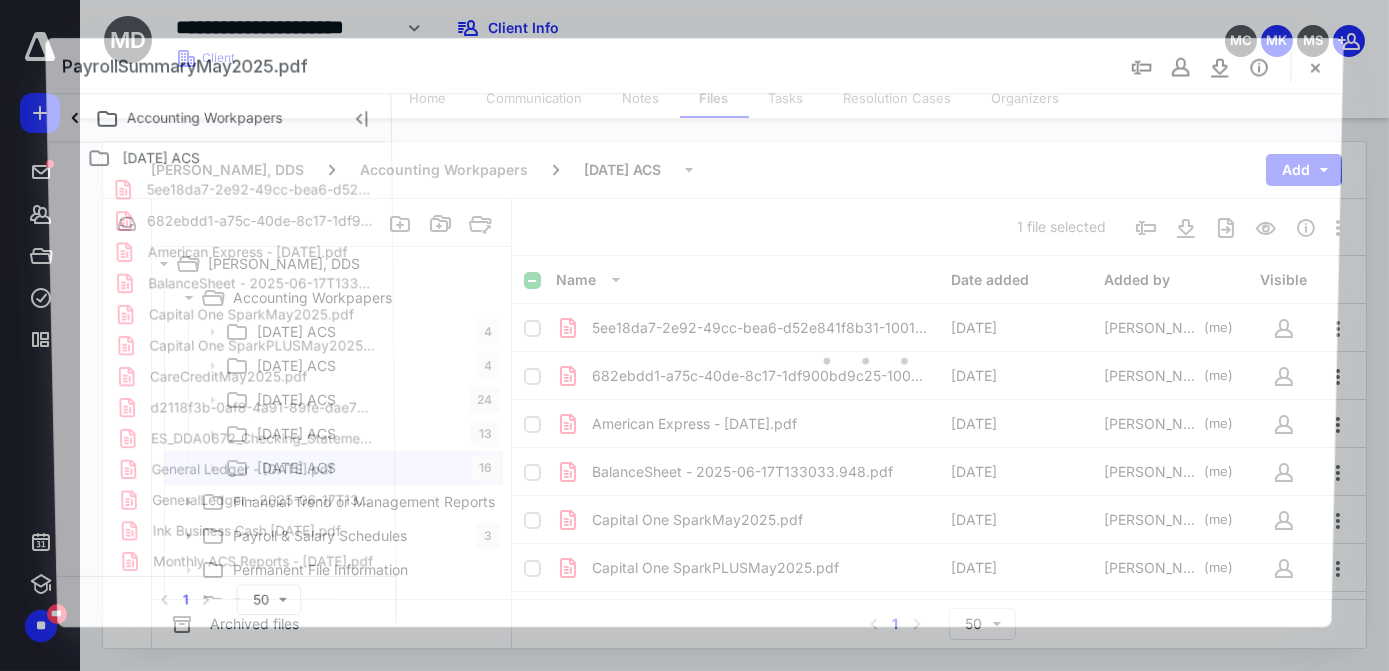 scroll, scrollTop: 466, scrollLeft: 0, axis: vertical 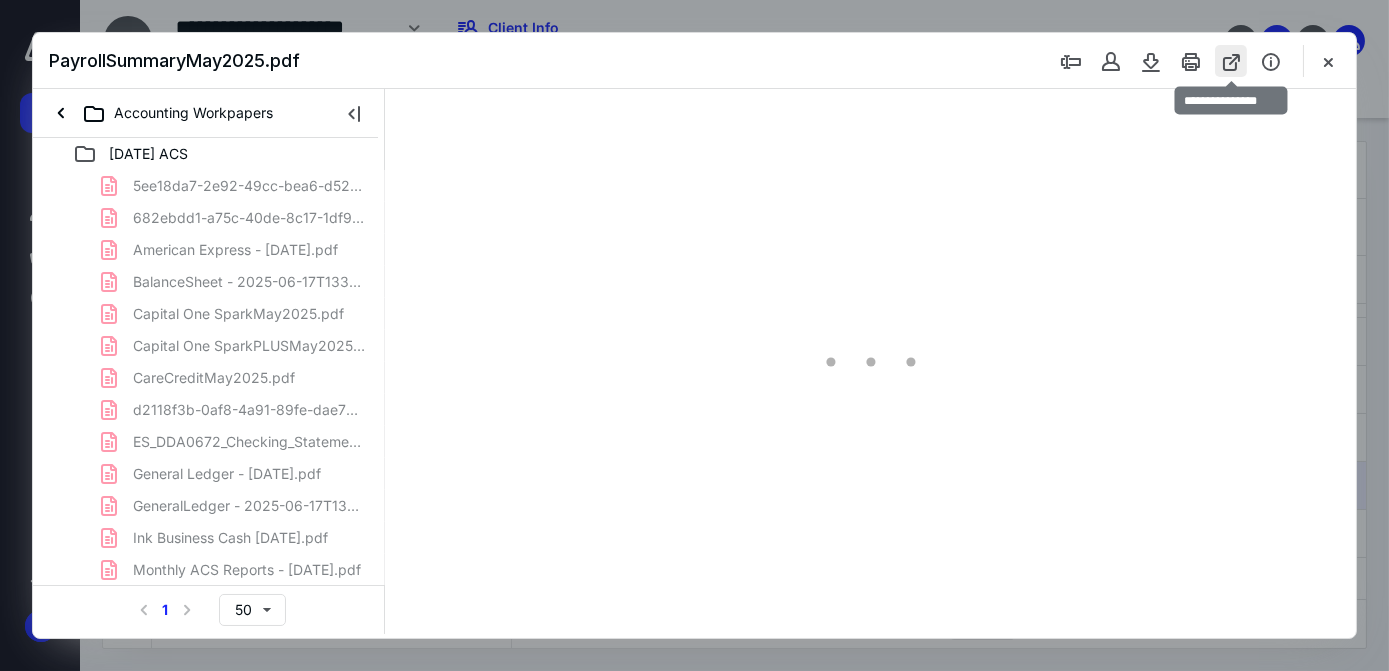 click at bounding box center [1231, 61] 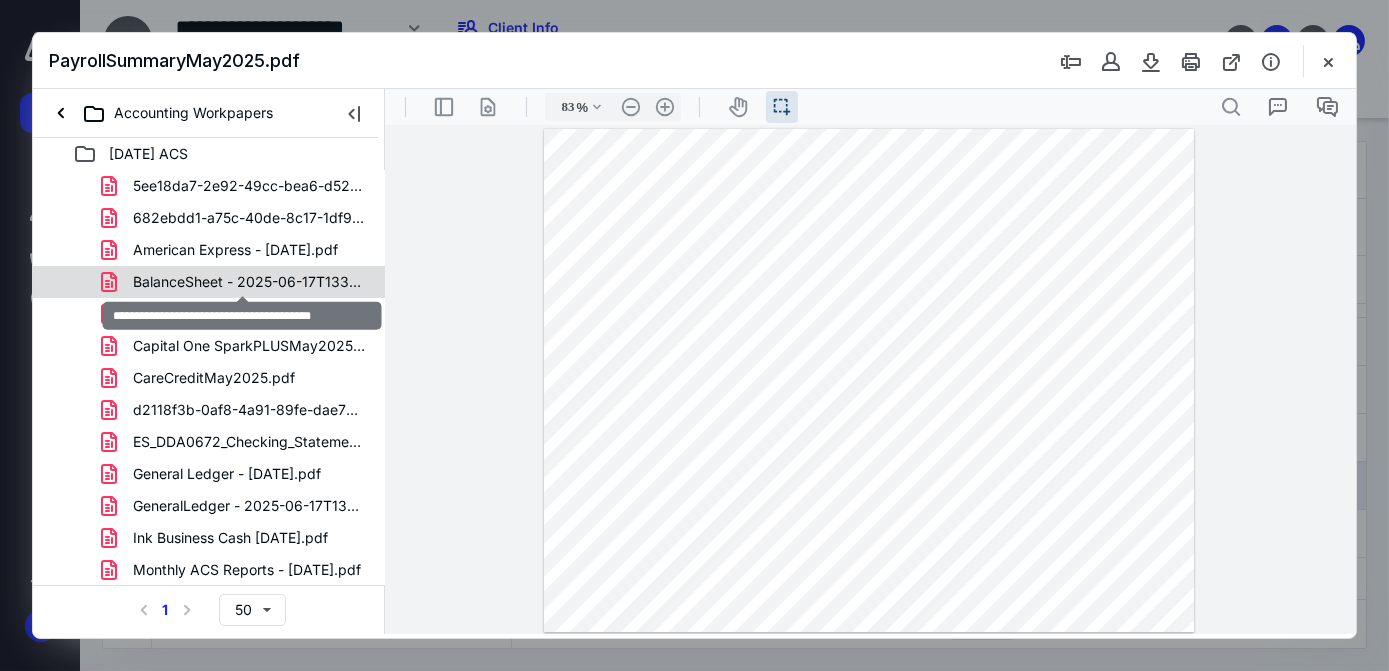 click on "BalanceSheet - 2025-06-17T133033.948.pdf" at bounding box center [249, 282] 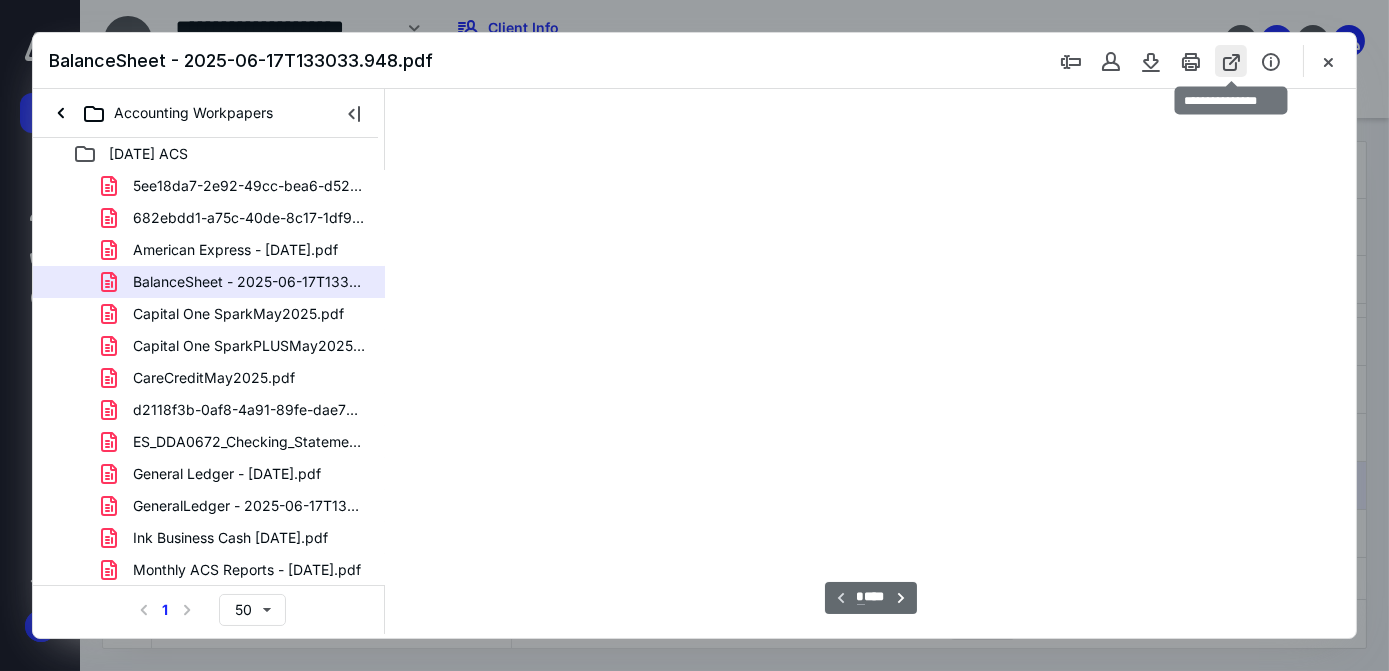 click at bounding box center [1231, 61] 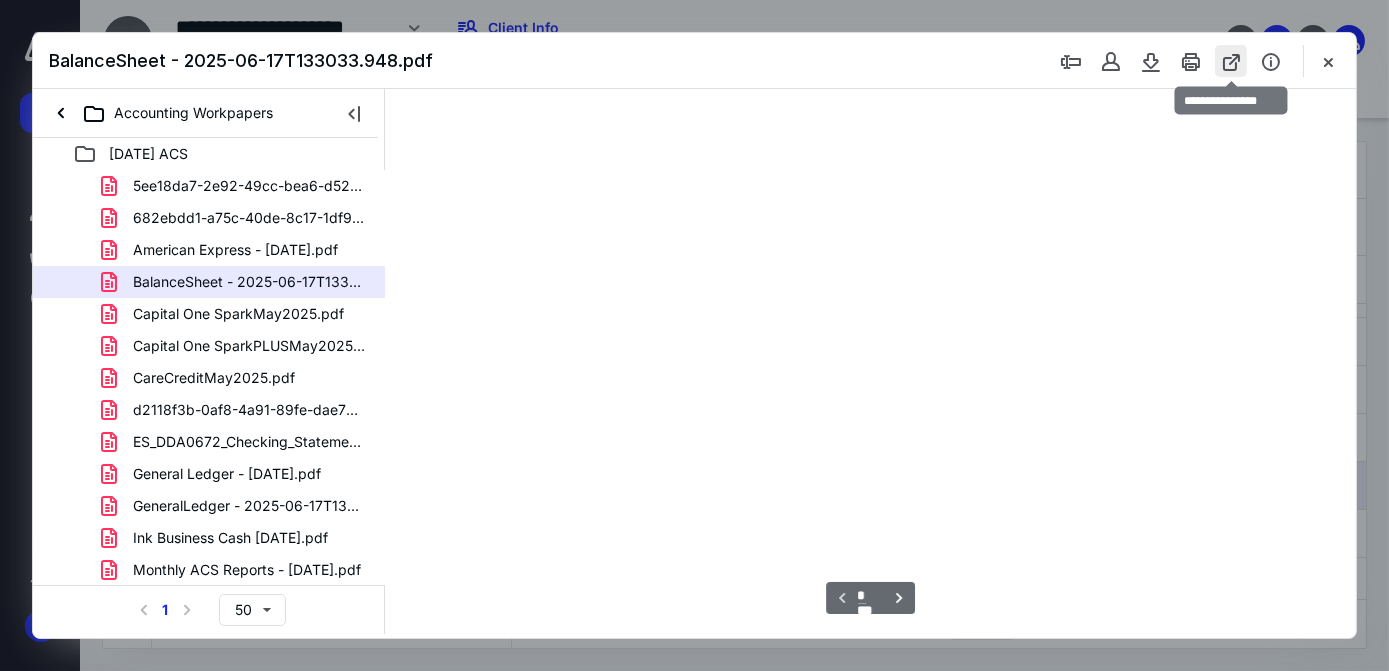 type on "83" 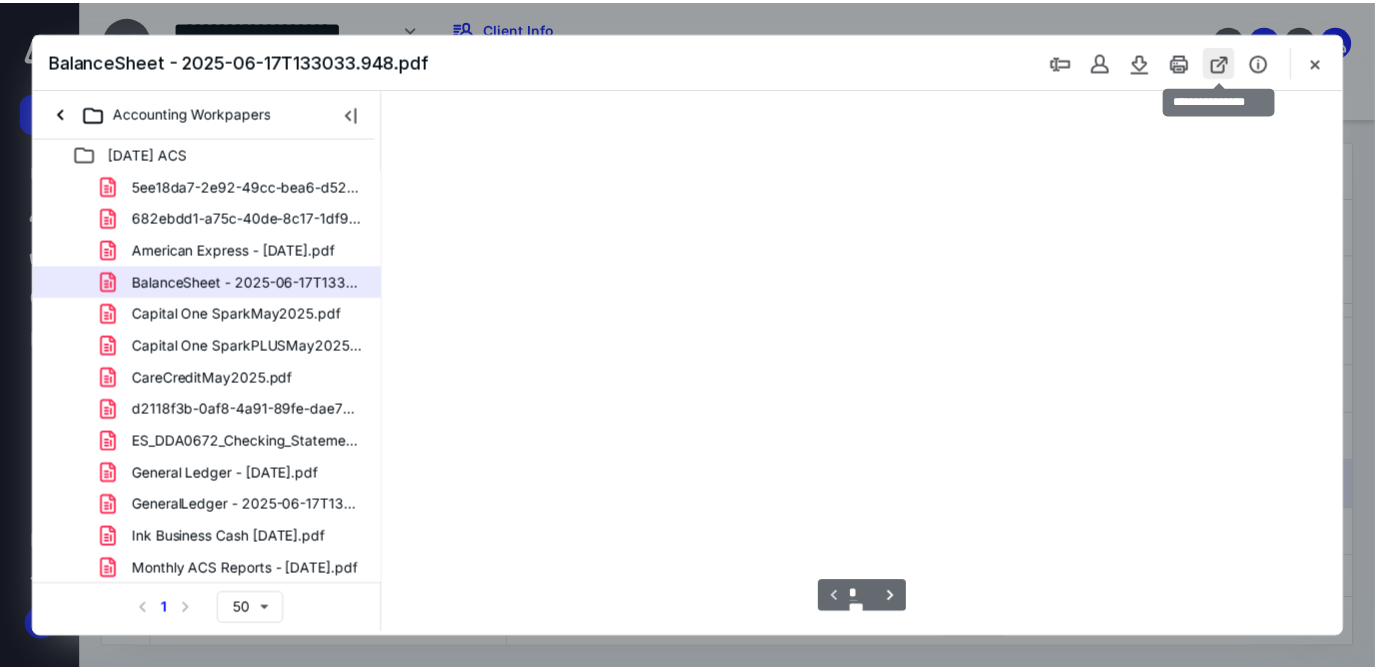 scroll, scrollTop: 39, scrollLeft: 0, axis: vertical 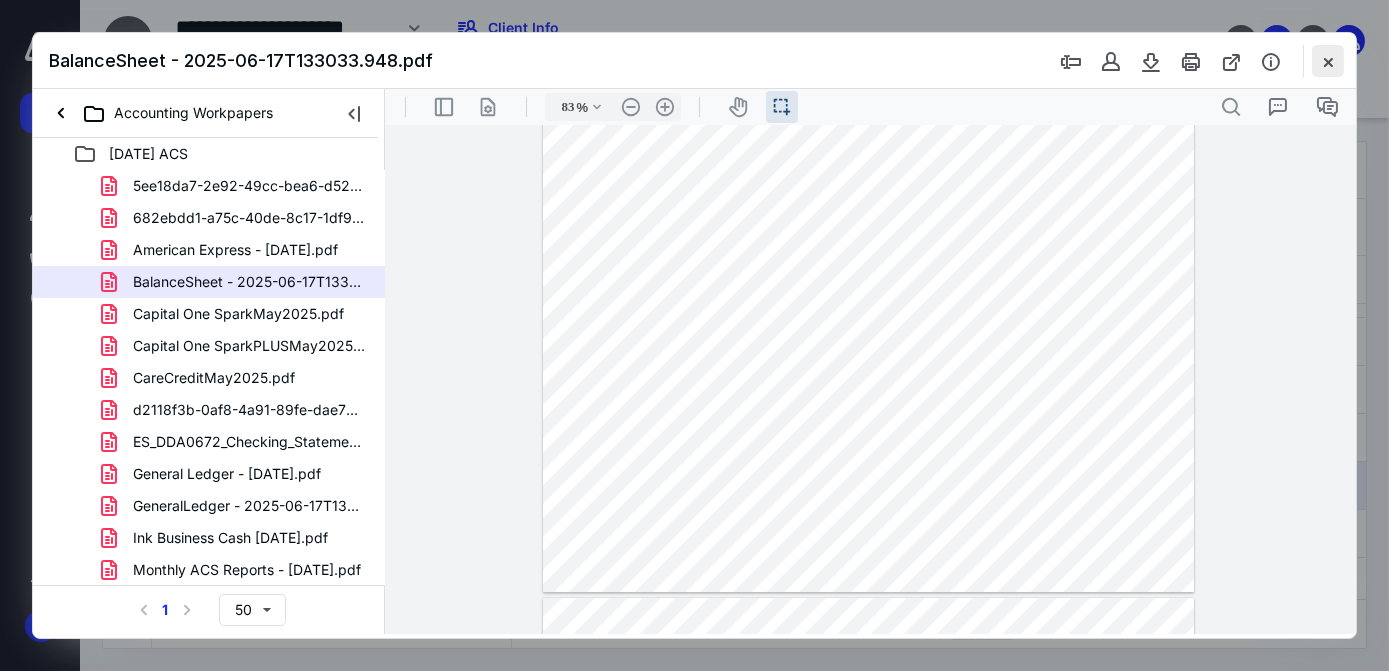 click at bounding box center [1328, 61] 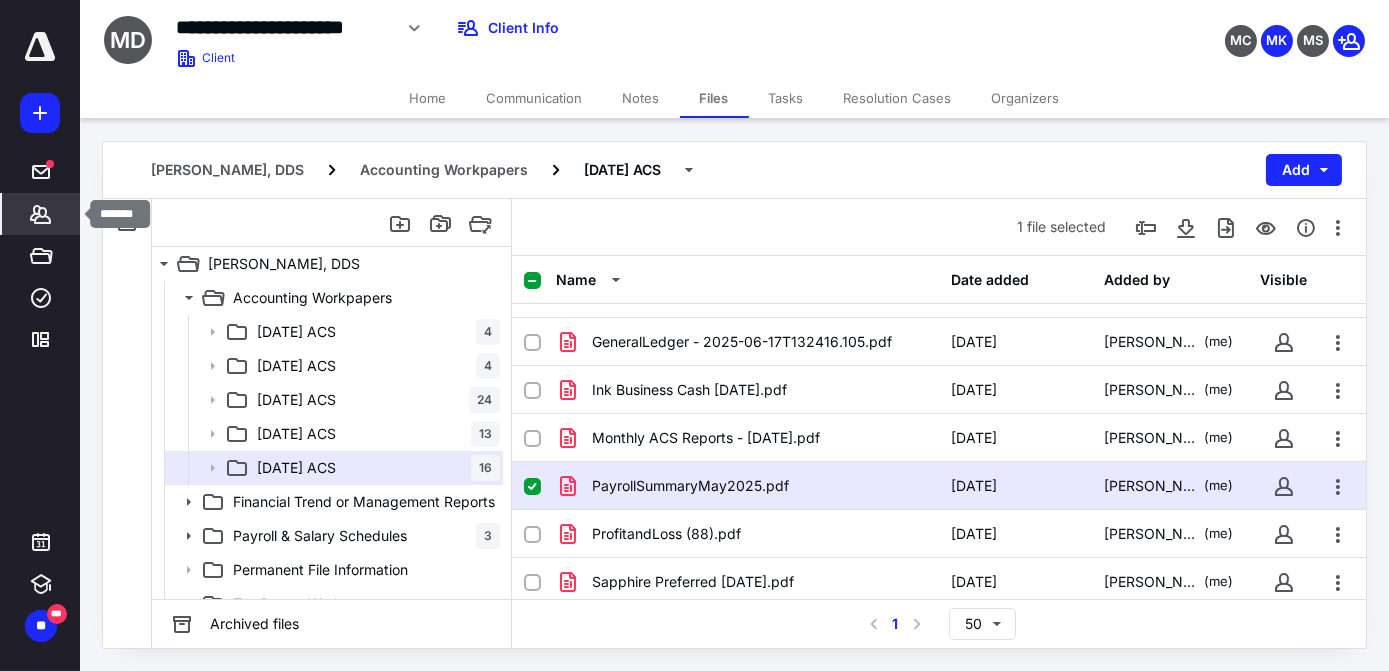 click 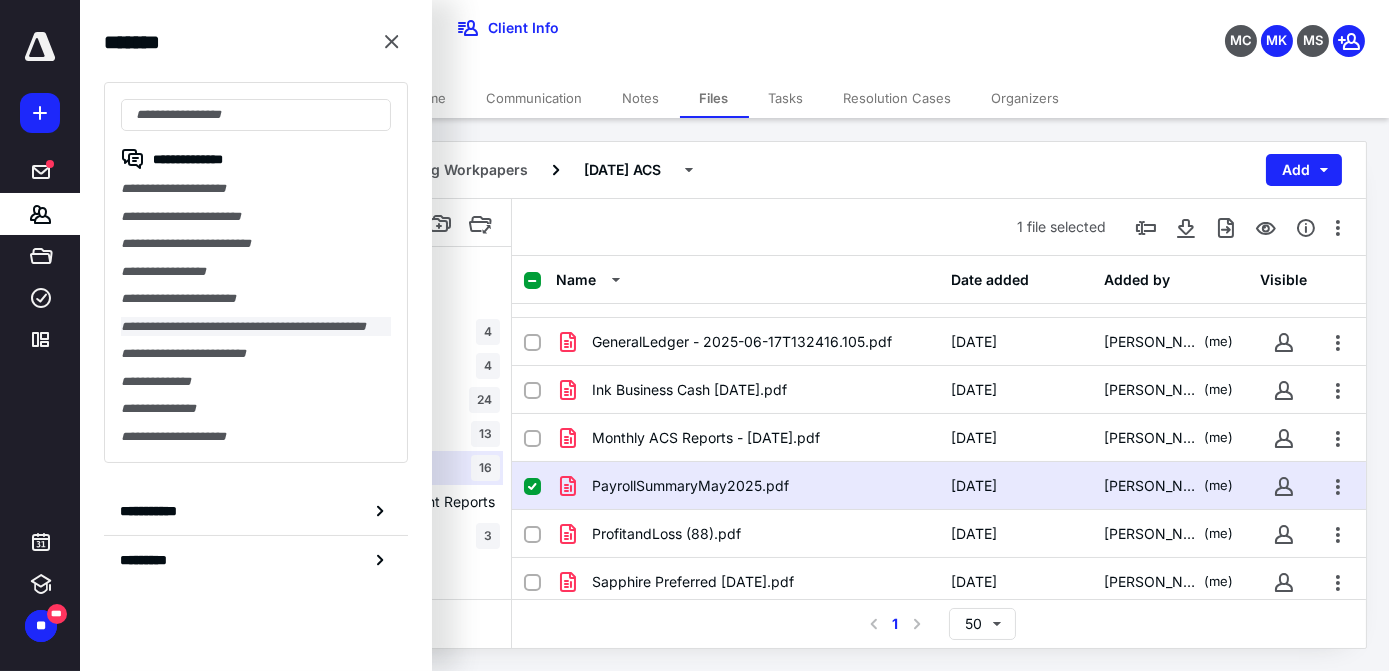 click on "**********" at bounding box center (256, 327) 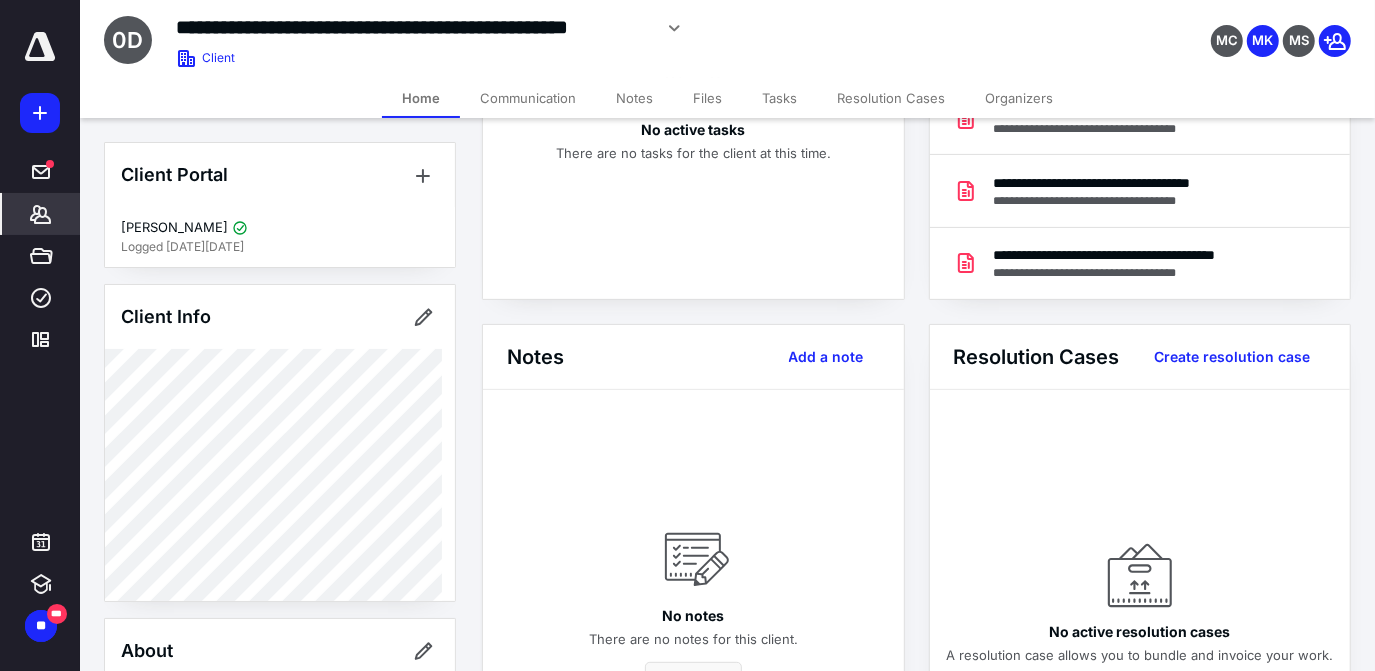 scroll, scrollTop: 363, scrollLeft: 0, axis: vertical 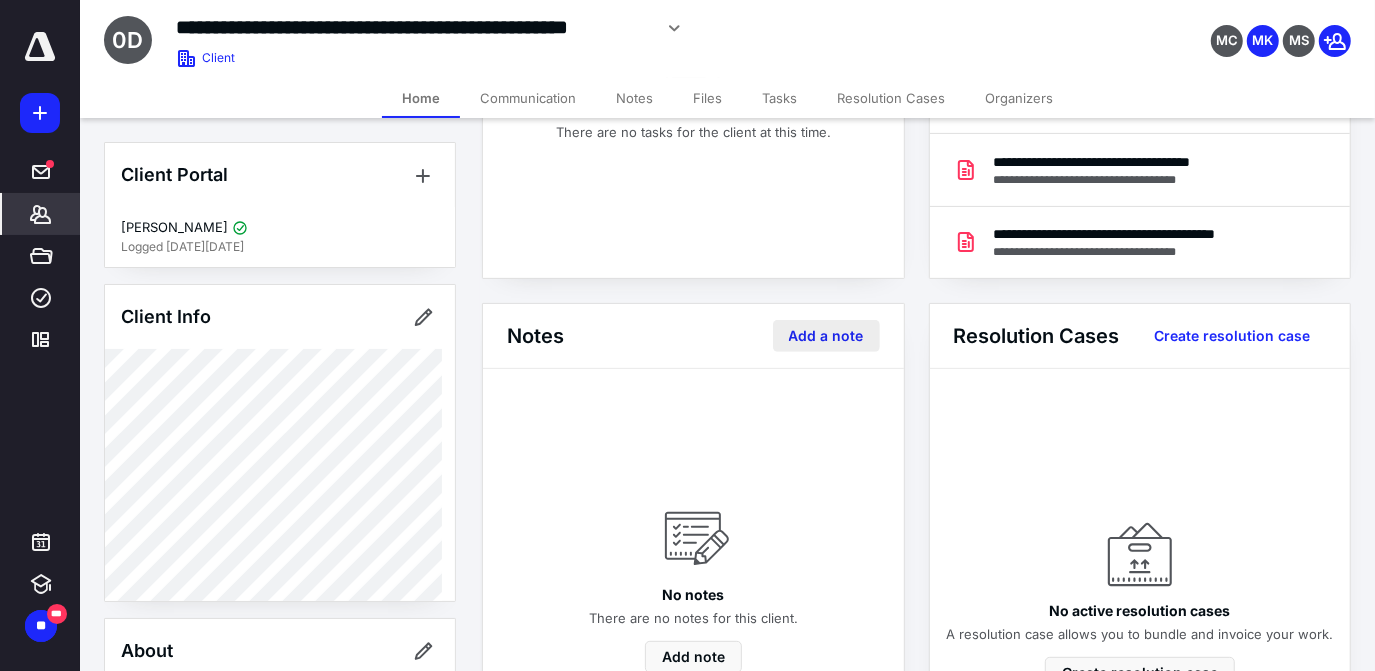 click on "Add a note" at bounding box center [826, 336] 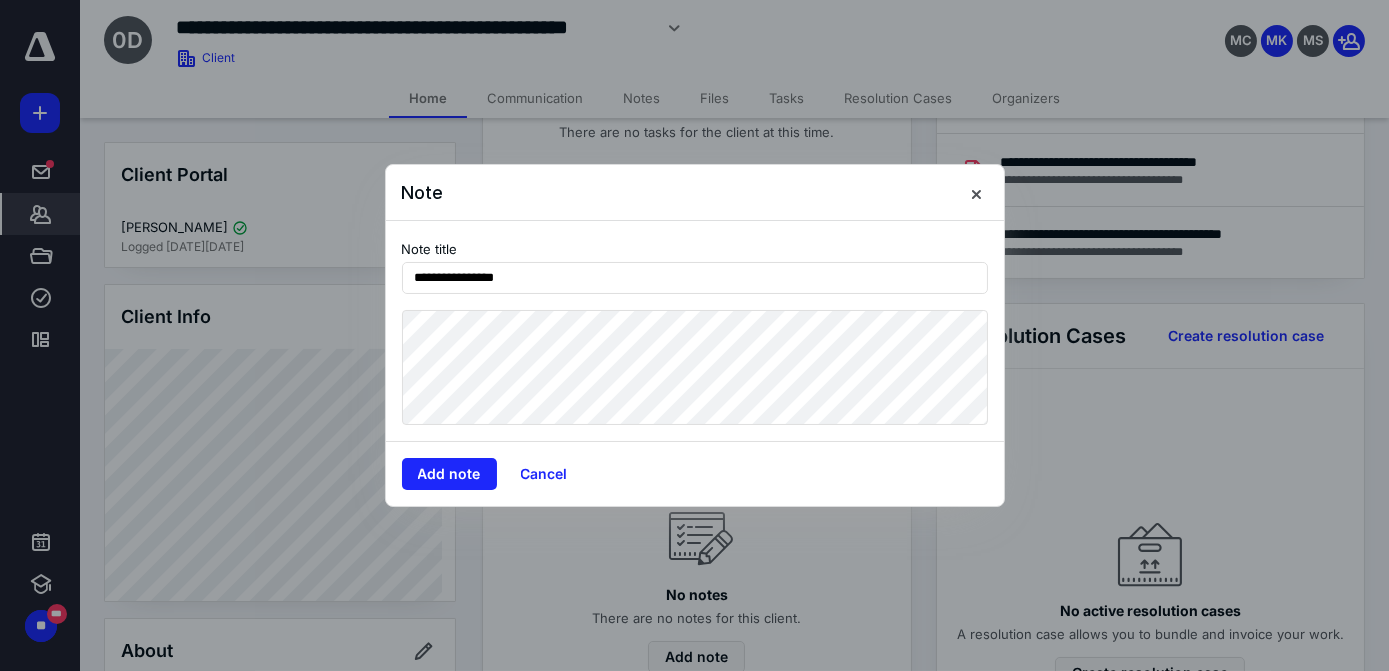 type on "**********" 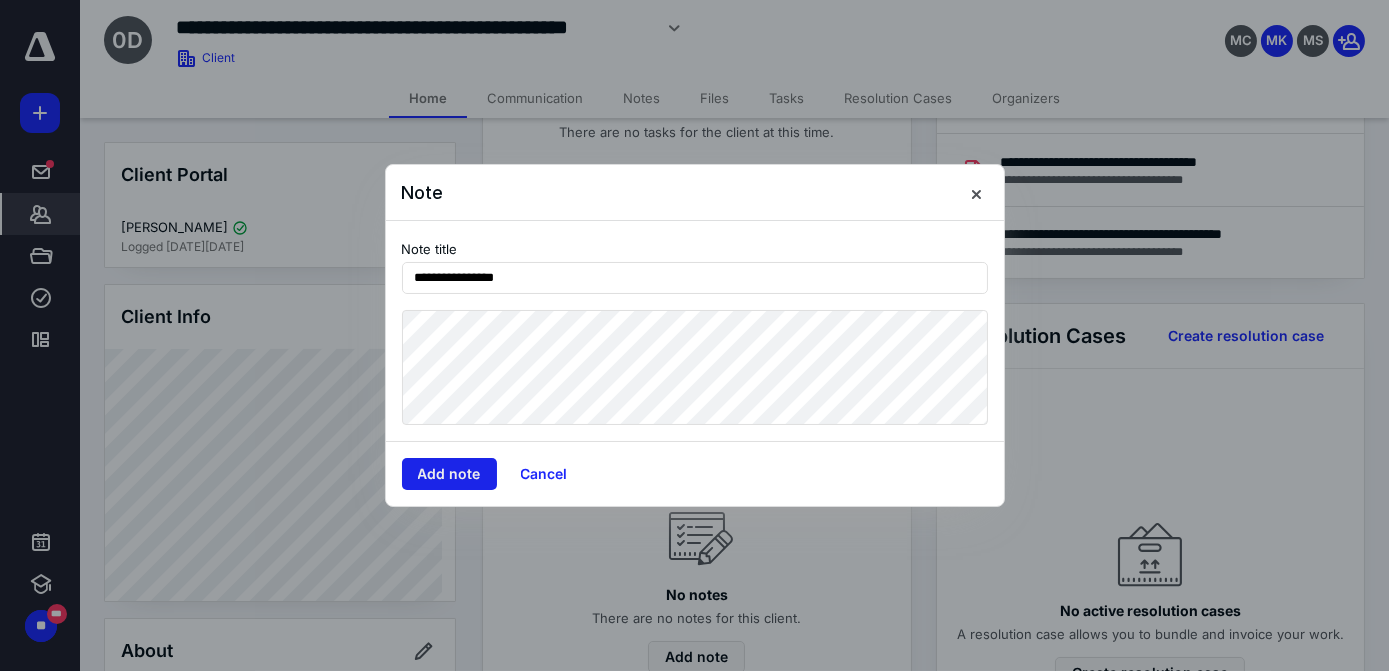 click on "Add note" at bounding box center (449, 474) 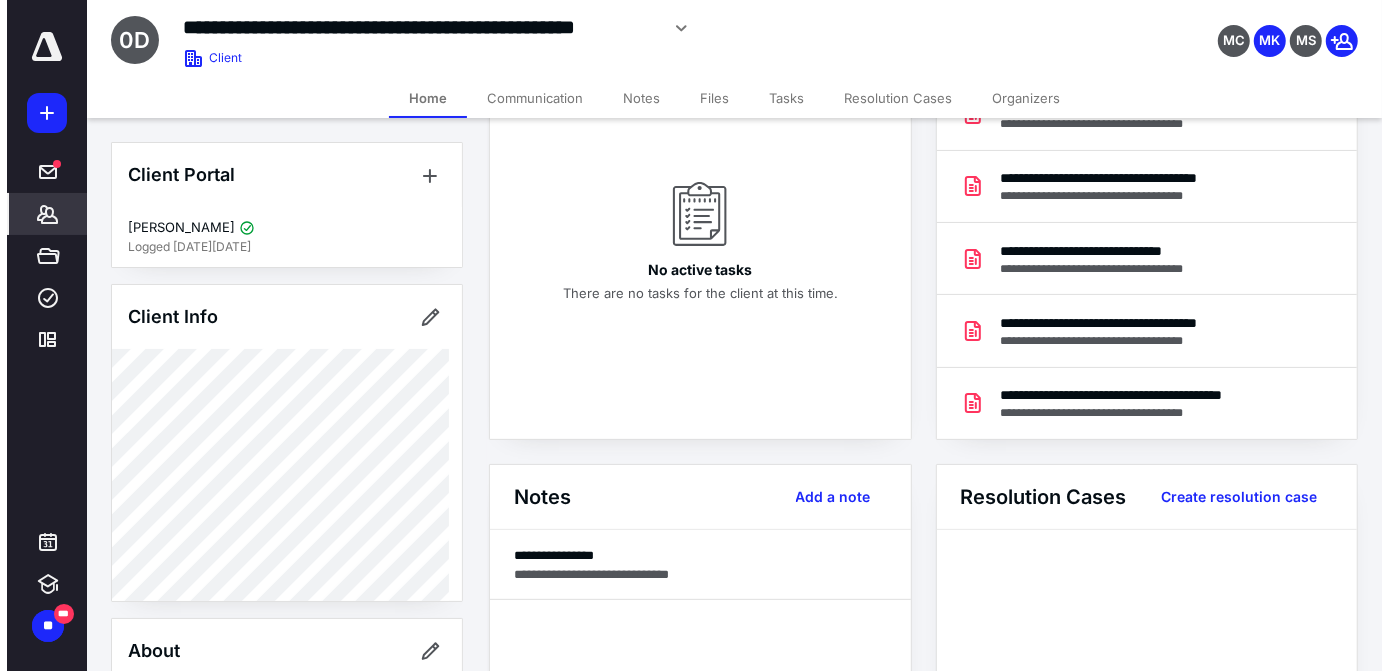 scroll, scrollTop: 0, scrollLeft: 0, axis: both 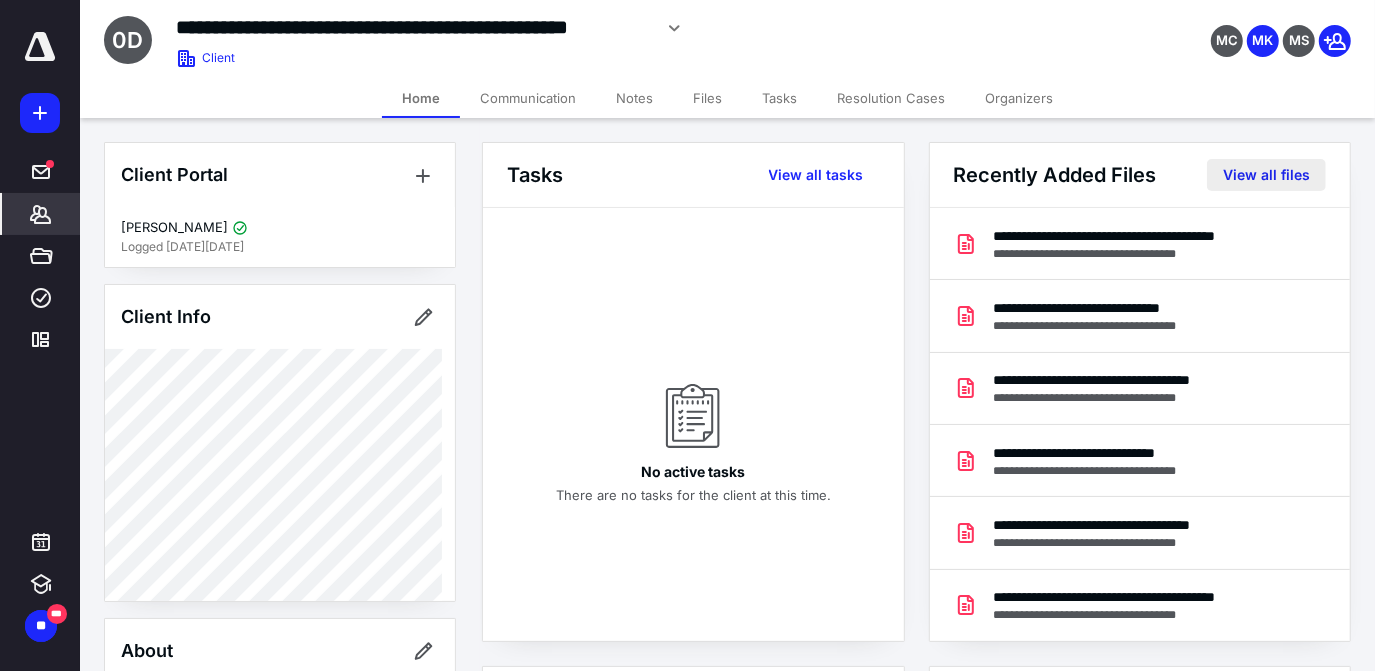 click on "View all files" at bounding box center [1266, 175] 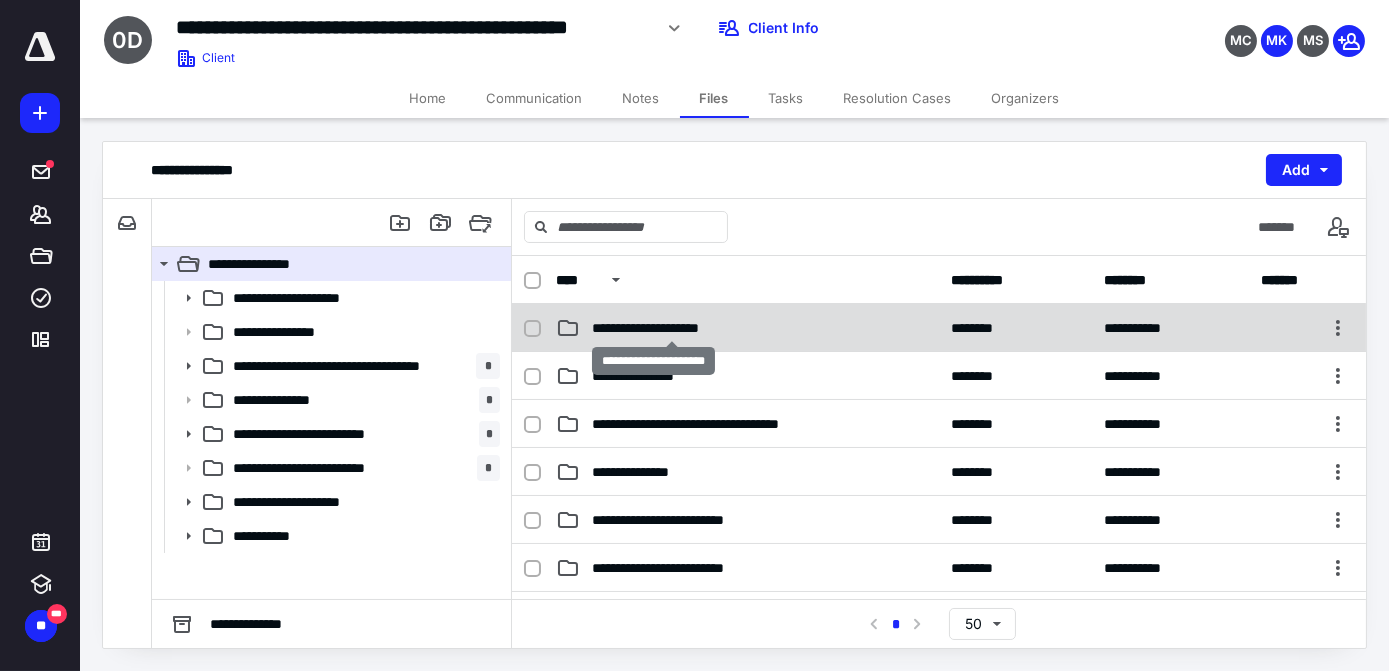 click on "**********" at bounding box center [672, 328] 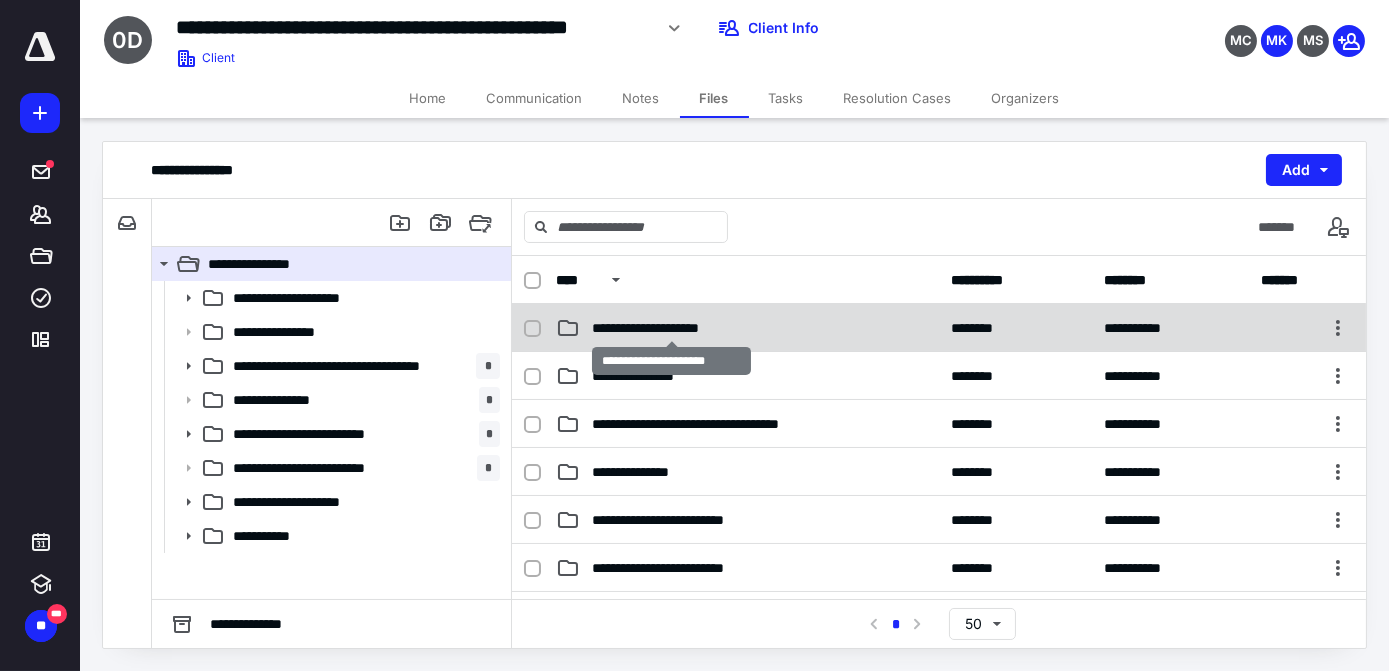 click on "**********" at bounding box center (672, 328) 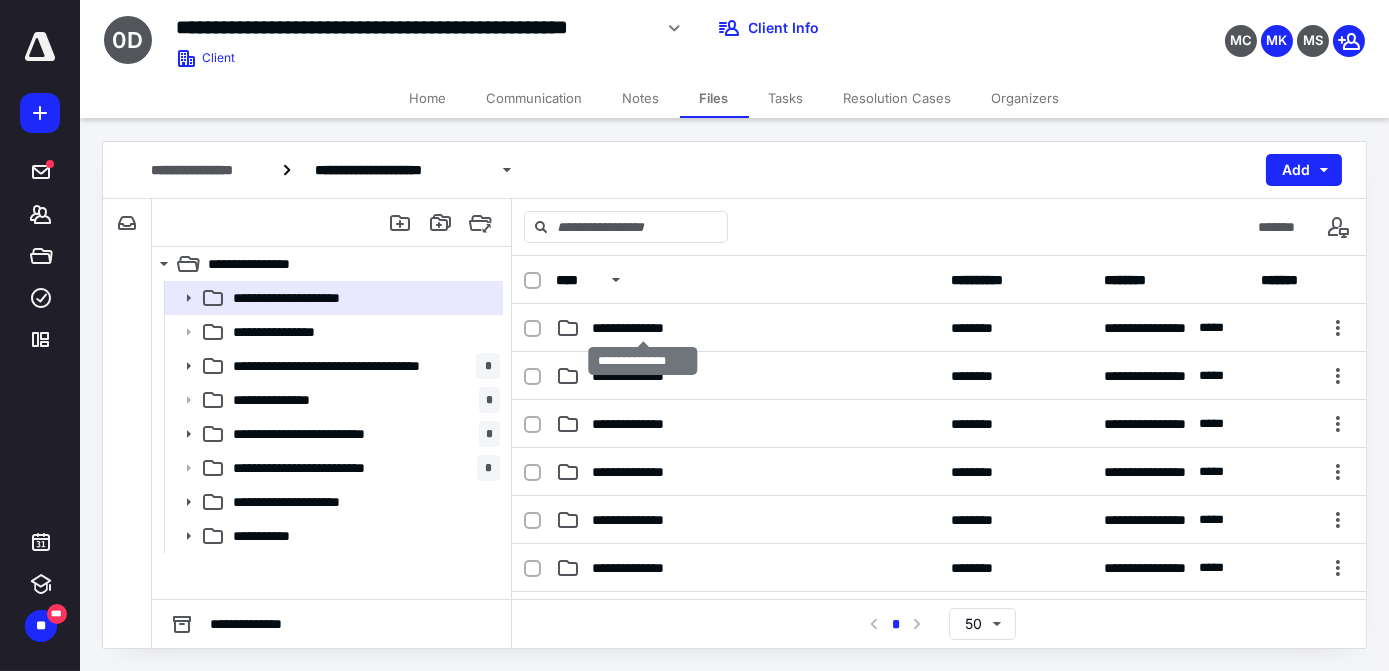 click on "**********" at bounding box center (643, 328) 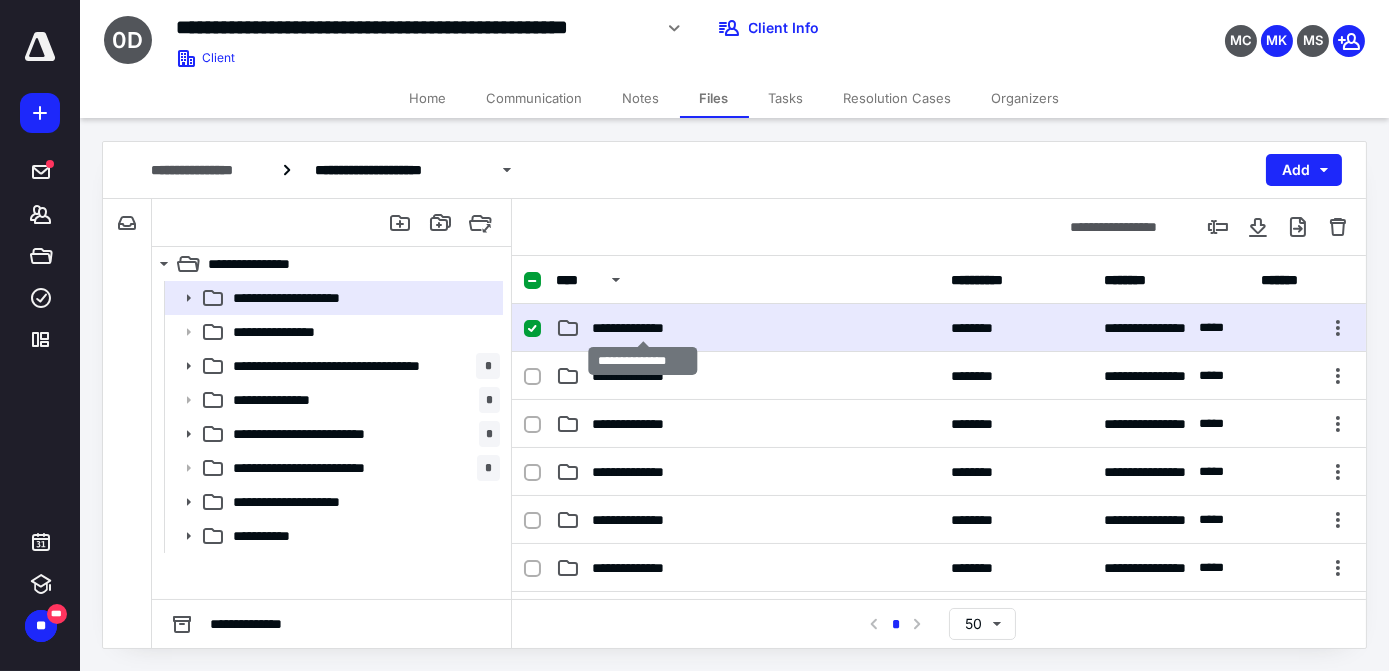 click on "**********" at bounding box center [643, 328] 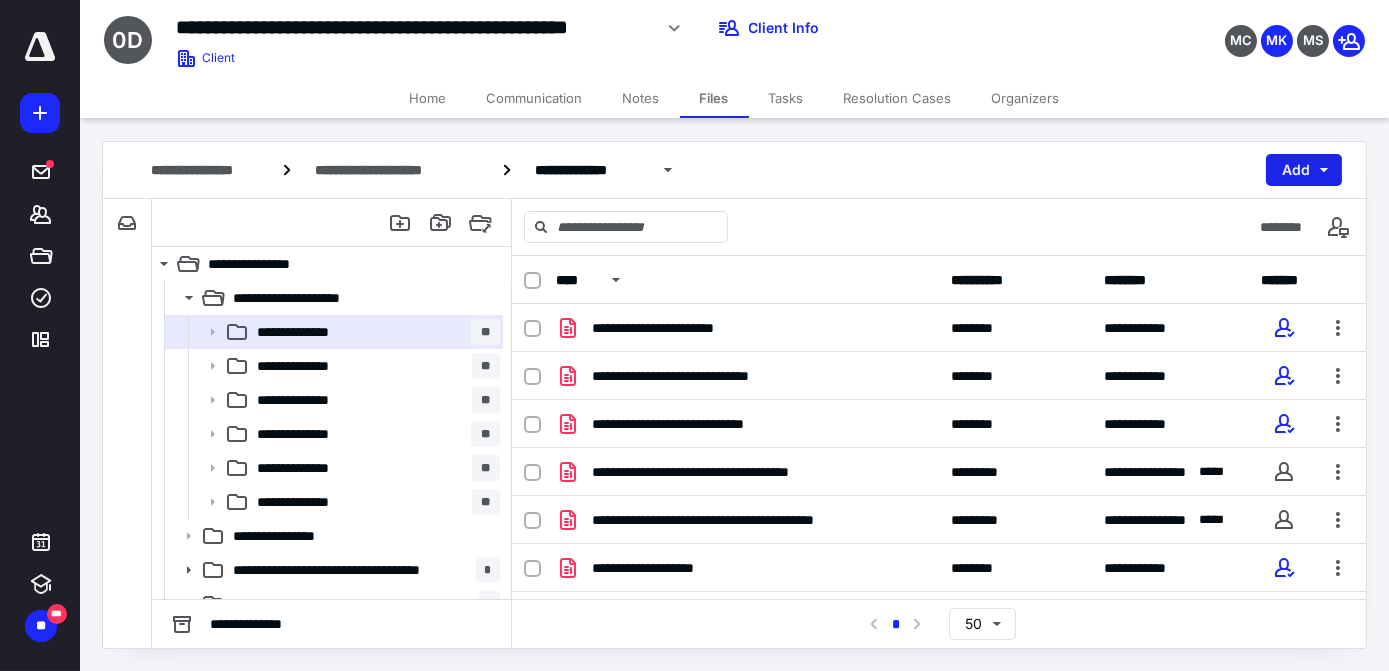 click on "Add" at bounding box center [1304, 170] 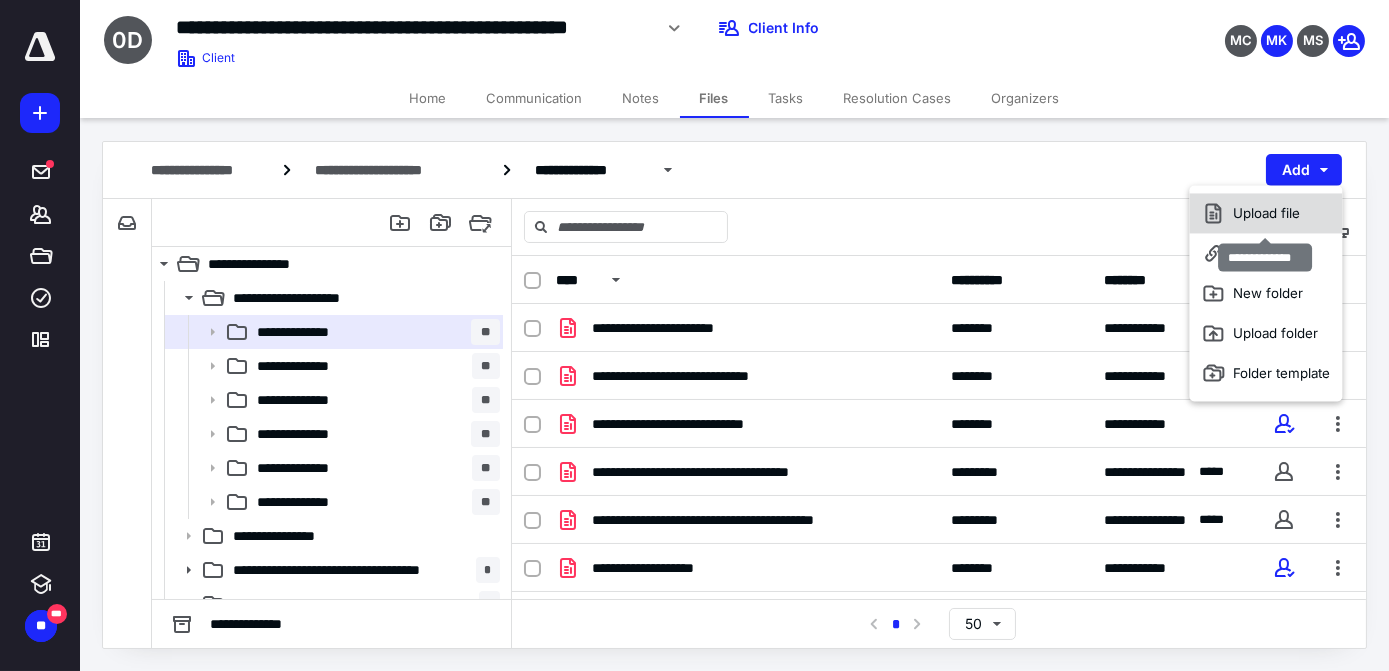 click on "Upload file" at bounding box center [1266, 213] 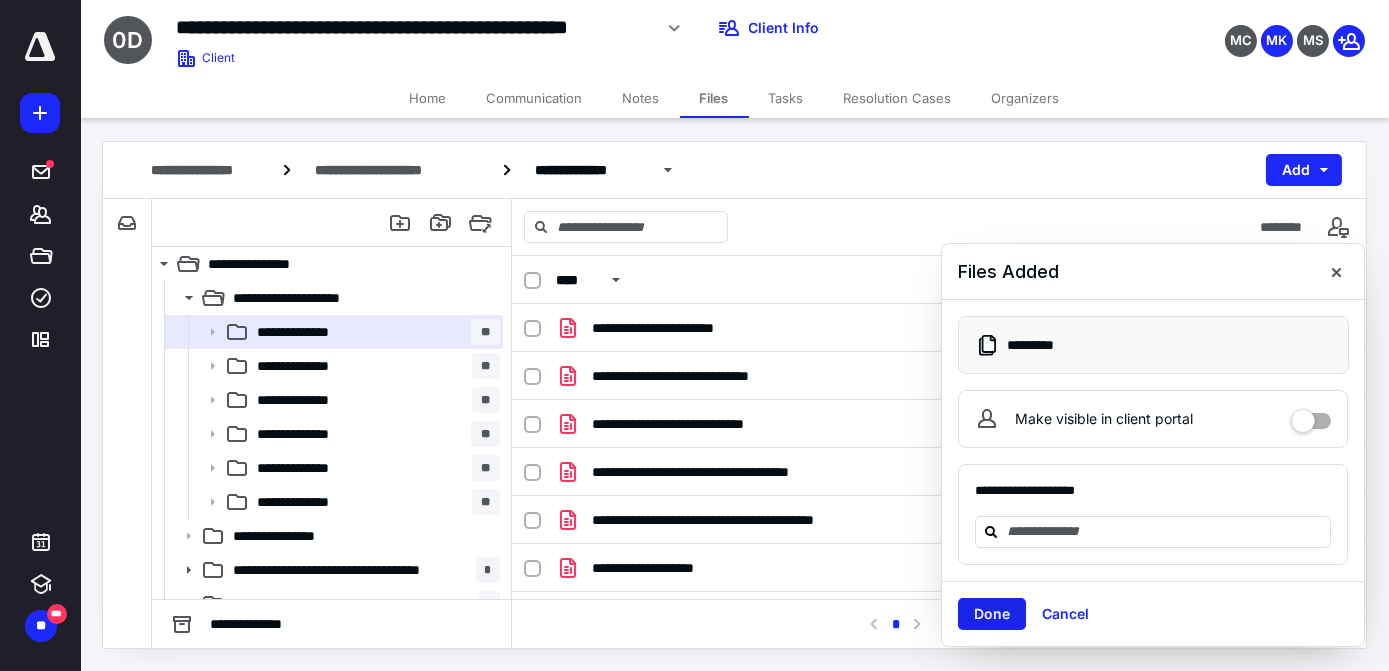 click on "Done" at bounding box center [992, 614] 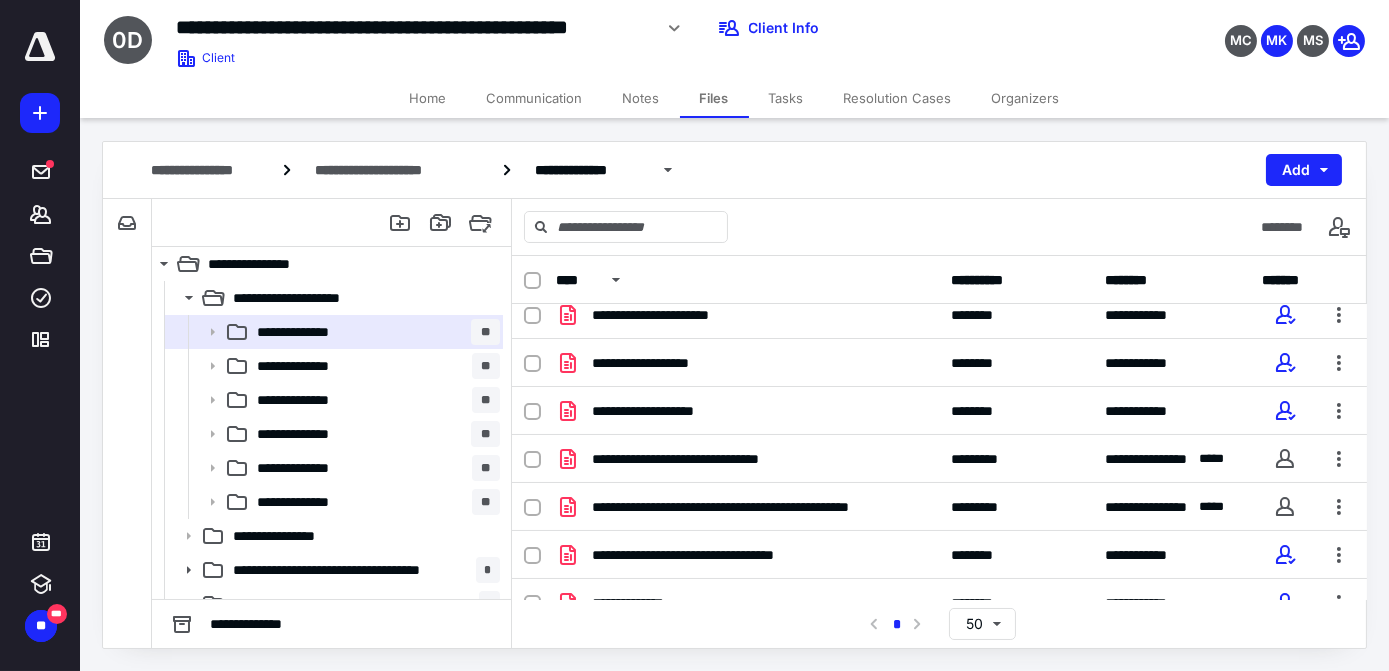 scroll, scrollTop: 610, scrollLeft: 0, axis: vertical 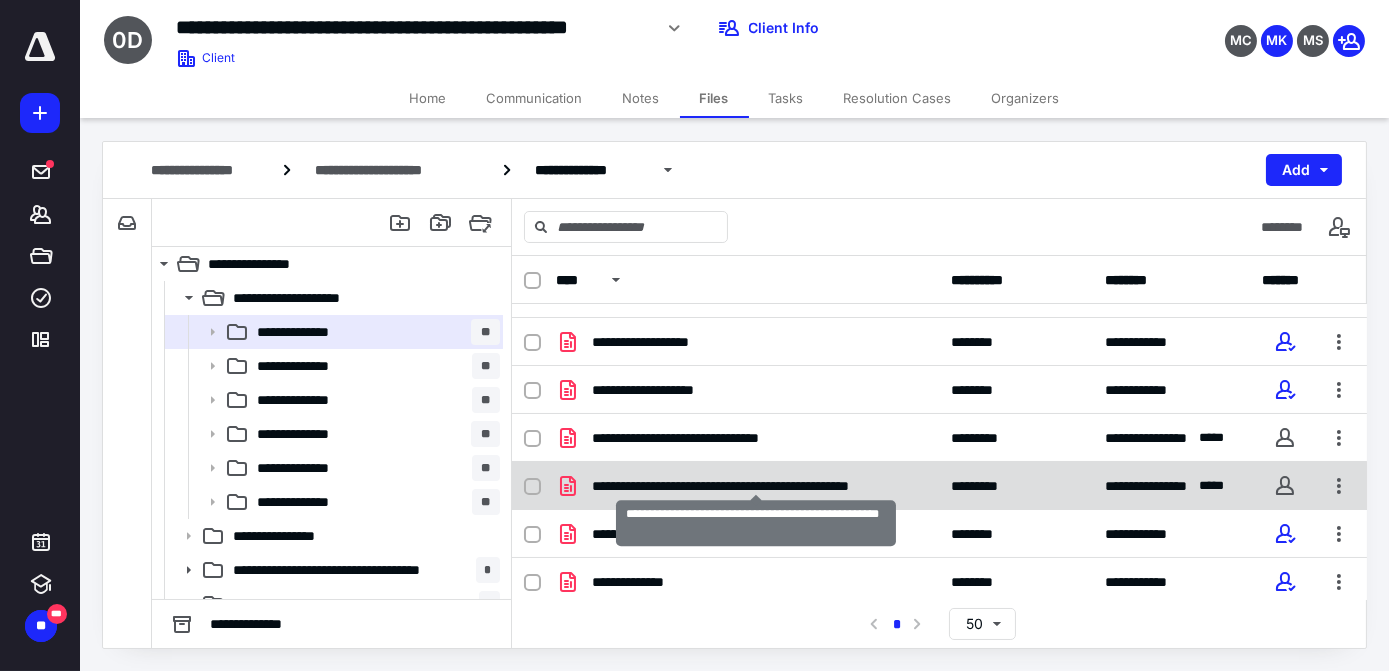 click on "**********" at bounding box center [756, 486] 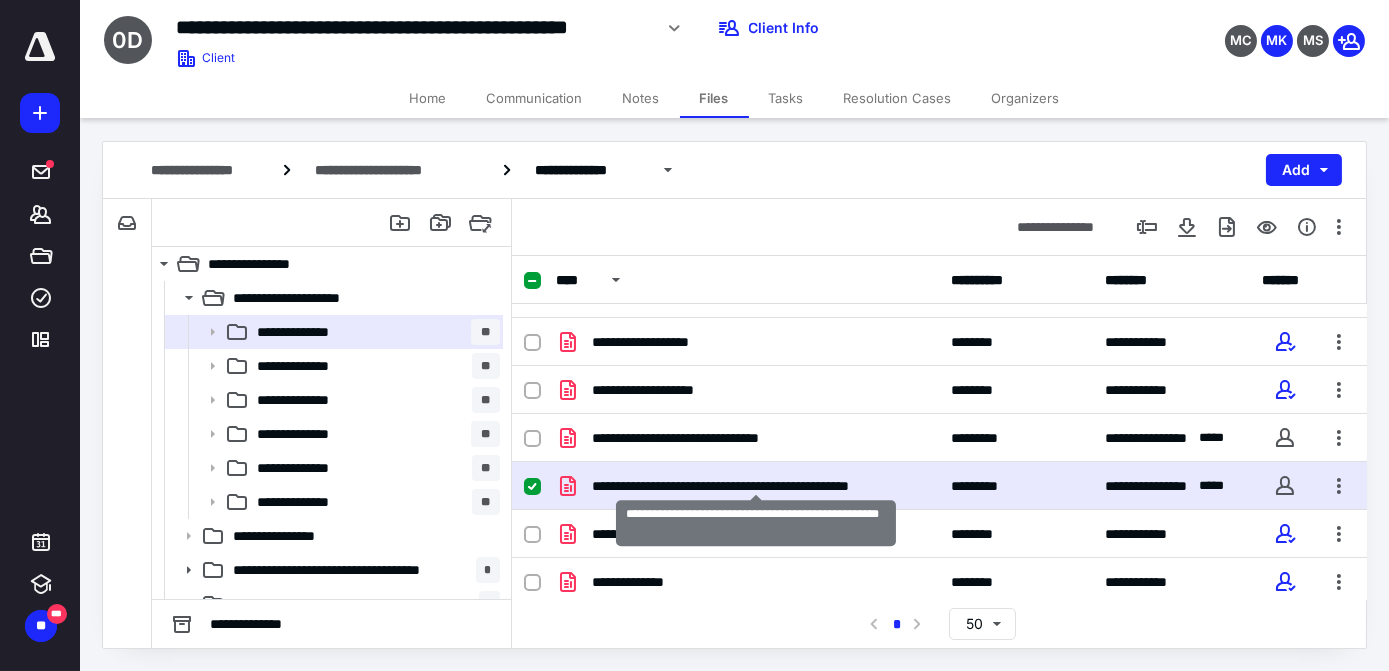 click on "**********" at bounding box center (756, 486) 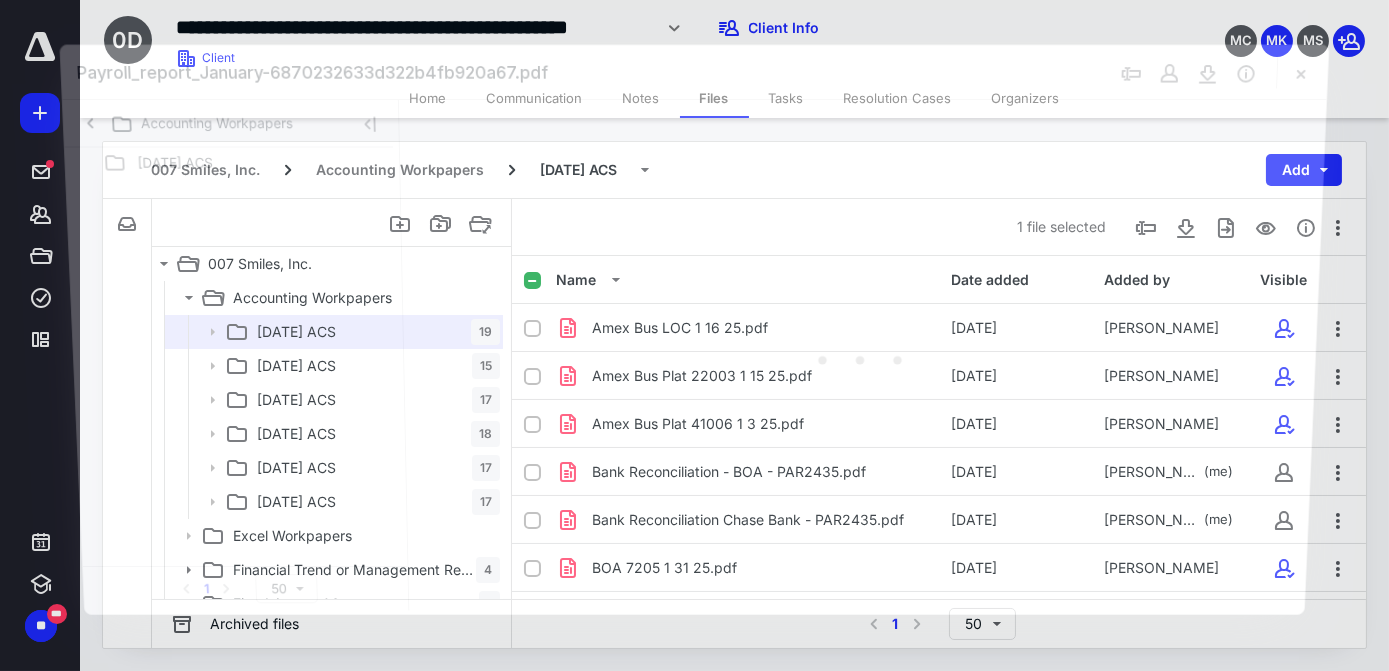 scroll, scrollTop: 610, scrollLeft: 0, axis: vertical 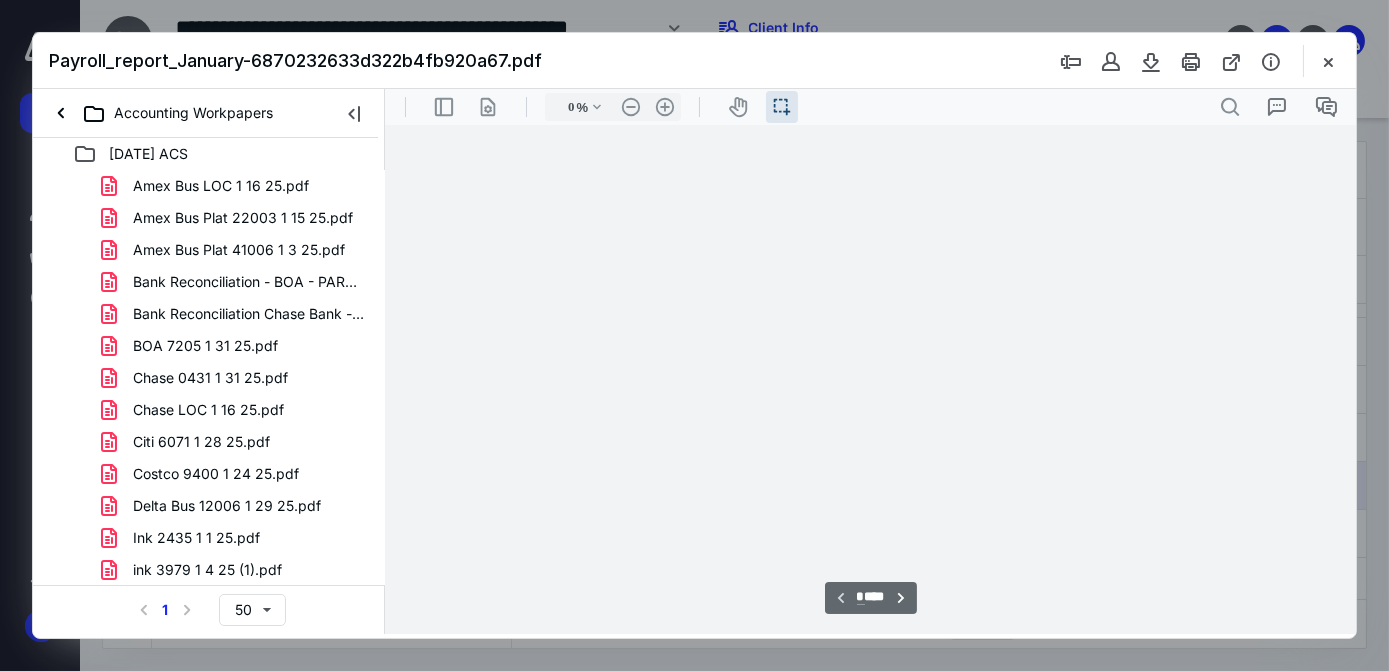 type on "83" 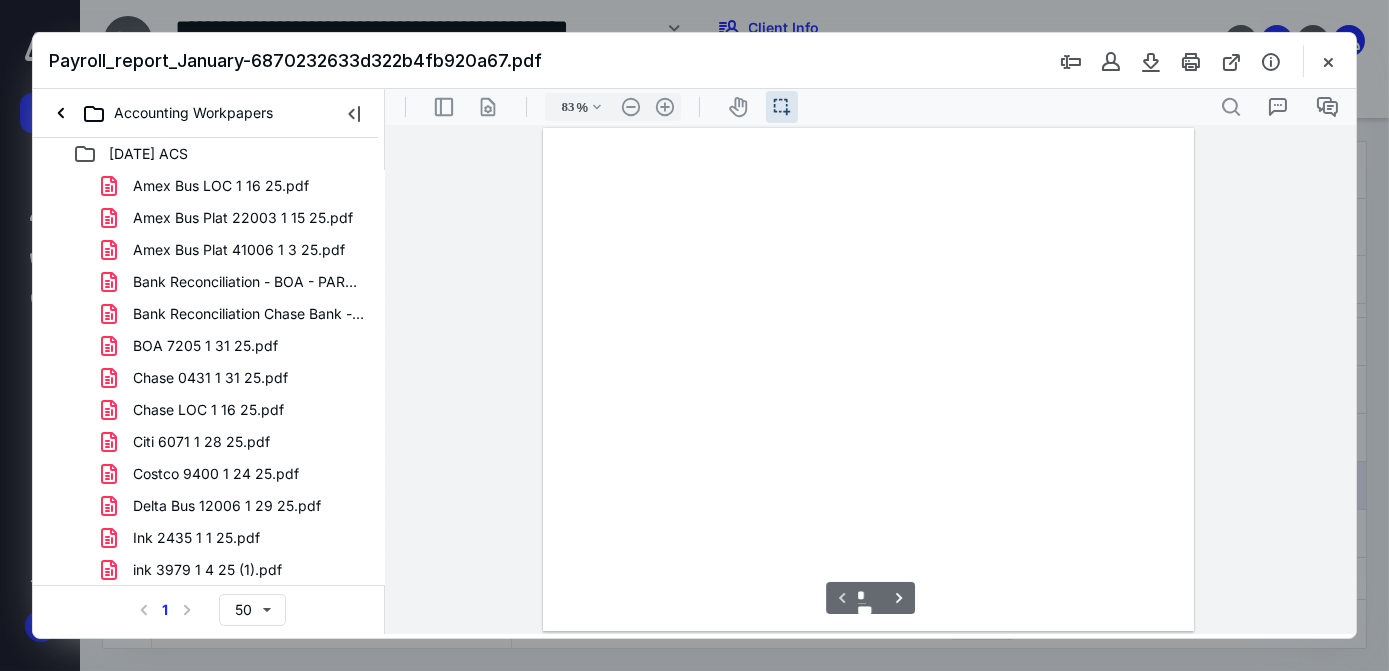 scroll, scrollTop: 39, scrollLeft: 0, axis: vertical 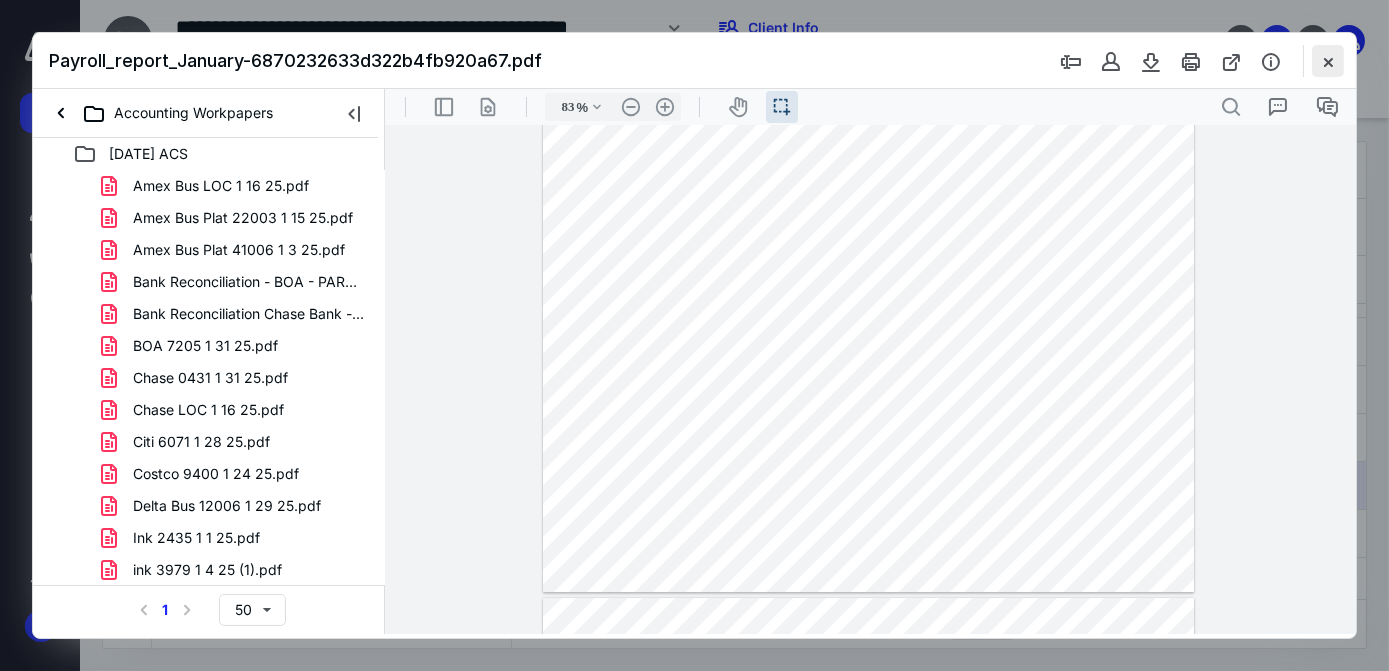 click at bounding box center [1328, 61] 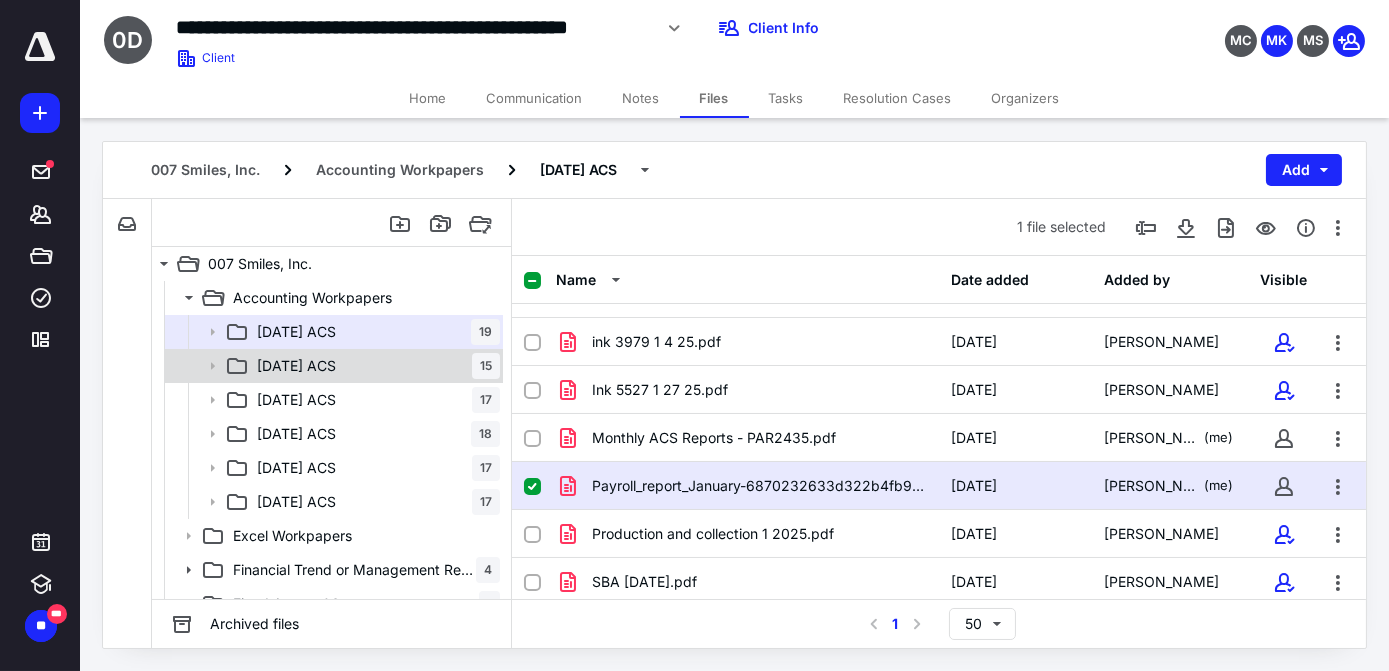 click on "[DATE] ACS 15" at bounding box center (374, 366) 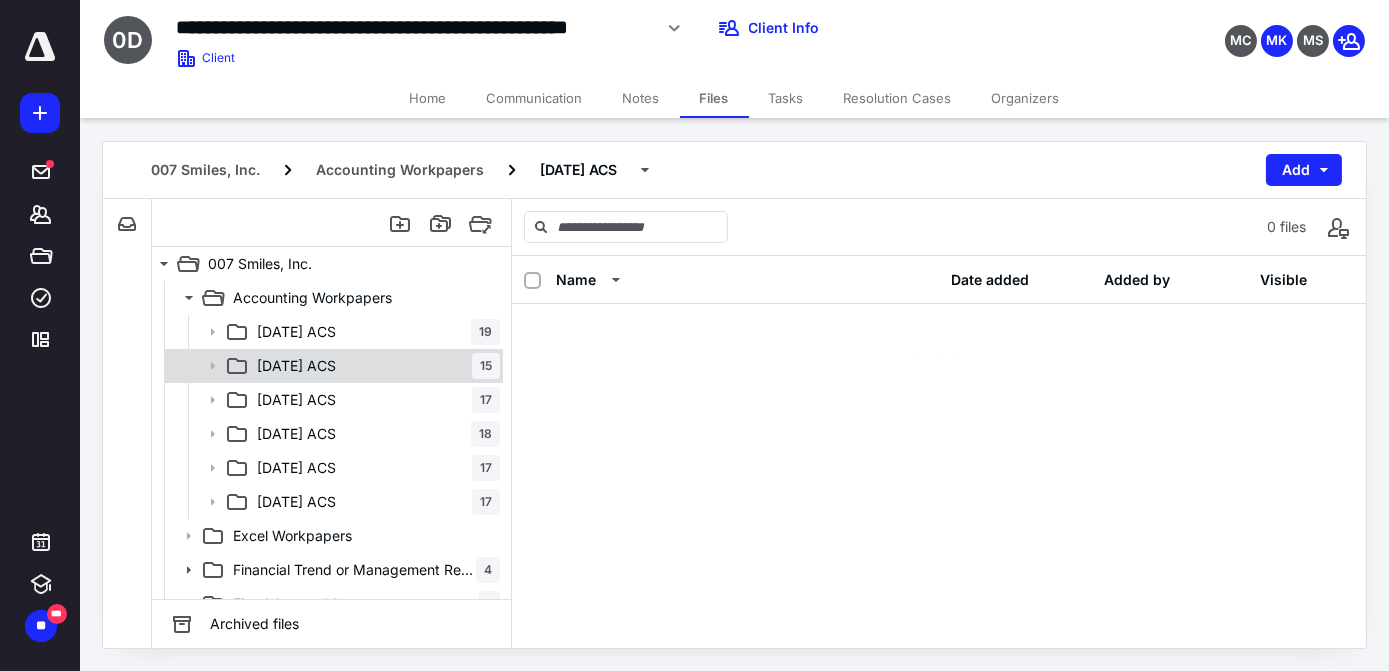 scroll, scrollTop: 0, scrollLeft: 0, axis: both 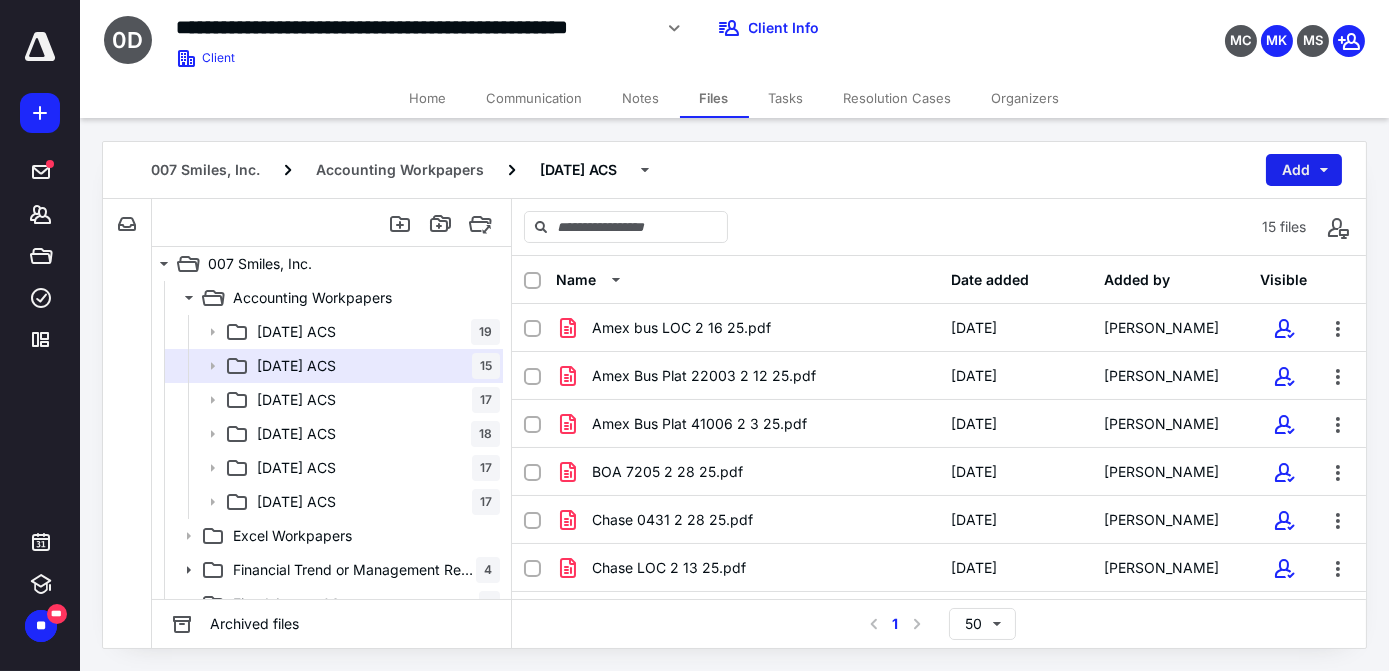 click on "Add" at bounding box center (1304, 170) 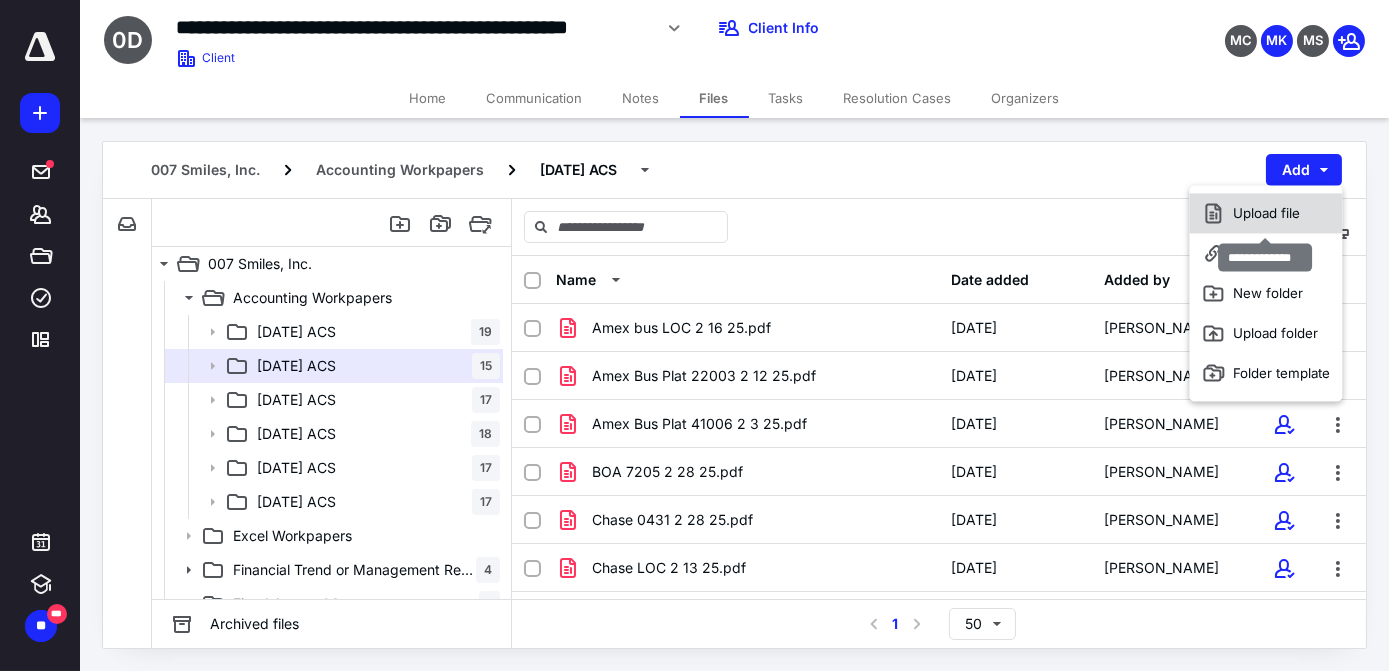 click on "Upload file" at bounding box center [1266, 213] 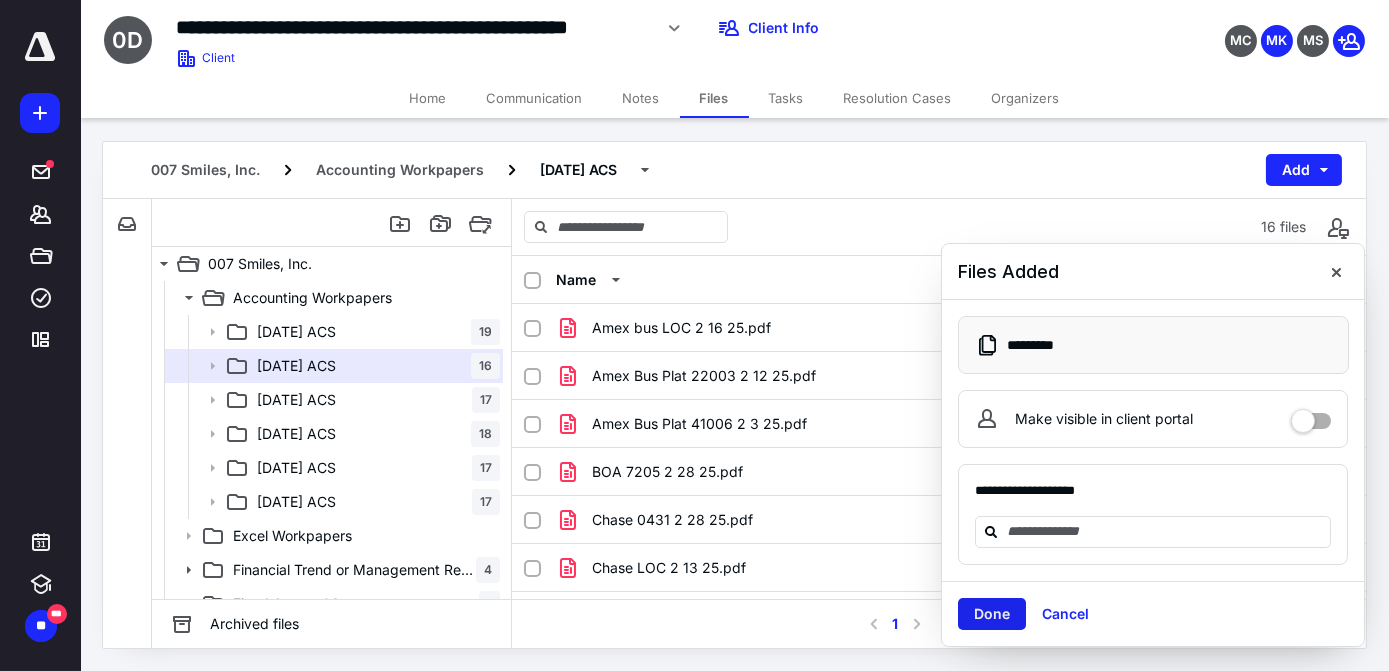 click on "Done" at bounding box center (992, 614) 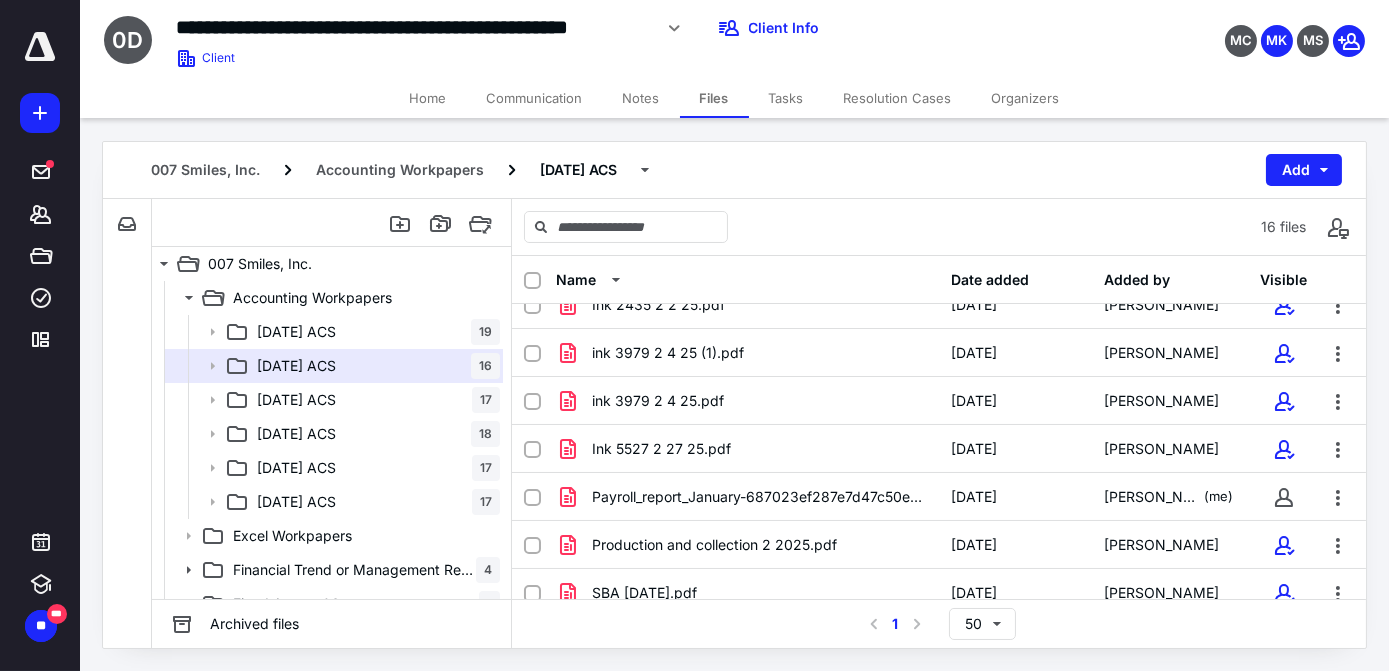 scroll, scrollTop: 466, scrollLeft: 0, axis: vertical 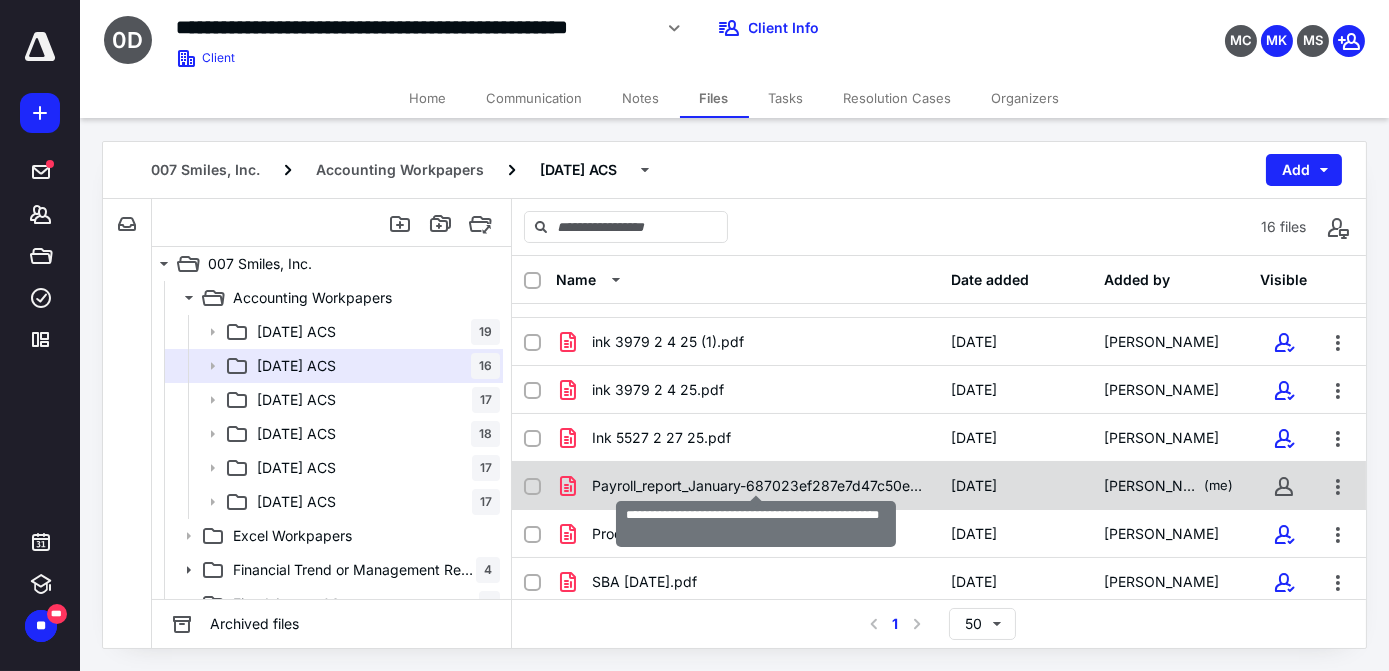 click on "Payroll_report_January-687023ef287e7d47c50eddfc.pdf" at bounding box center [759, 486] 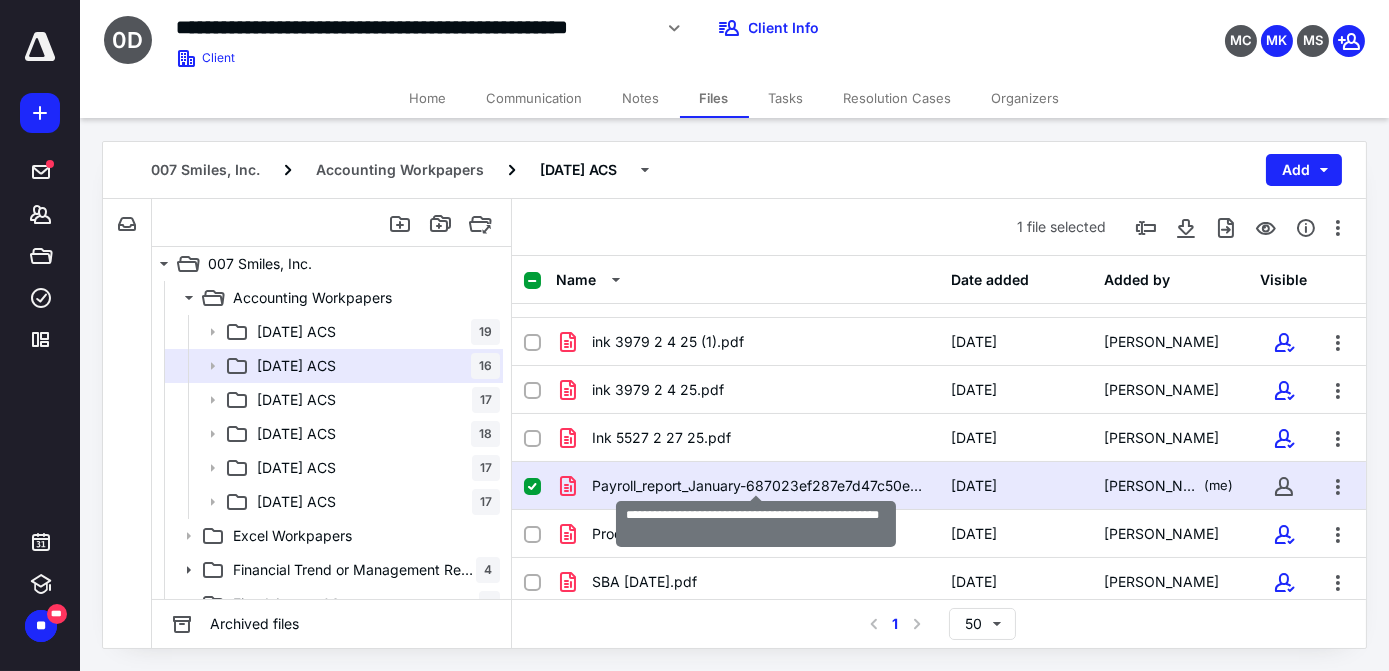 click on "Payroll_report_January-687023ef287e7d47c50eddfc.pdf" at bounding box center [759, 486] 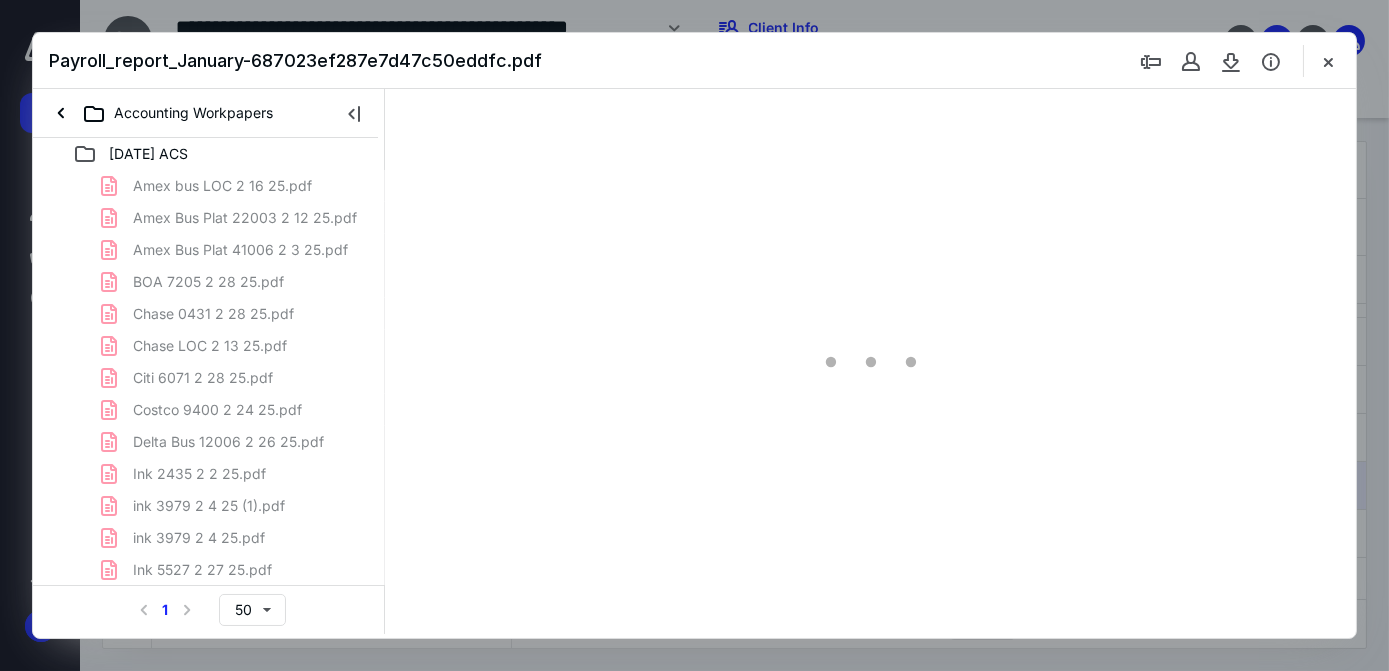 scroll, scrollTop: 0, scrollLeft: 0, axis: both 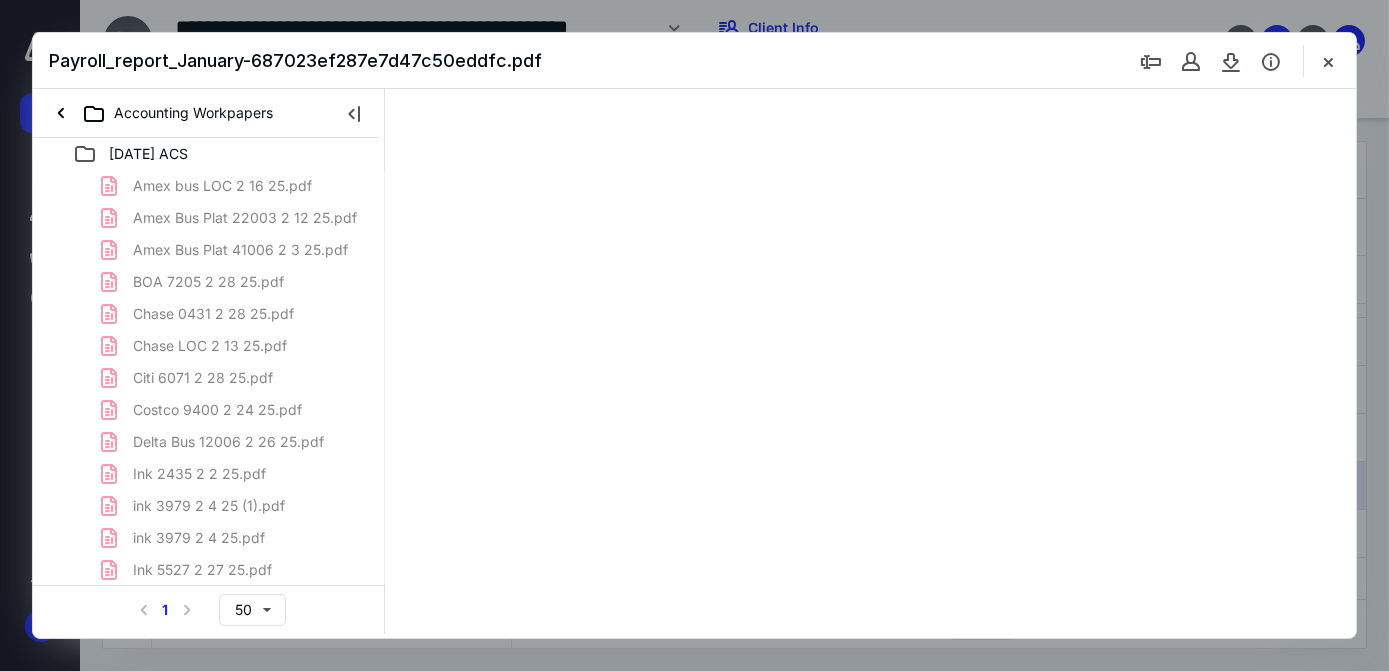 type on "83" 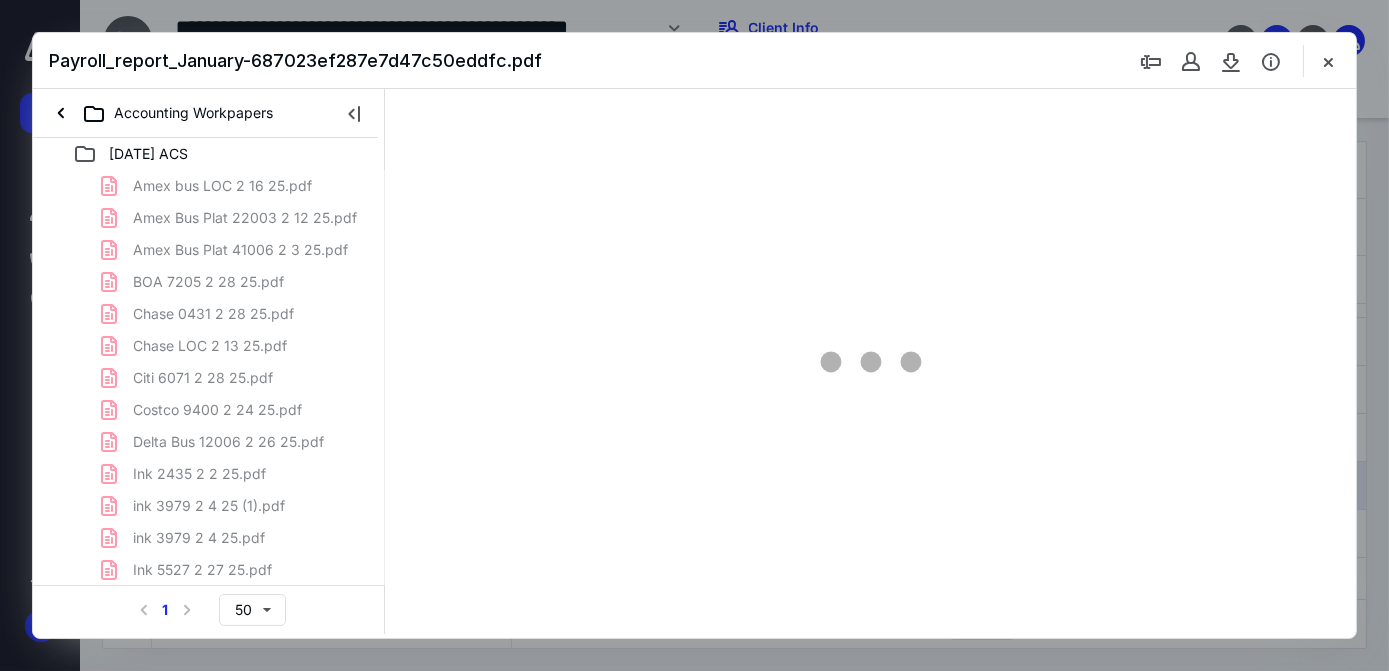 scroll, scrollTop: 39, scrollLeft: 0, axis: vertical 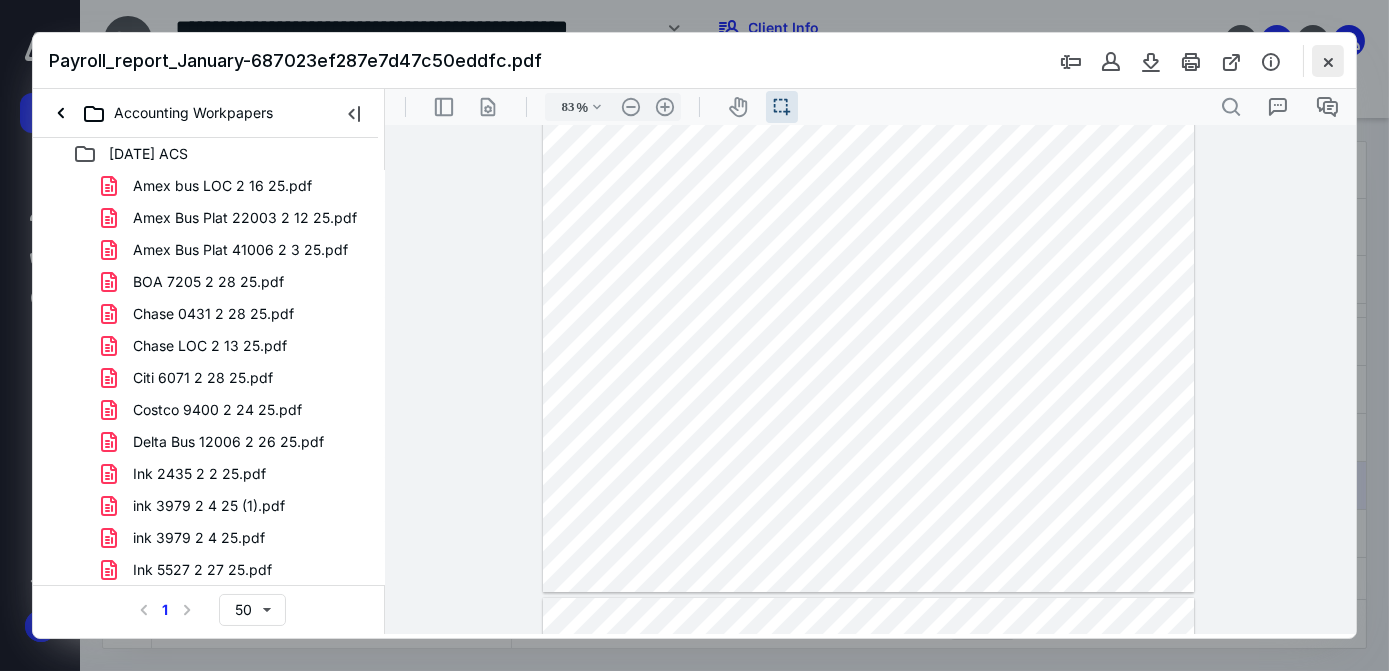 click at bounding box center (1328, 61) 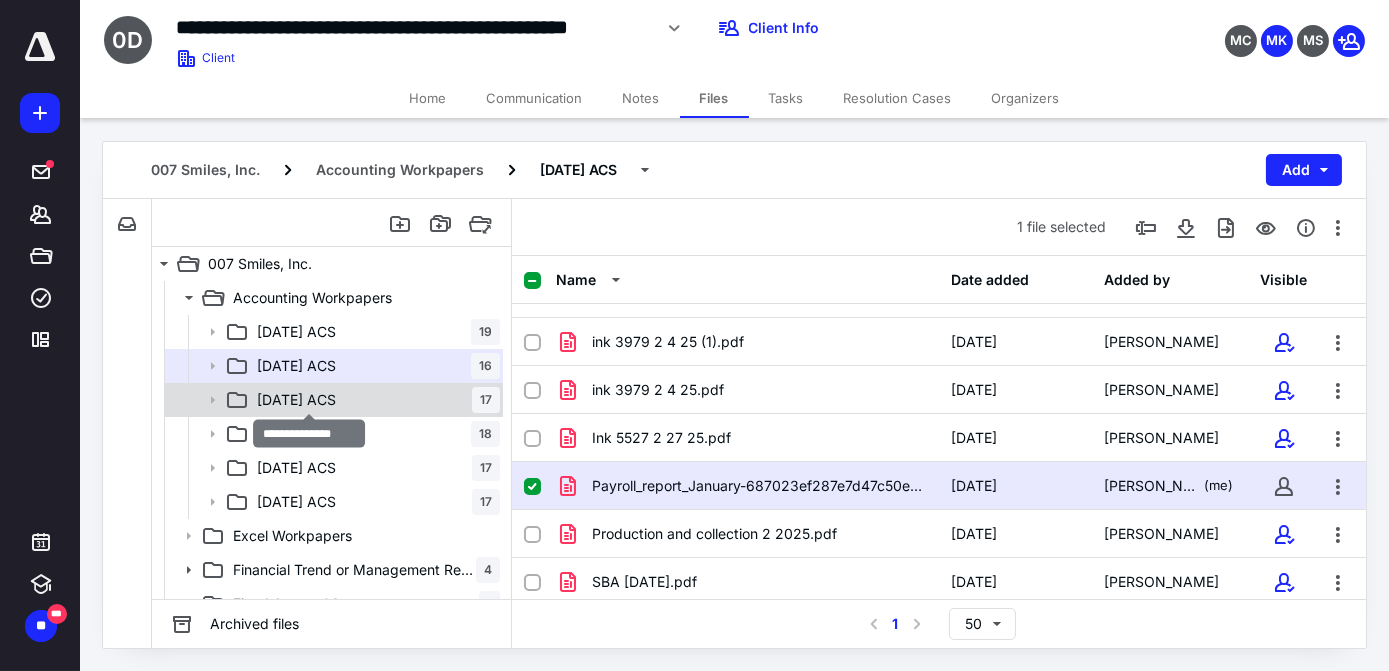 click on "[DATE] ACS" at bounding box center [296, 400] 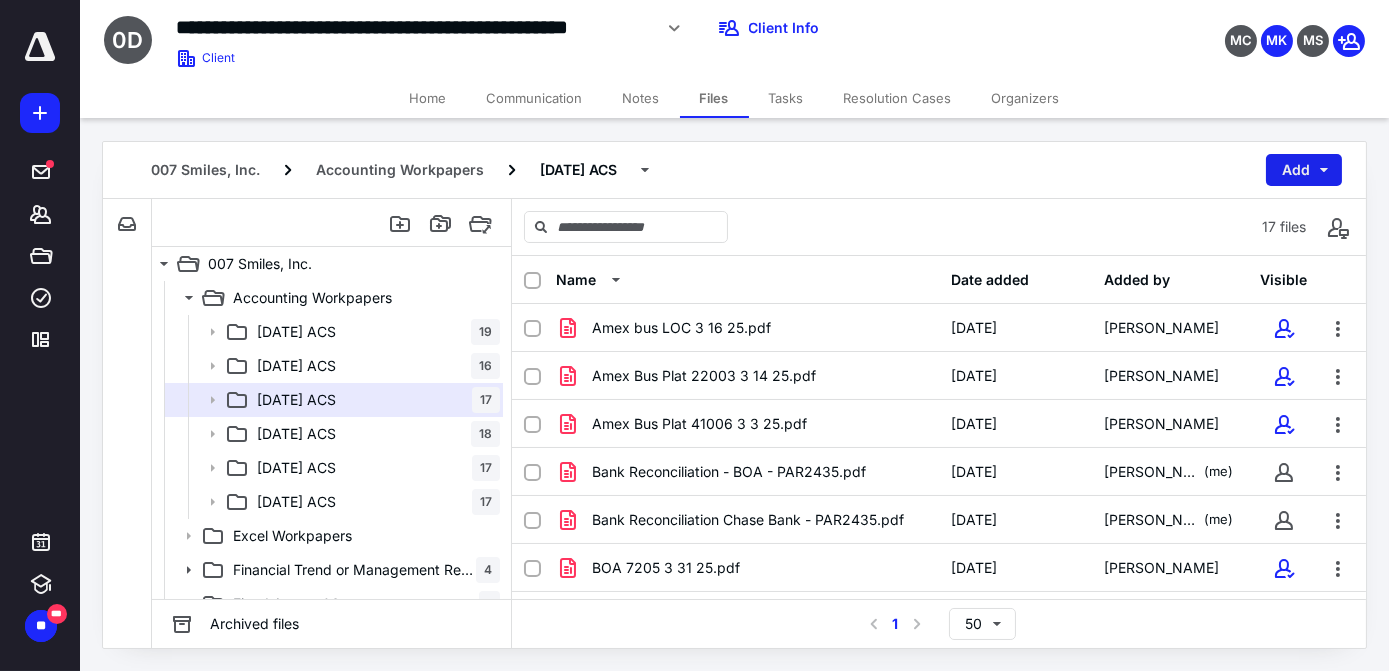 click on "Add" at bounding box center (1304, 170) 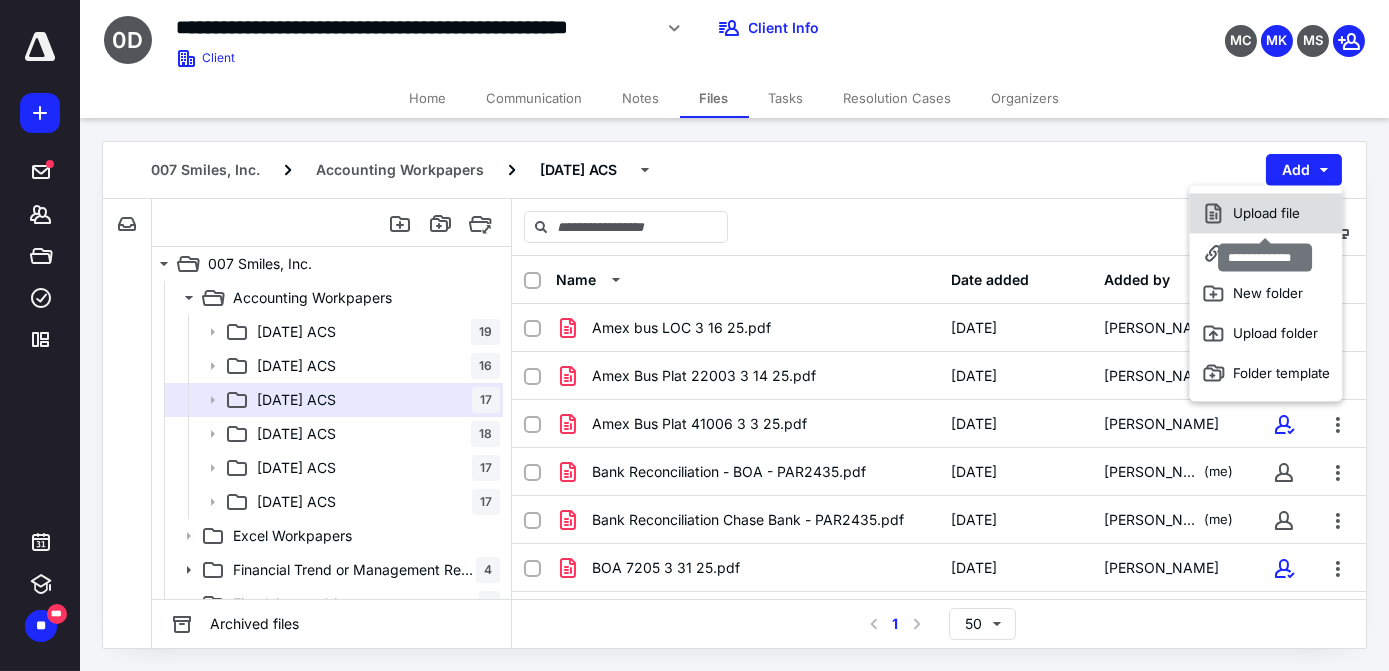 click 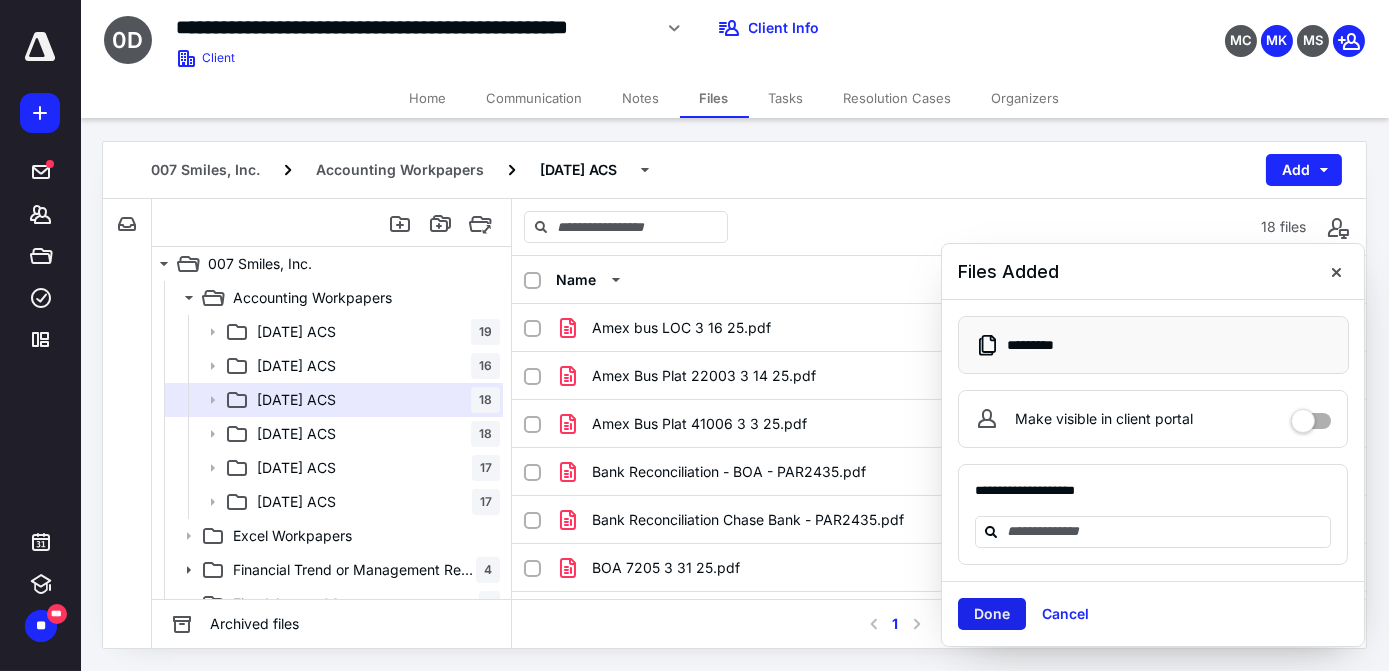click on "Done" at bounding box center (992, 614) 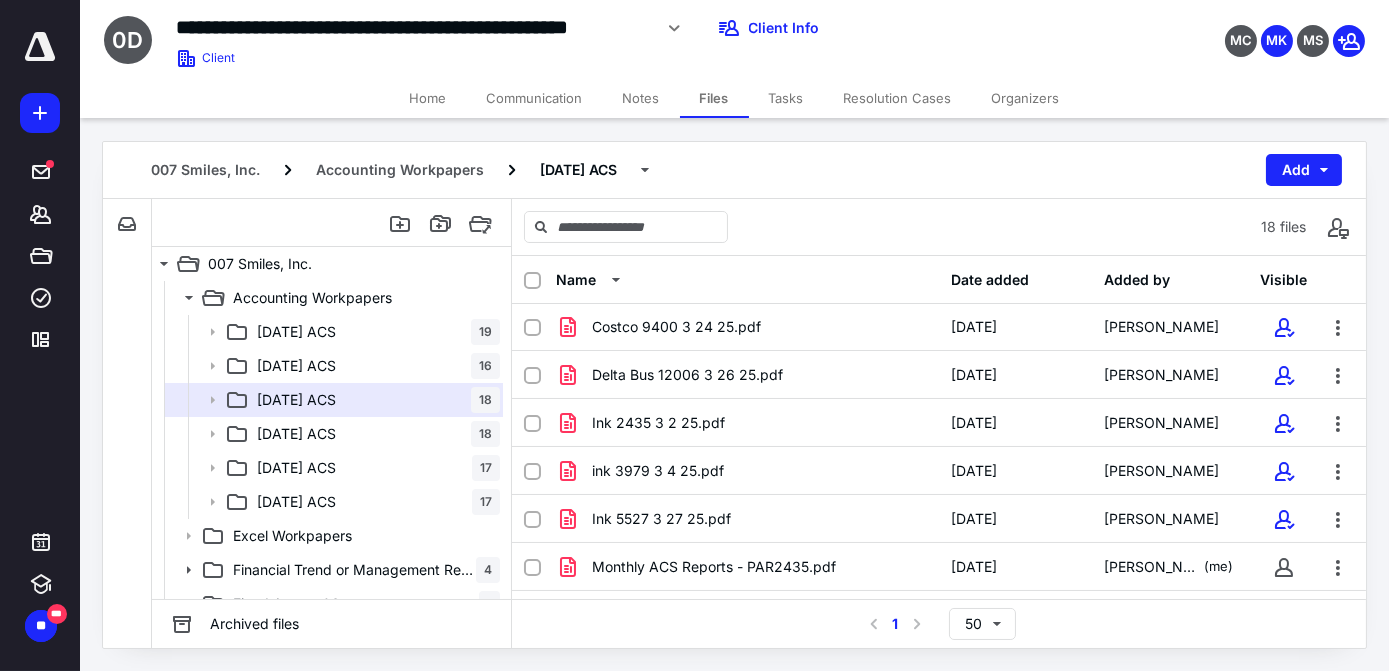 scroll, scrollTop: 545, scrollLeft: 0, axis: vertical 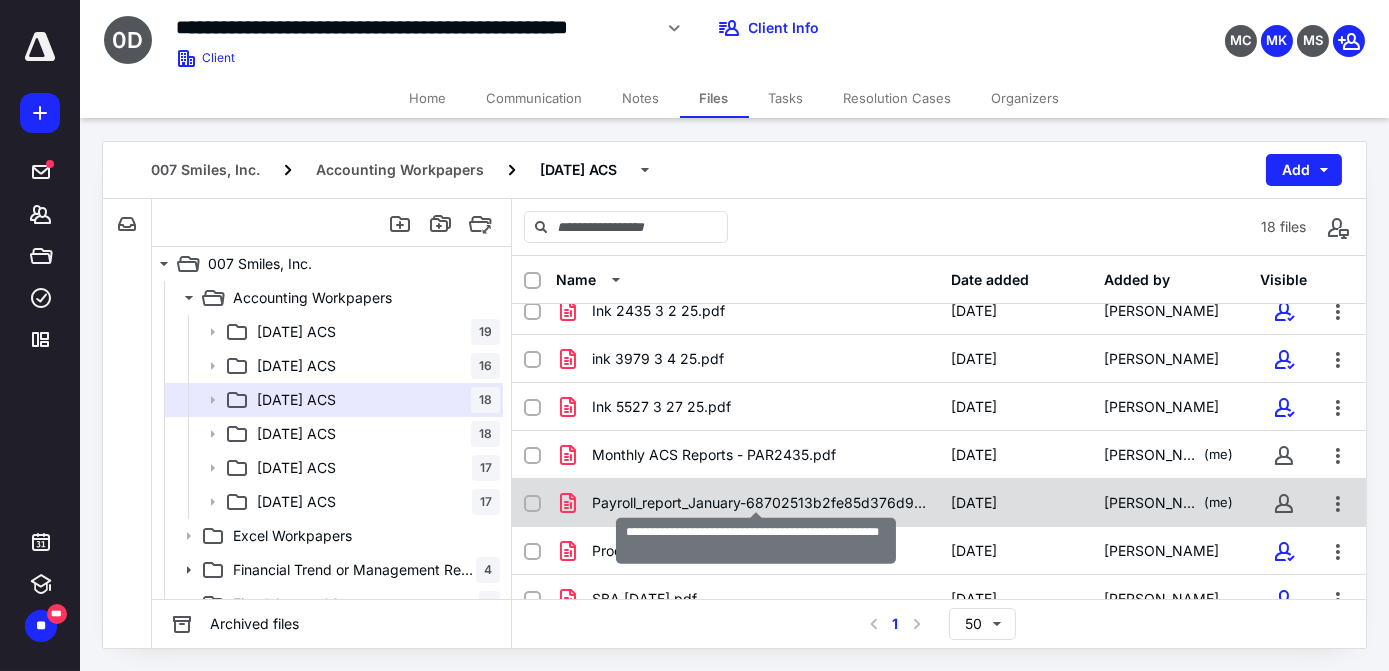 click on "Payroll_report_January-68702513b2fe85d376d9135c.pdf" at bounding box center (759, 503) 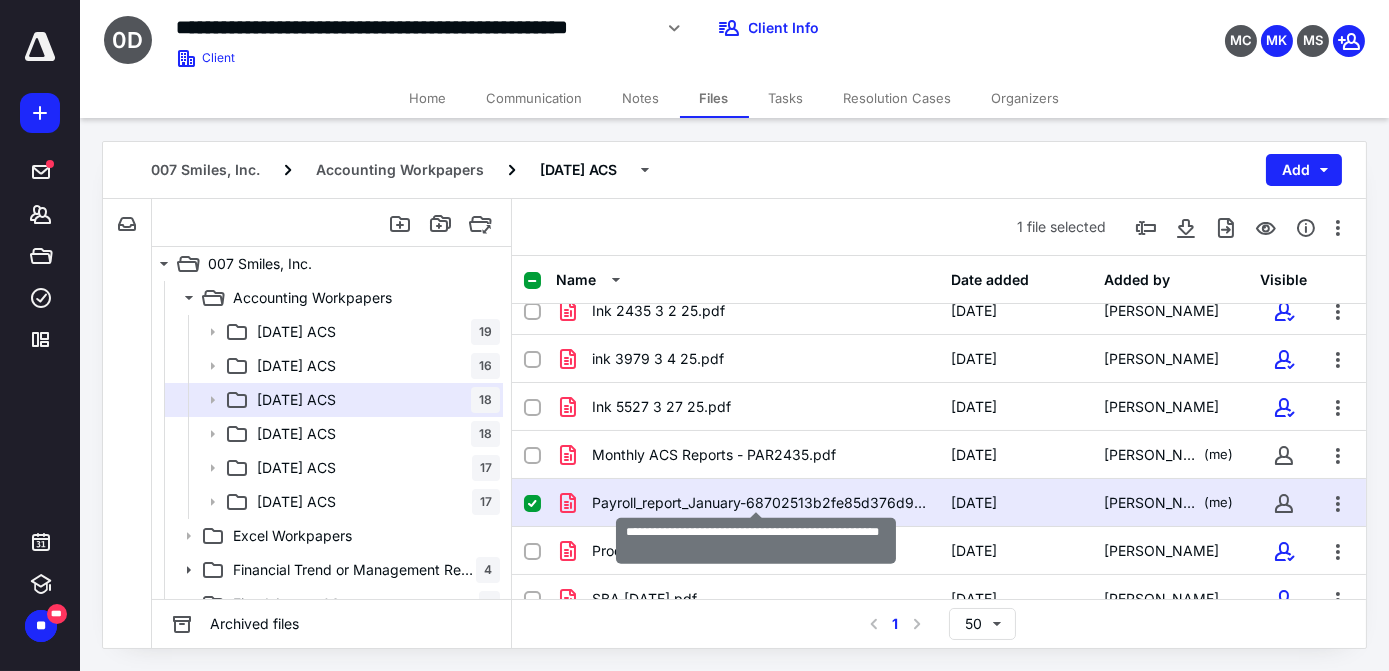 click on "Payroll_report_January-68702513b2fe85d376d9135c.pdf" at bounding box center (759, 503) 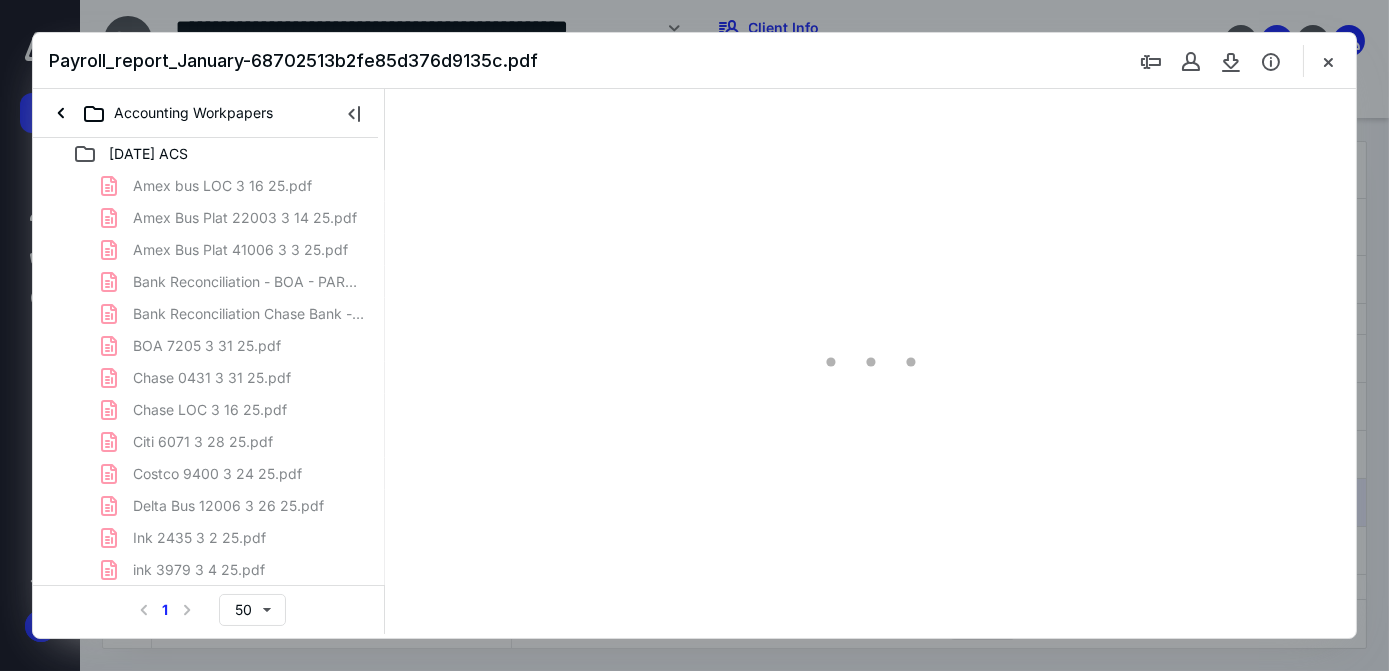 scroll, scrollTop: 0, scrollLeft: 0, axis: both 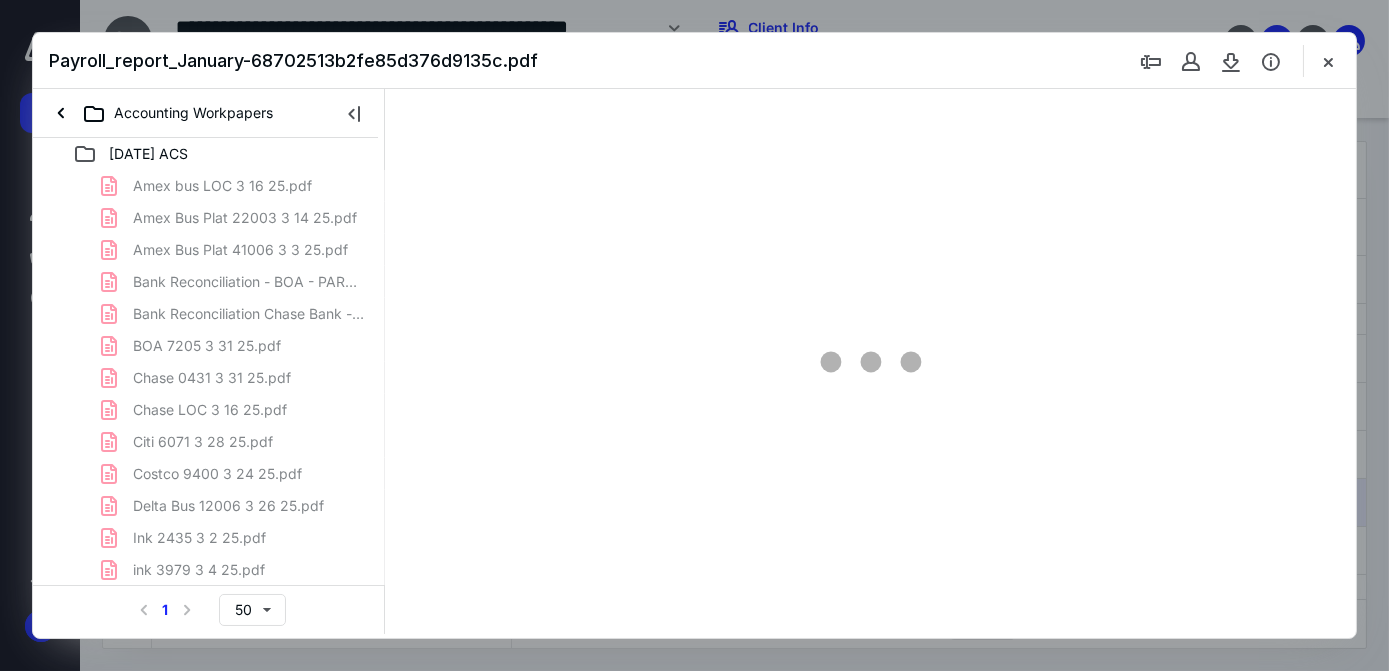 type on "83" 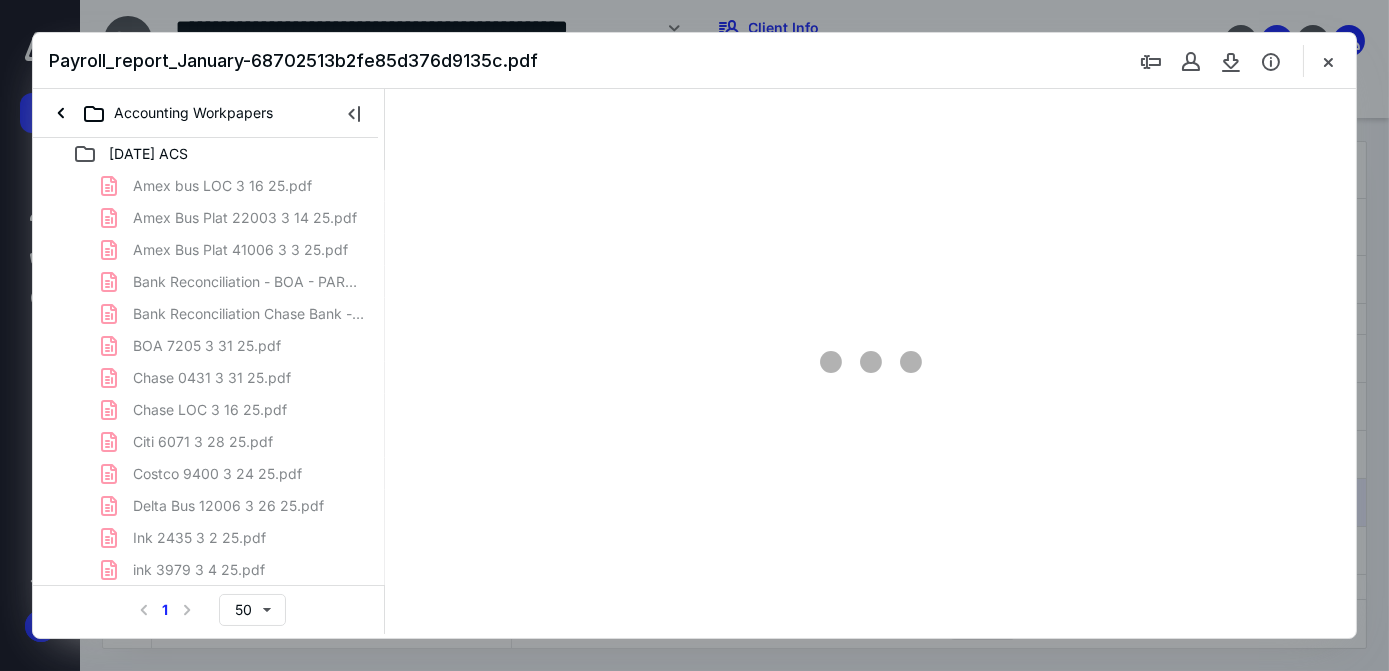 scroll, scrollTop: 39, scrollLeft: 0, axis: vertical 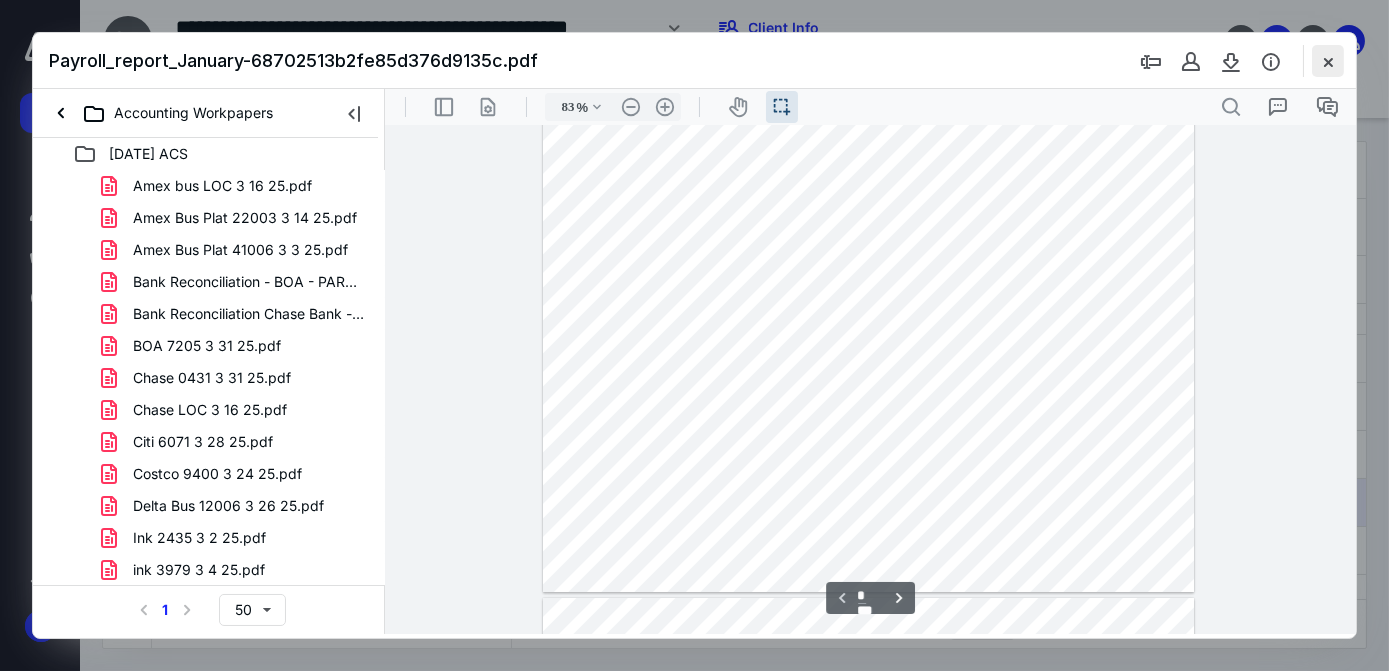 click at bounding box center [1328, 61] 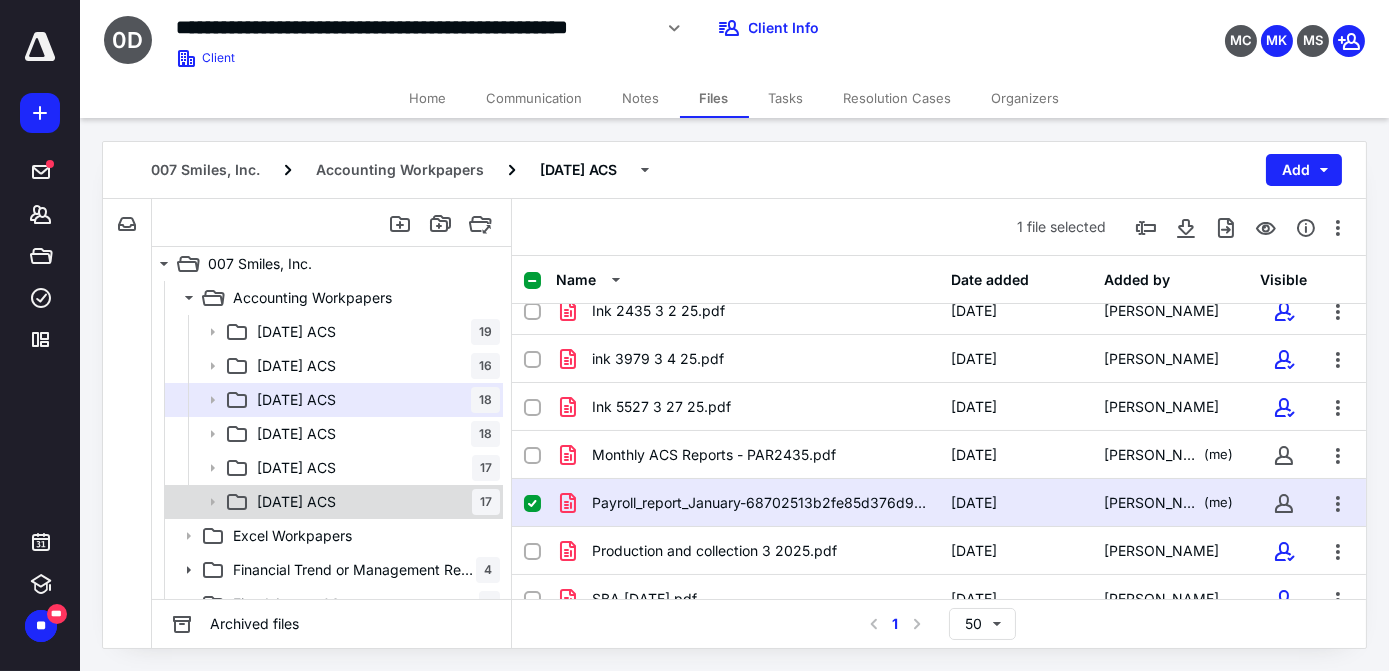 scroll, scrollTop: 514, scrollLeft: 0, axis: vertical 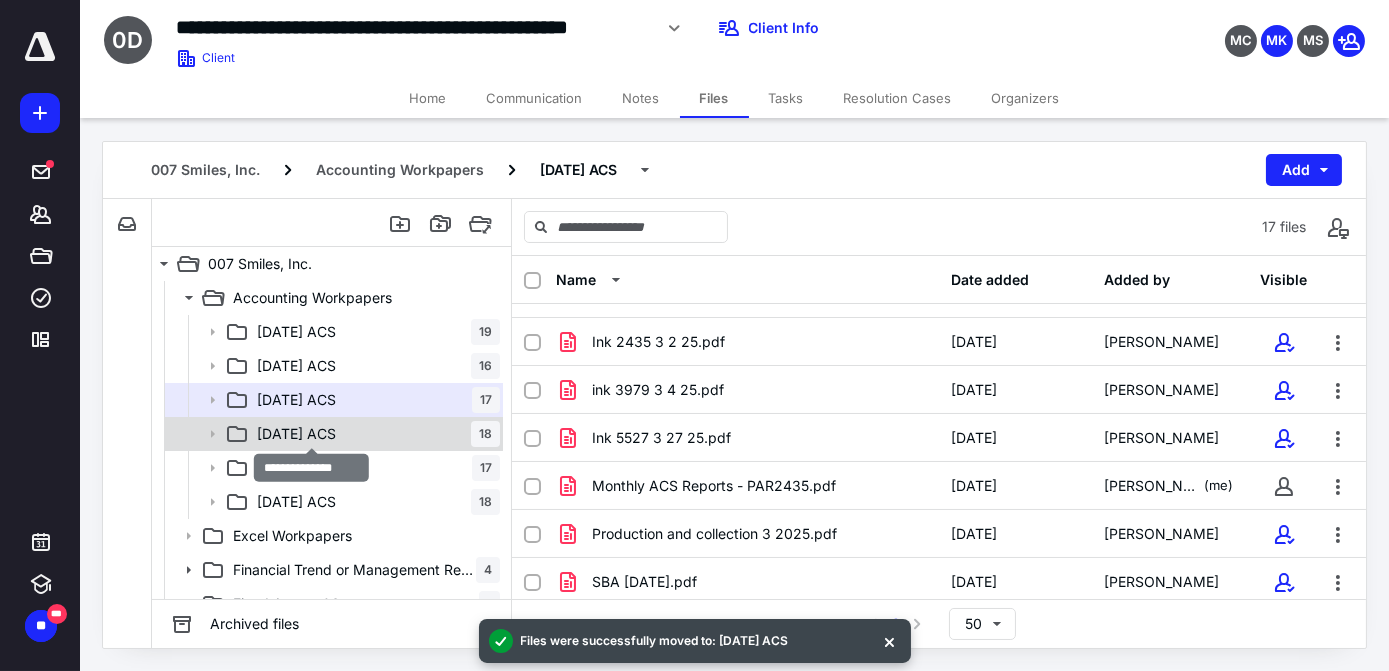 click on "[DATE] ACS" at bounding box center (296, 434) 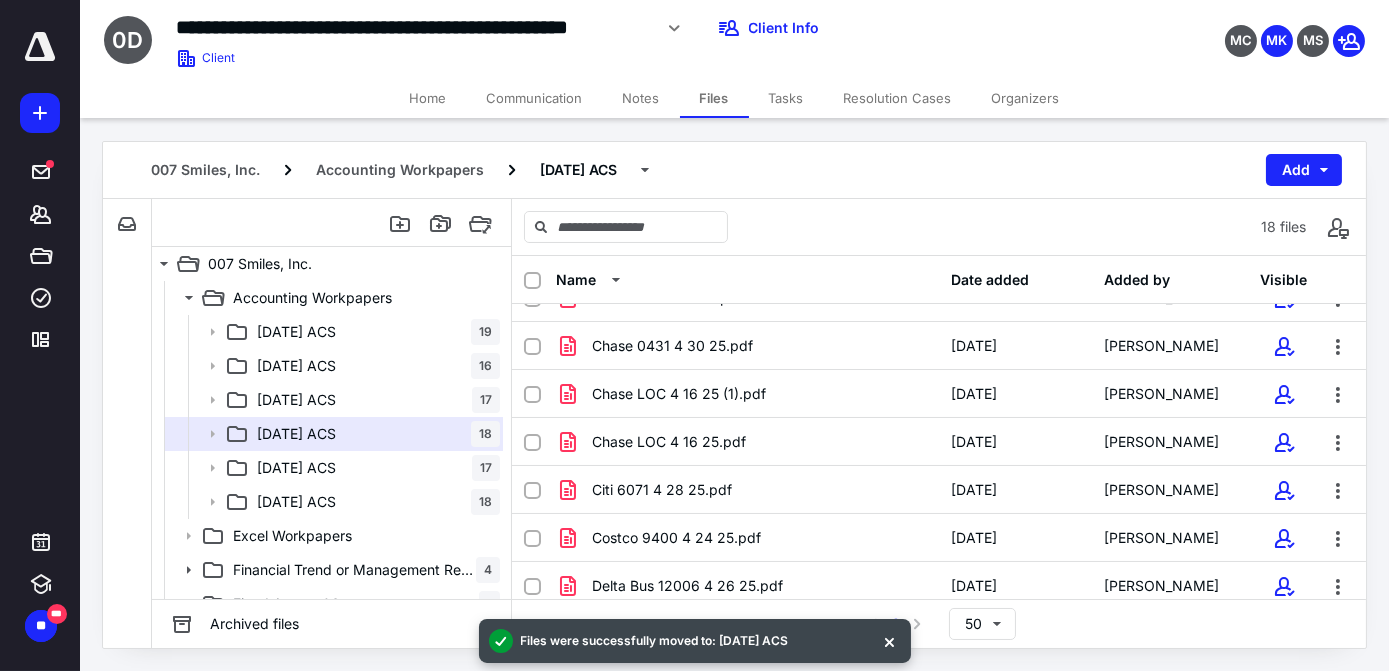 scroll, scrollTop: 272, scrollLeft: 0, axis: vertical 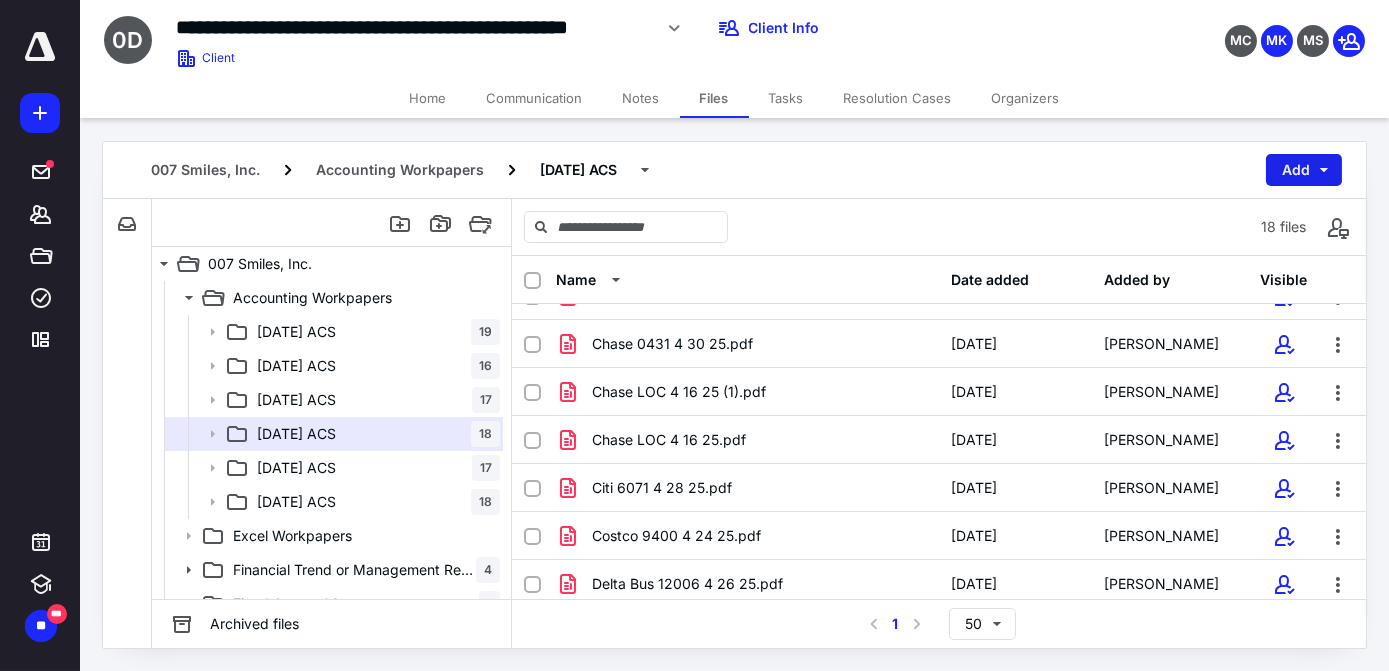 click on "Add" at bounding box center (1304, 170) 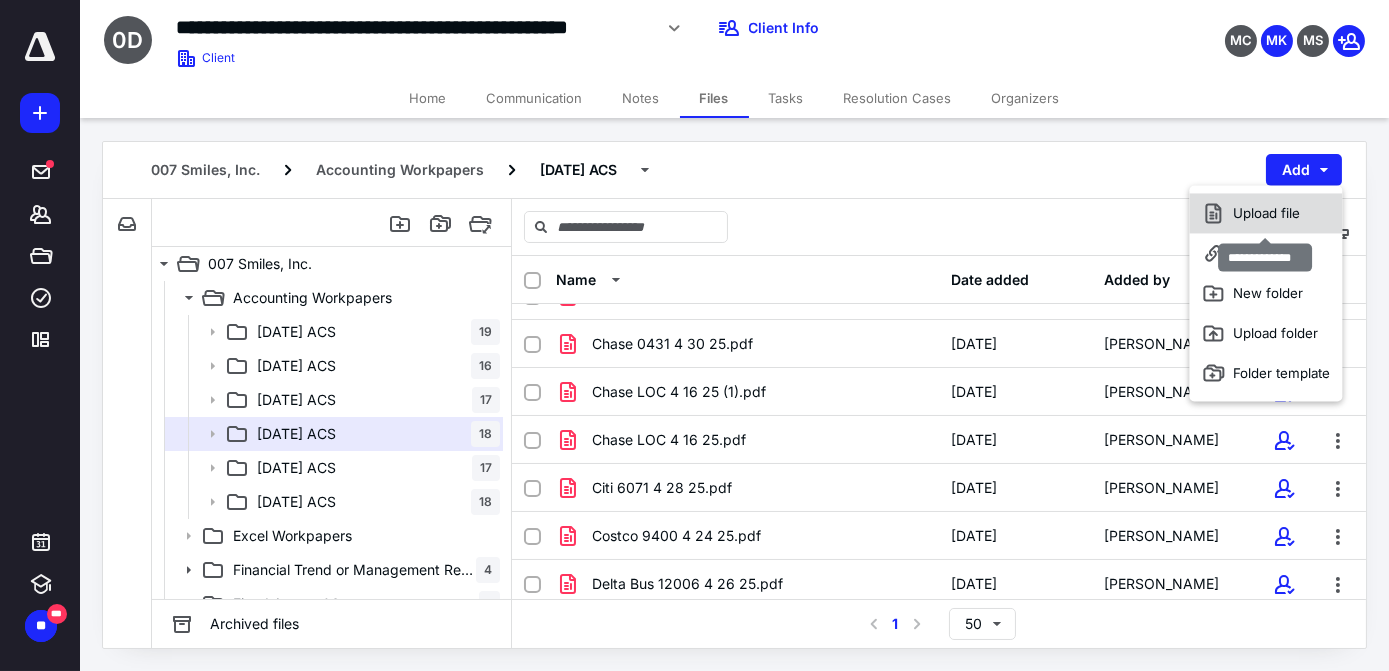 click on "Upload file" at bounding box center (1266, 213) 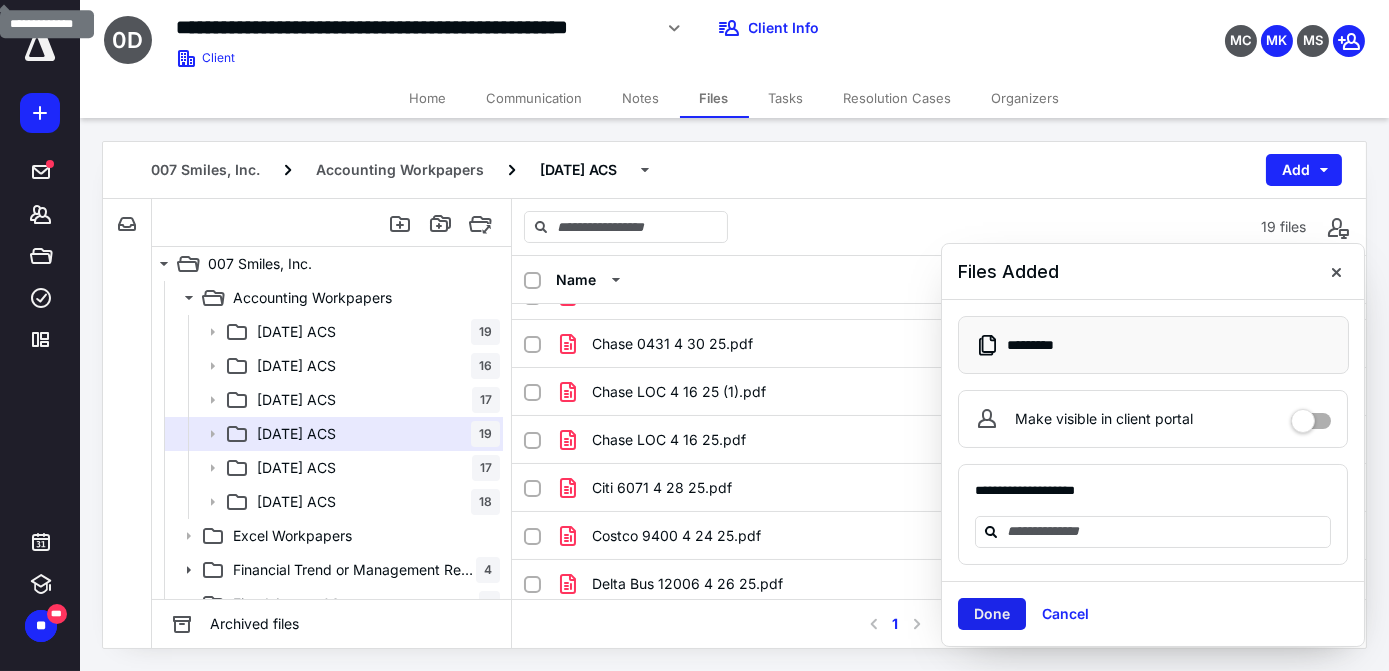 click on "Done" at bounding box center (992, 614) 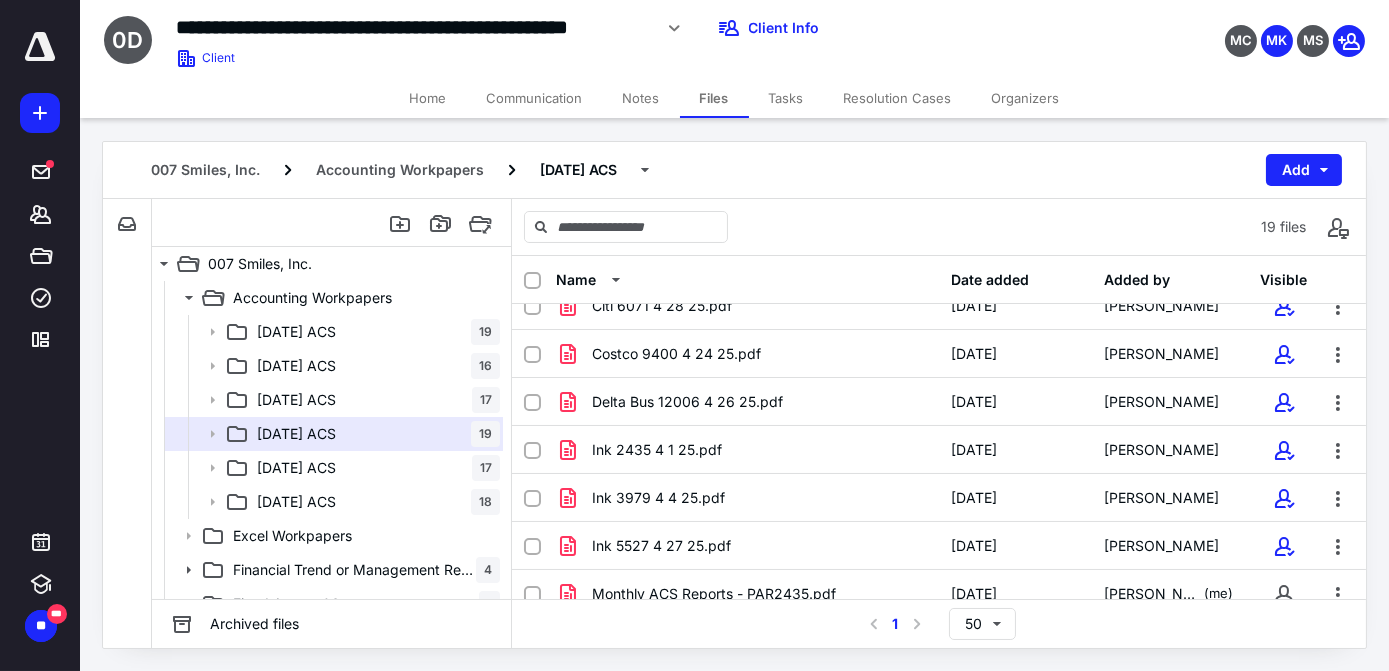 scroll, scrollTop: 545, scrollLeft: 0, axis: vertical 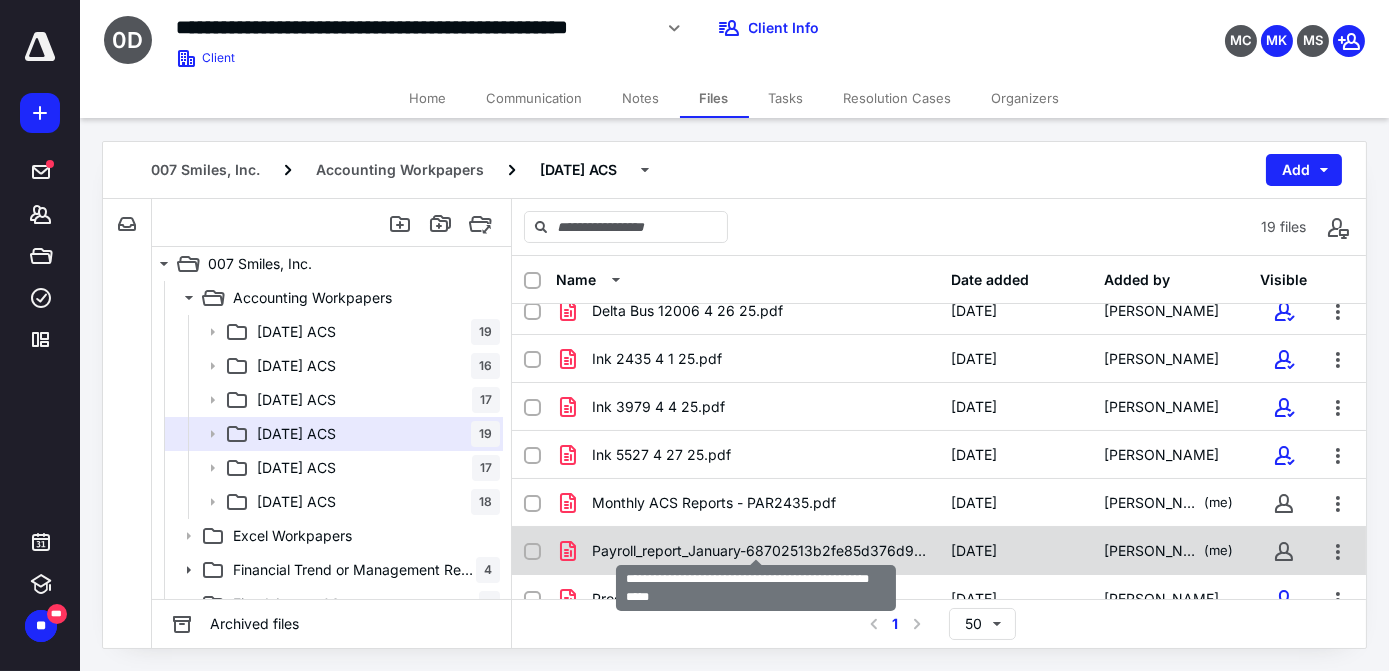 click on "Payroll_report_January-68702513b2fe85d376d9135c (1).pdf" at bounding box center [759, 551] 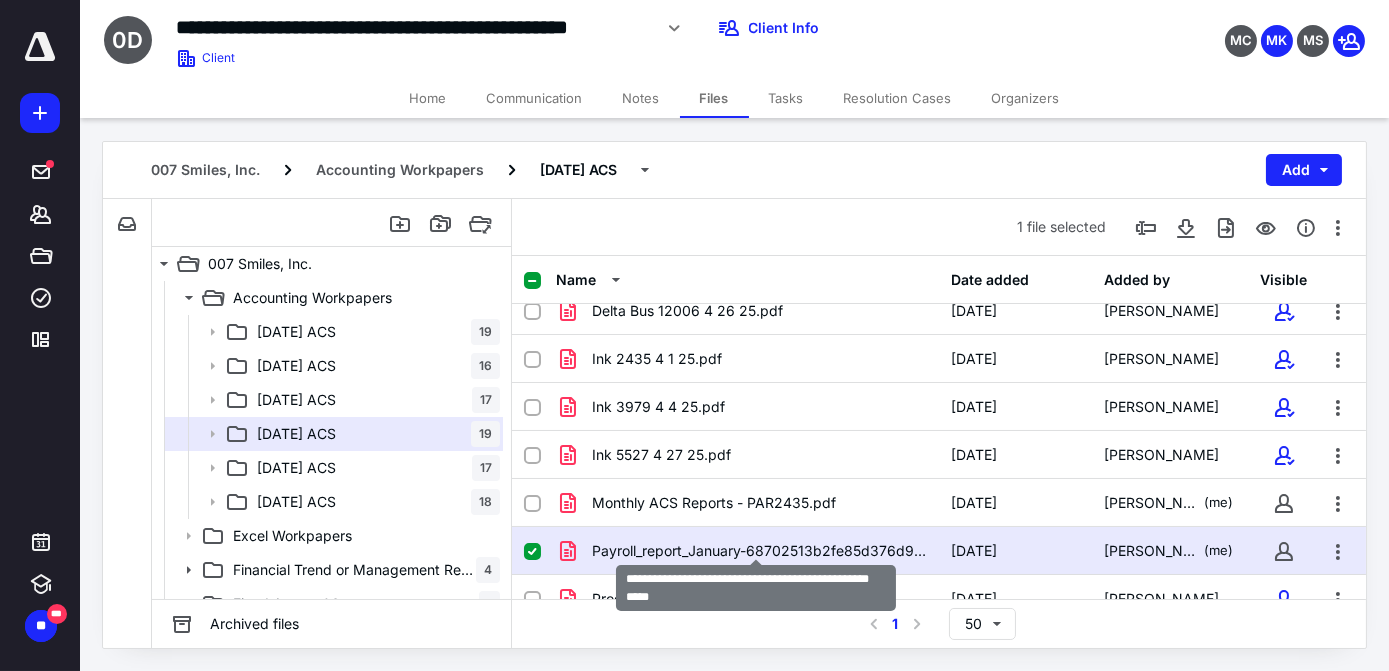 click on "Payroll_report_January-68702513b2fe85d376d9135c (1).pdf" at bounding box center (759, 551) 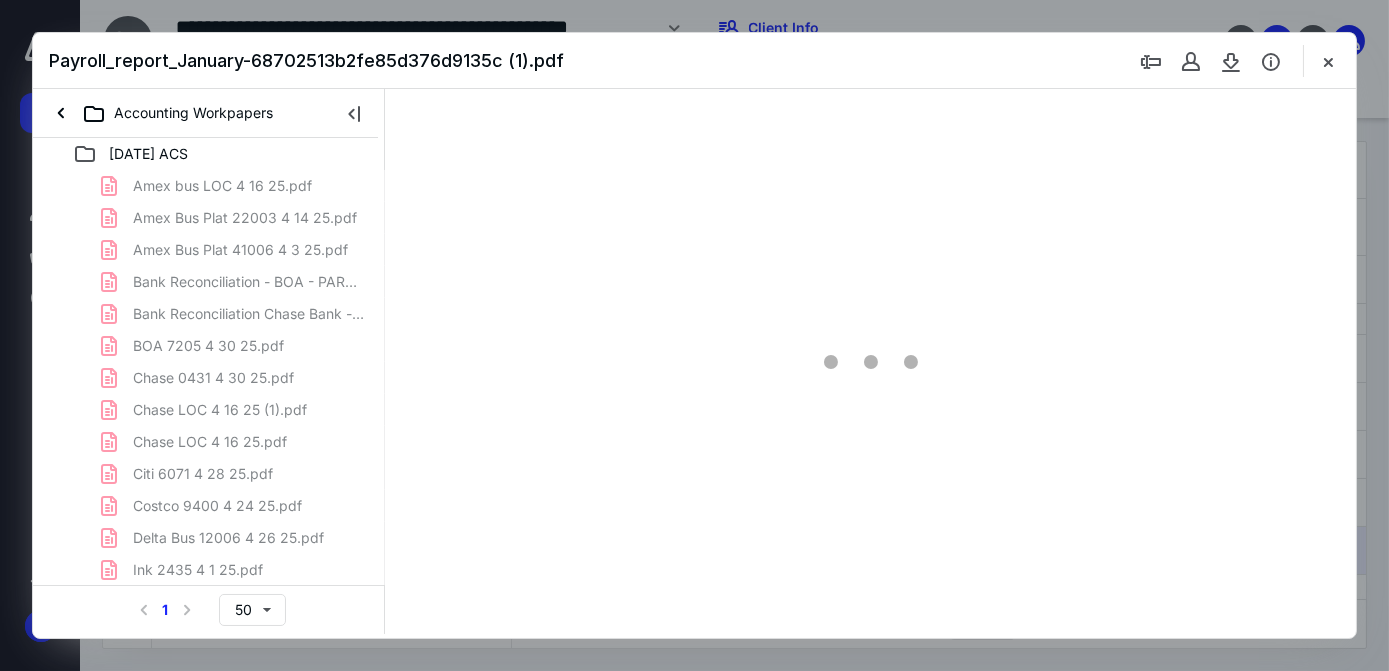 scroll, scrollTop: 0, scrollLeft: 0, axis: both 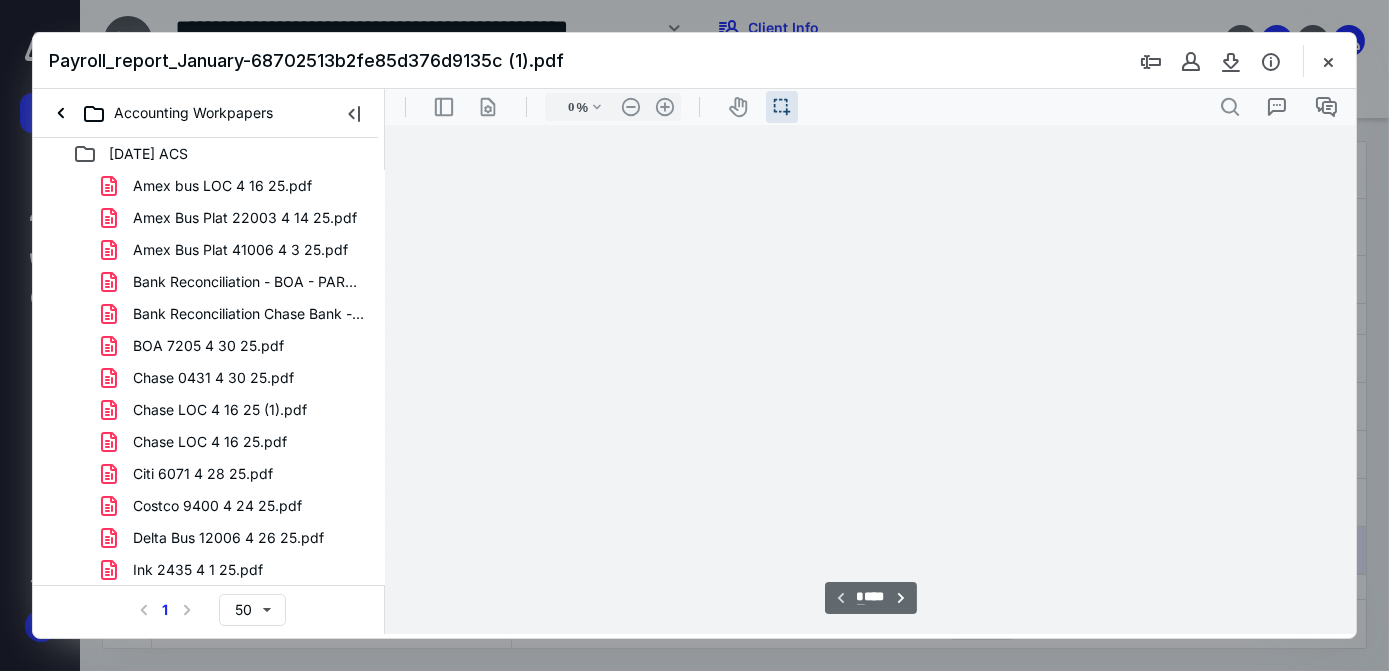 type on "83" 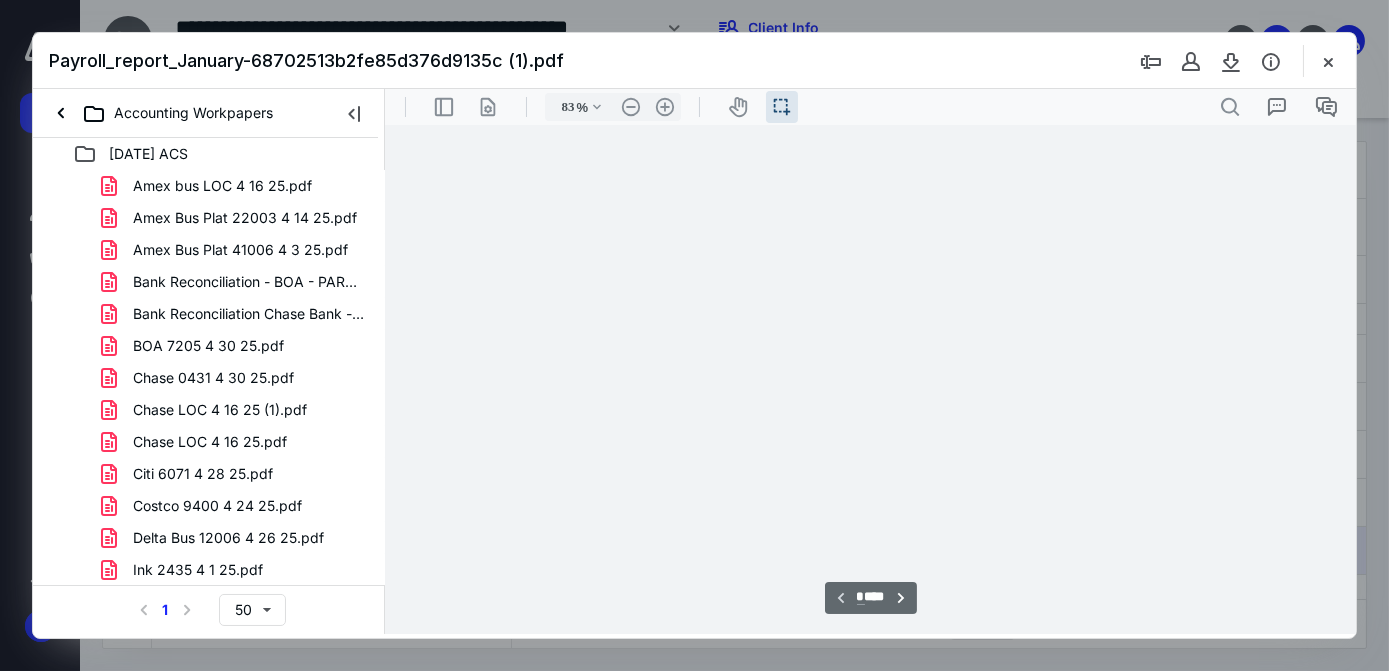 scroll, scrollTop: 39, scrollLeft: 0, axis: vertical 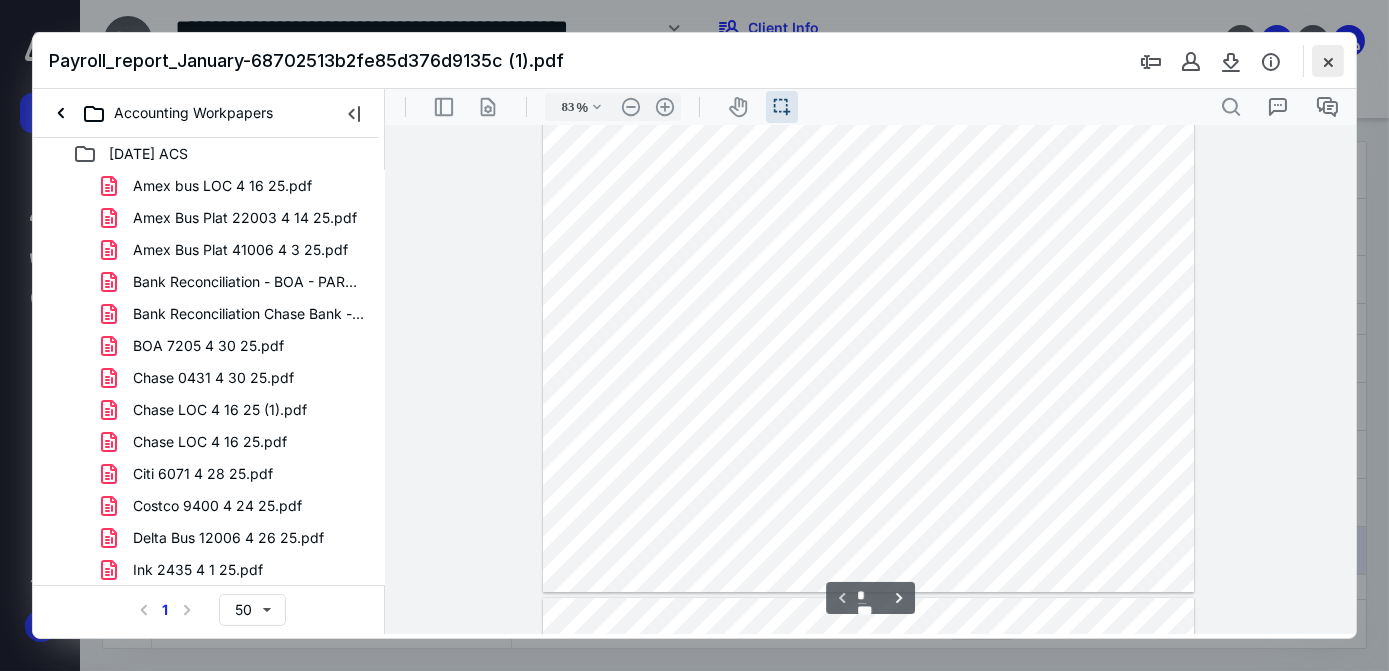 click at bounding box center [1328, 61] 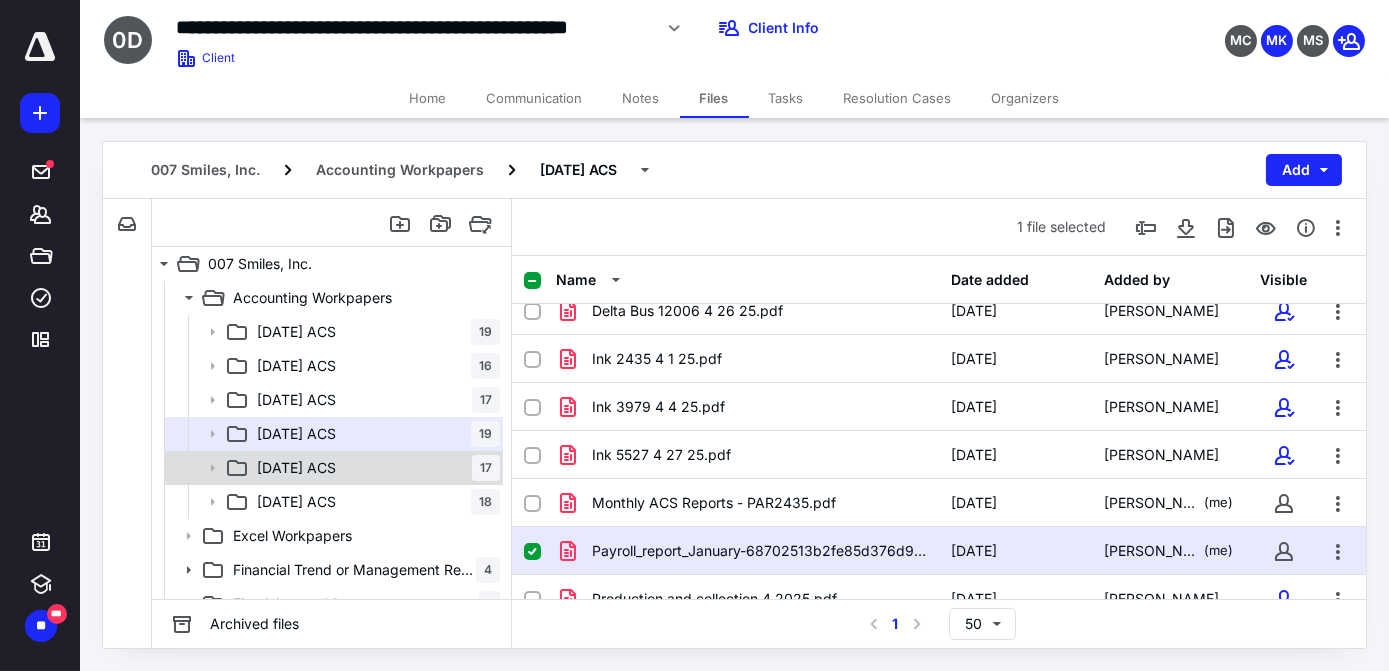 click on "[DATE] ACS 17" at bounding box center (374, 468) 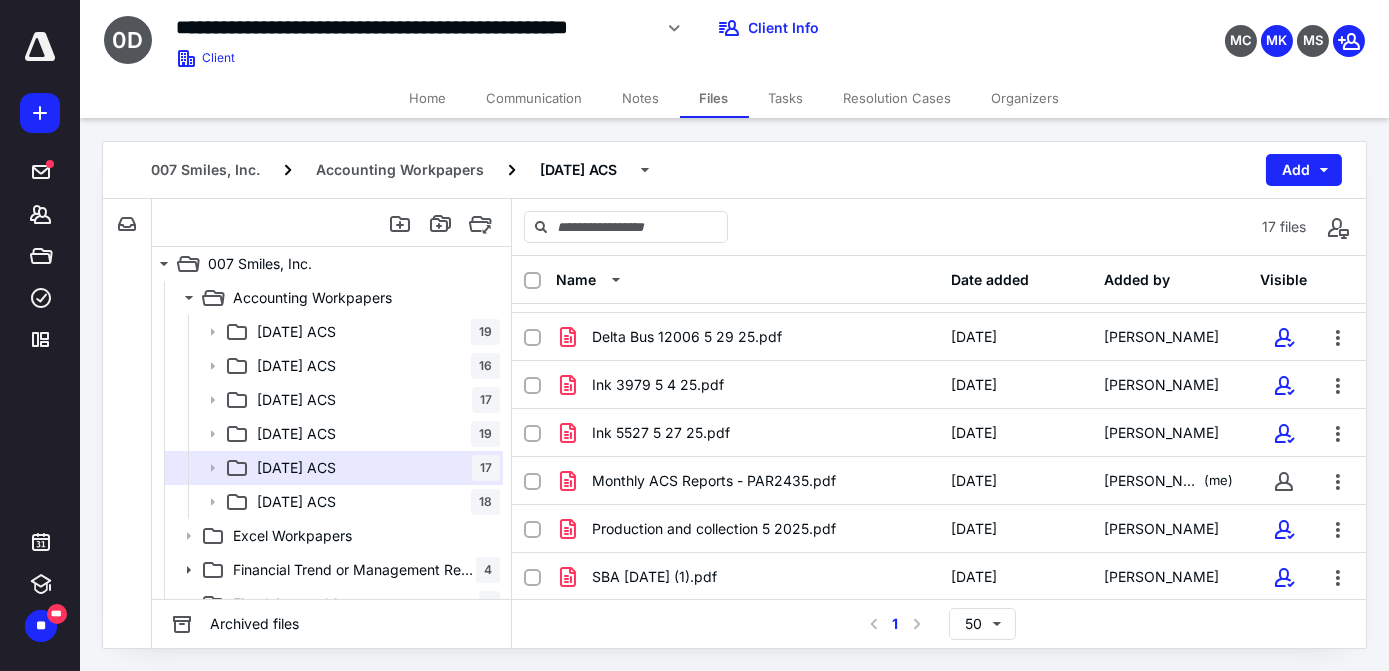 scroll, scrollTop: 514, scrollLeft: 0, axis: vertical 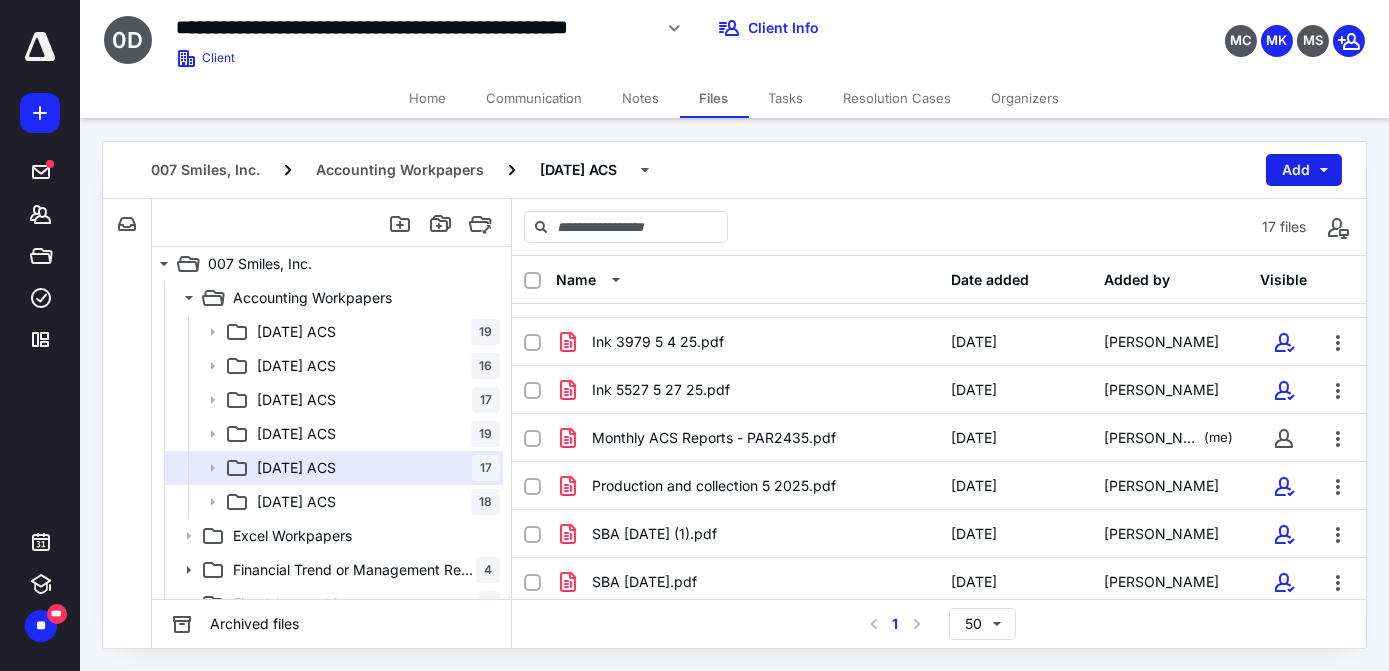 click on "Add" at bounding box center [1304, 170] 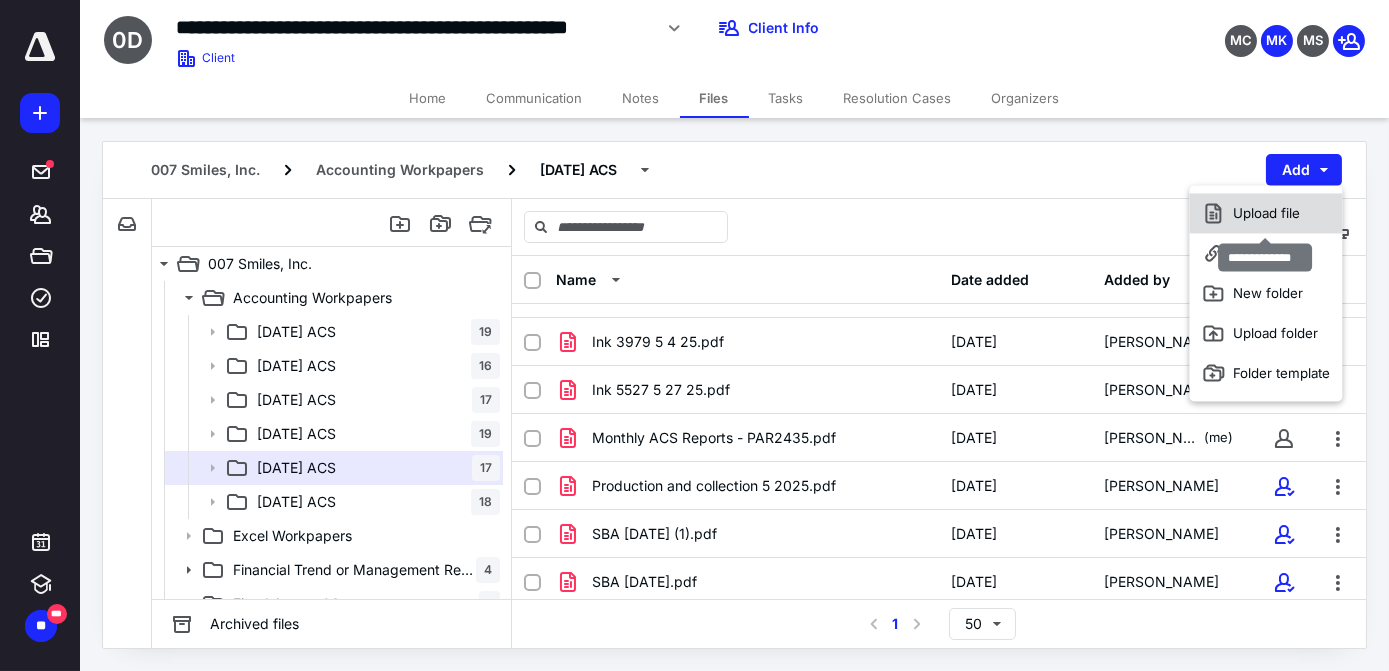 click on "Upload file" at bounding box center (1266, 213) 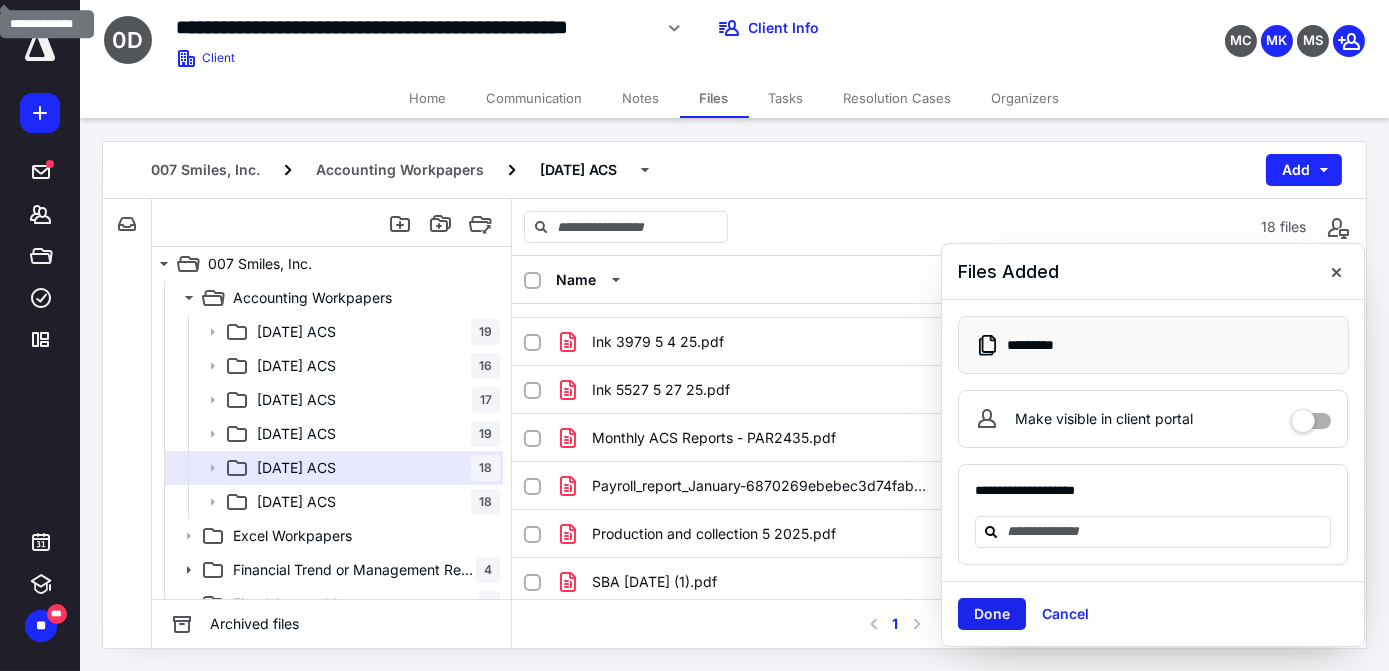 click on "Done" at bounding box center (992, 614) 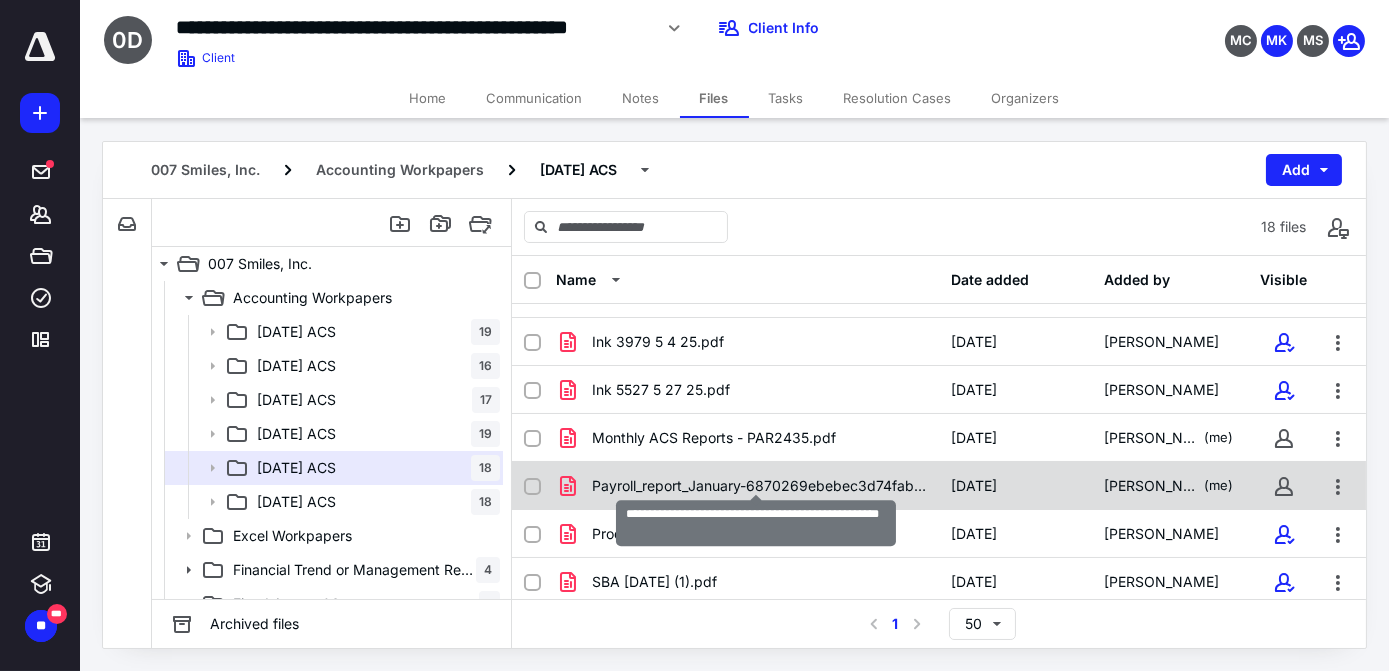 click on "Payroll_report_January-6870269ebebec3d74fab5058.pdf" at bounding box center (759, 486) 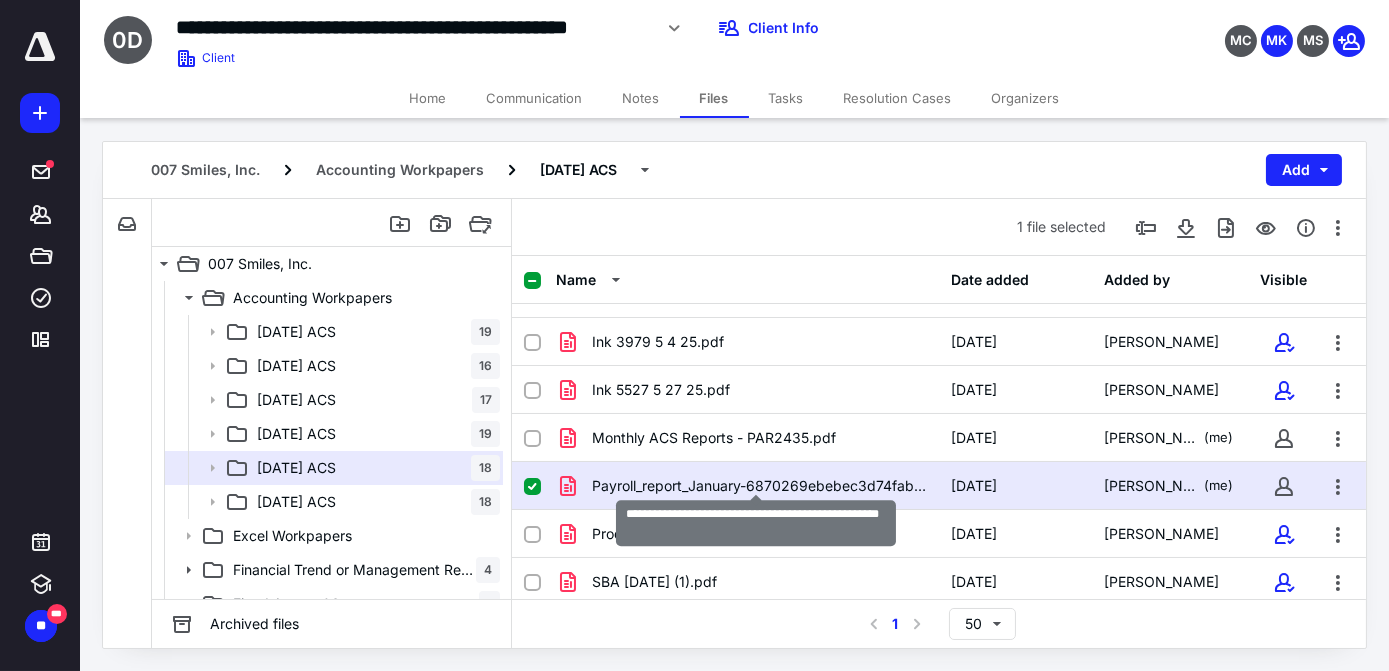 click on "Payroll_report_January-6870269ebebec3d74fab5058.pdf" at bounding box center (759, 486) 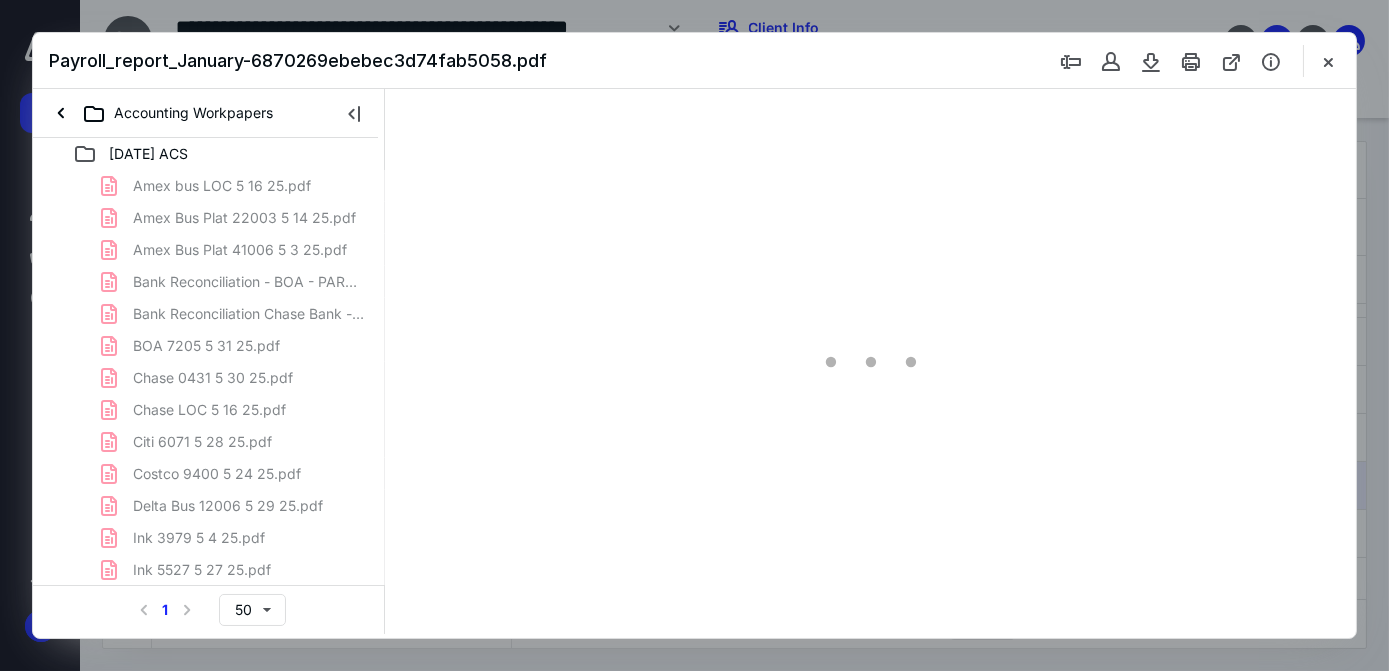 scroll, scrollTop: 0, scrollLeft: 0, axis: both 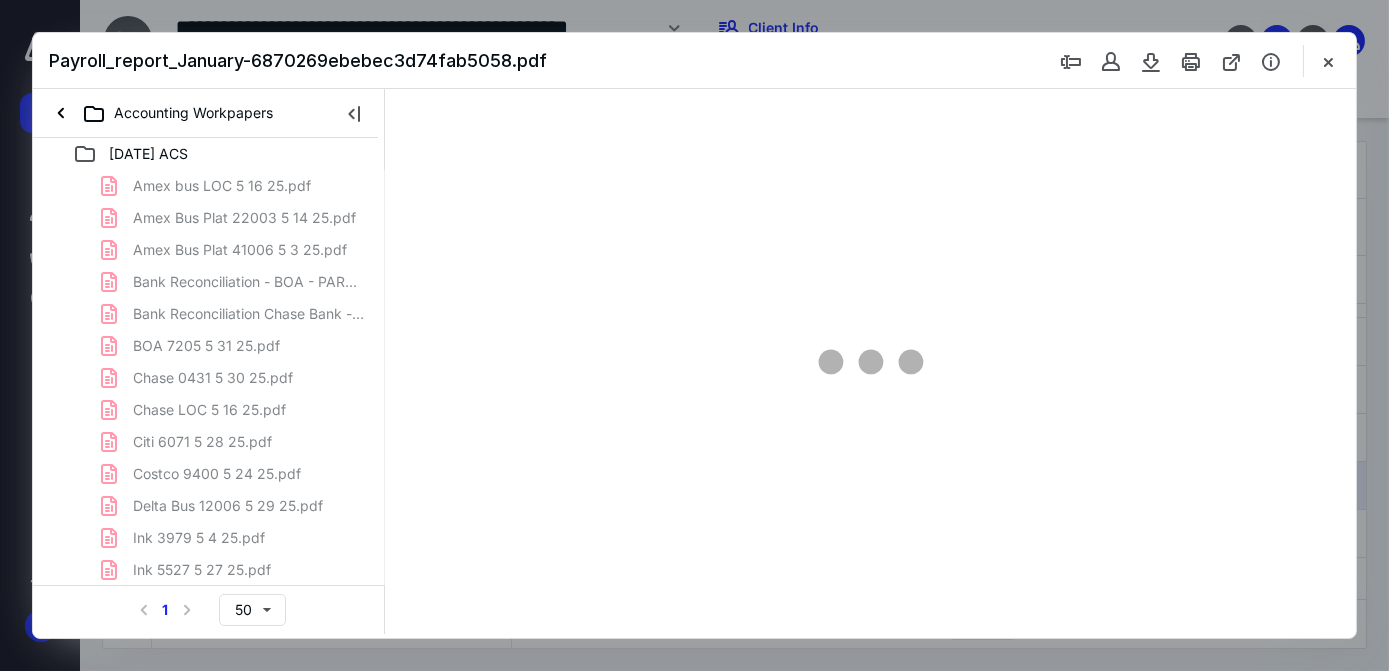 type on "83" 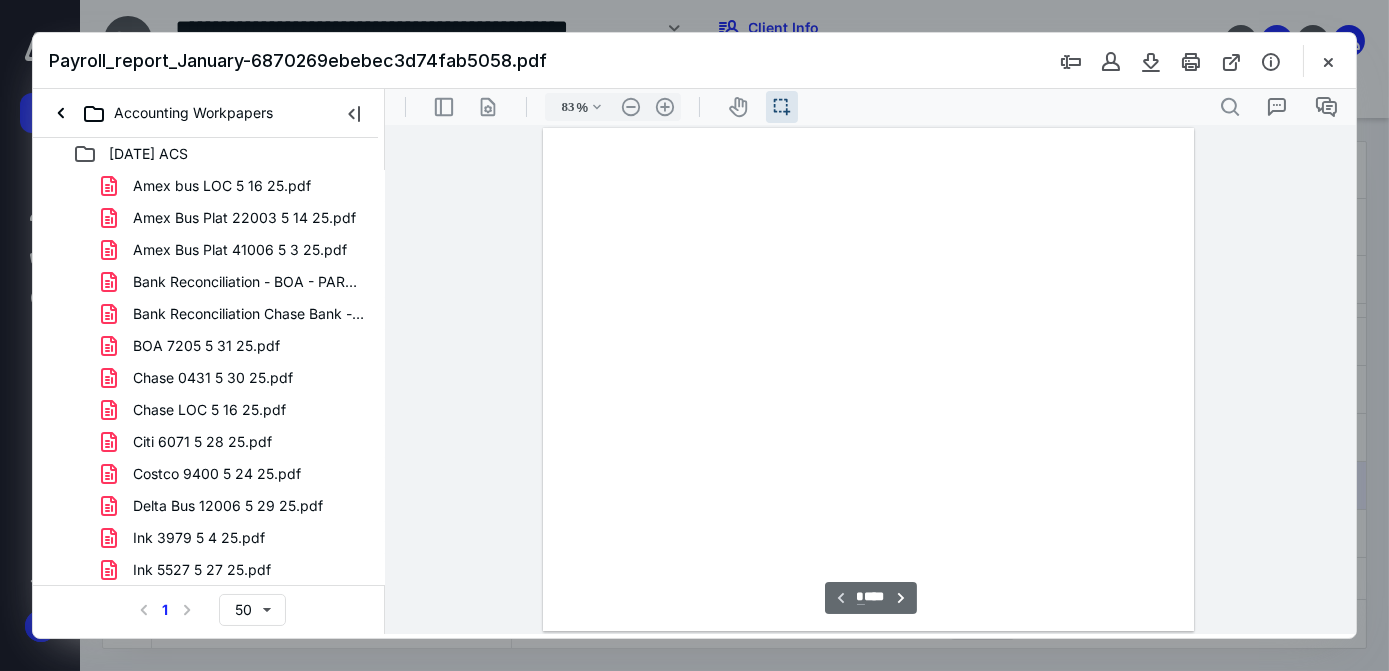 scroll, scrollTop: 39, scrollLeft: 0, axis: vertical 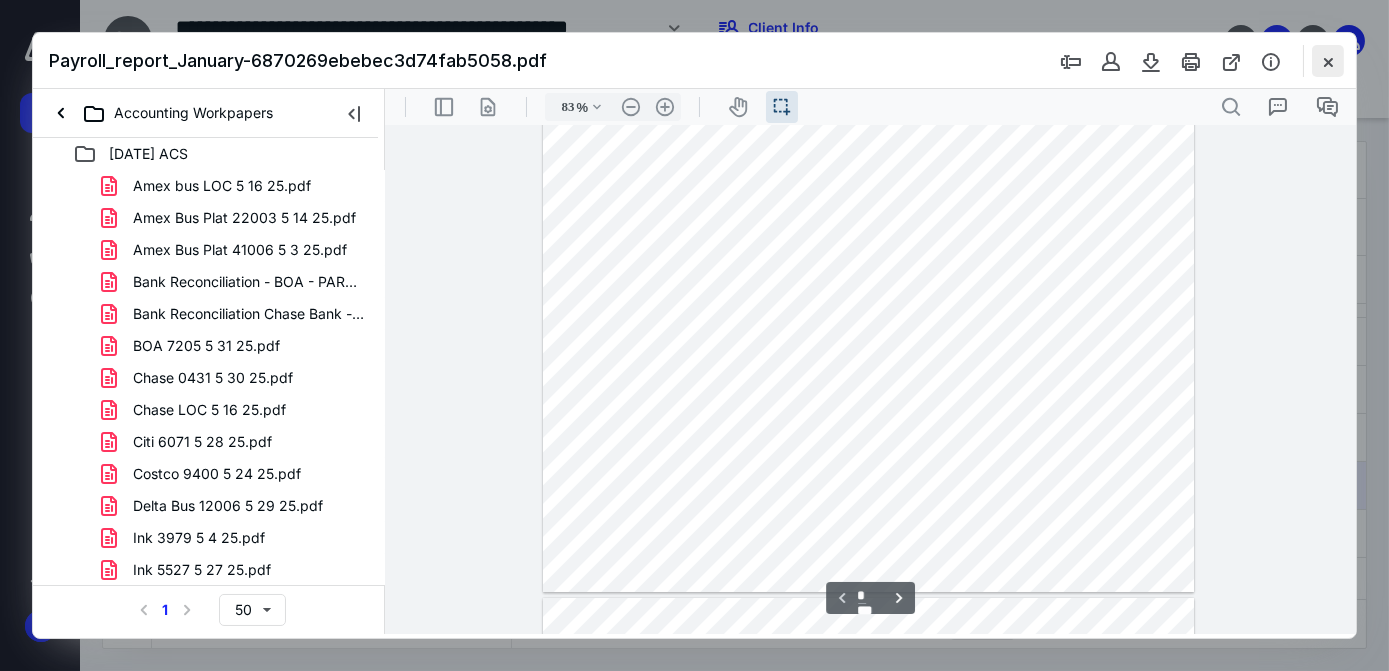 click at bounding box center (1328, 61) 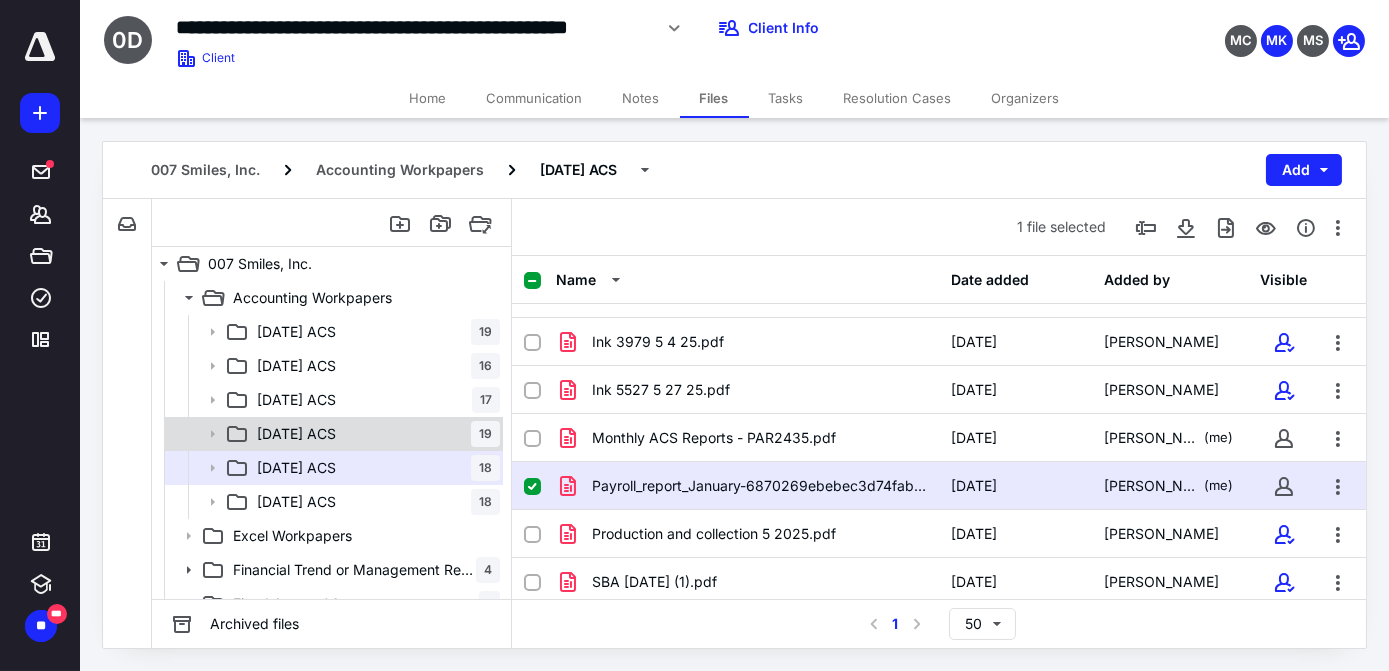 click on "[DATE] ACS 19" at bounding box center [374, 434] 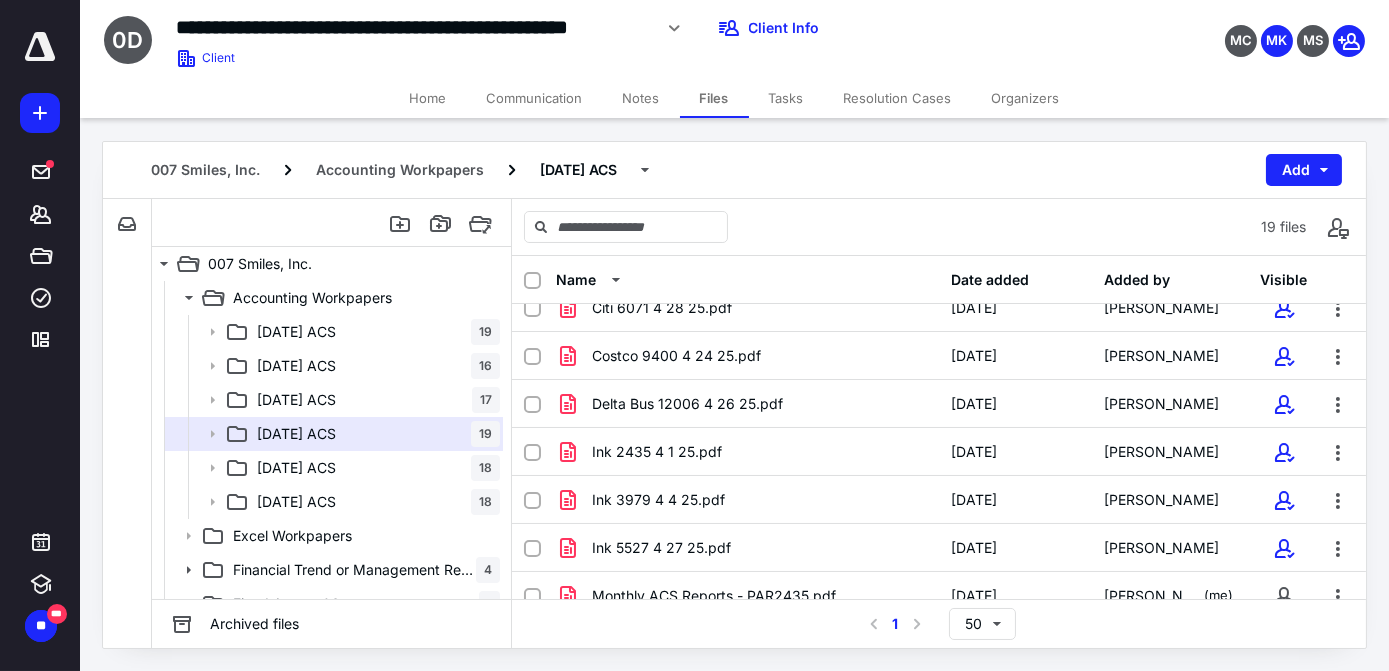 scroll, scrollTop: 545, scrollLeft: 0, axis: vertical 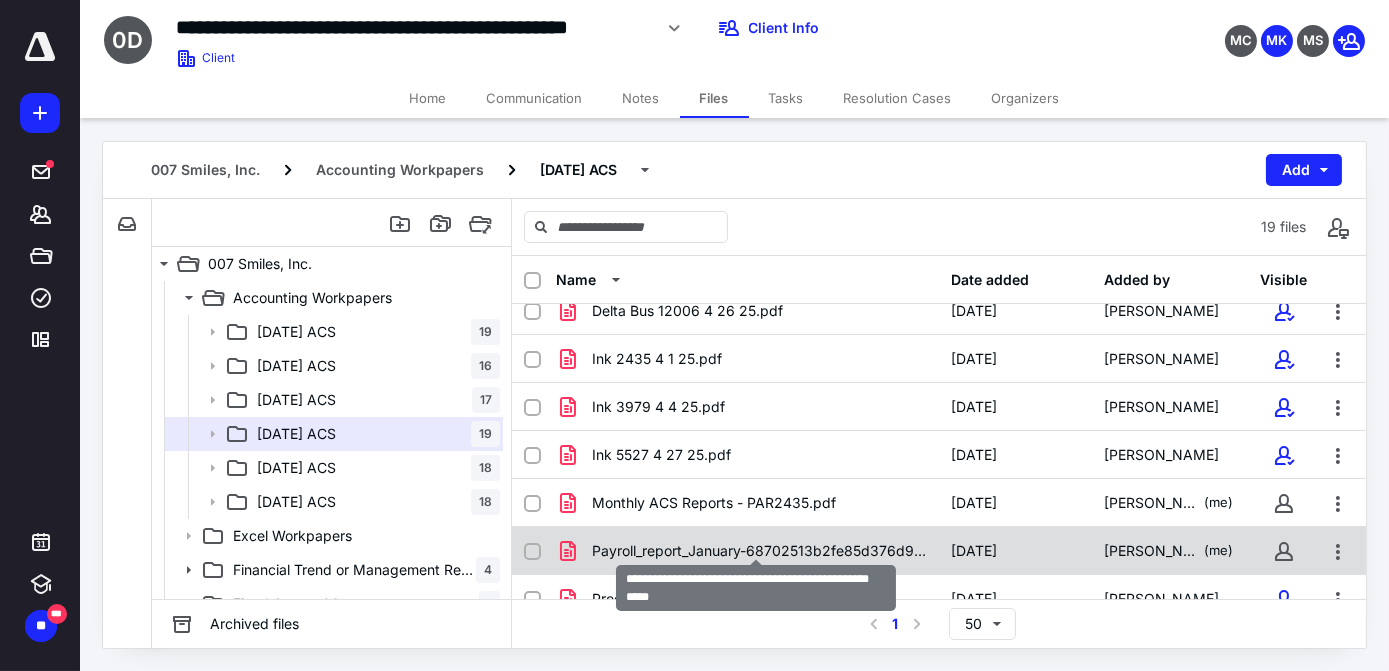click on "Payroll_report_January-68702513b2fe85d376d9135c (1).pdf" at bounding box center (759, 551) 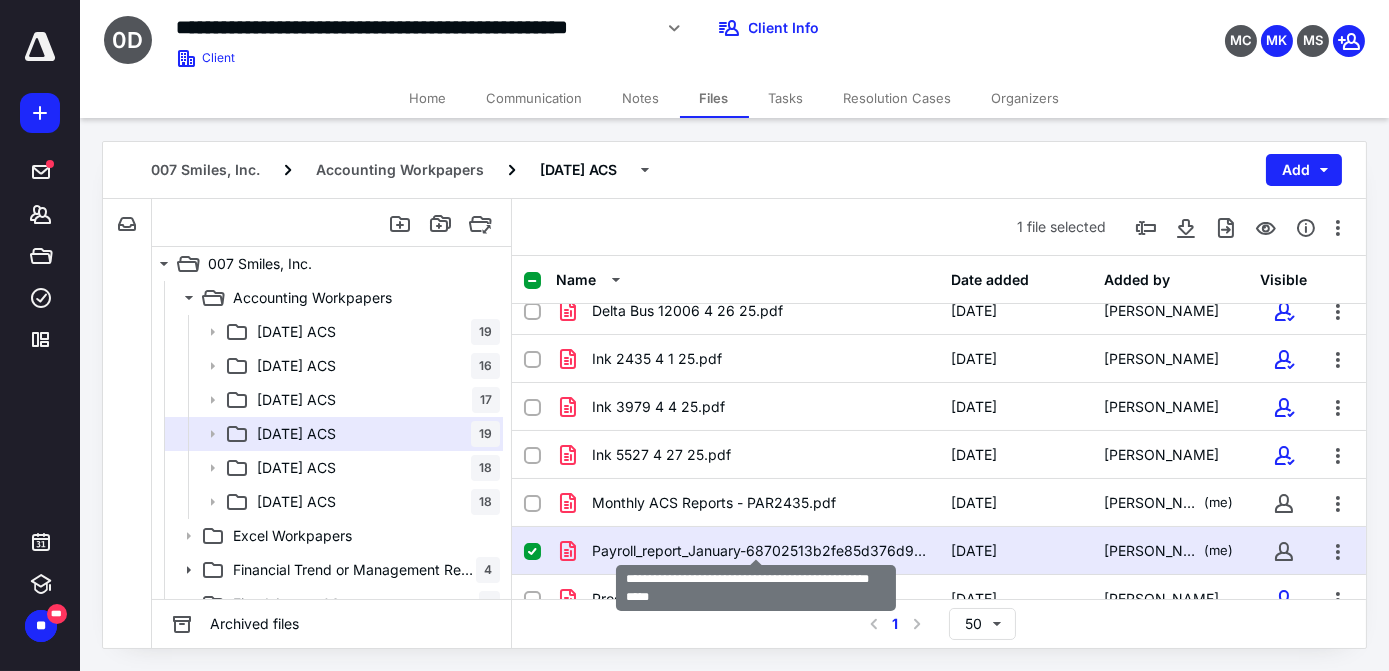 click on "Payroll_report_January-68702513b2fe85d376d9135c (1).pdf" at bounding box center [759, 551] 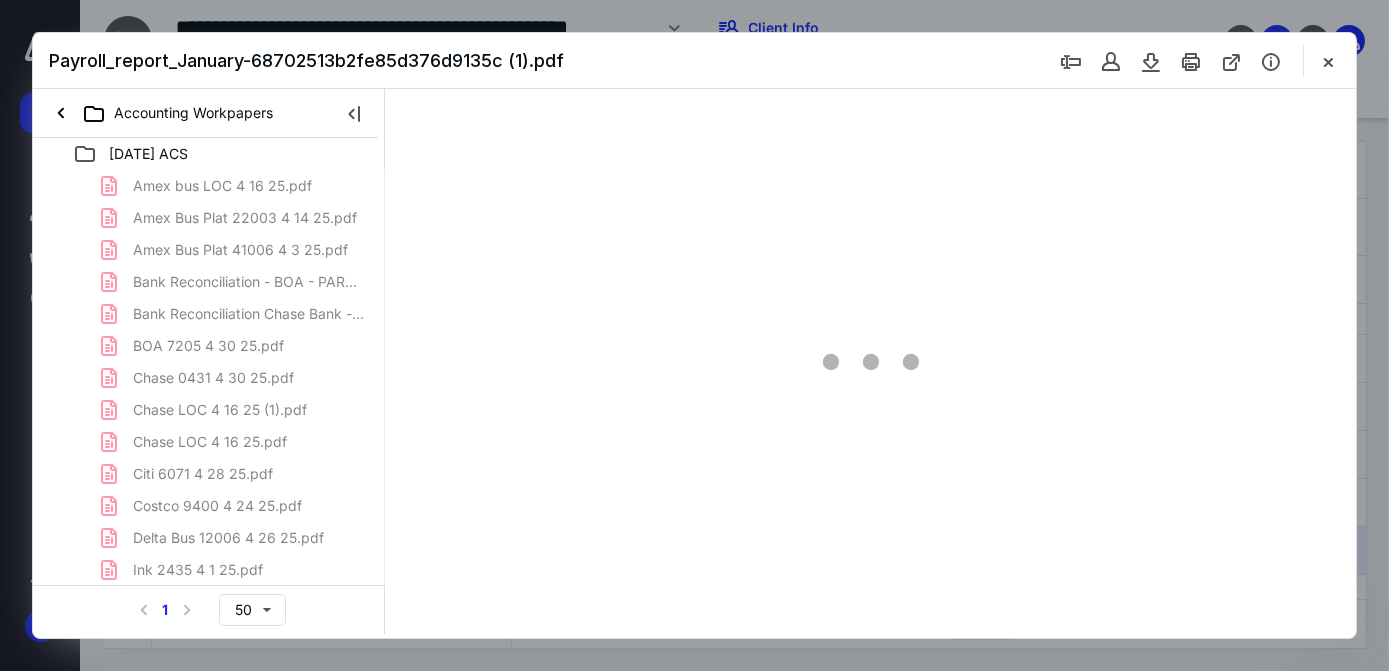 scroll, scrollTop: 0, scrollLeft: 0, axis: both 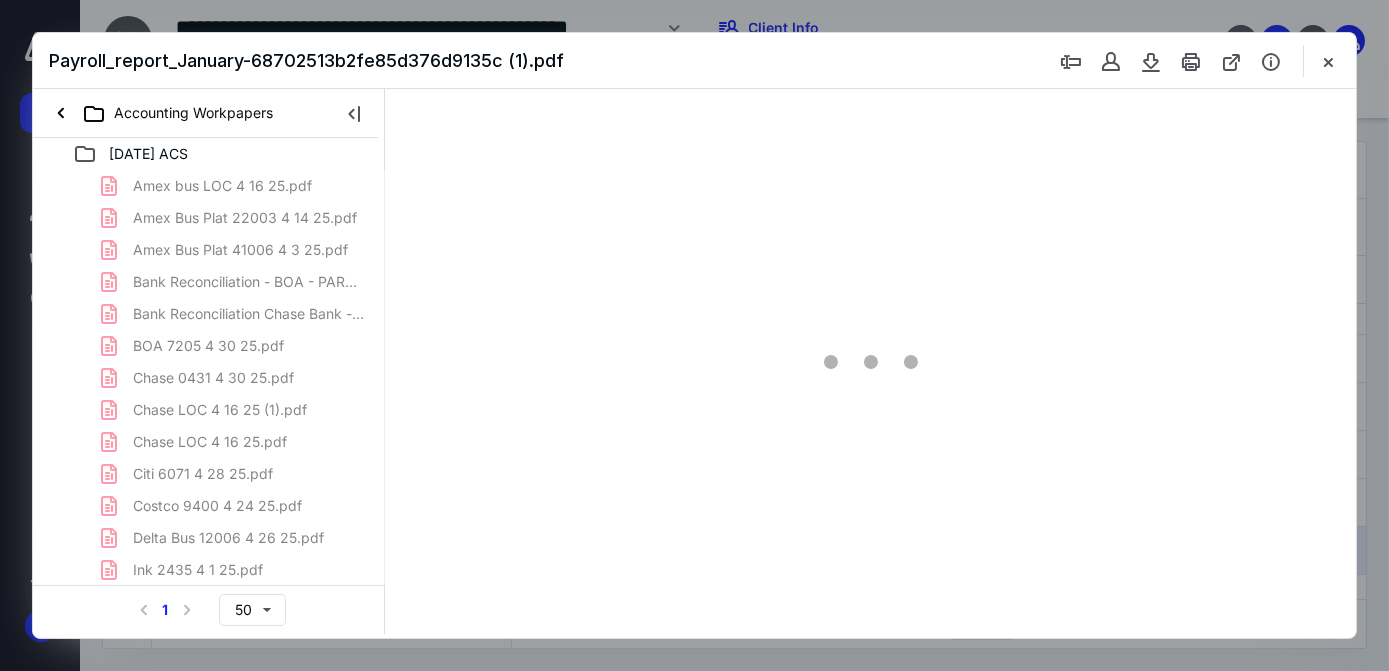 type on "83" 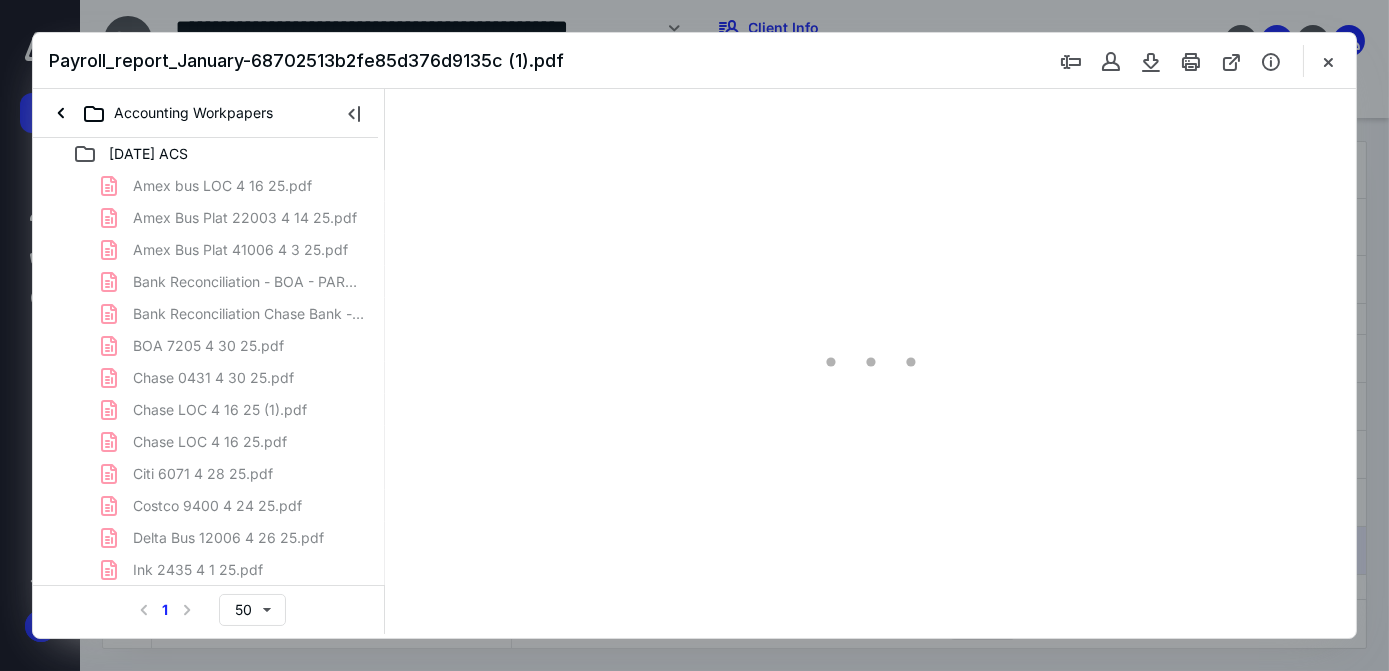 scroll, scrollTop: 39, scrollLeft: 0, axis: vertical 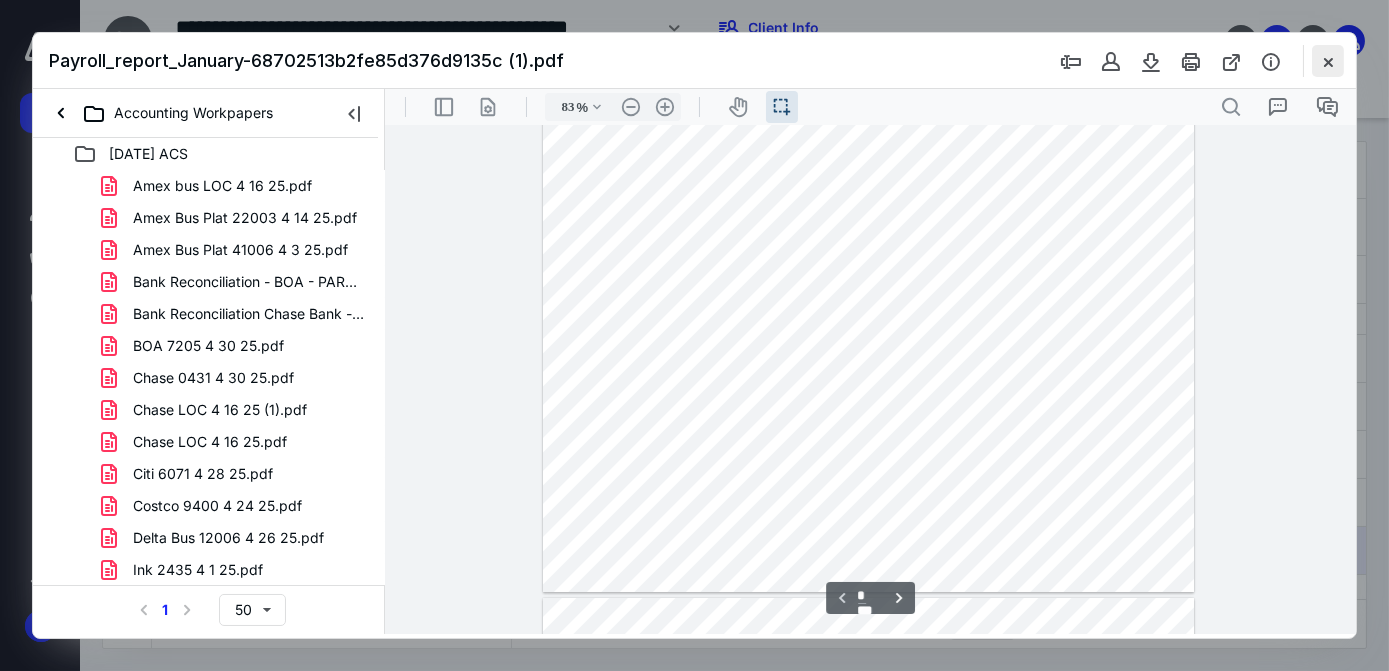 click at bounding box center [1328, 61] 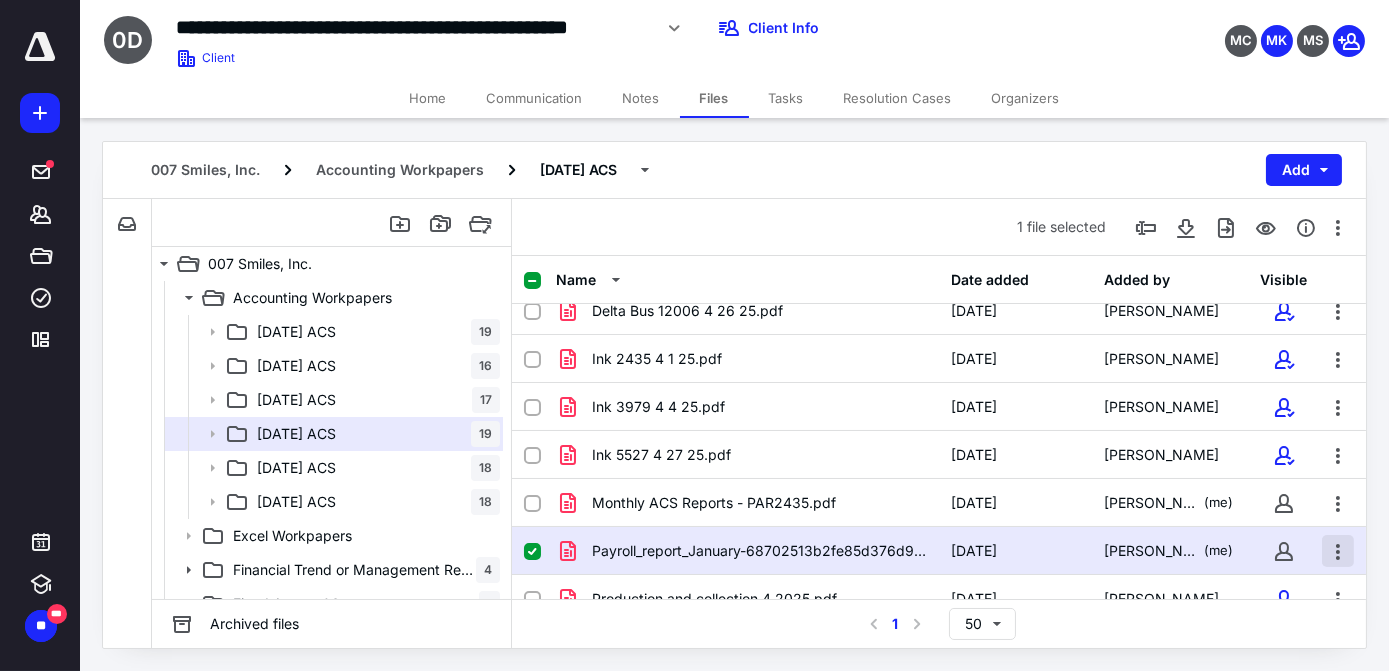 click at bounding box center (1338, 551) 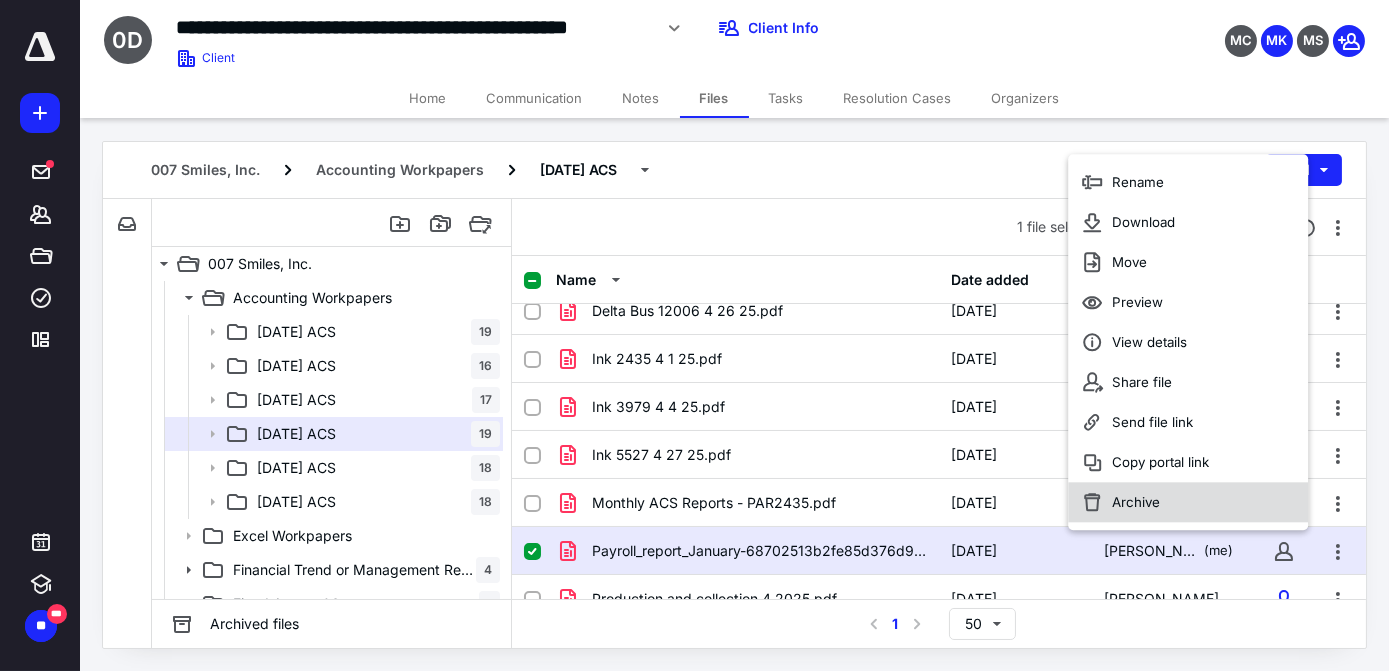 click on "Archive" at bounding box center [1136, 503] 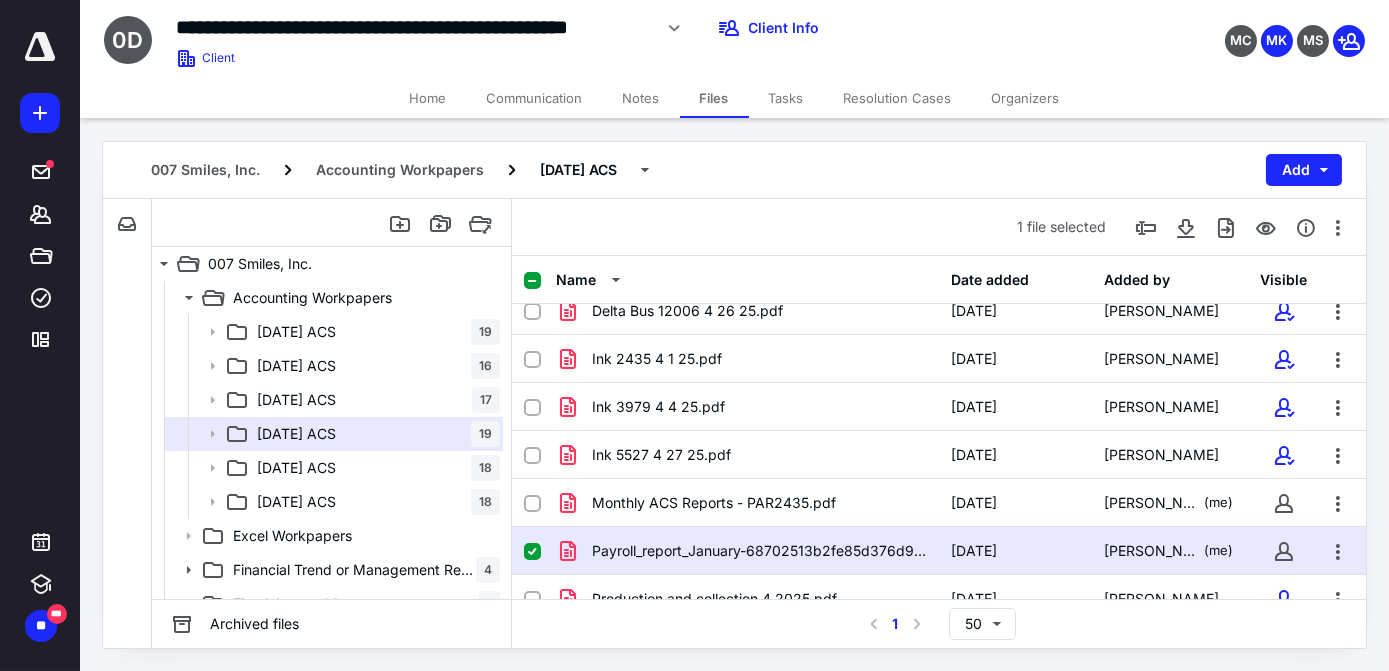 checkbox on "false" 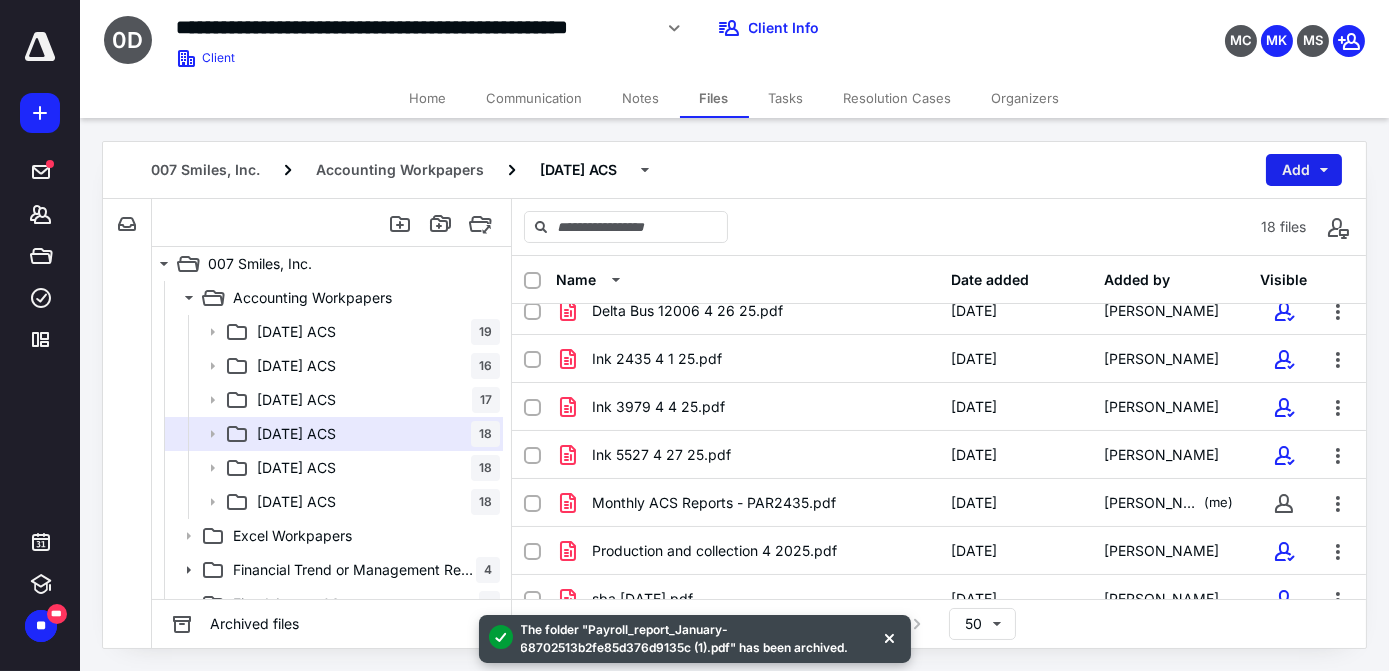 click on "Add" at bounding box center (1304, 170) 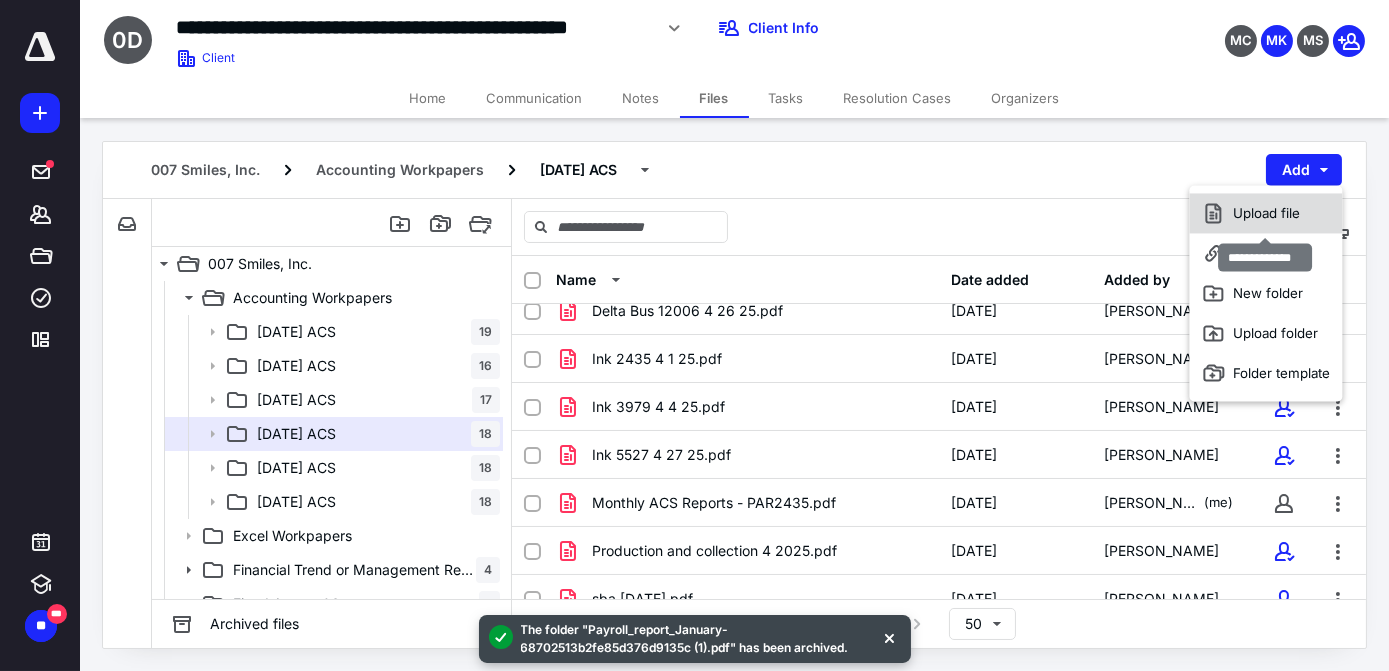 click on "Upload file" at bounding box center [1266, 213] 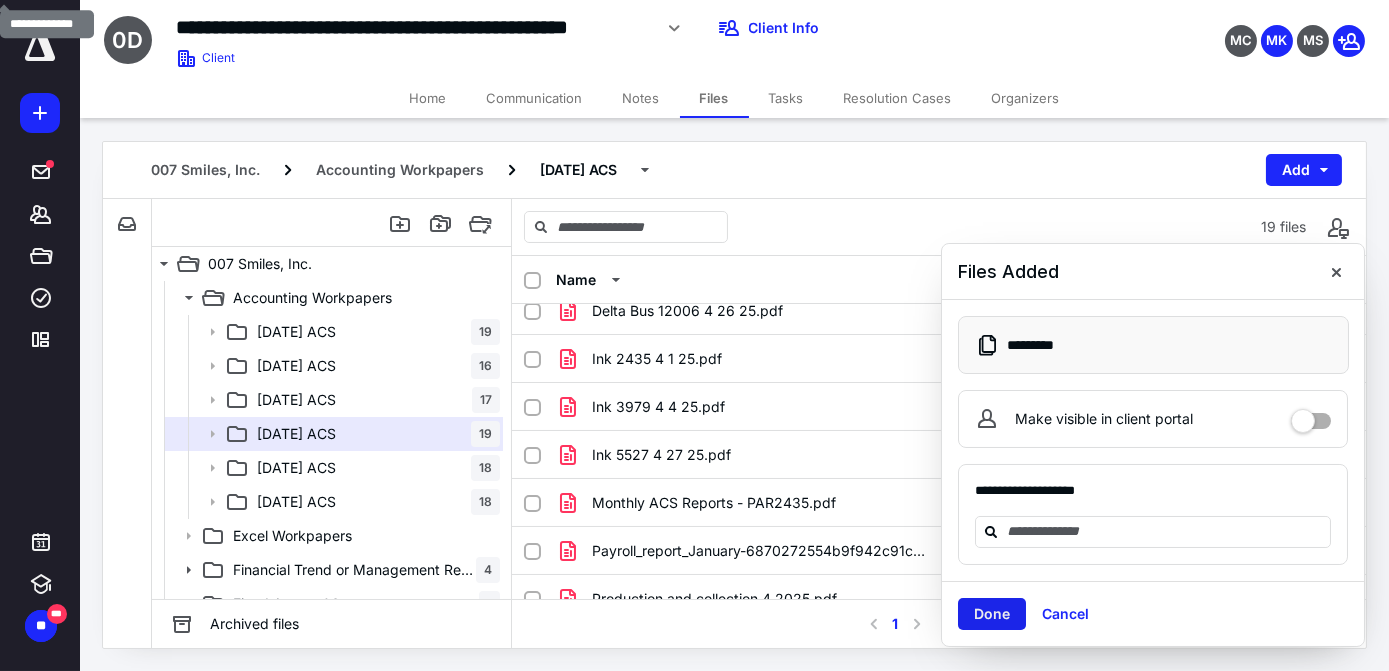 click on "Done" at bounding box center [992, 614] 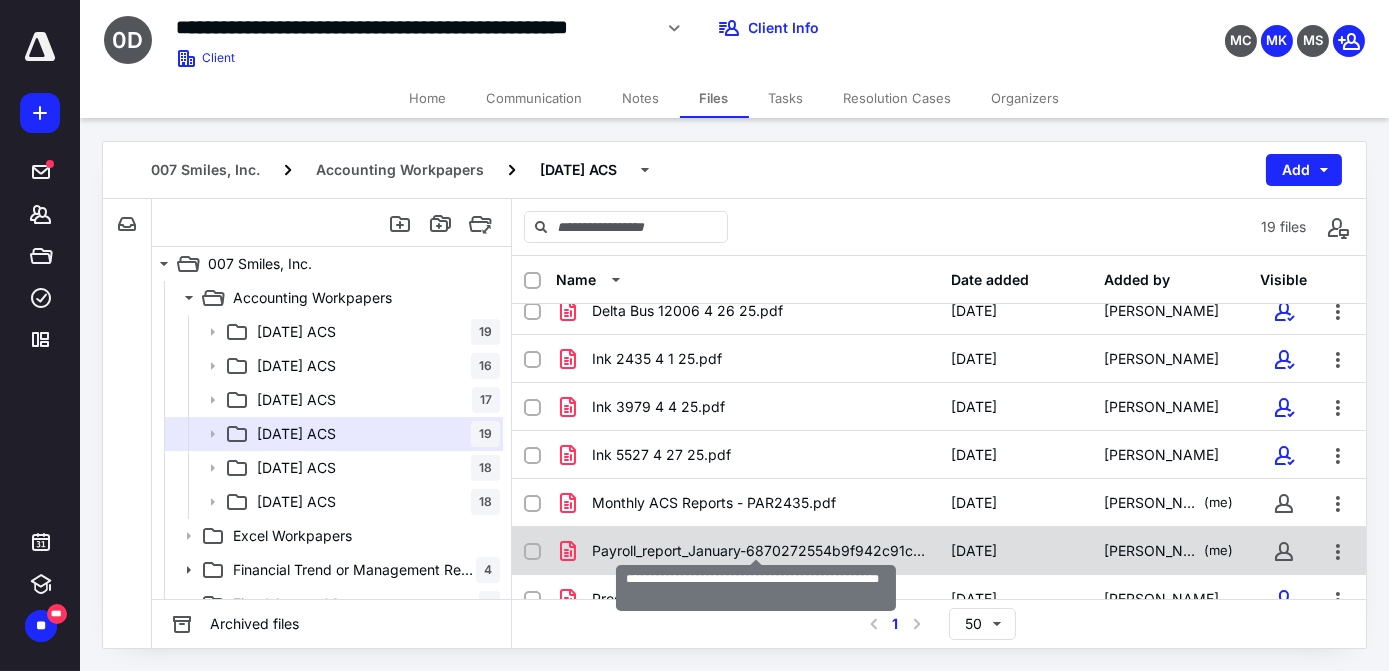 click on "Payroll_report_January-6870272554b9f942c91c47cb.pdf" at bounding box center (759, 551) 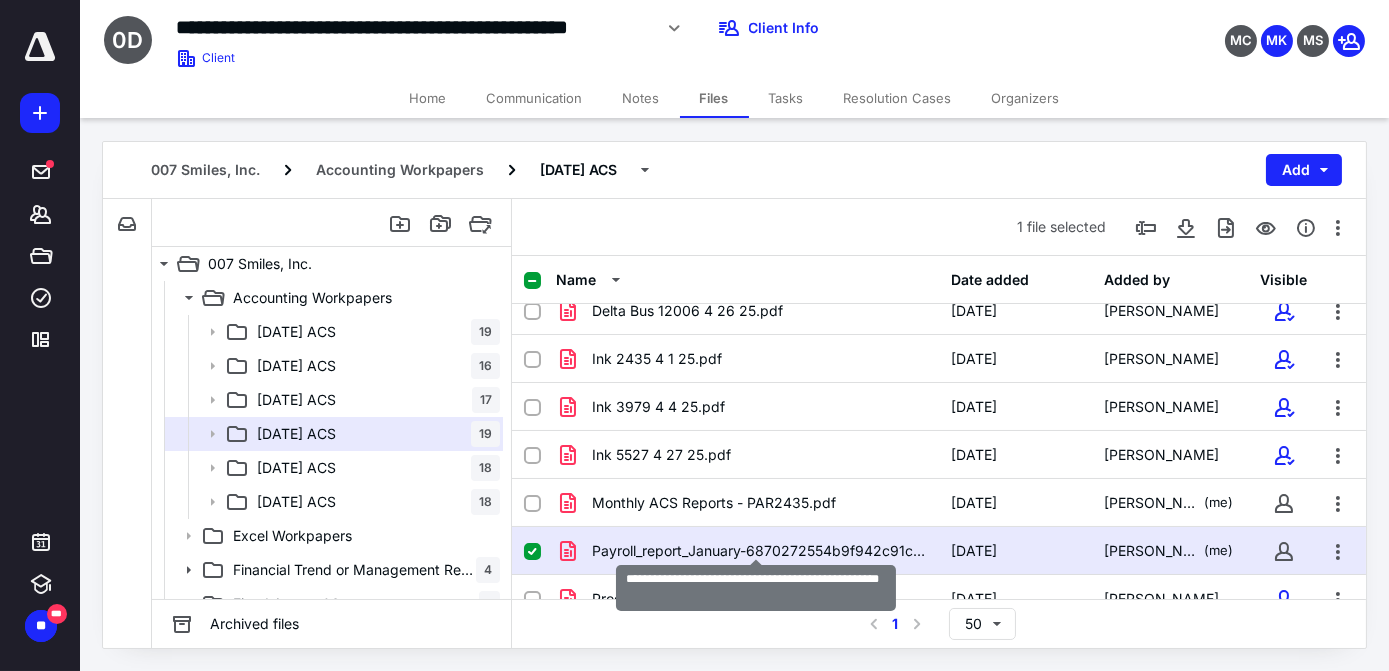 click on "Payroll_report_January-6870272554b9f942c91c47cb.pdf" at bounding box center [759, 551] 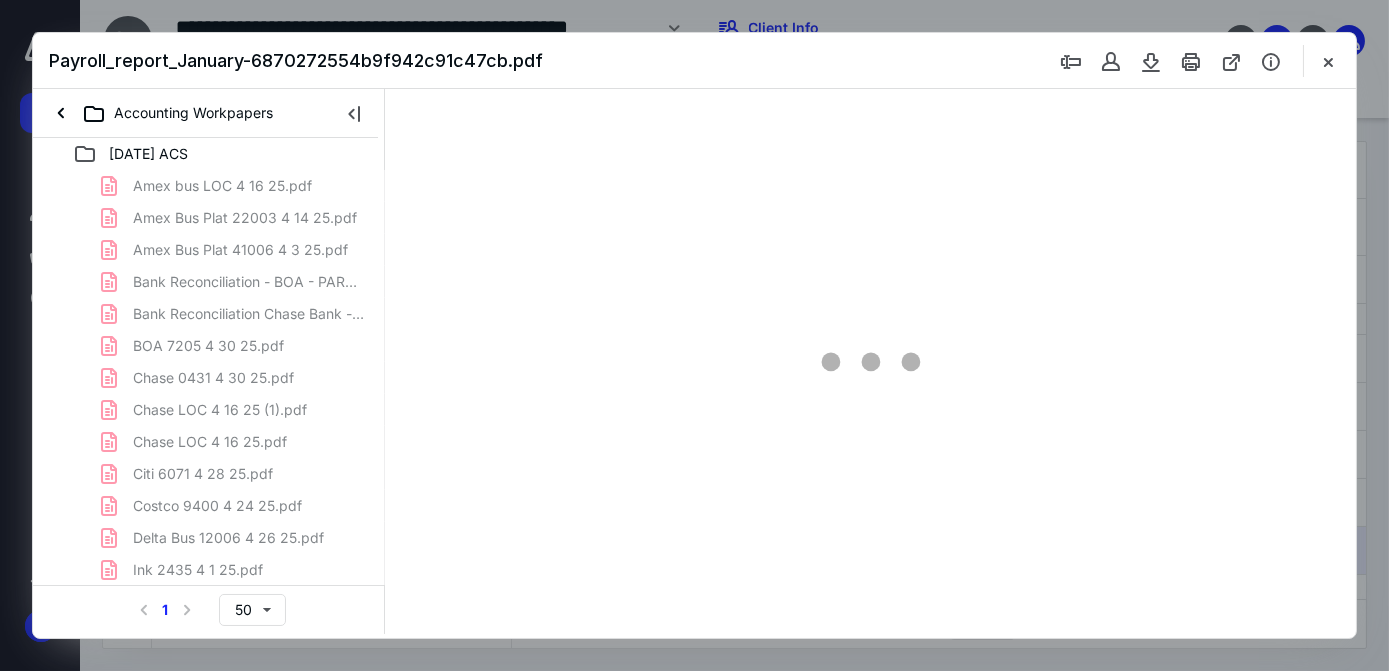 scroll, scrollTop: 0, scrollLeft: 0, axis: both 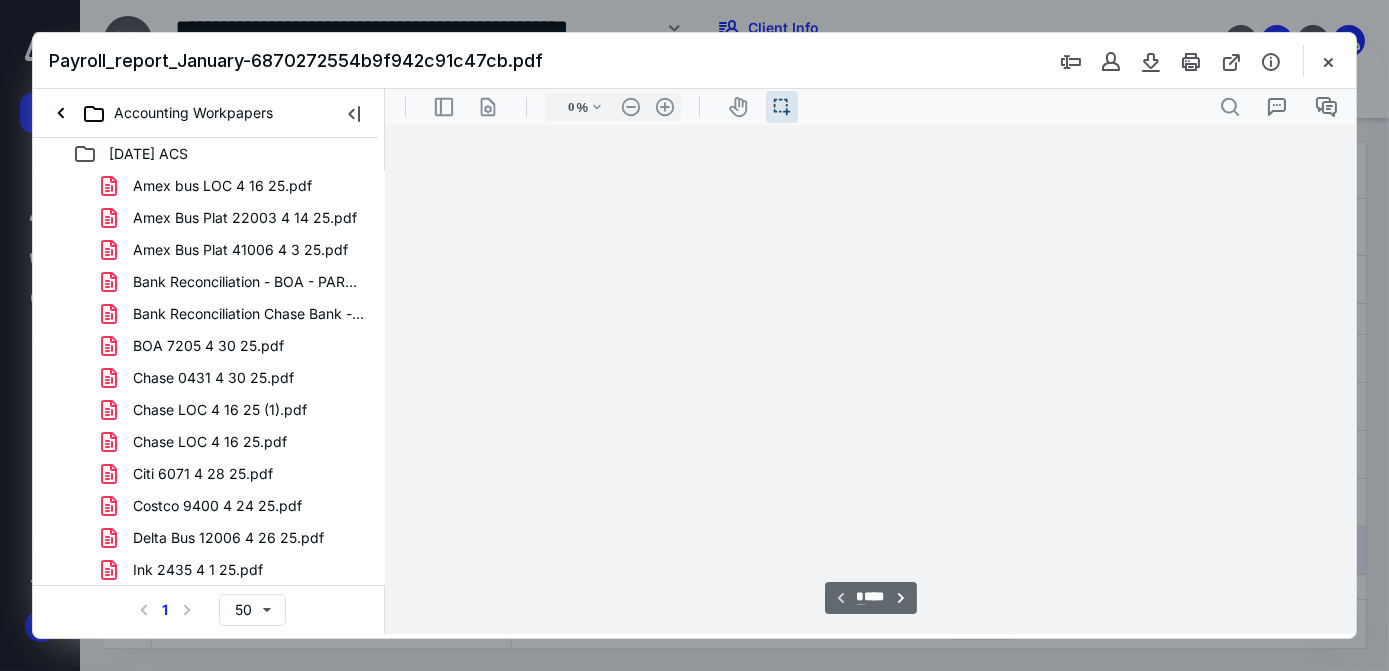 type on "83" 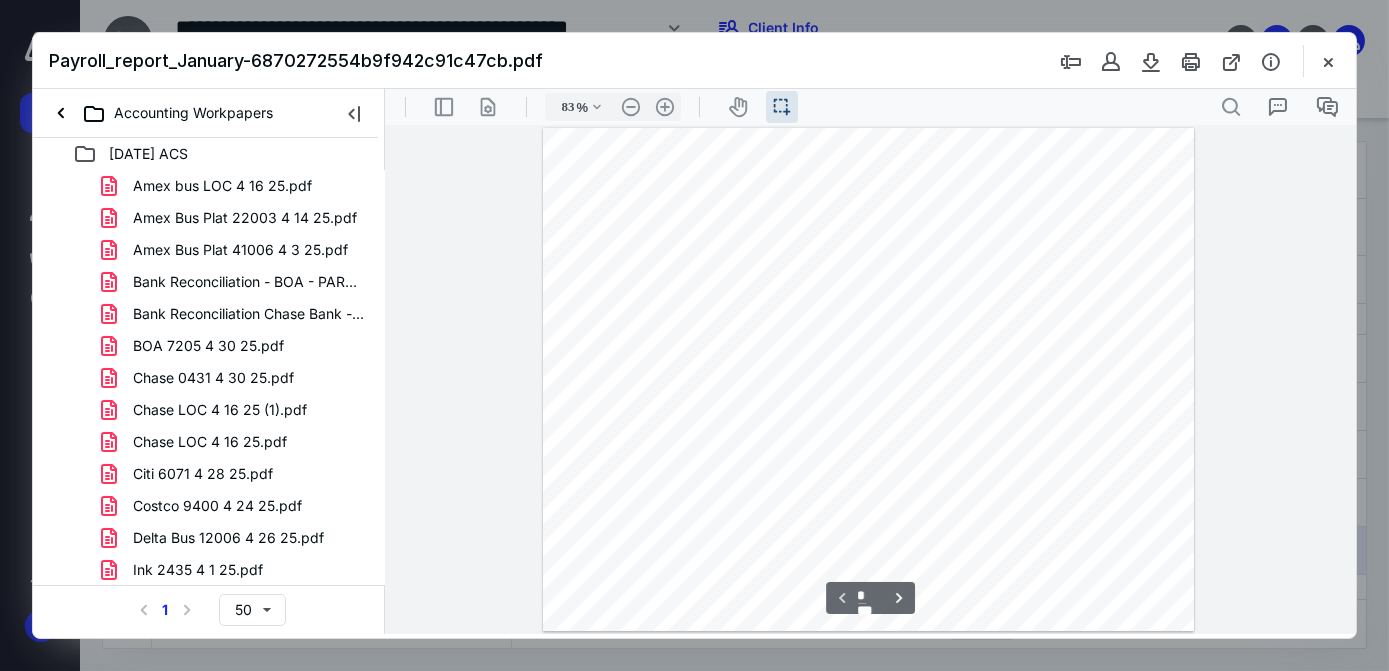scroll, scrollTop: 39, scrollLeft: 0, axis: vertical 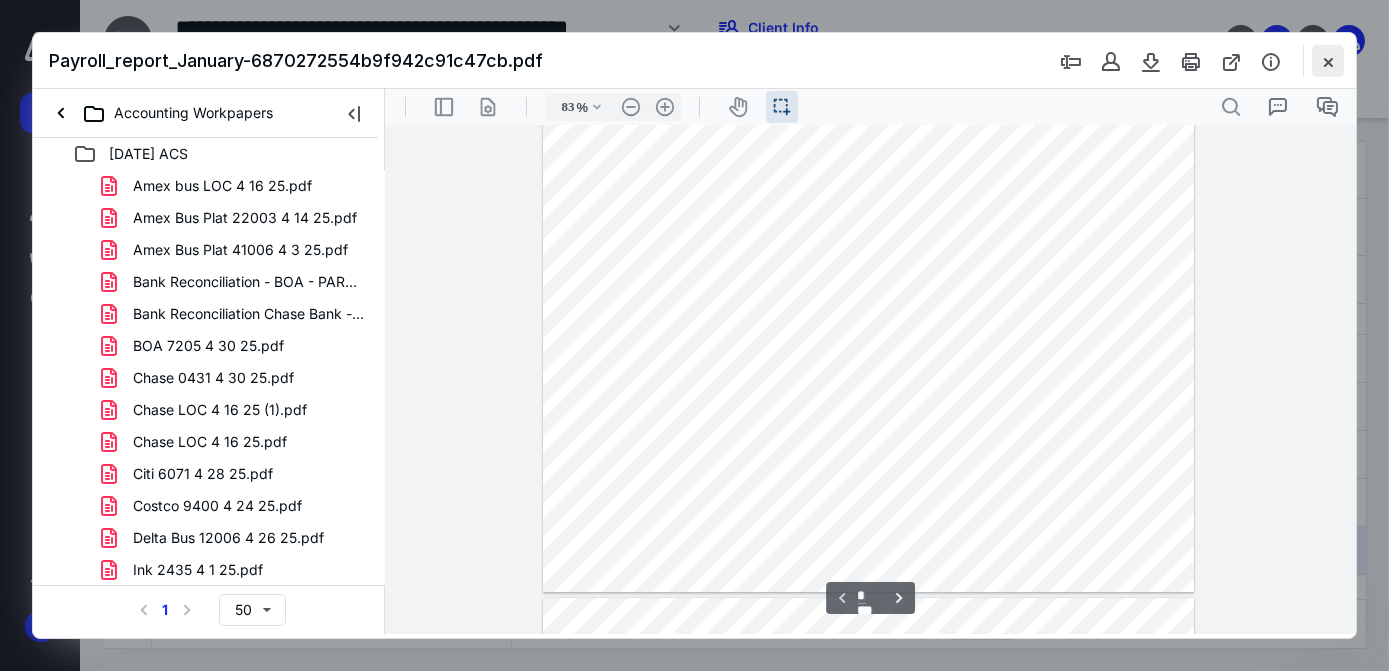 click at bounding box center (1328, 61) 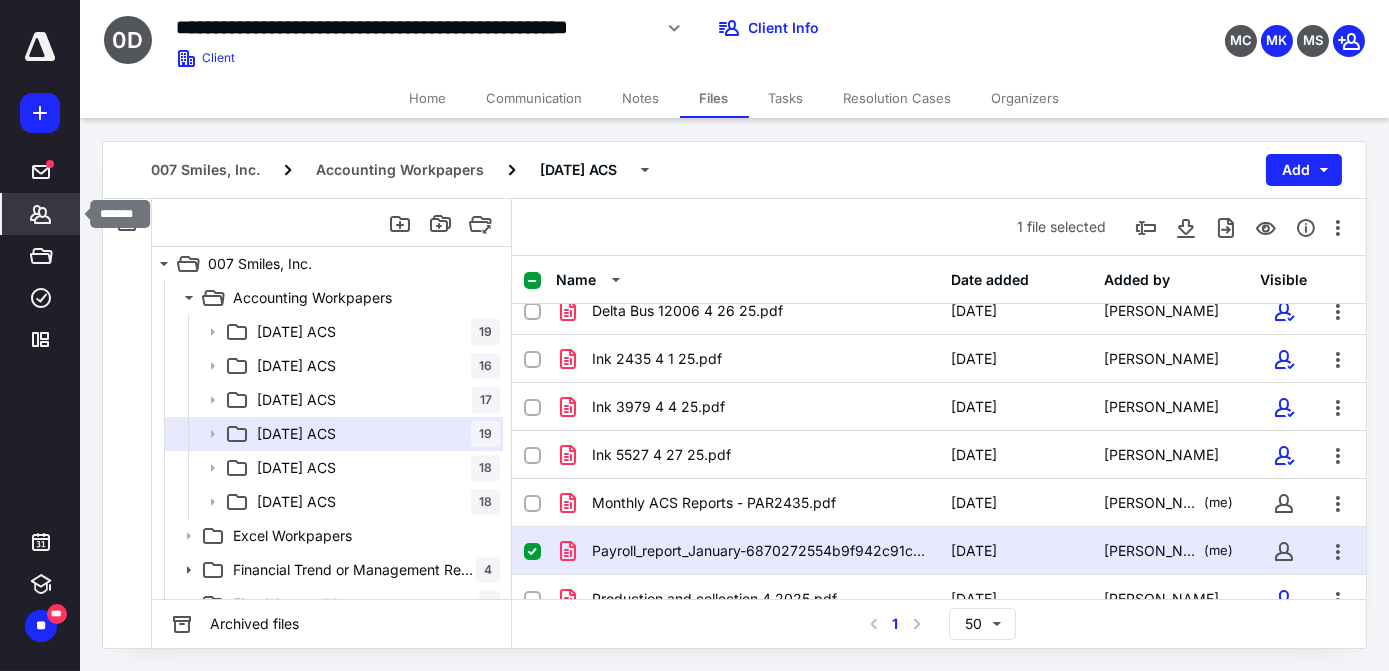 click 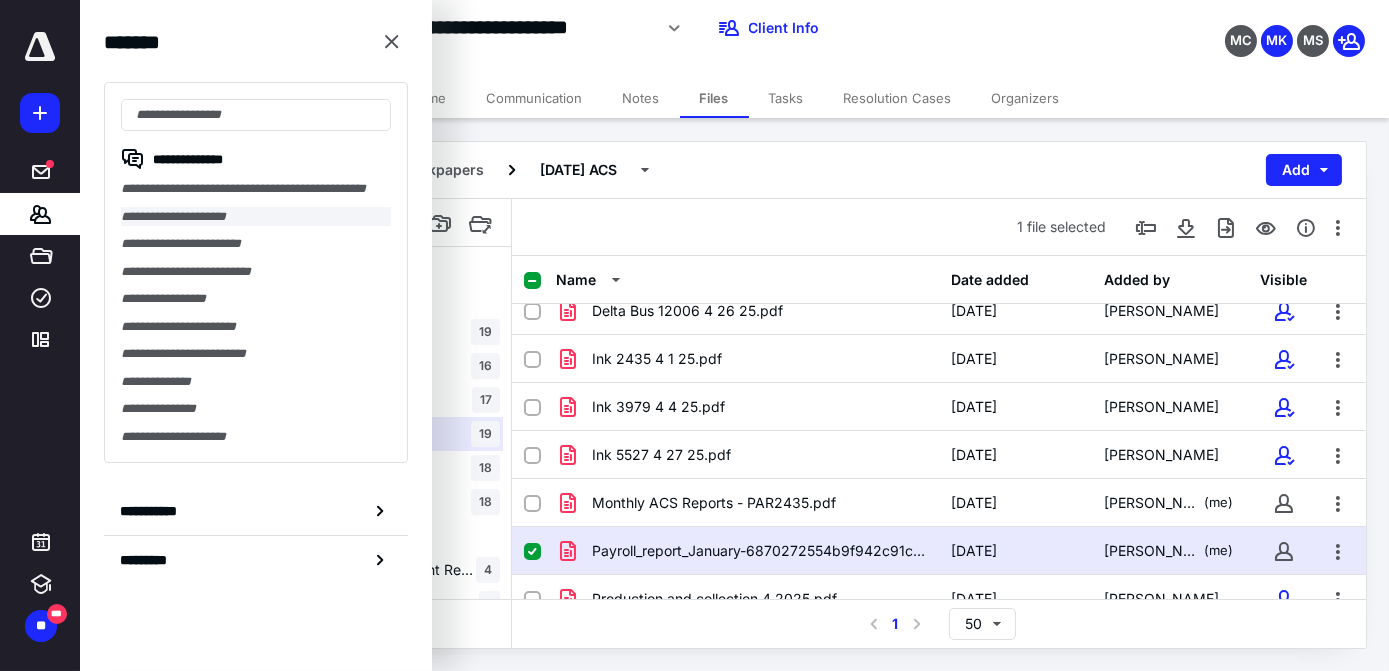 click on "**********" at bounding box center [256, 217] 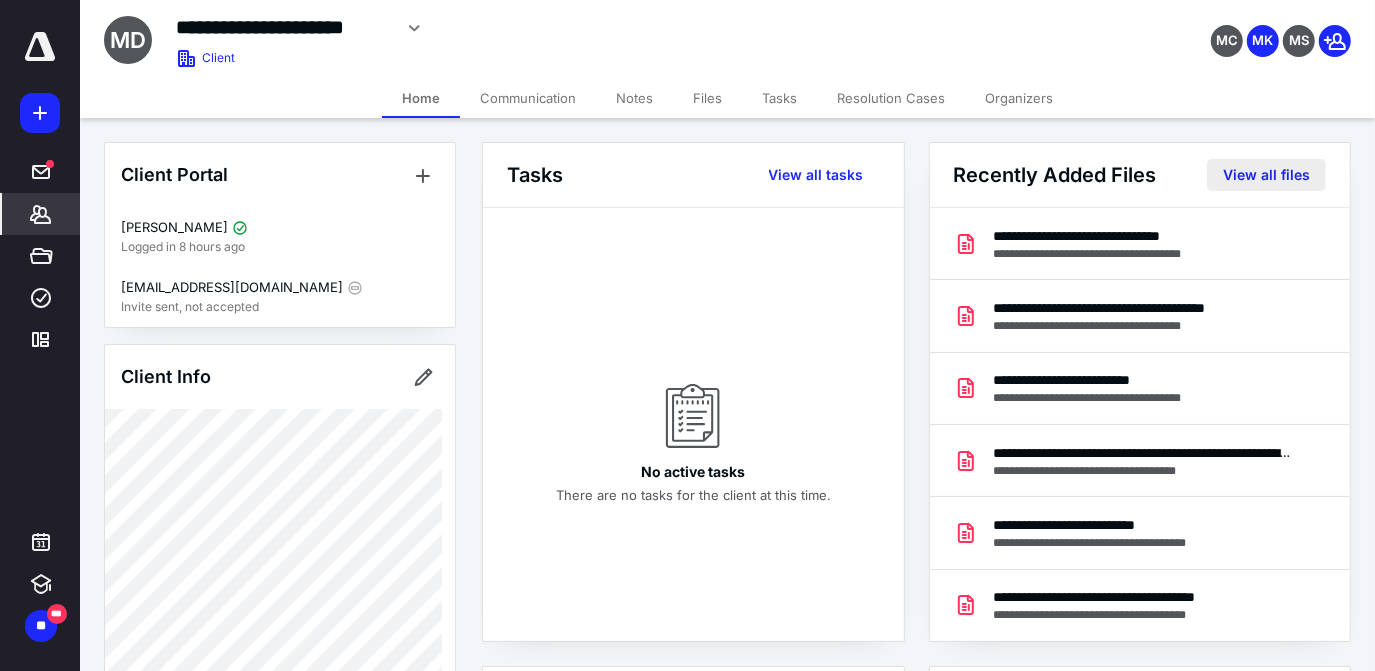 click on "View all files" at bounding box center (1266, 175) 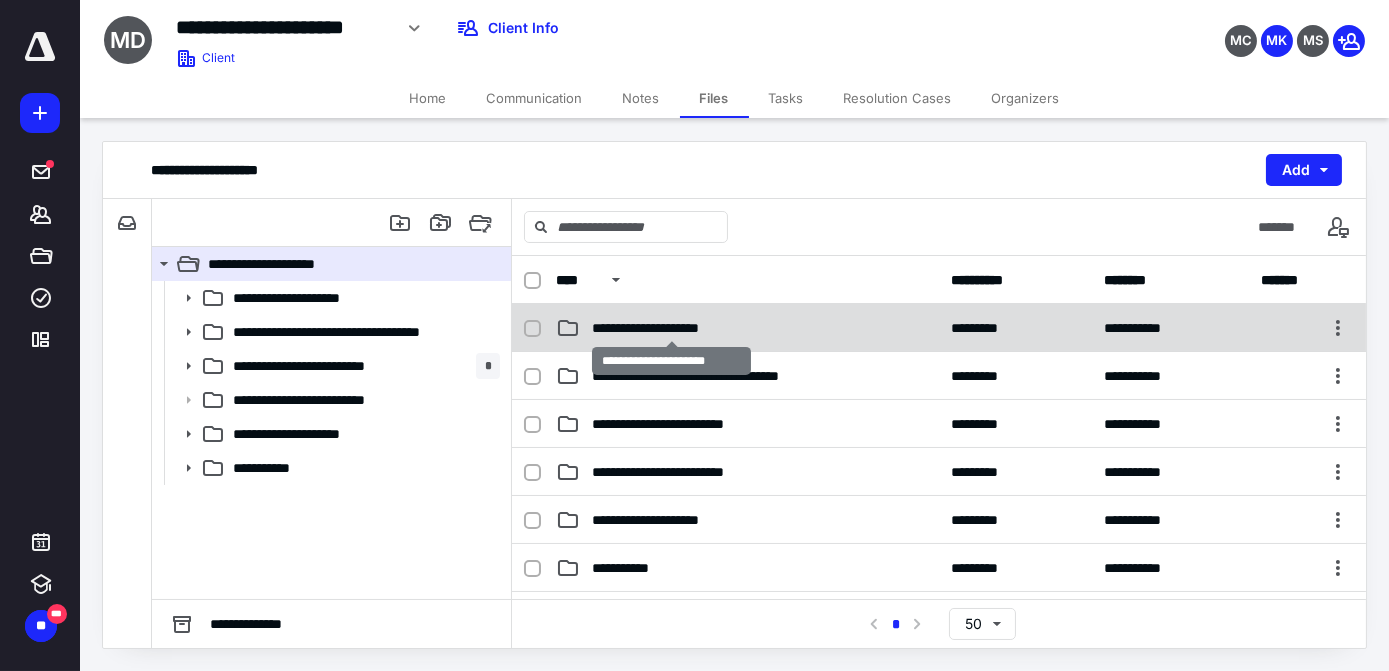 click on "**********" at bounding box center [672, 328] 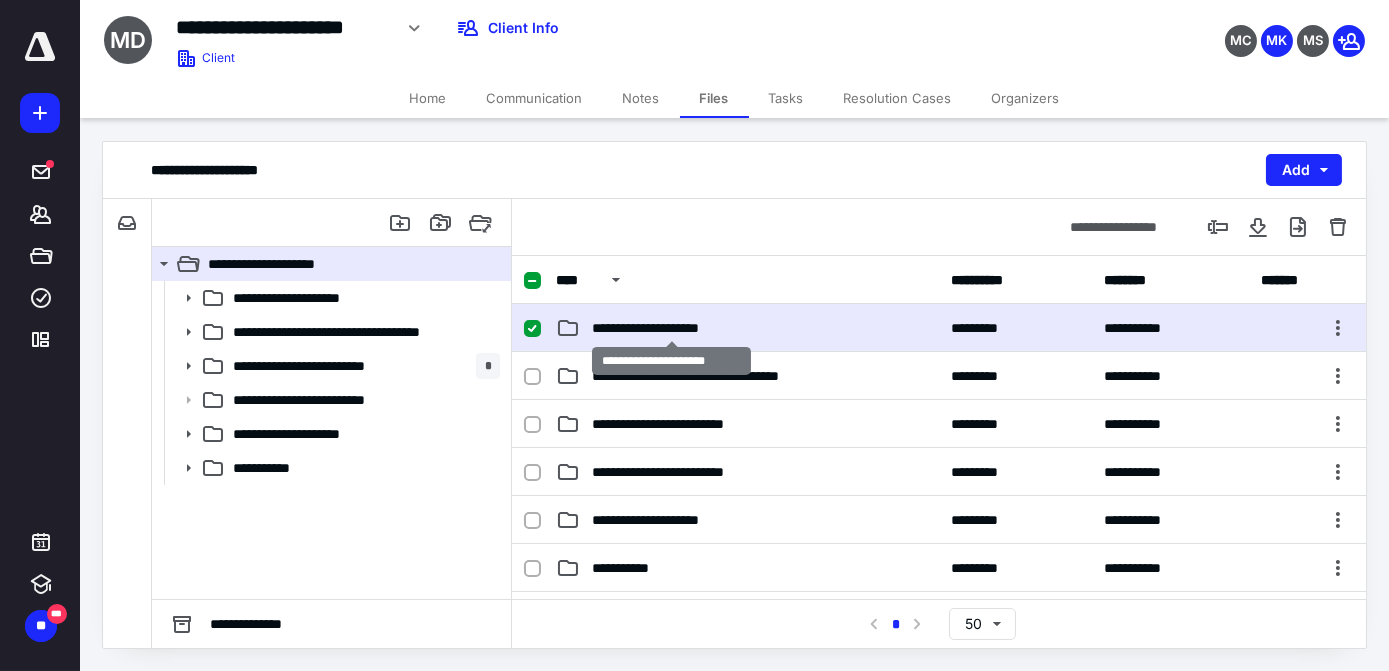 click on "**********" at bounding box center (672, 328) 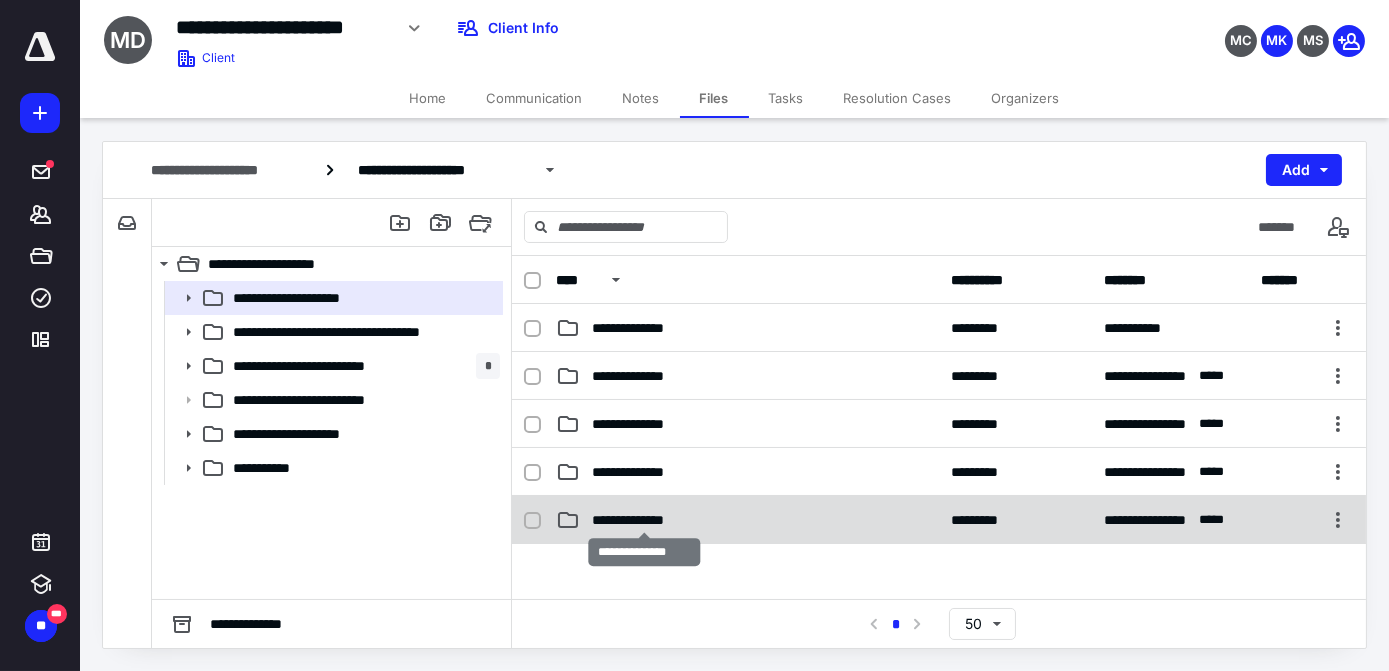 click on "**********" at bounding box center [645, 520] 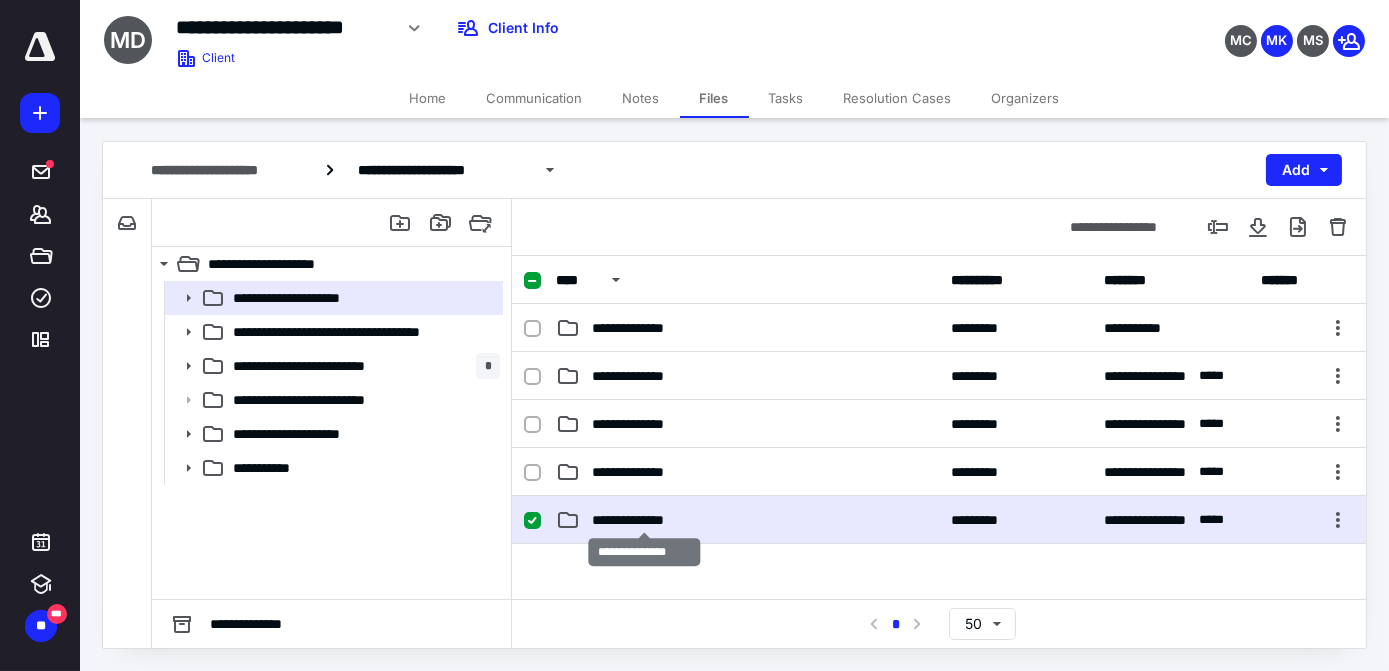 click on "**********" at bounding box center (645, 520) 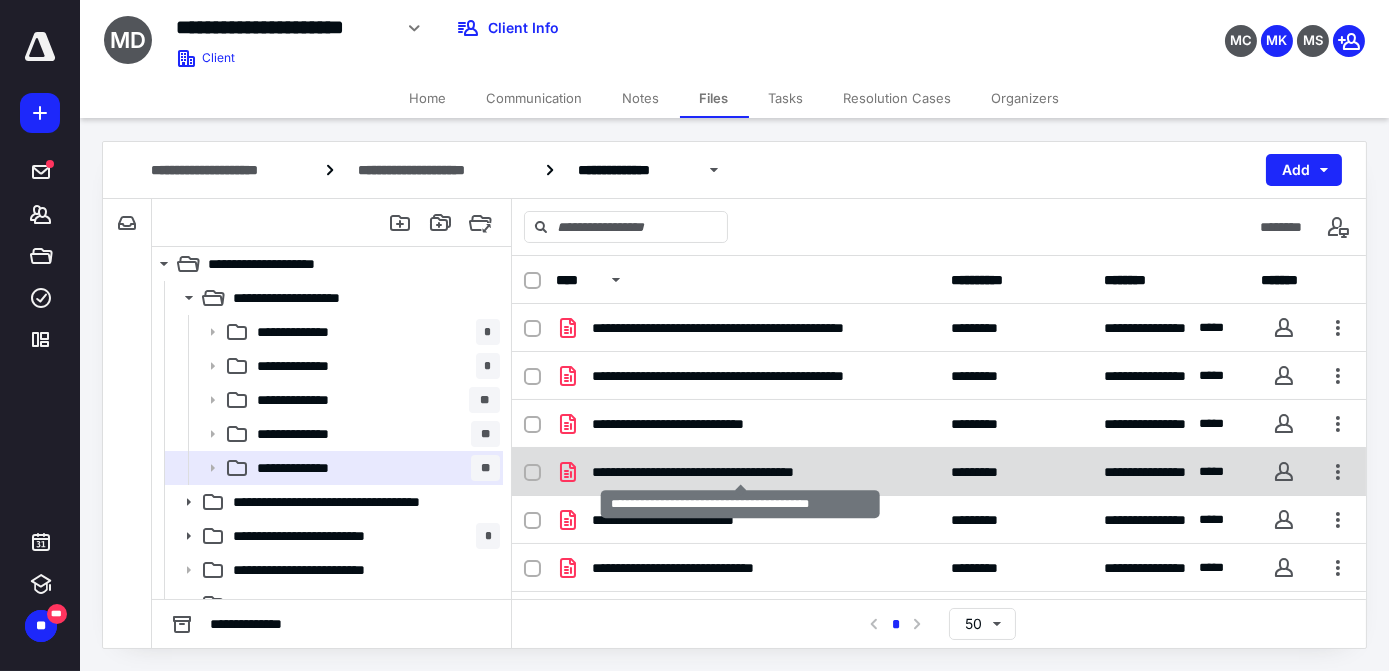 click on "**********" at bounding box center (741, 472) 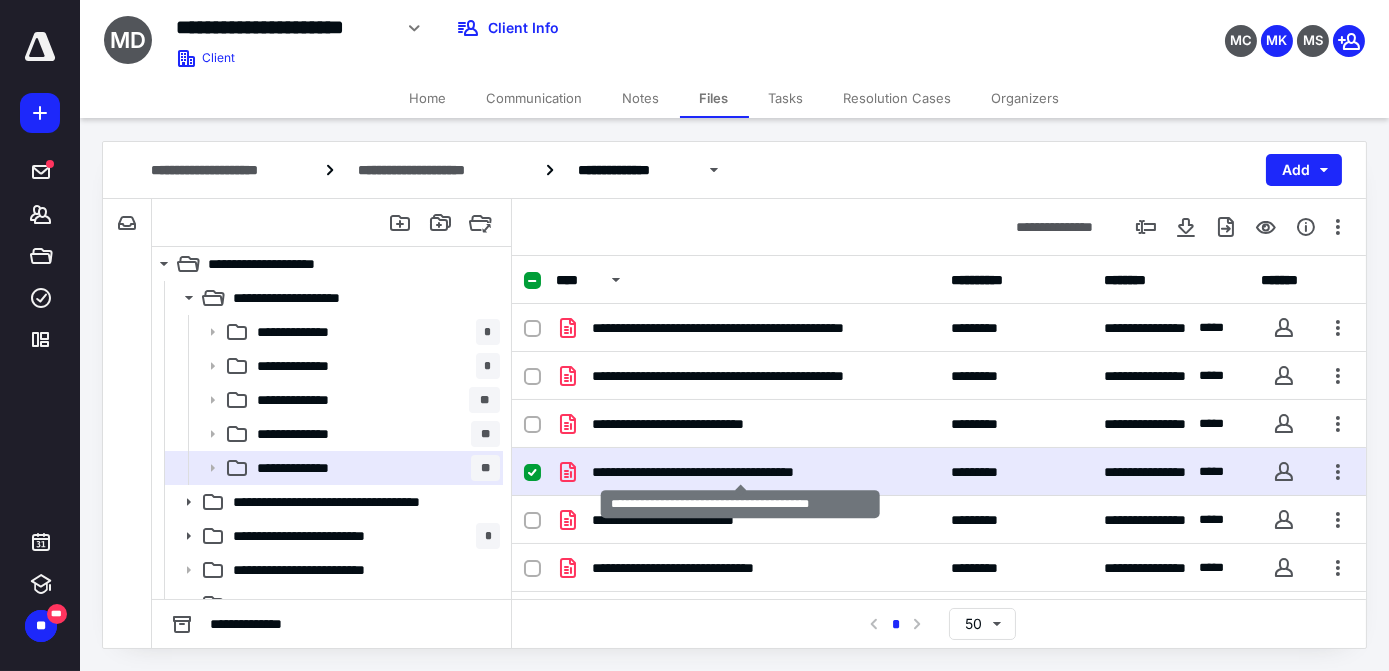 click on "**********" at bounding box center [741, 472] 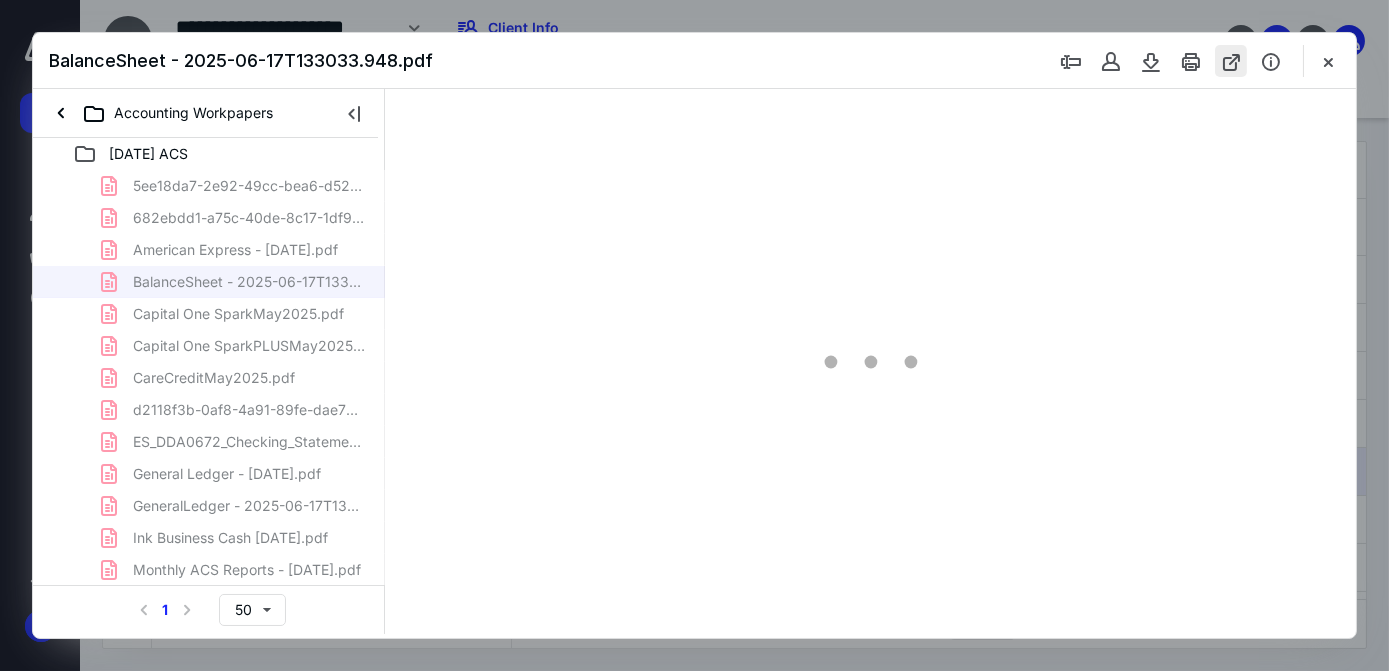 scroll, scrollTop: 0, scrollLeft: 0, axis: both 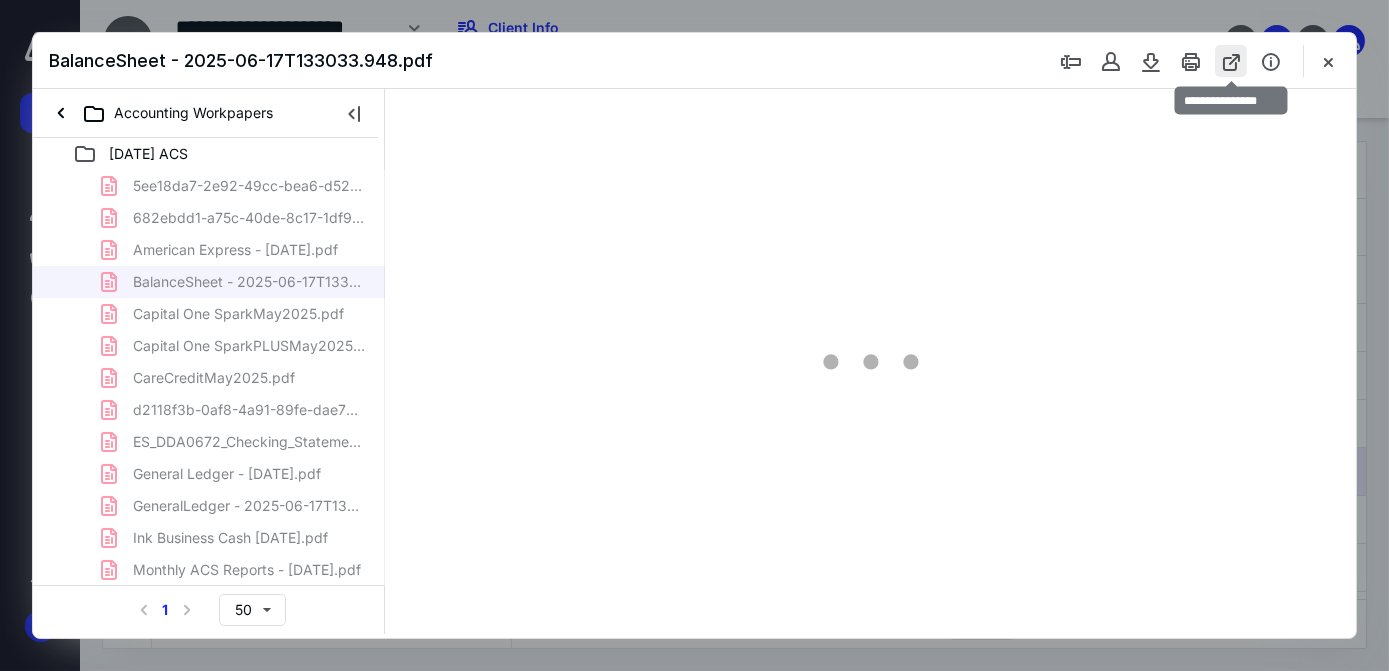 click at bounding box center [1231, 61] 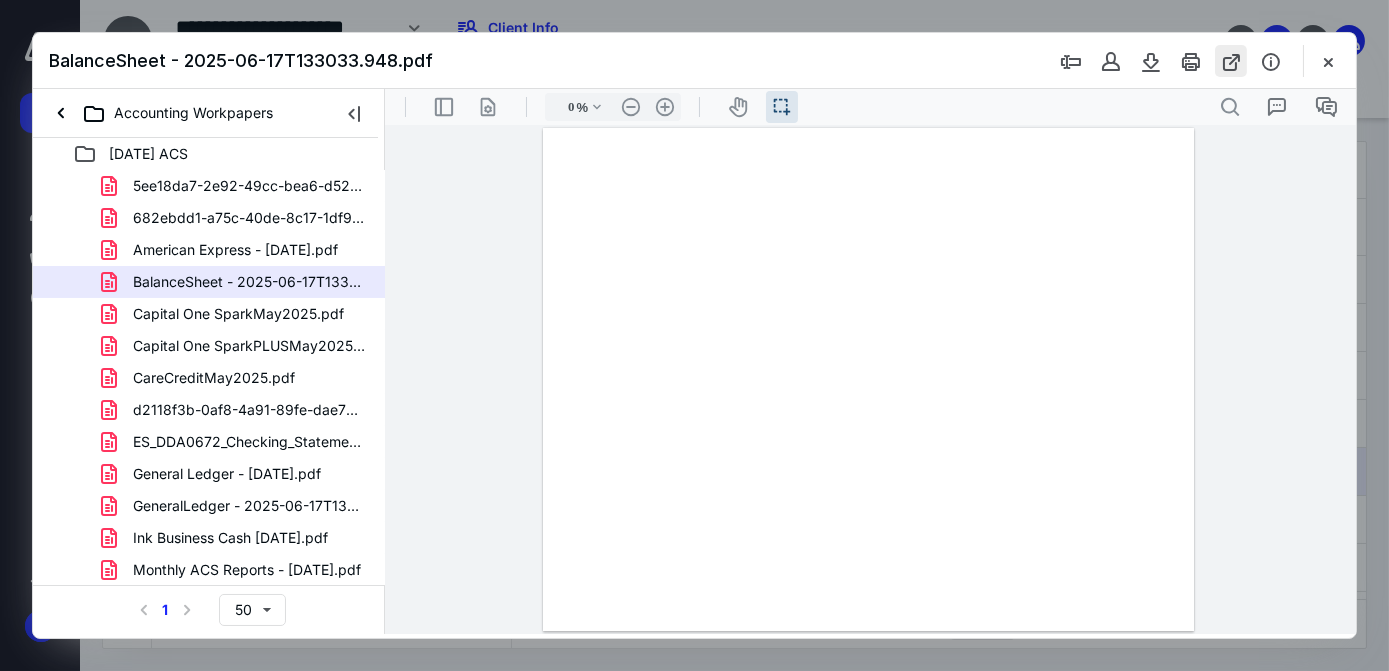 type on "83" 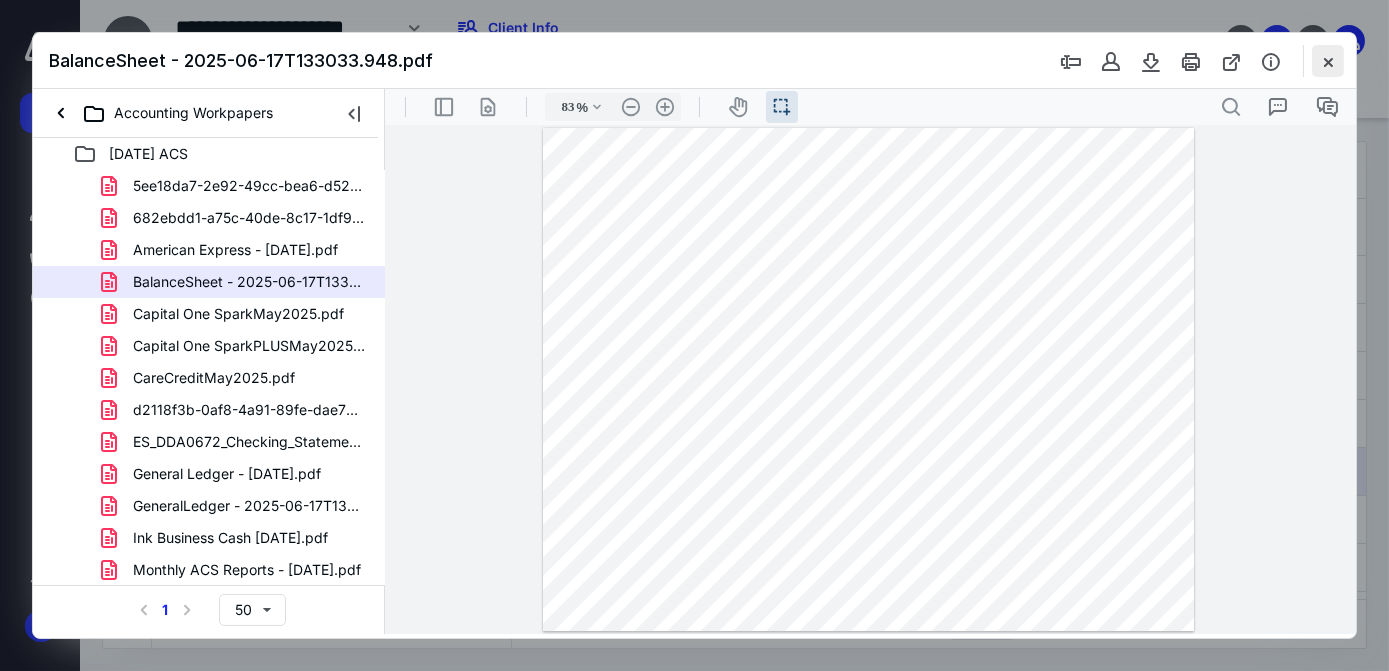 click at bounding box center (1328, 61) 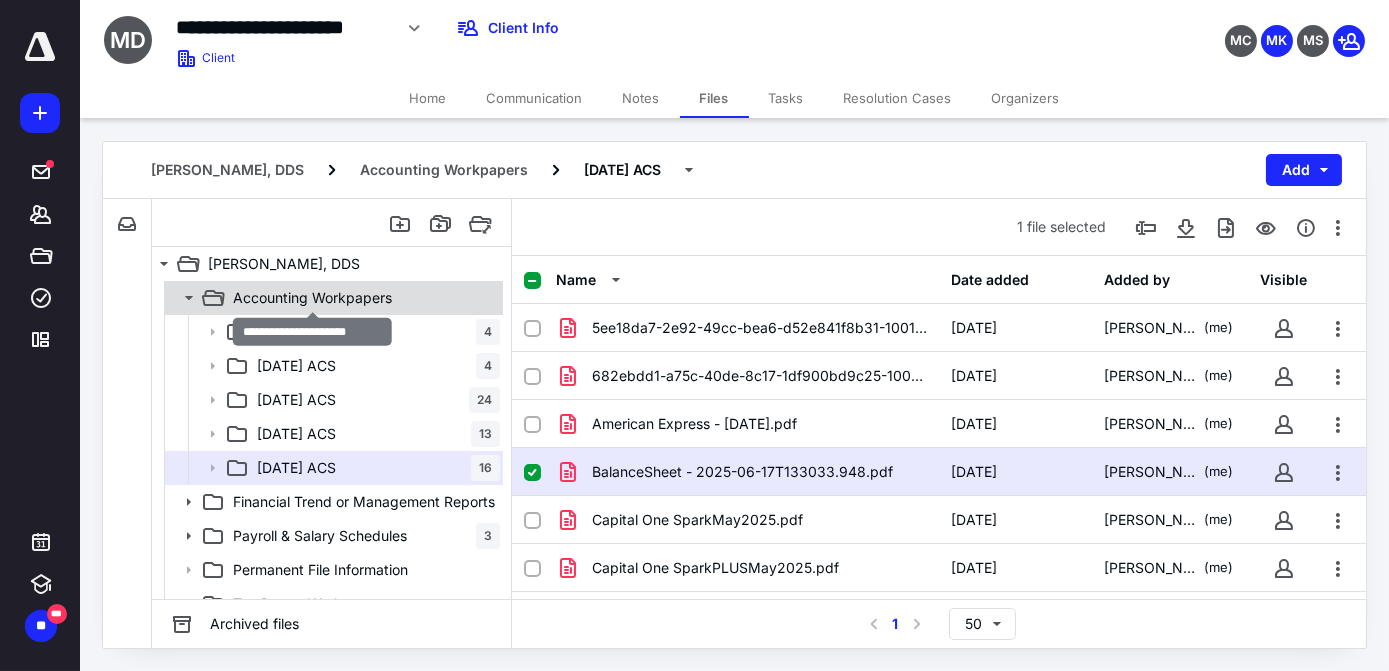 click on "Accounting Workpapers" at bounding box center (312, 298) 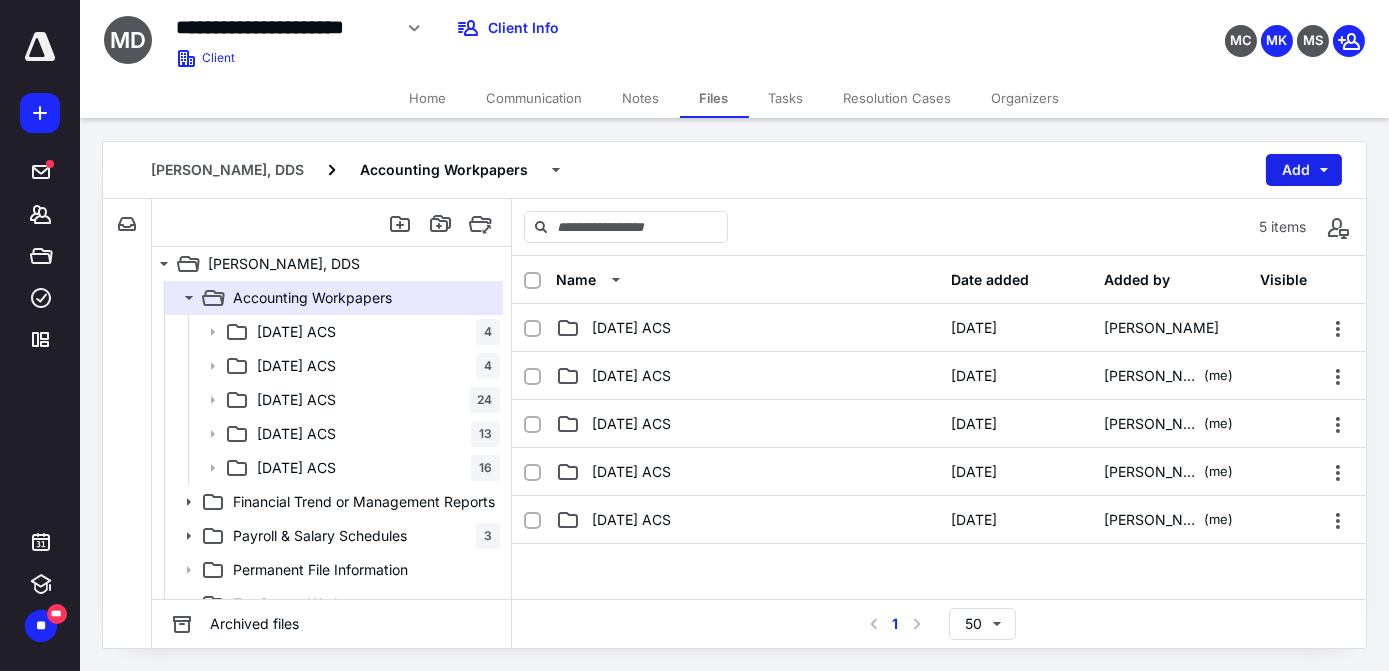 click on "Add" at bounding box center (1304, 170) 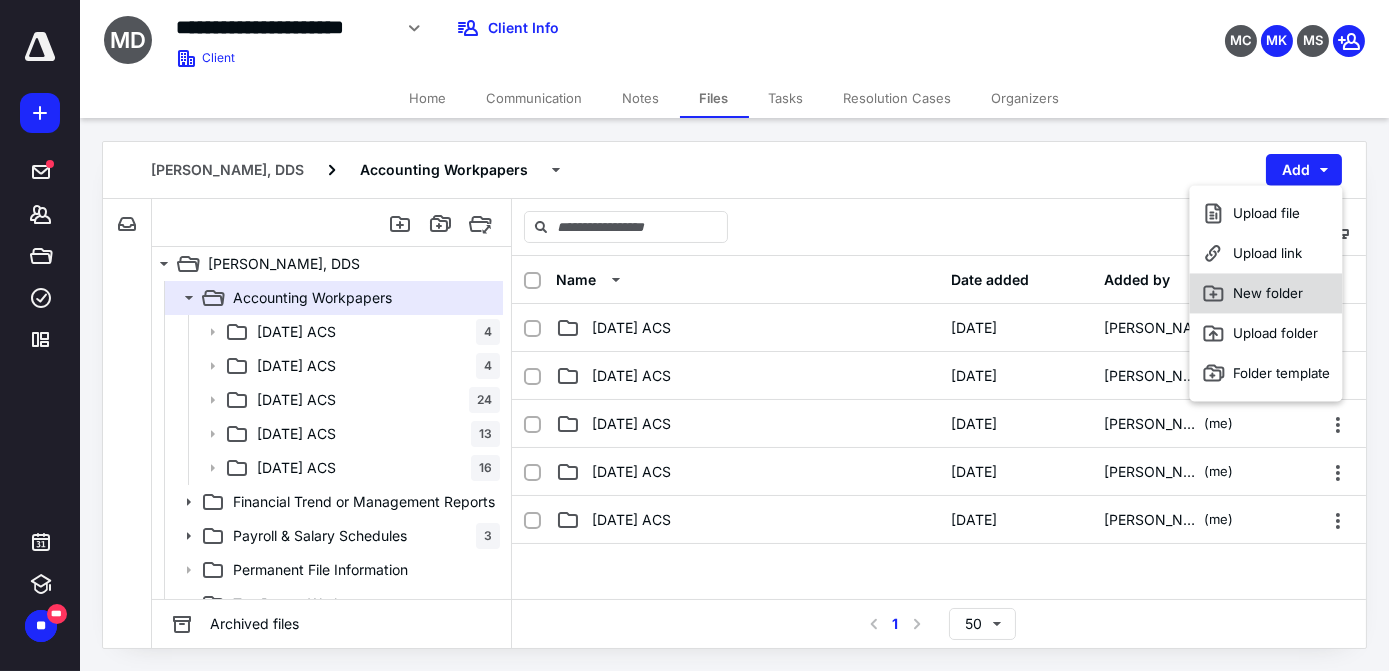 click on "New folder" at bounding box center (1266, 293) 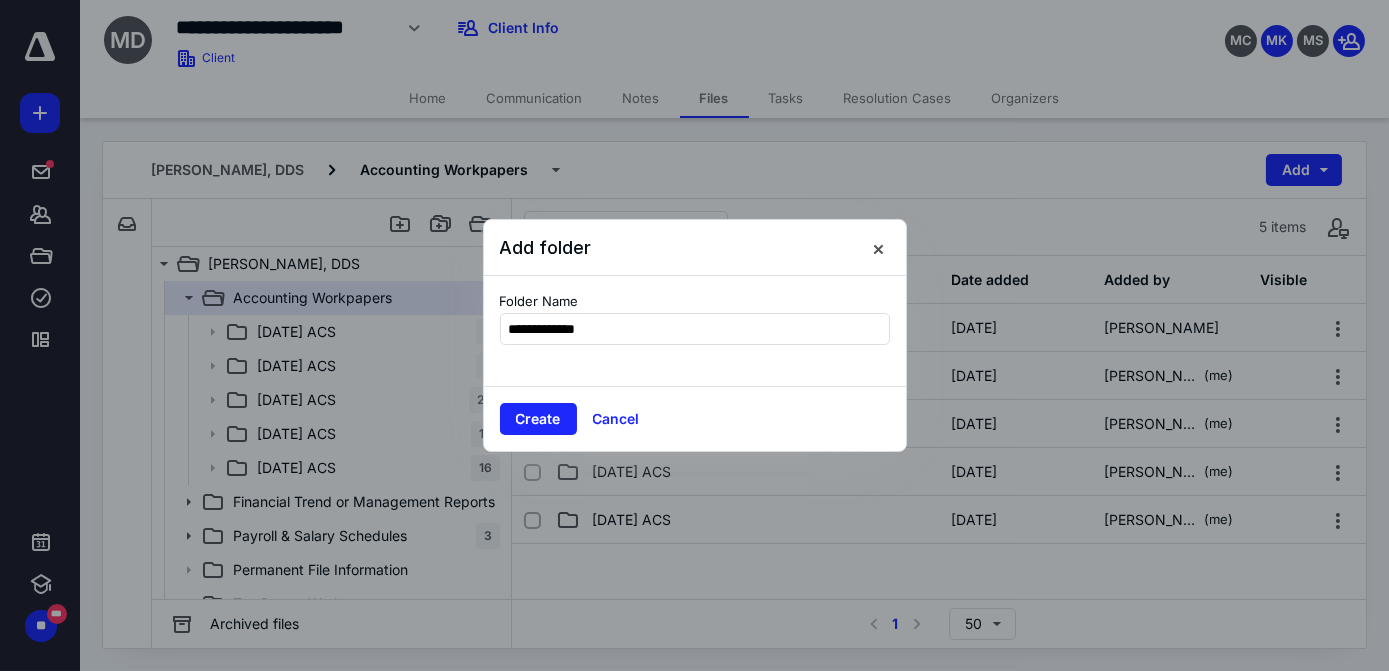 type on "**********" 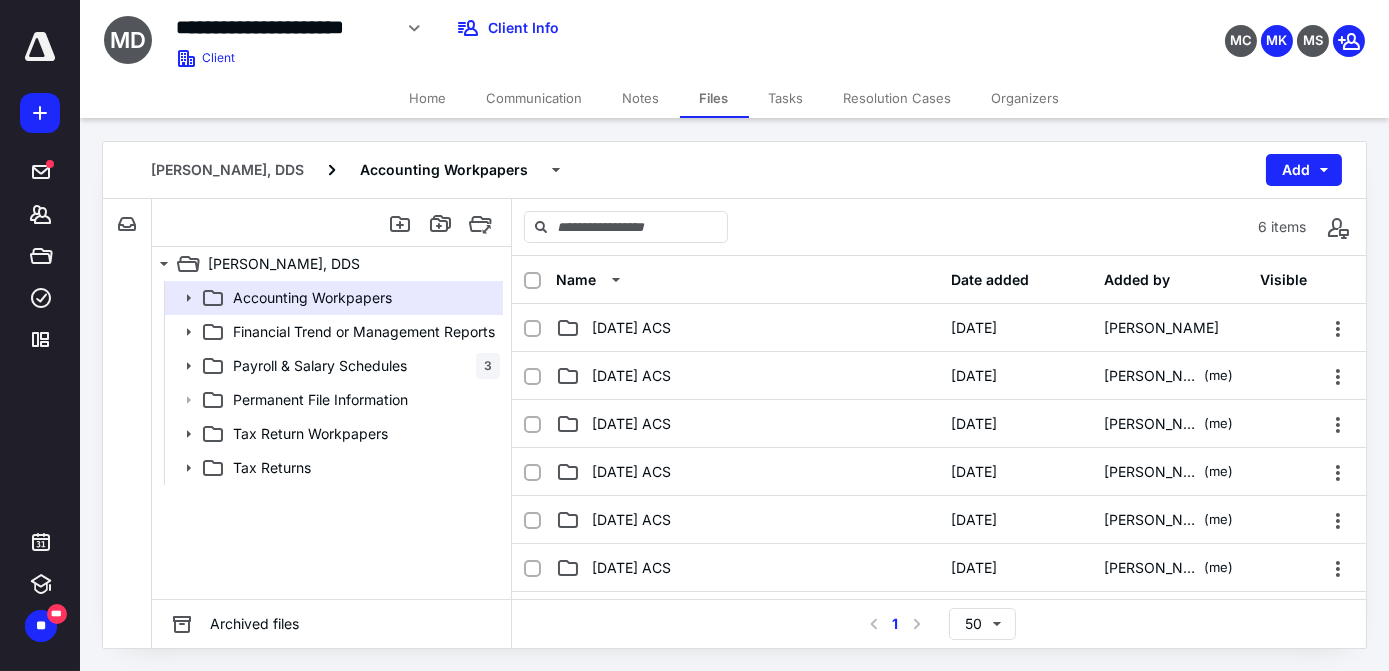 click on "Communication" at bounding box center [535, 98] 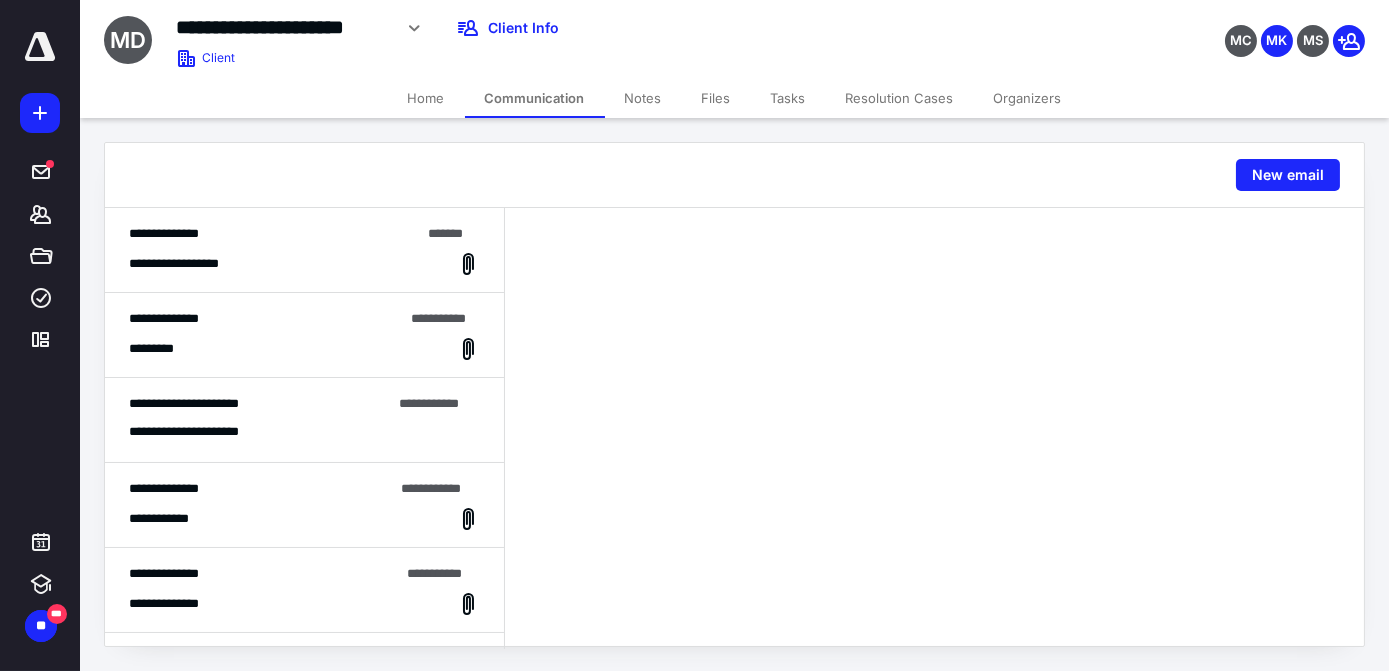 click on "*********" at bounding box center [304, 349] 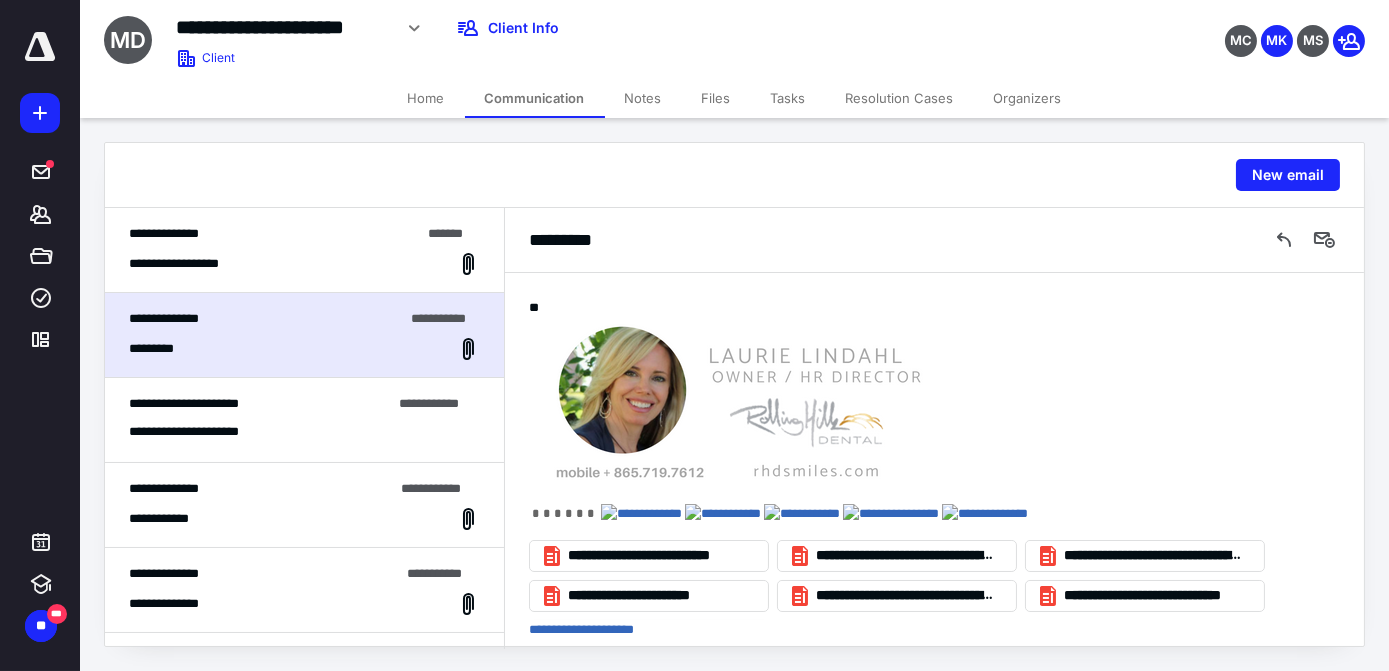 scroll, scrollTop: 394, scrollLeft: 0, axis: vertical 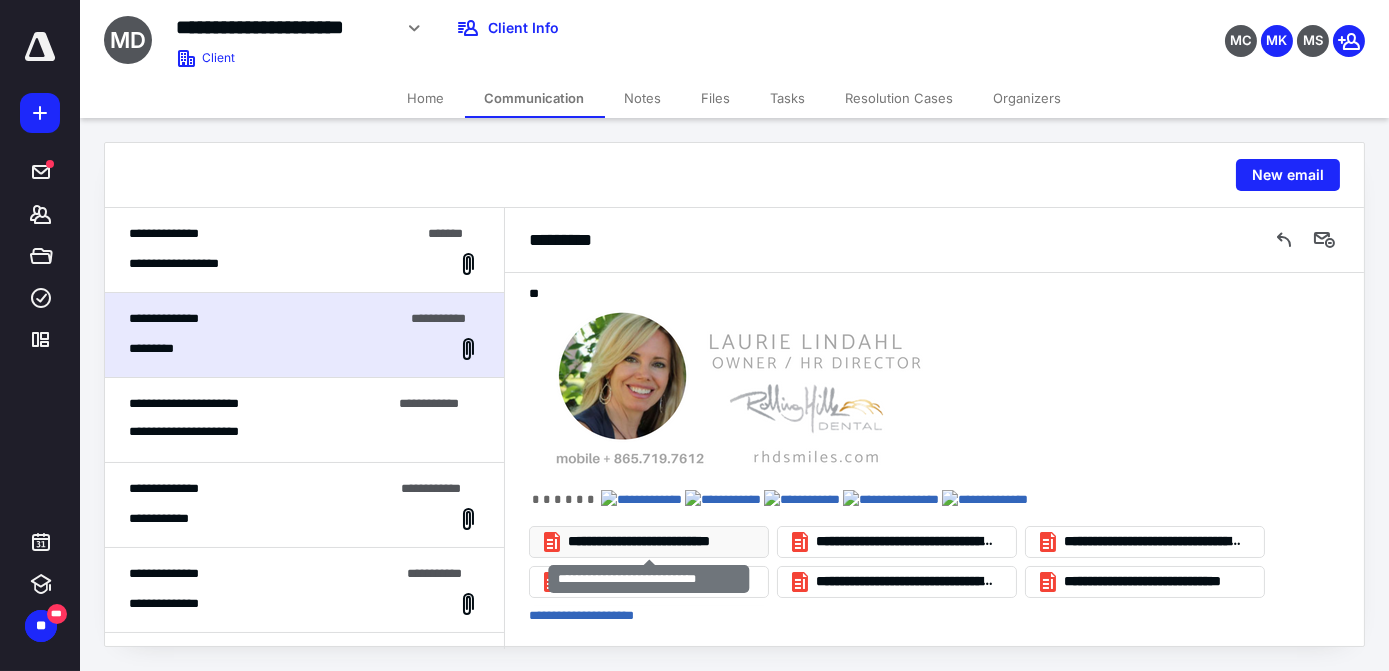 click on "**********" at bounding box center [649, 542] 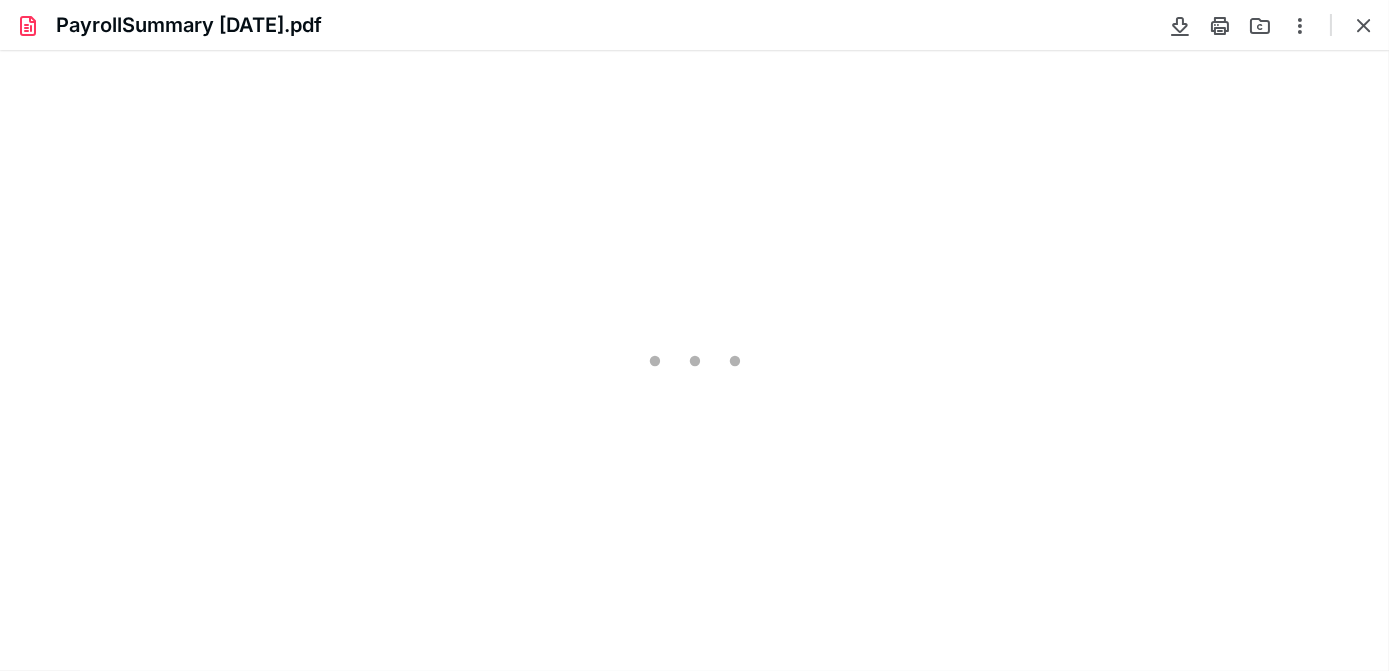 scroll, scrollTop: 0, scrollLeft: 0, axis: both 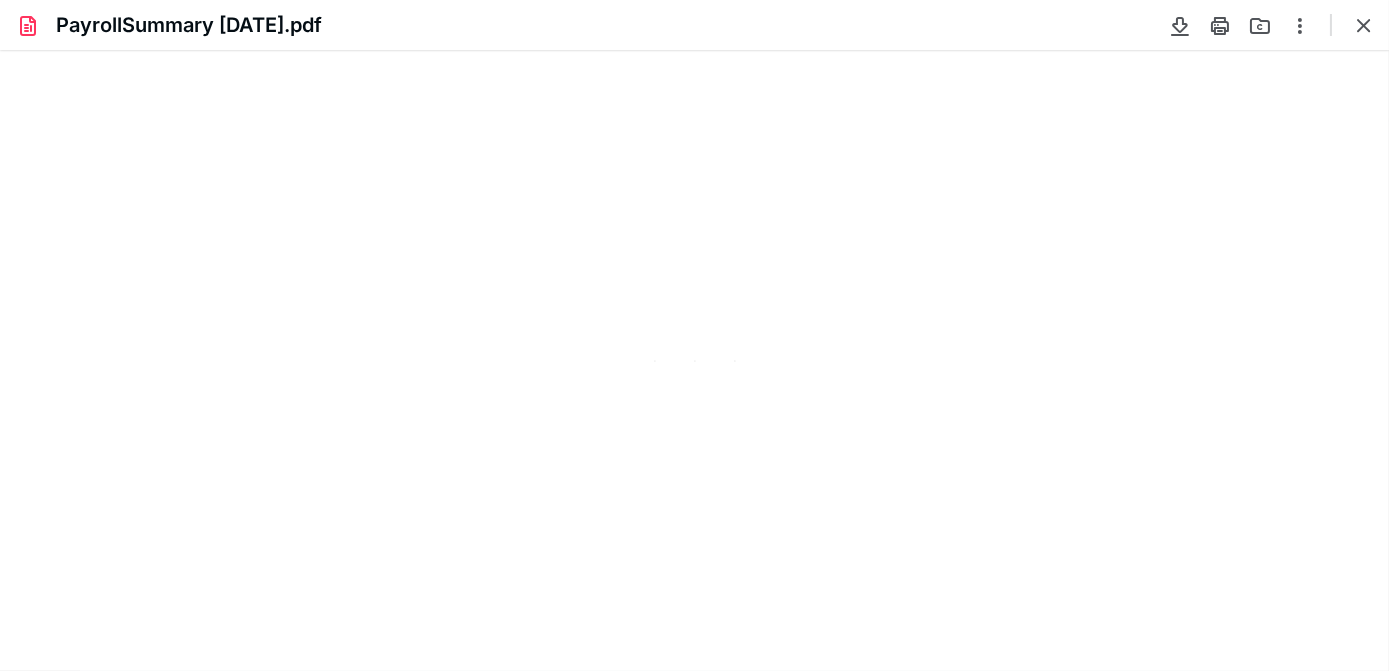 type on "74" 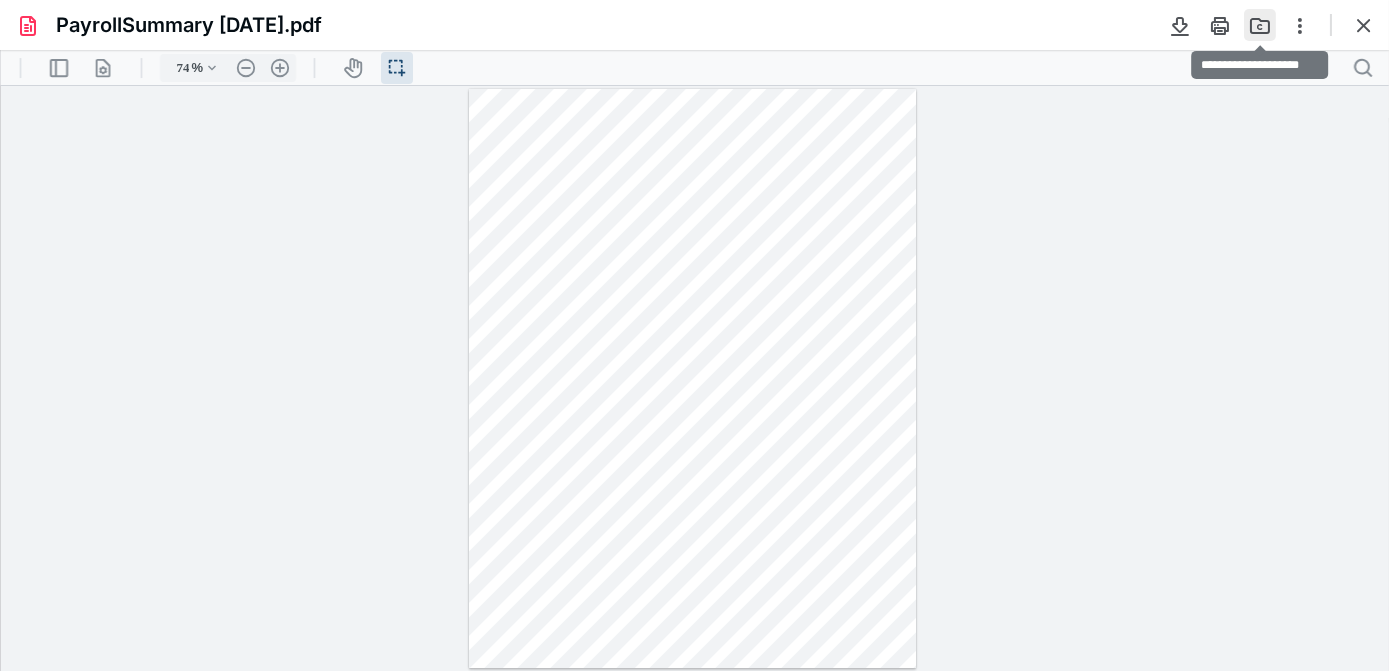 click at bounding box center [1260, 25] 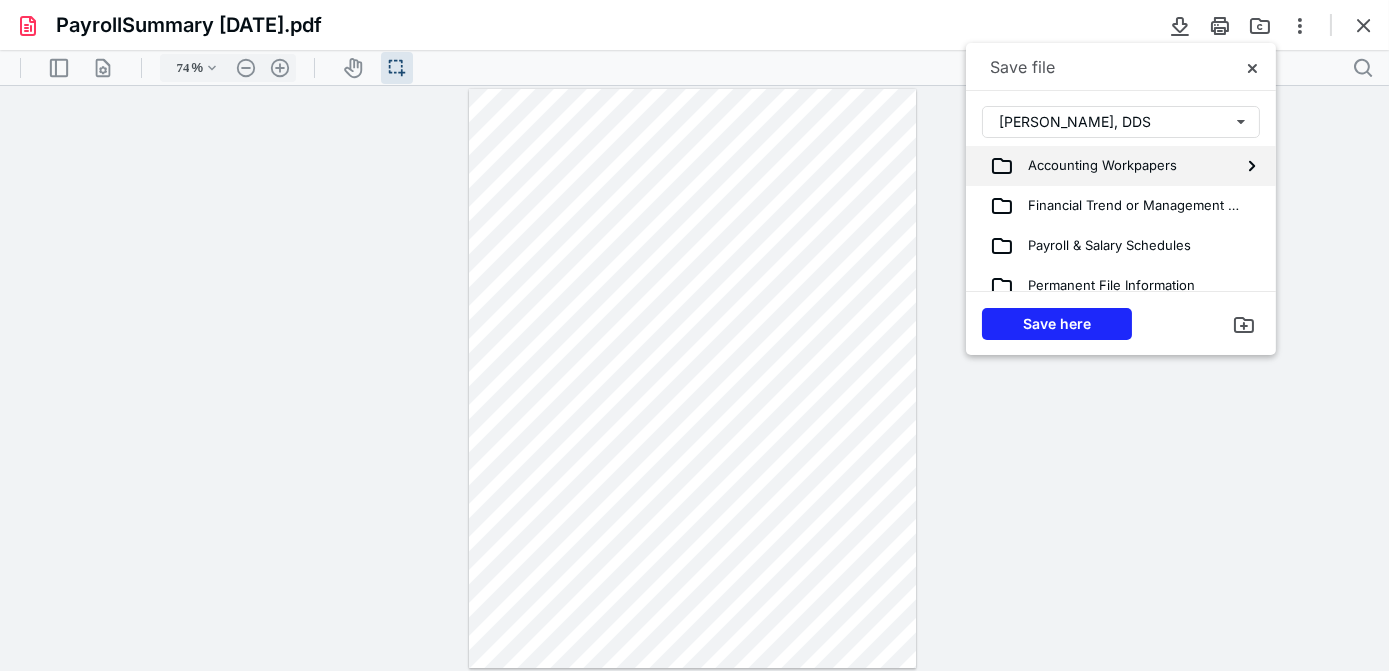 click on "Accounting Workpapers" at bounding box center [1095, 166] 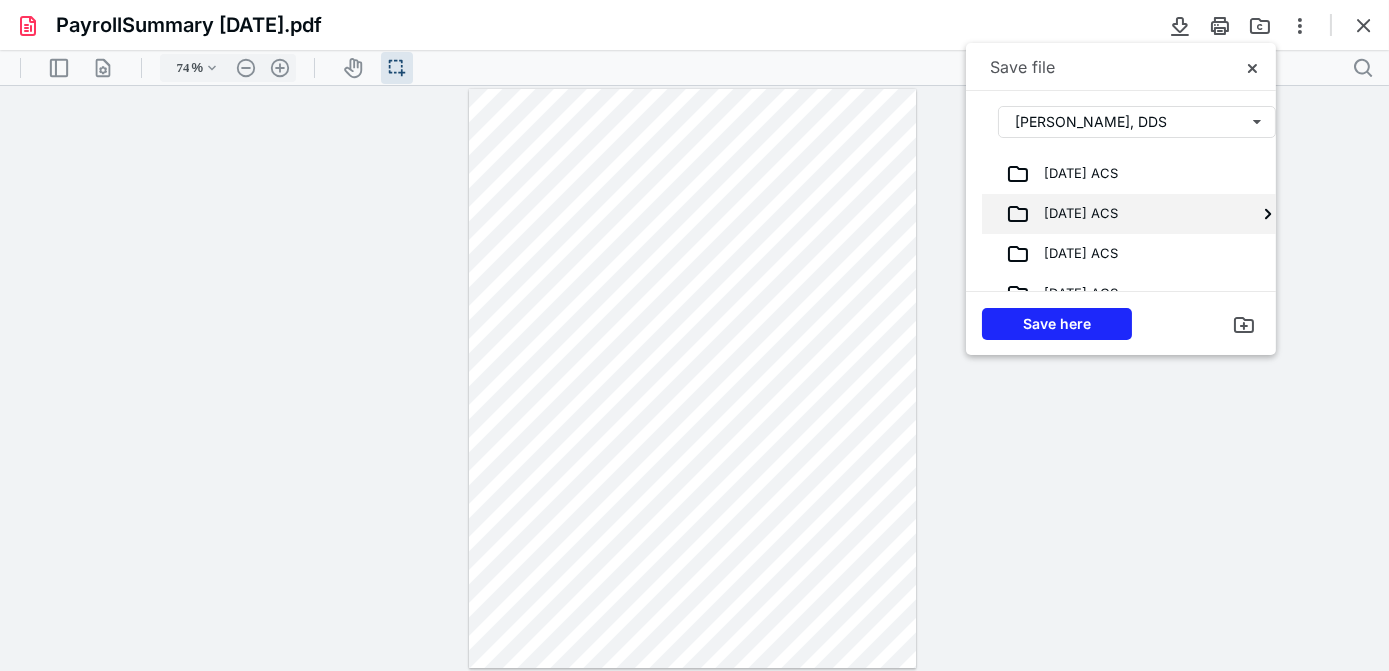 scroll, scrollTop: 117, scrollLeft: 0, axis: vertical 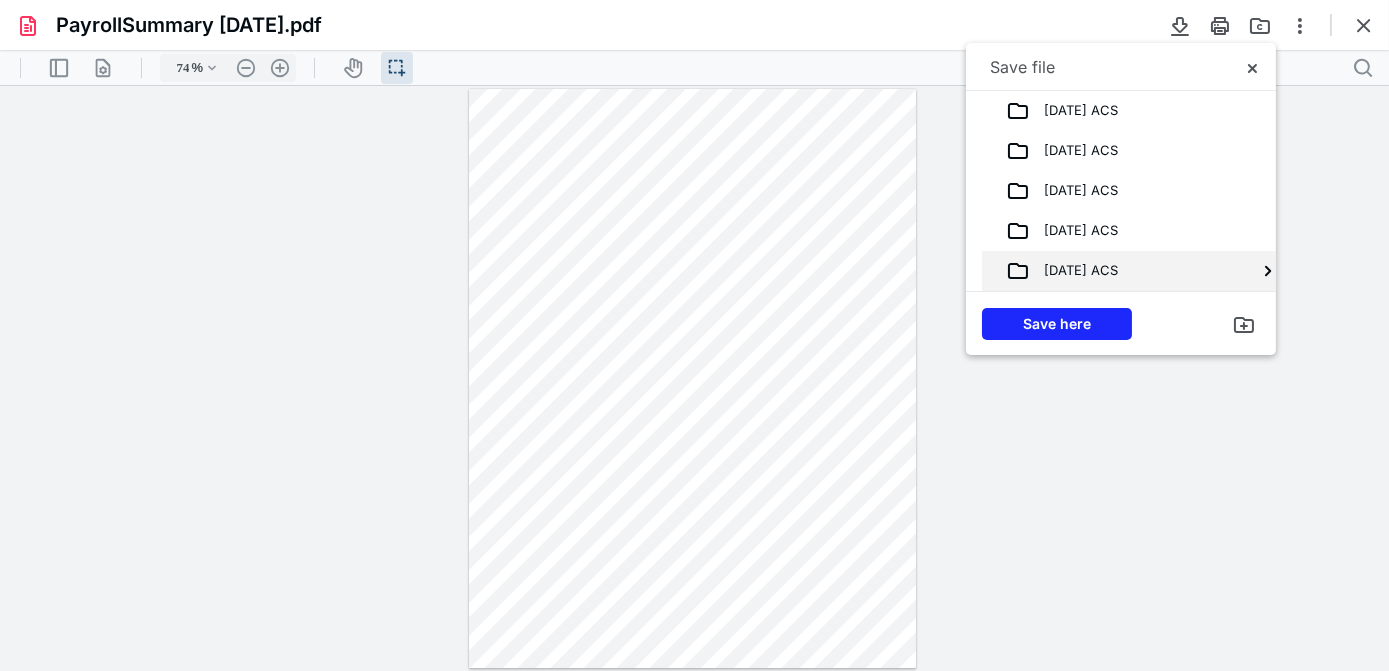 click on "[DATE] ACS" at bounding box center (1074, 271) 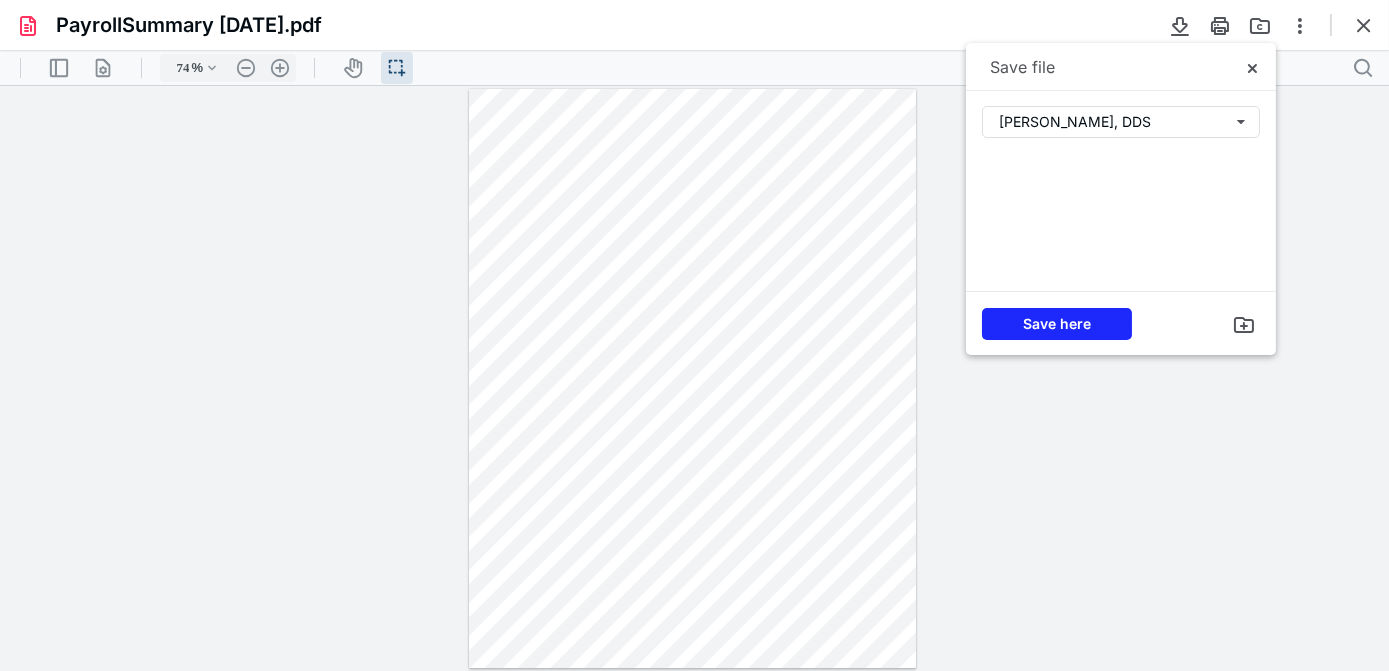 scroll, scrollTop: 0, scrollLeft: 0, axis: both 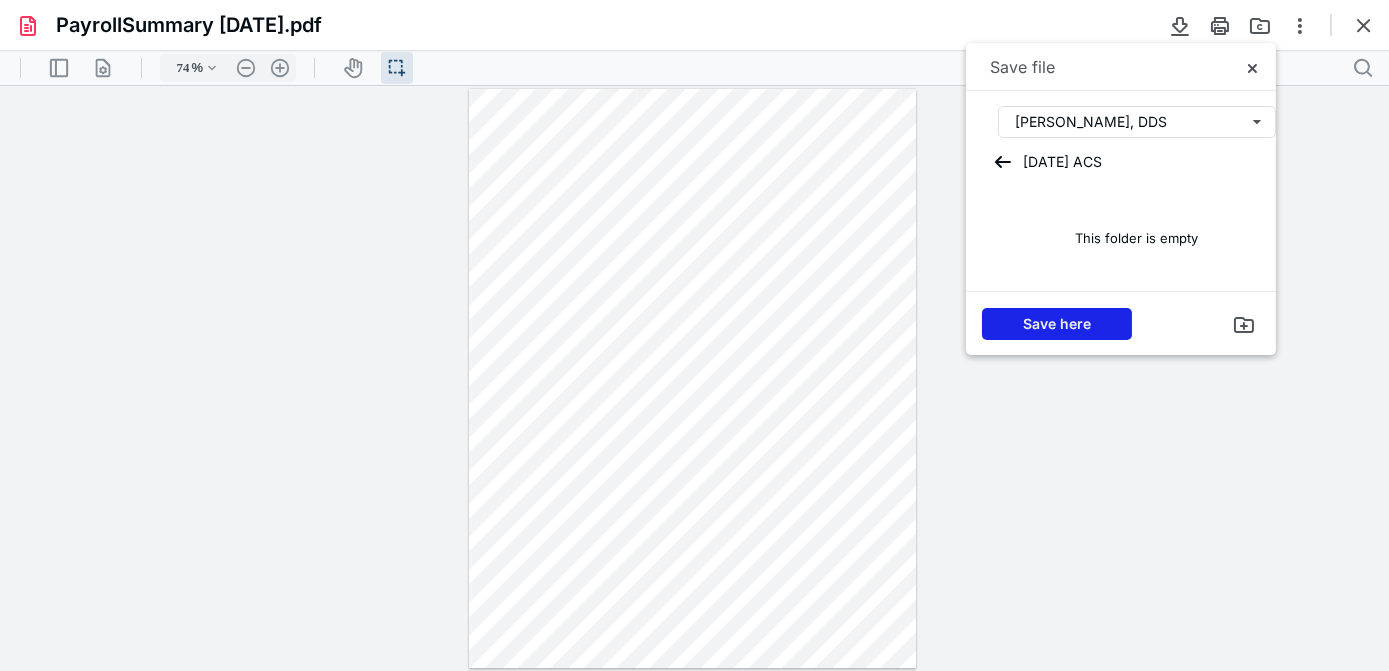 click on "Save here" at bounding box center (1057, 324) 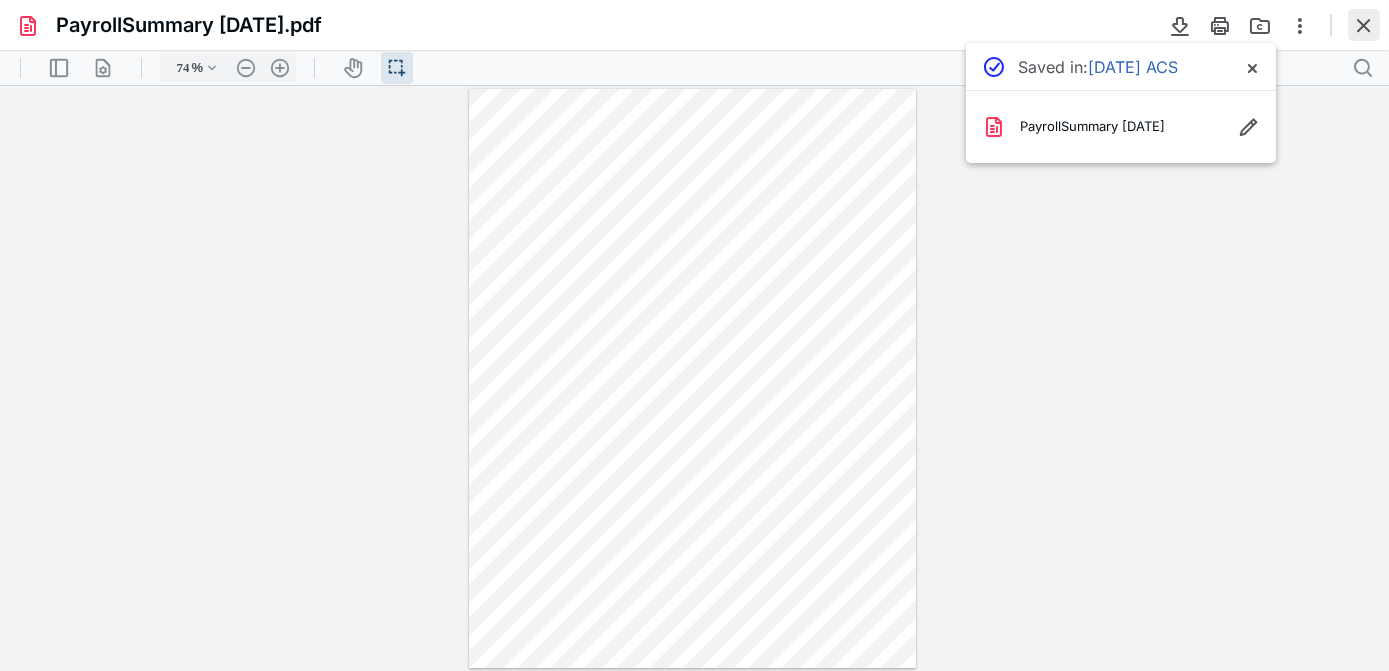 click at bounding box center [1364, 25] 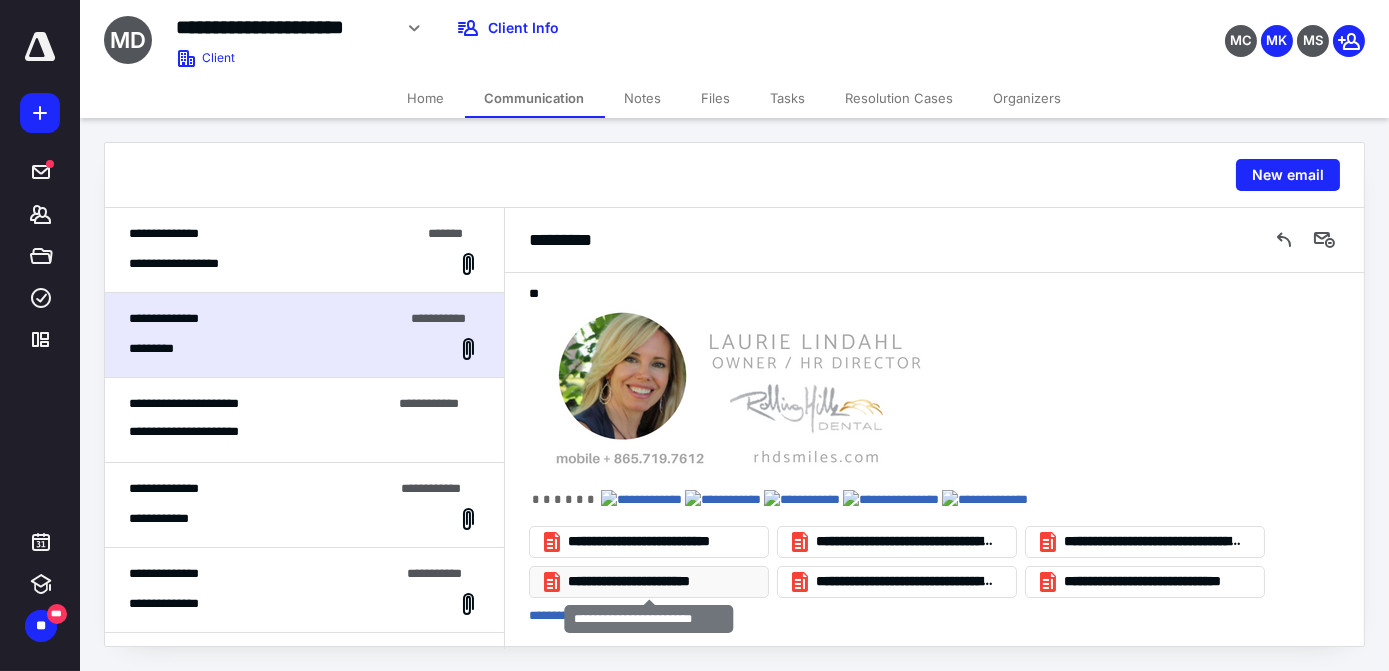 click on "**********" at bounding box center (657, 582) 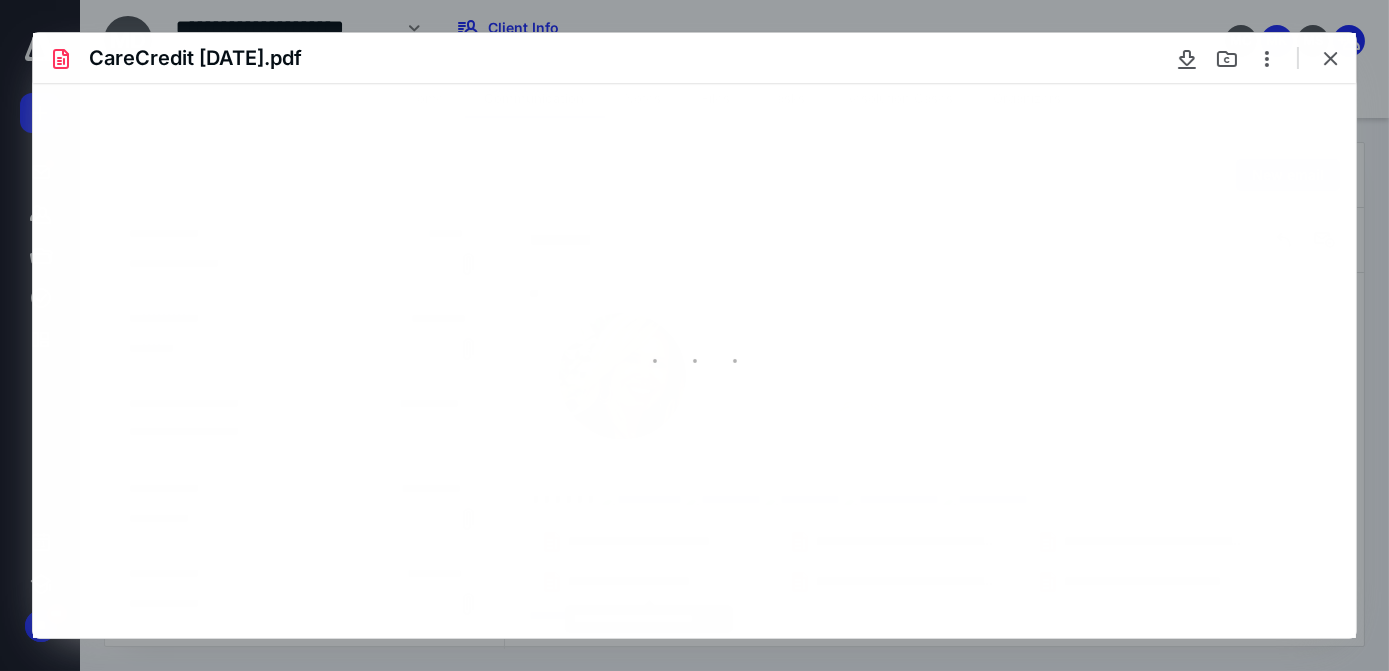 scroll, scrollTop: 0, scrollLeft: 0, axis: both 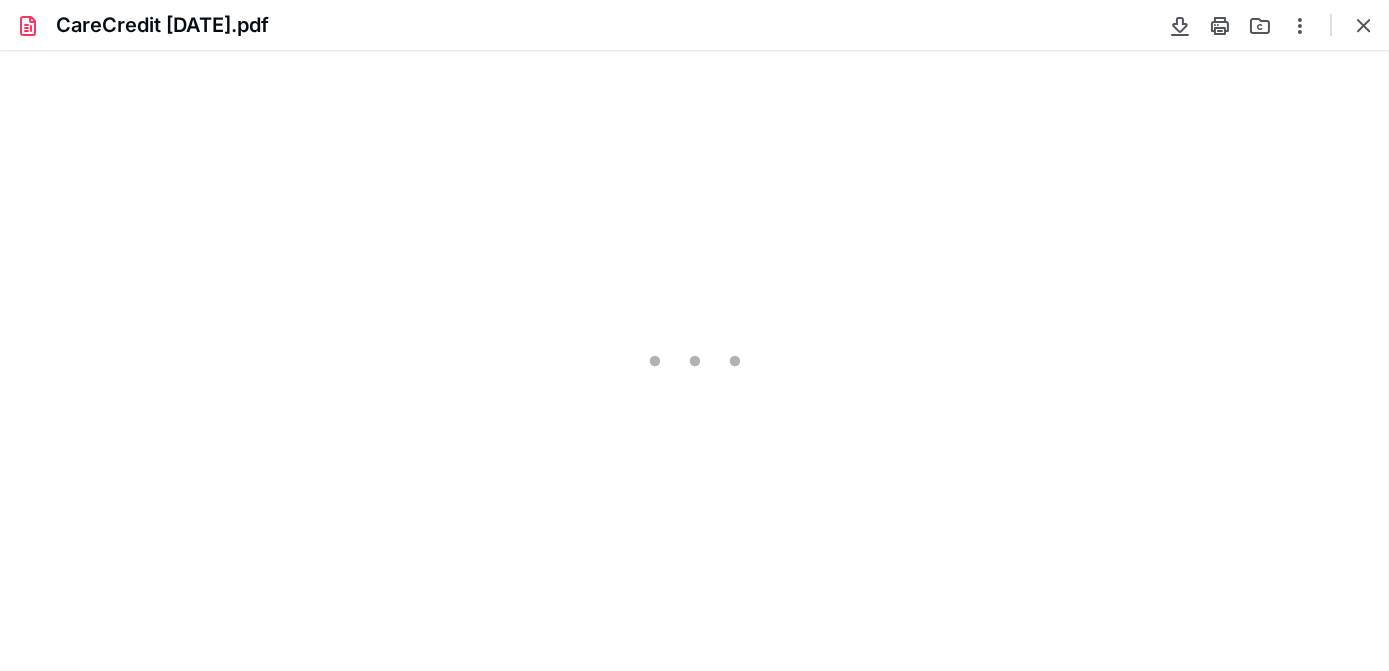 type on "74" 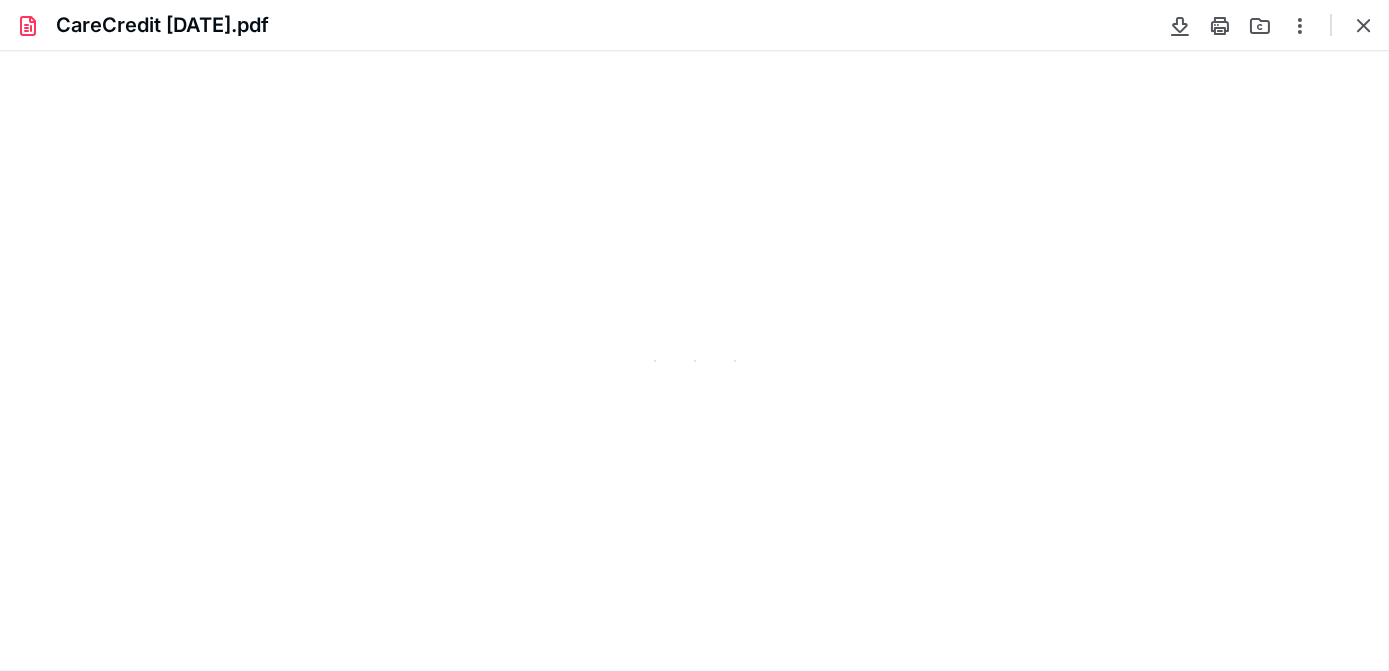 scroll, scrollTop: 39, scrollLeft: 0, axis: vertical 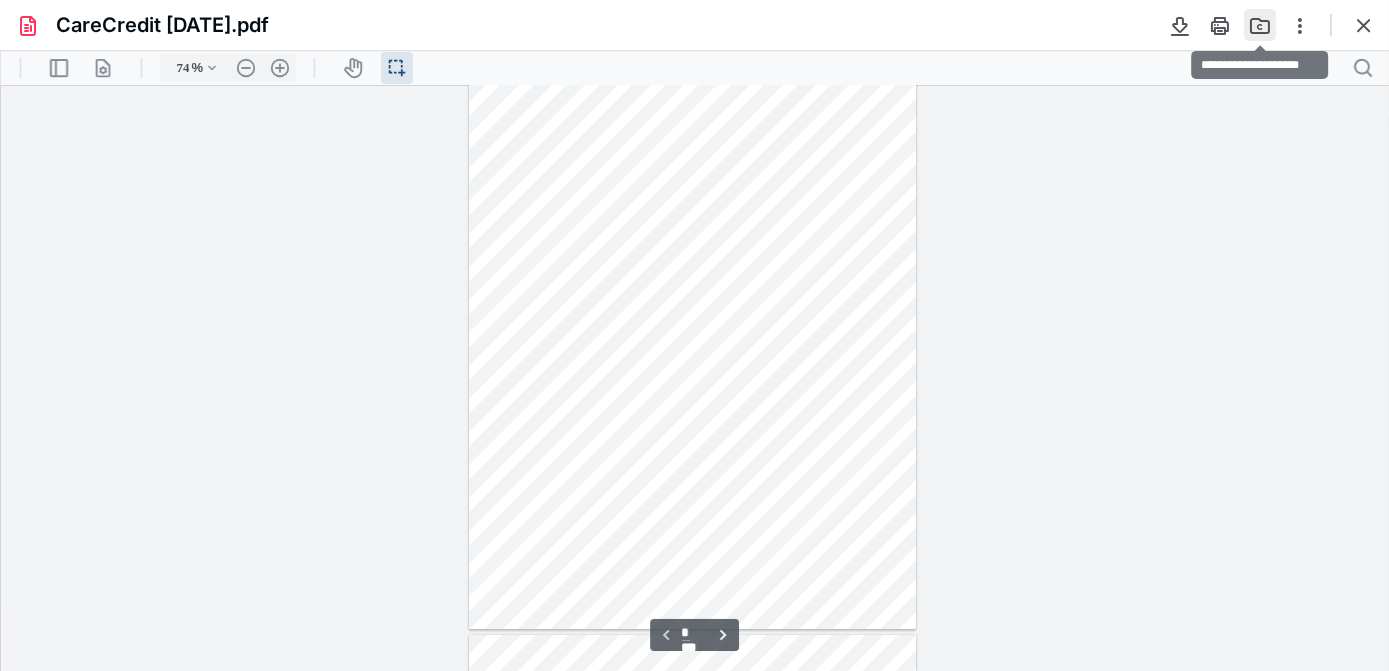 click at bounding box center [1260, 25] 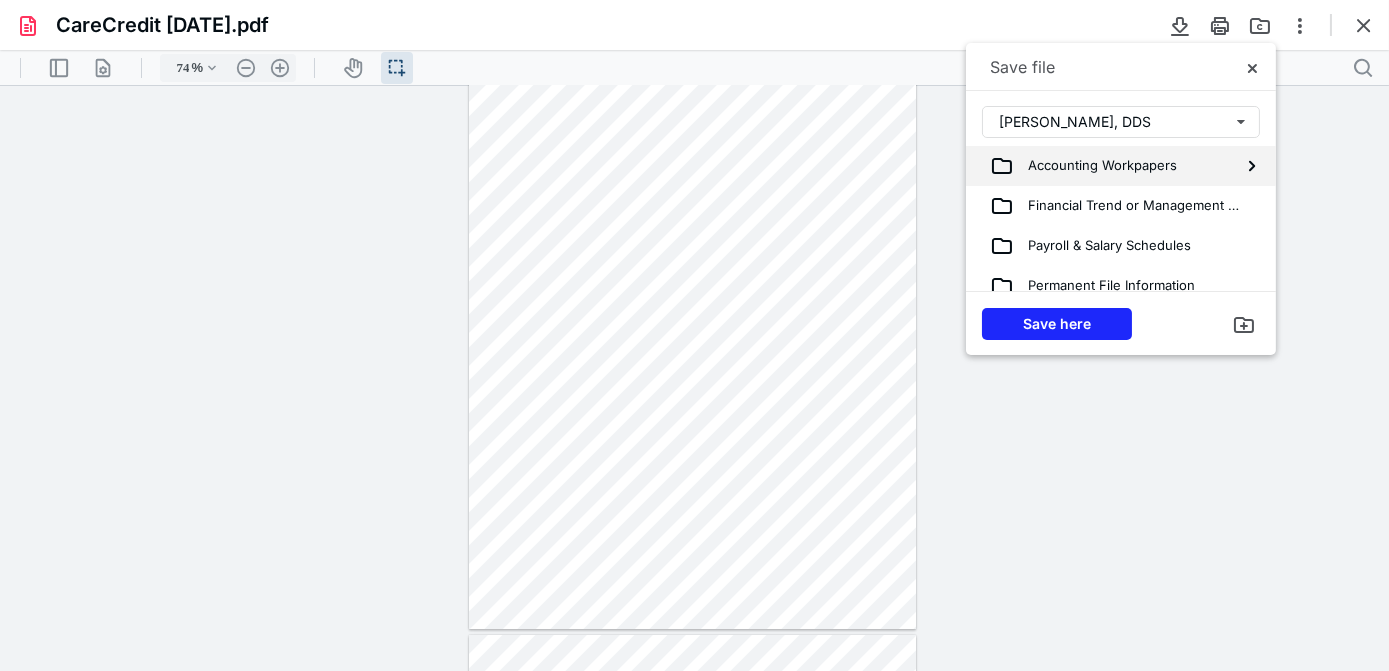 click on "Accounting Workpapers" at bounding box center (1105, 166) 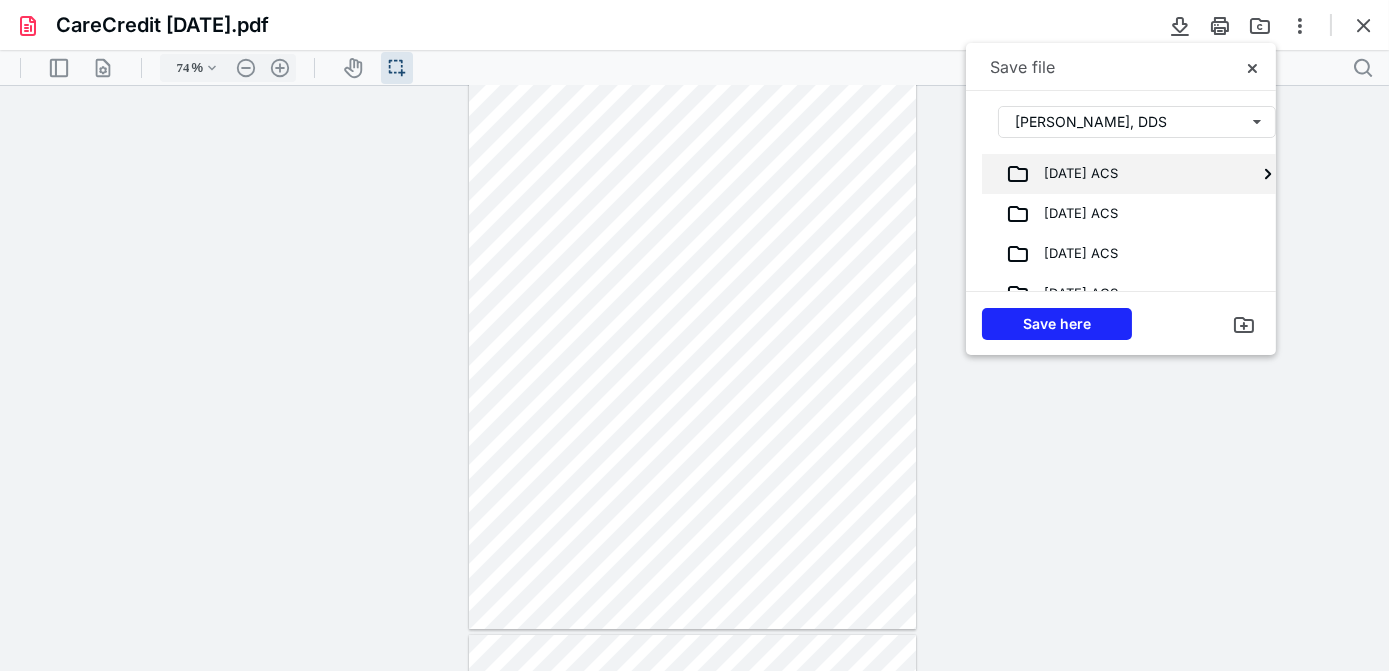 scroll, scrollTop: 117, scrollLeft: 0, axis: vertical 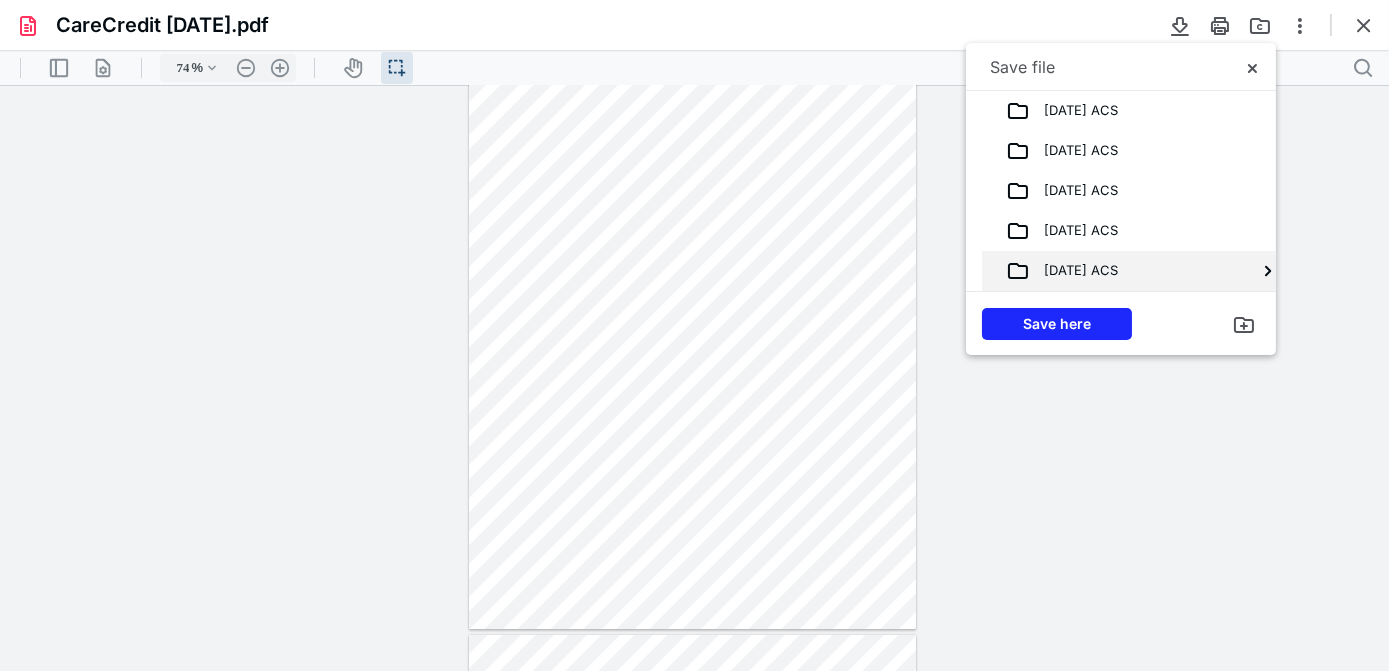 click on "[DATE] ACS" at bounding box center [1074, 271] 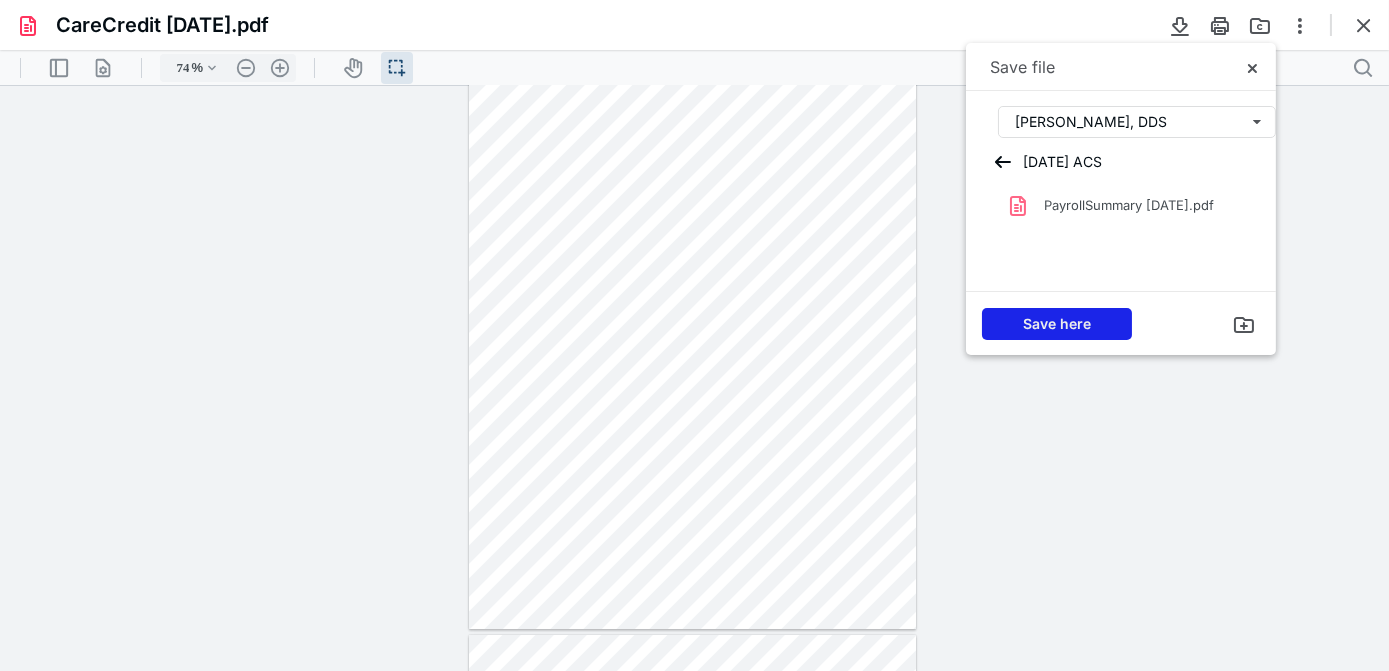 click on "Save here" at bounding box center [1057, 324] 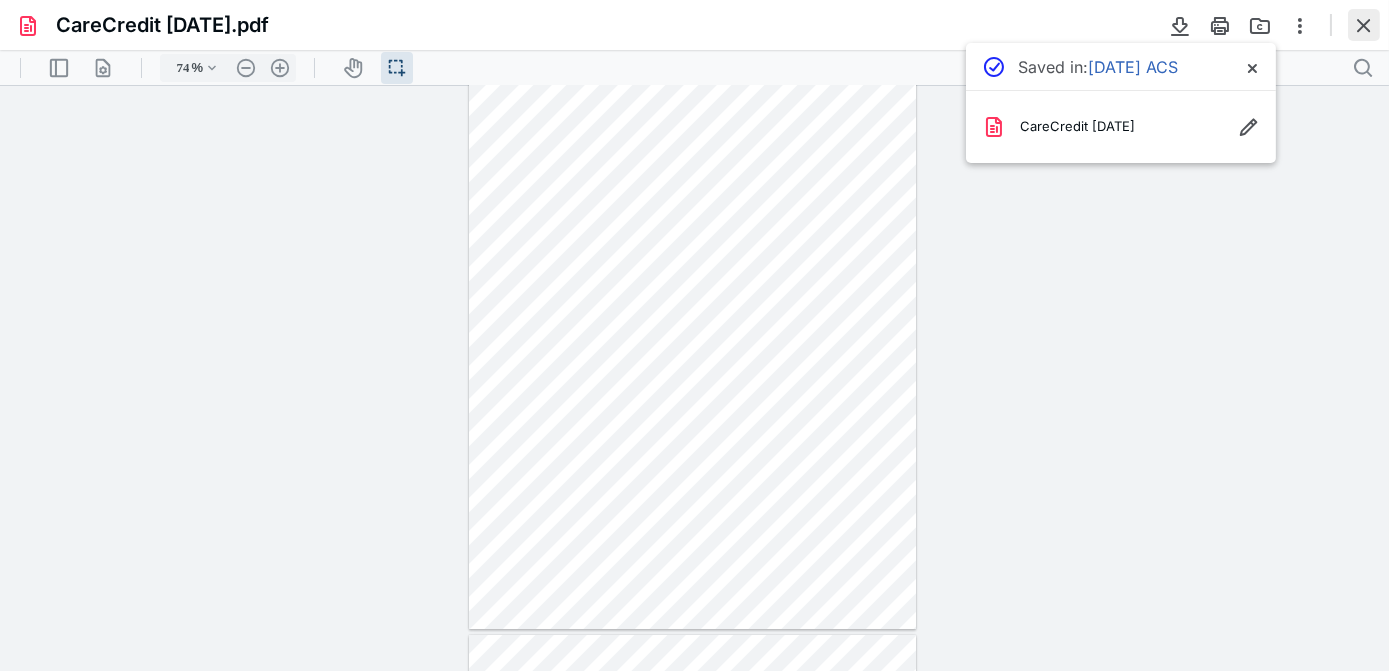 click at bounding box center [1364, 25] 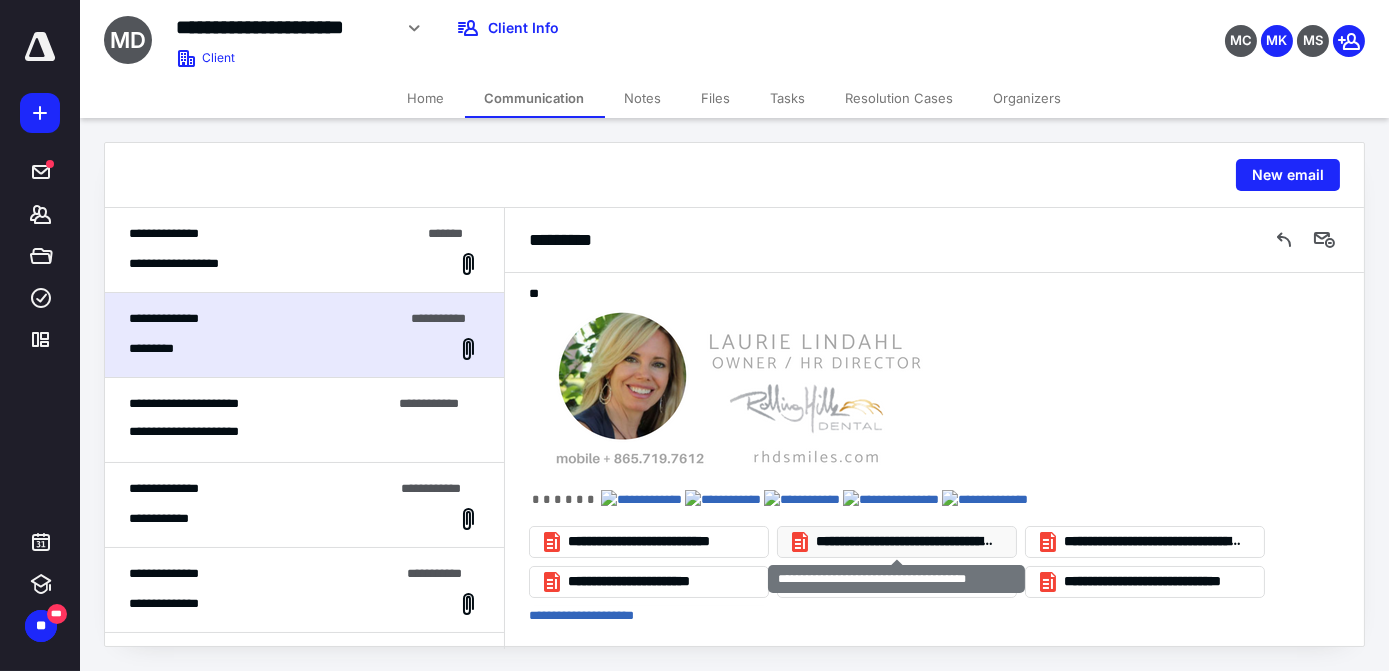 click on "**********" at bounding box center (897, 542) 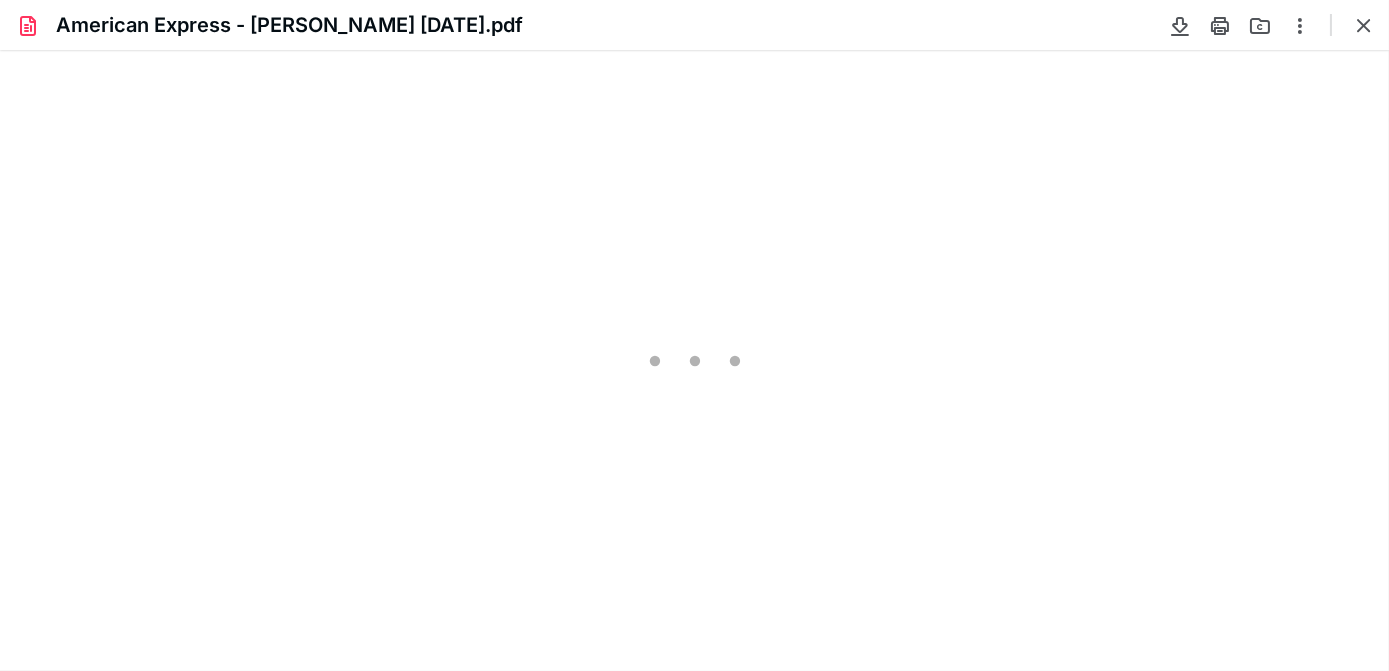 scroll, scrollTop: 0, scrollLeft: 0, axis: both 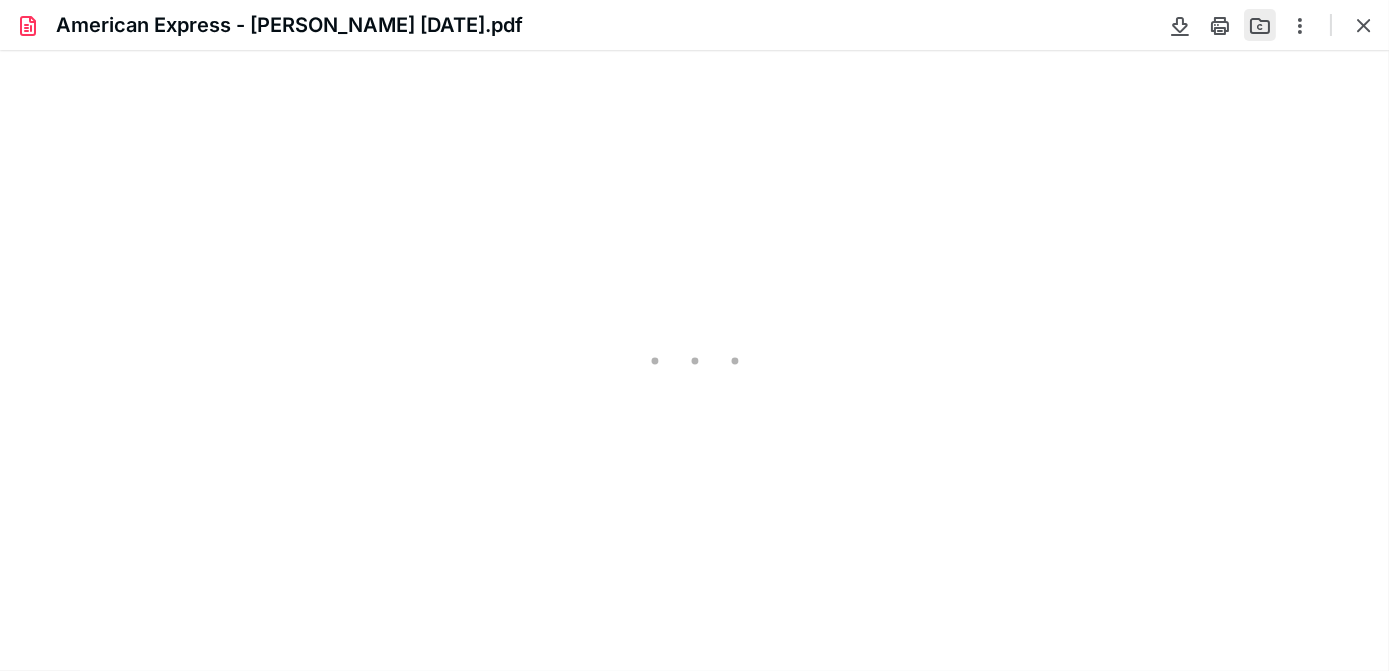 type on "74" 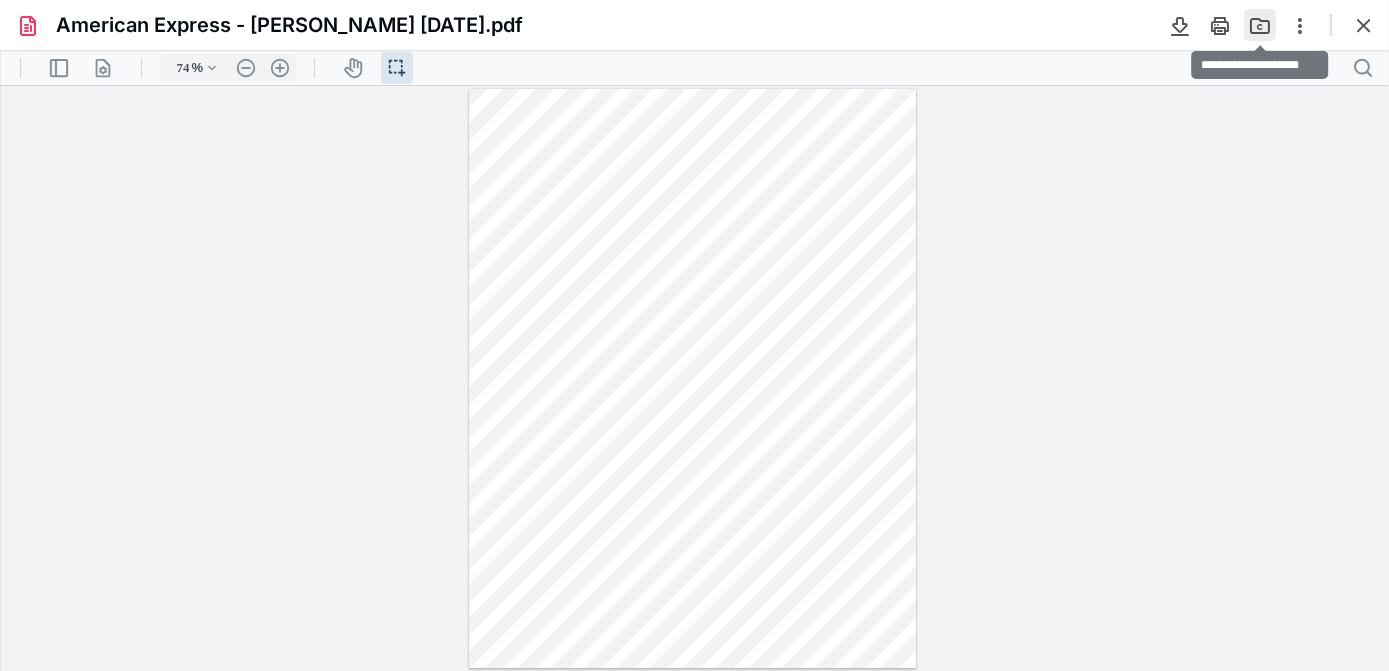 click at bounding box center [1260, 25] 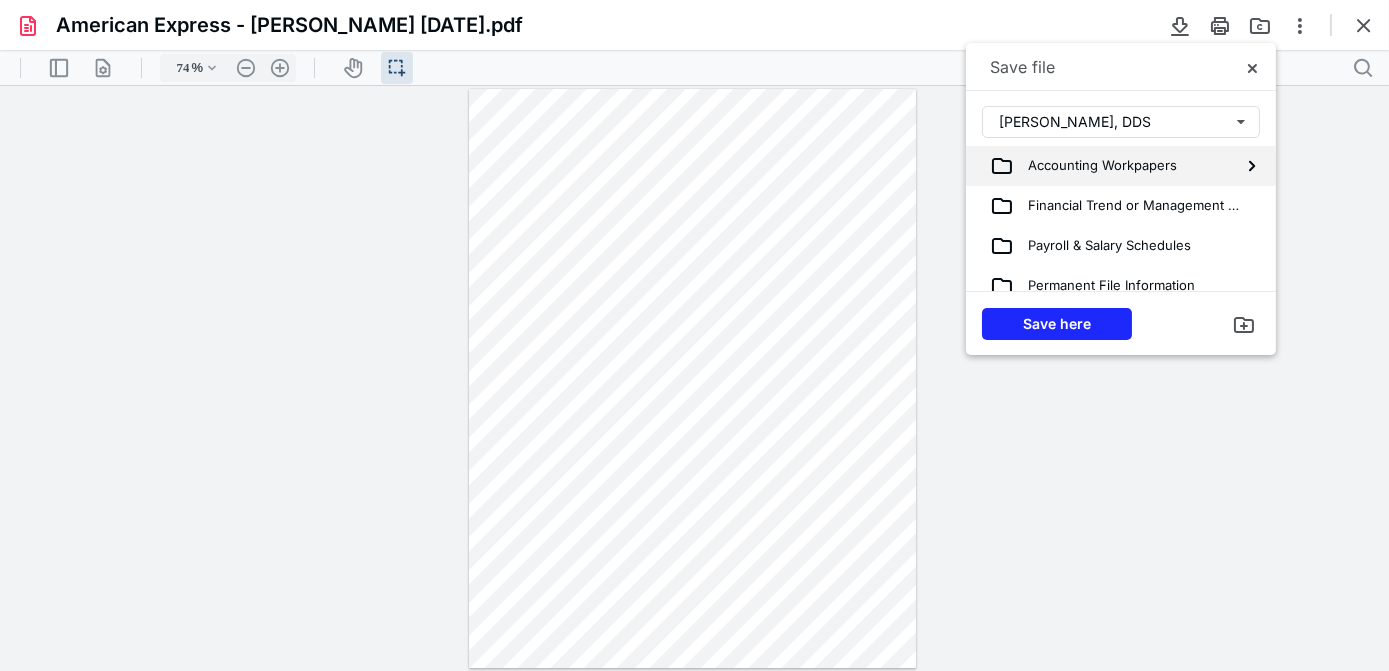 click on "Accounting Workpapers" at bounding box center [1095, 166] 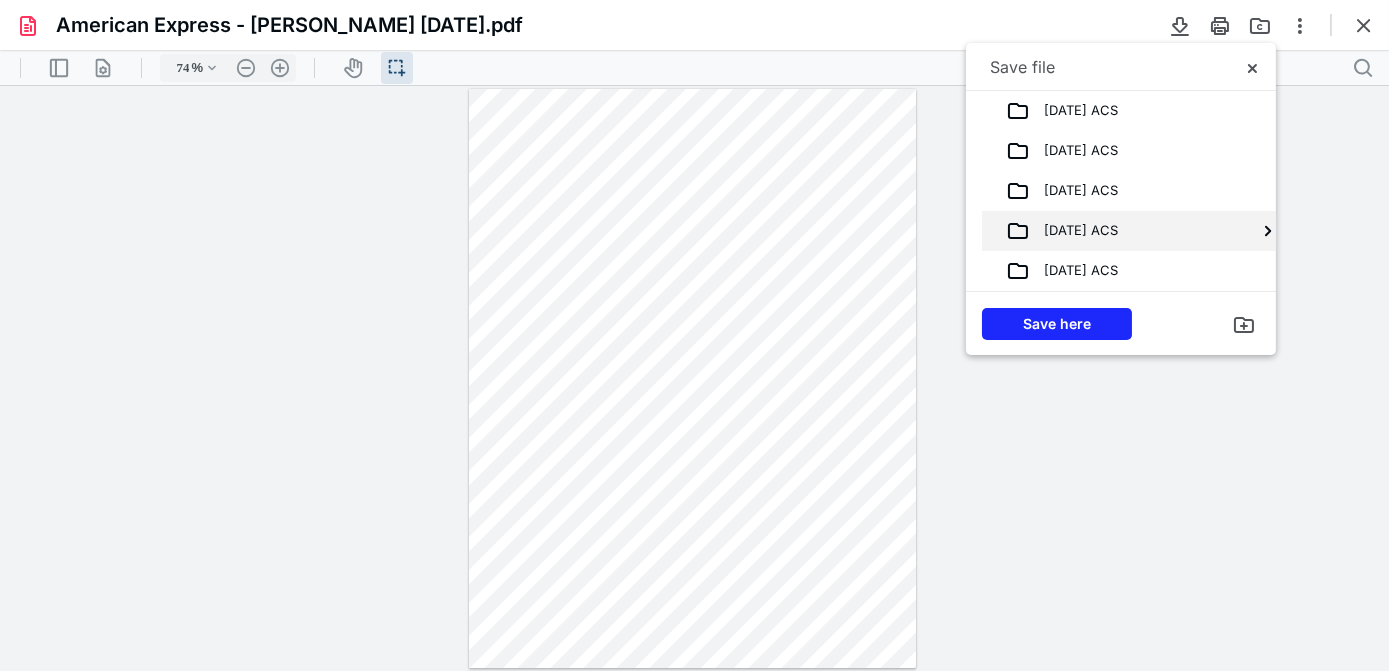 scroll, scrollTop: 117, scrollLeft: 0, axis: vertical 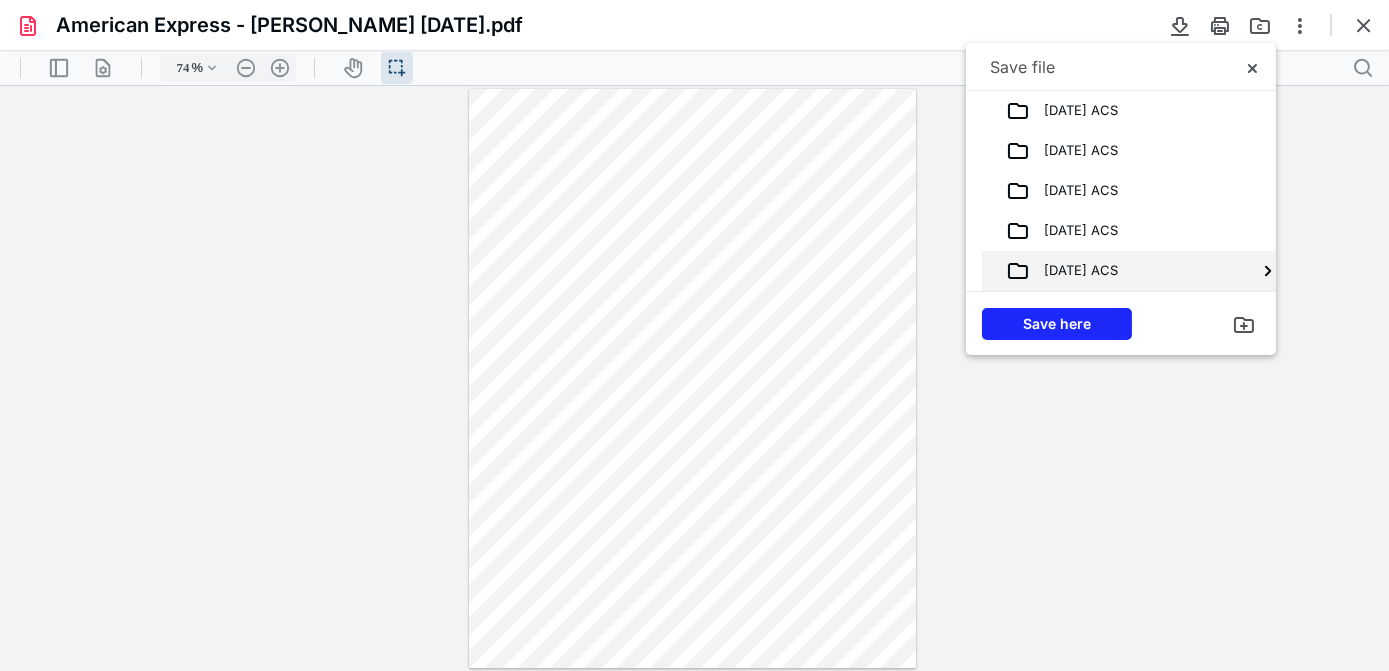 click on "[DATE] ACS" at bounding box center [1074, 271] 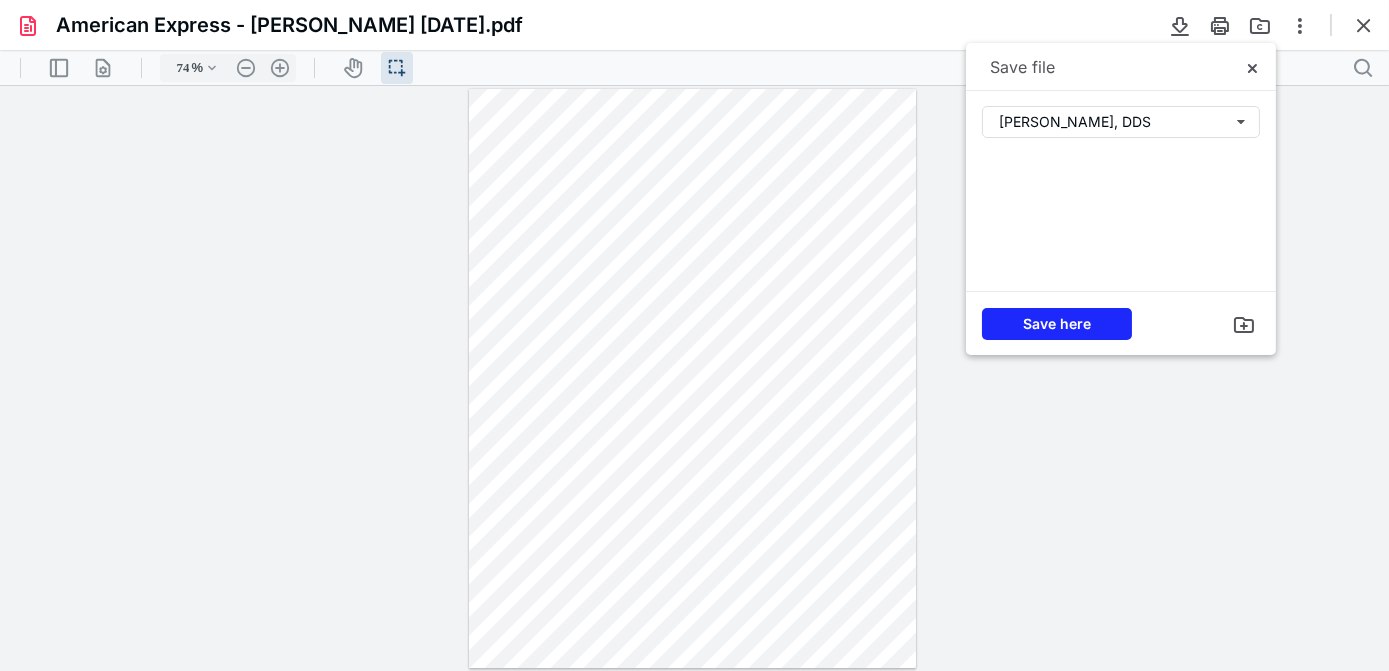 scroll, scrollTop: 0, scrollLeft: 0, axis: both 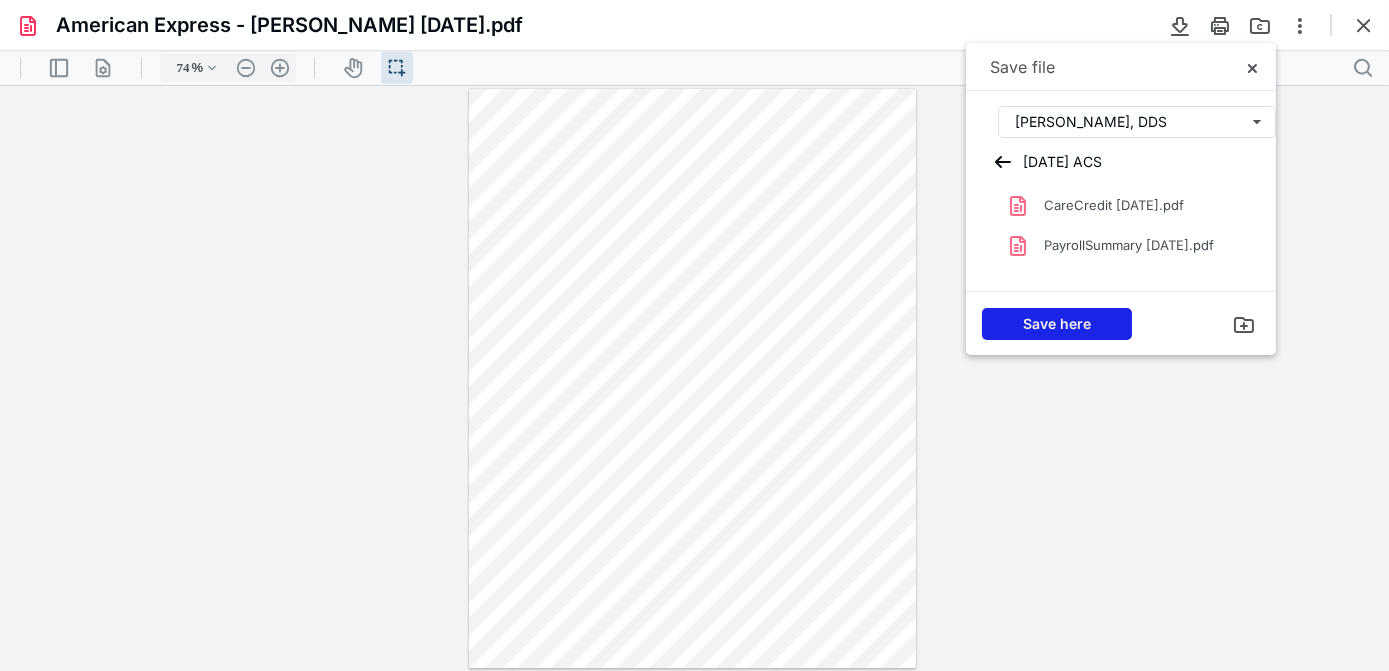 click on "Save here" at bounding box center (1057, 324) 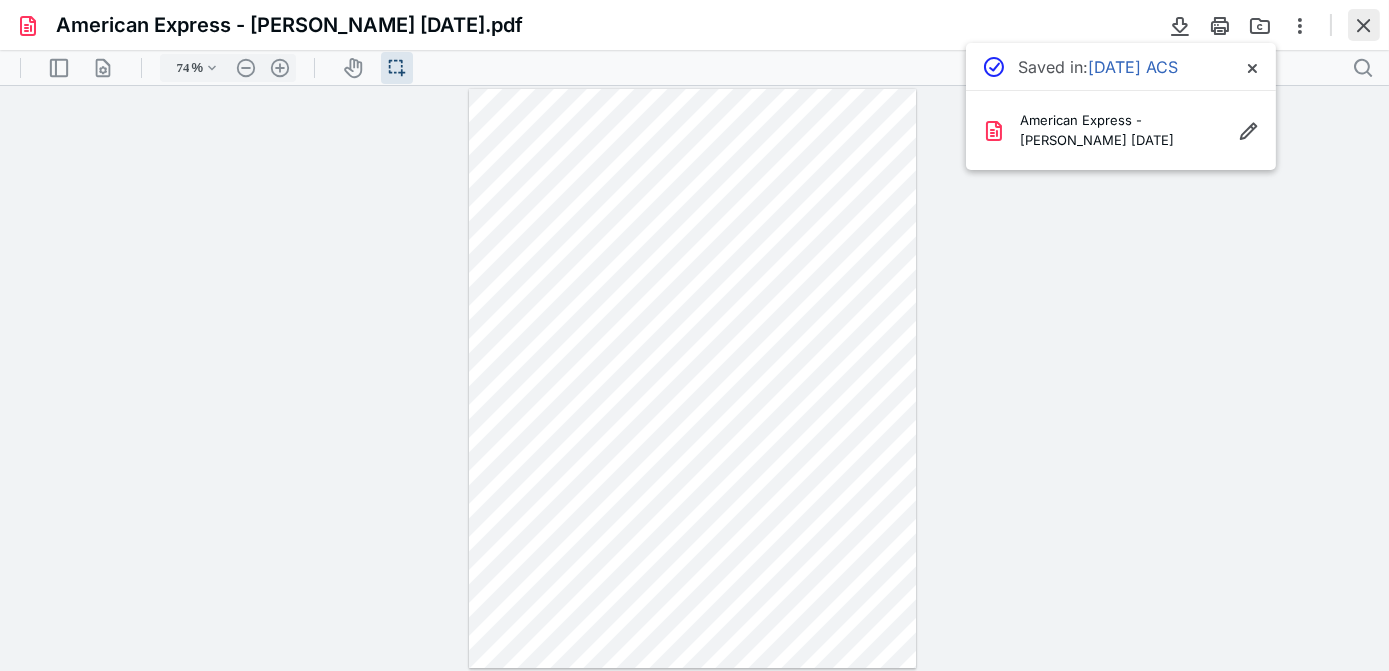 click at bounding box center [1364, 25] 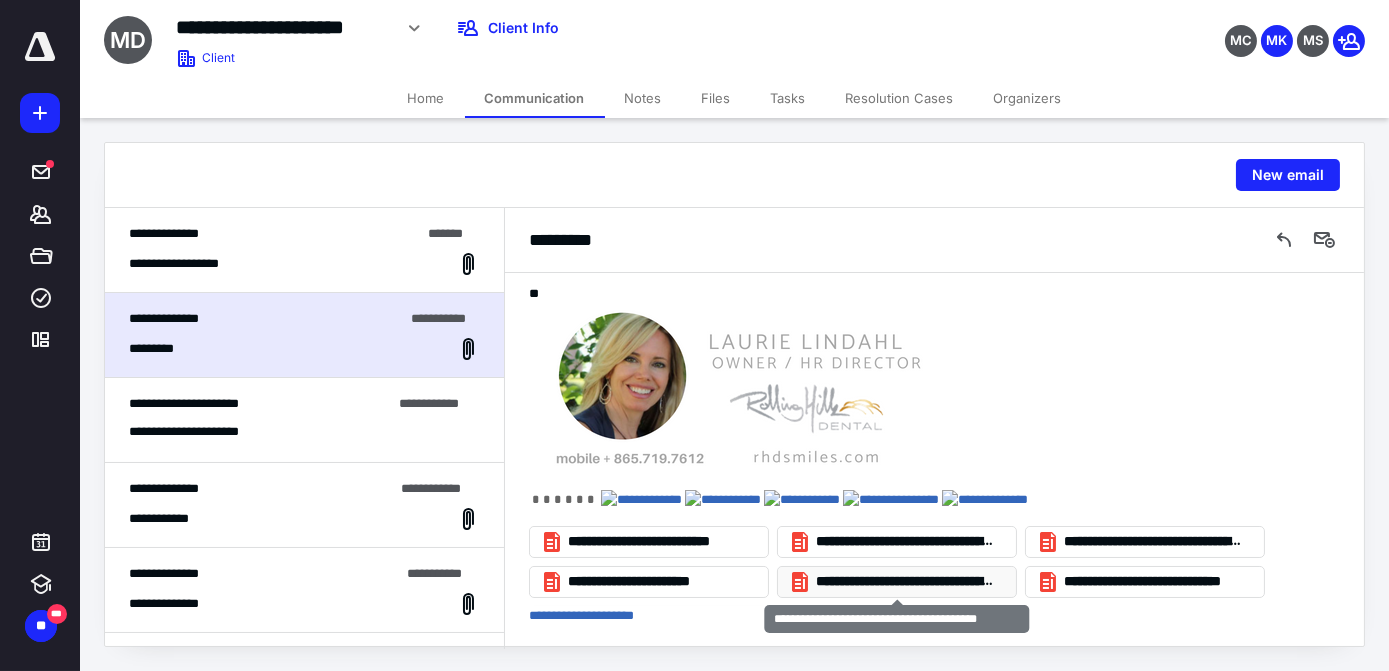 click on "**********" at bounding box center [905, 582] 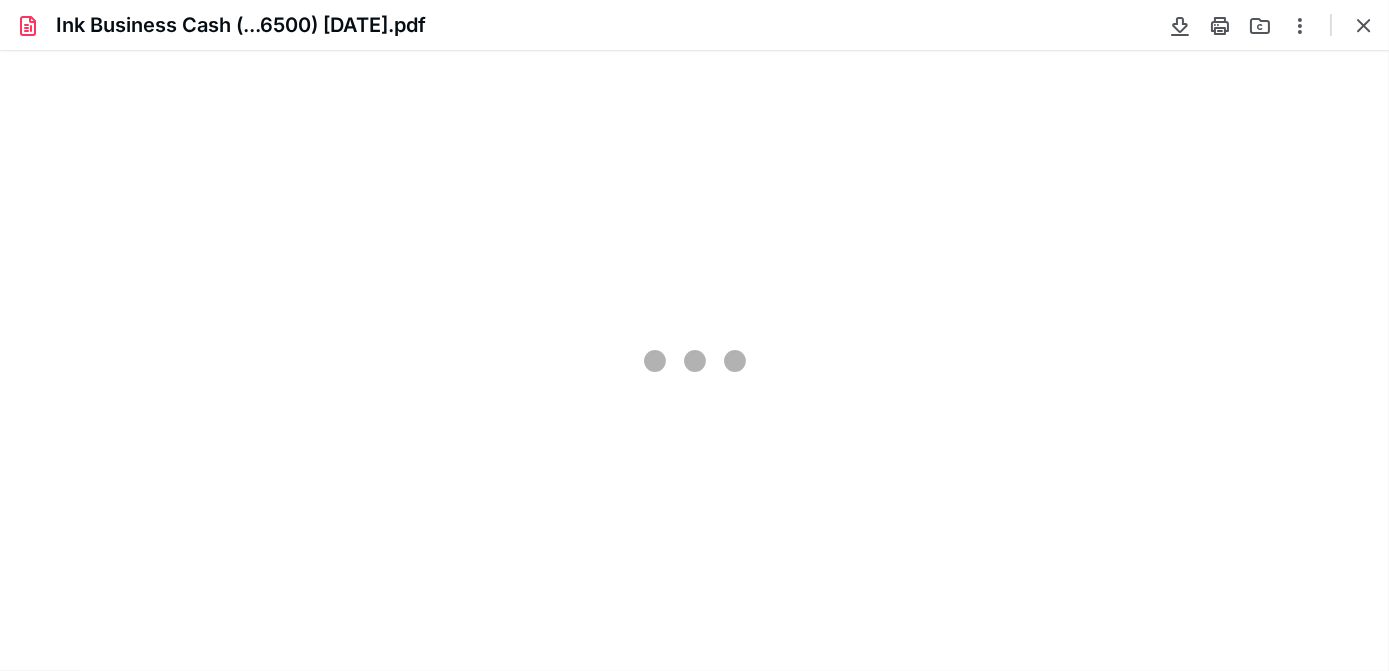 scroll, scrollTop: 0, scrollLeft: 0, axis: both 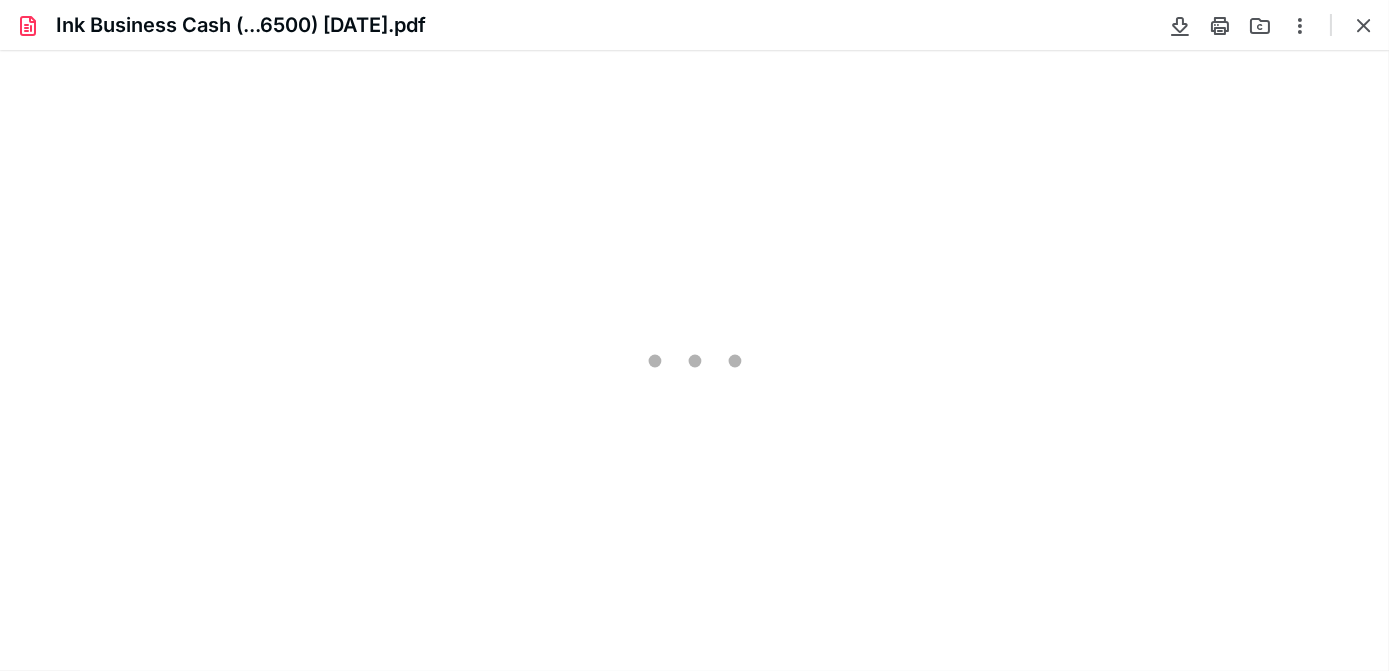 type on "74" 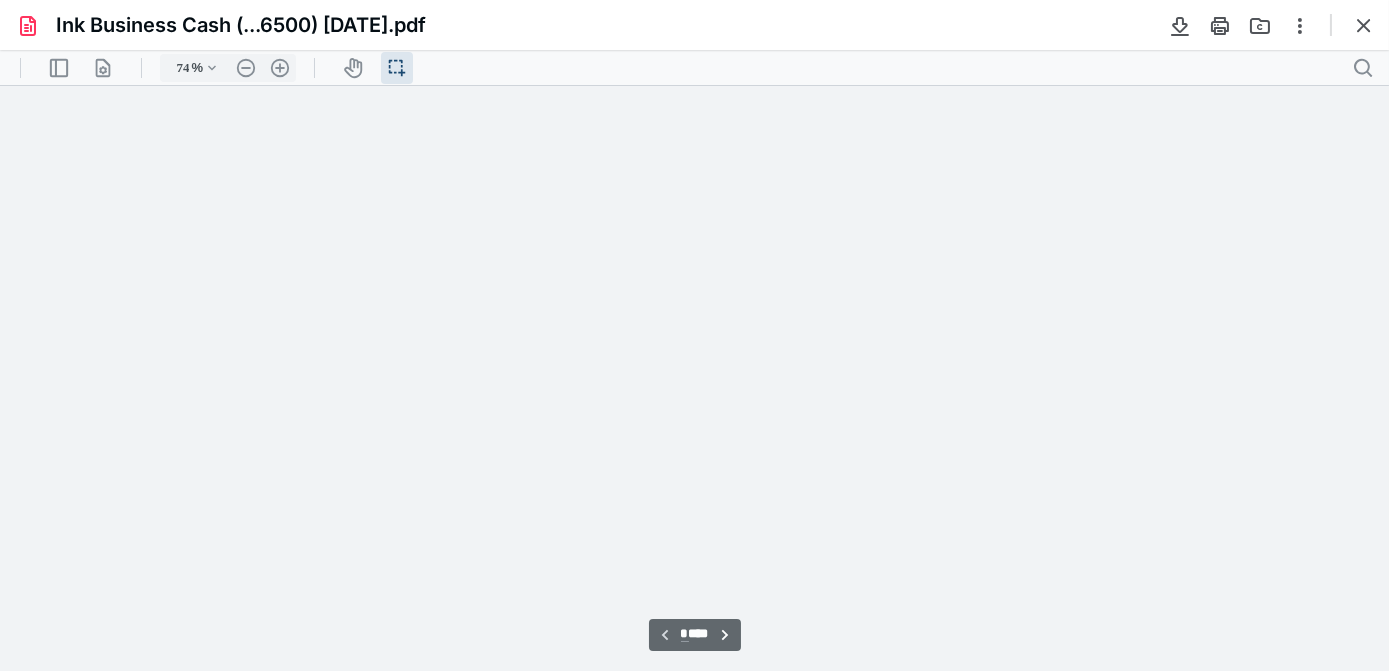 scroll, scrollTop: 39, scrollLeft: 0, axis: vertical 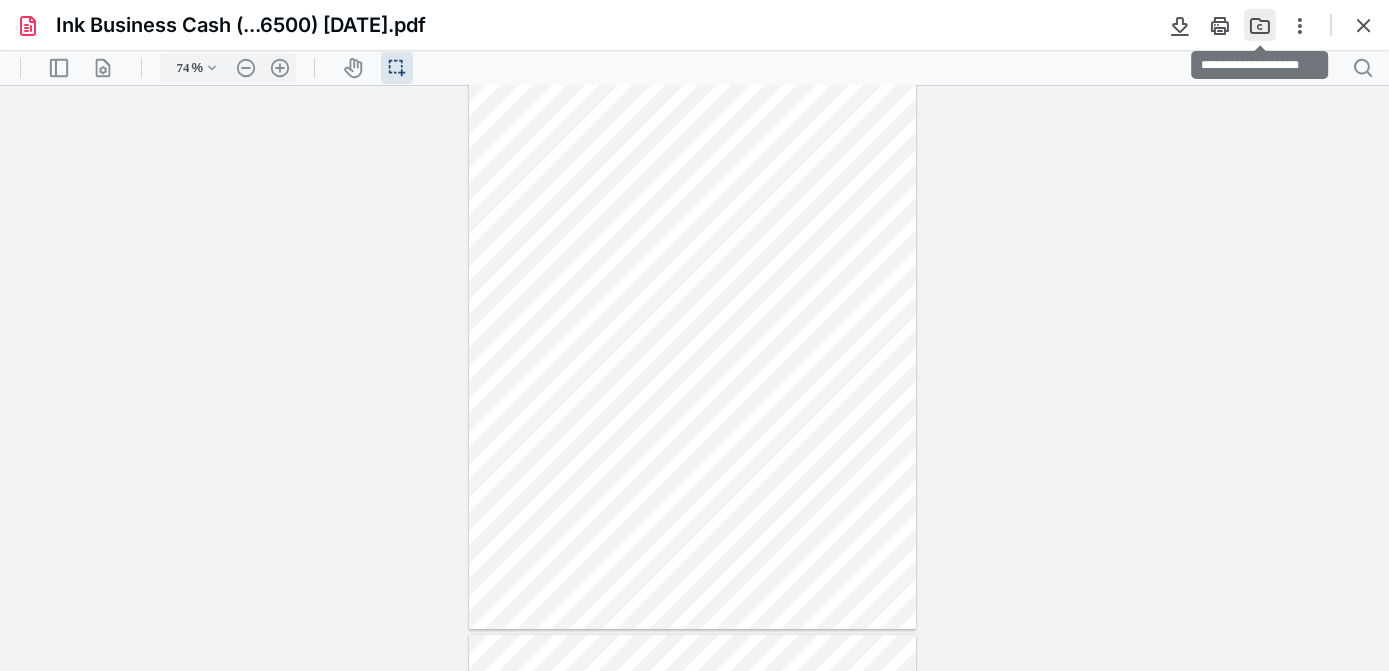 click at bounding box center [1260, 25] 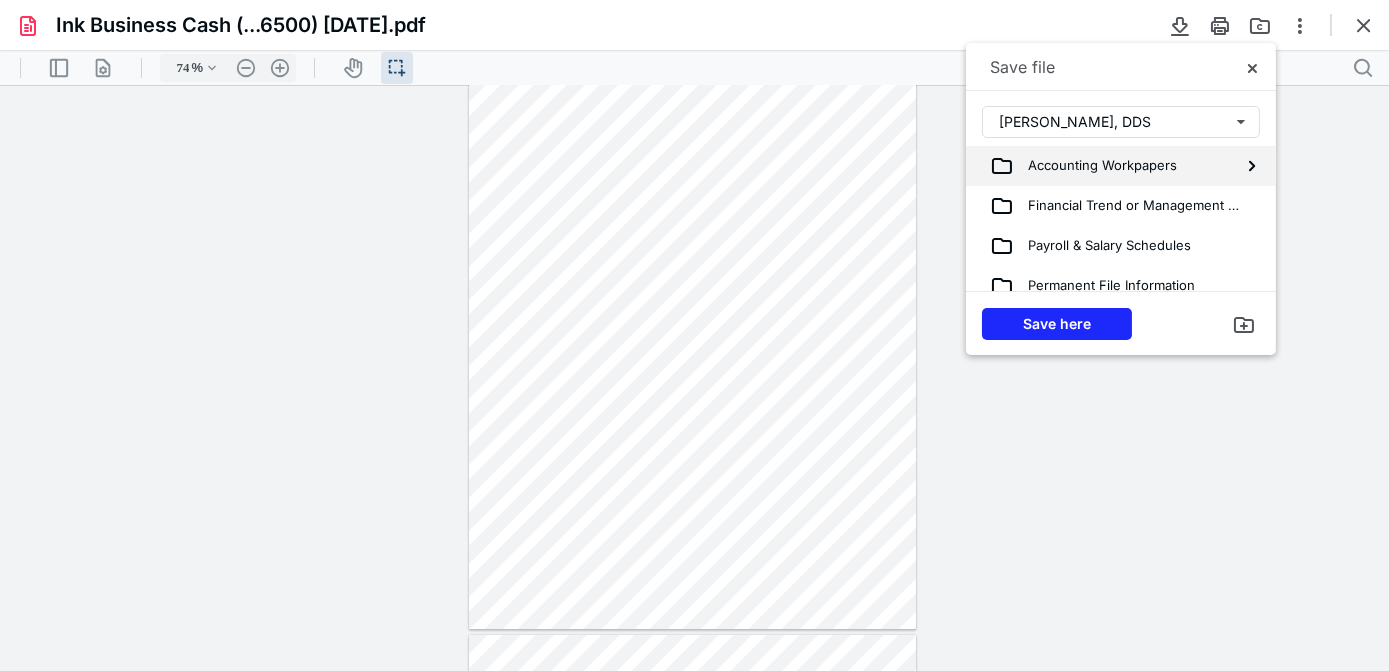 click on "Accounting Workpapers" at bounding box center [1095, 166] 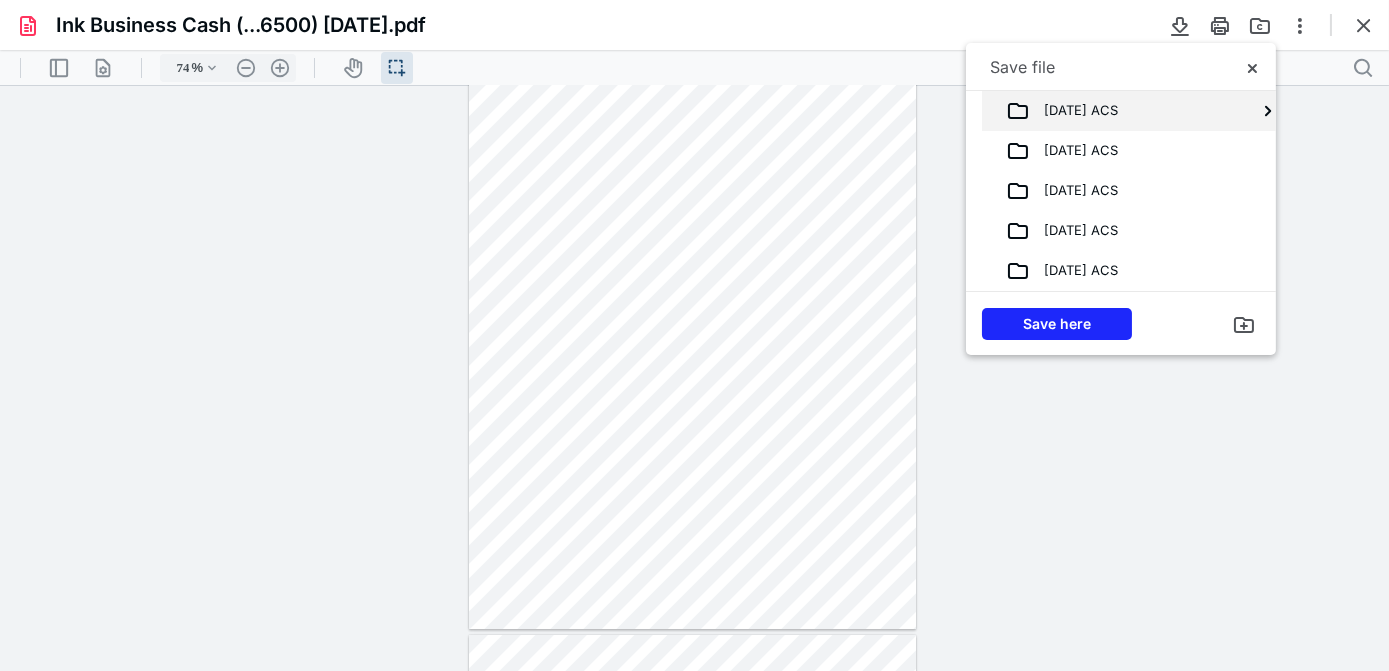 scroll, scrollTop: 117, scrollLeft: 0, axis: vertical 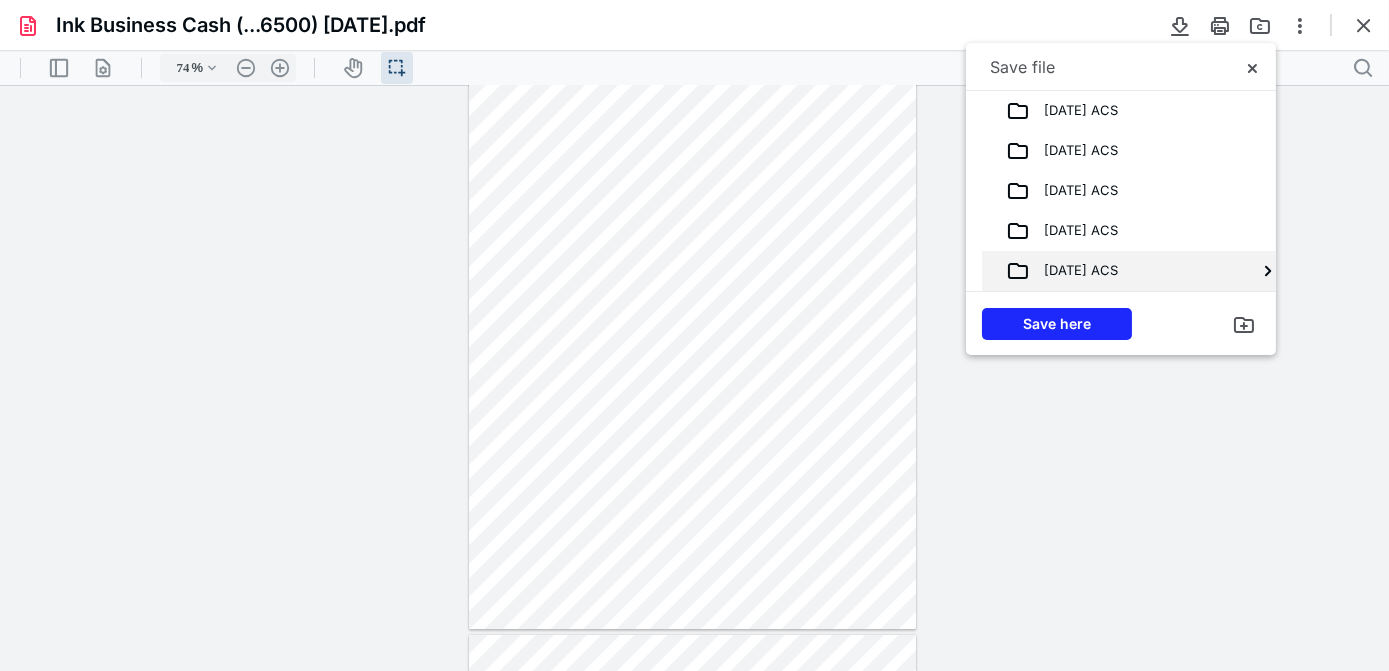 click on "[DATE] ACS" at bounding box center (1074, 271) 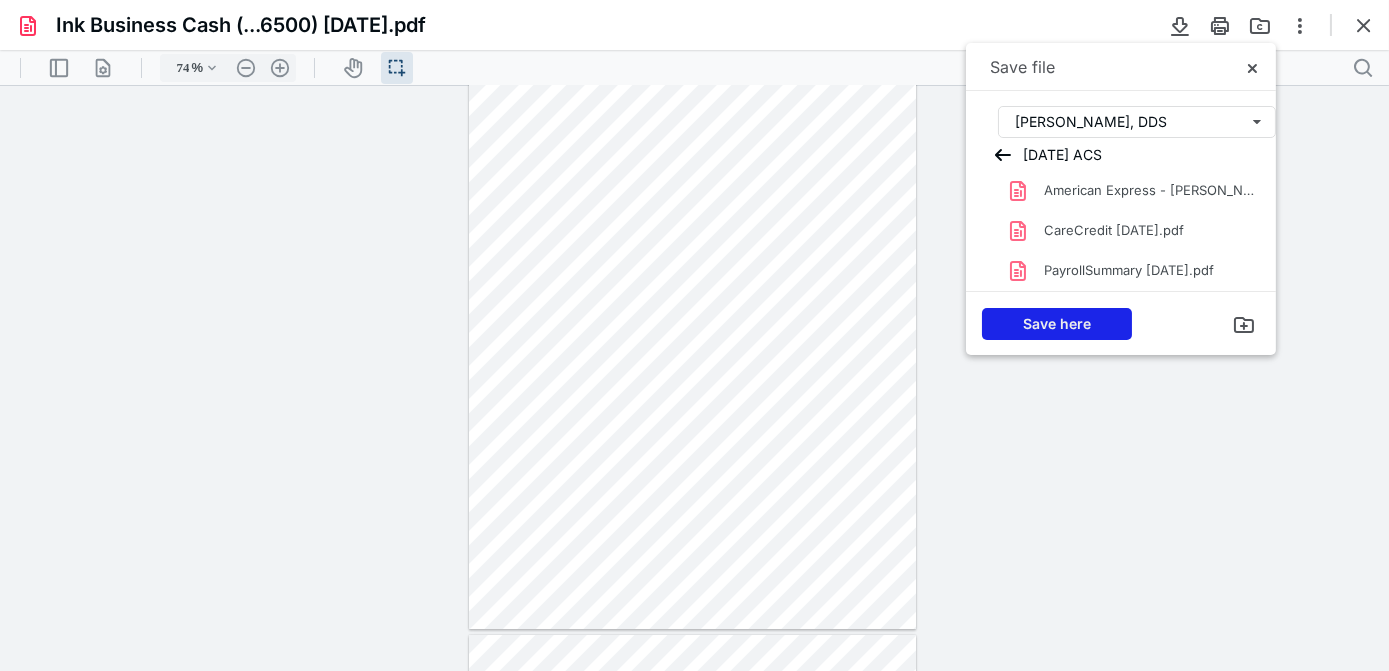 click on "Save here" at bounding box center (1057, 324) 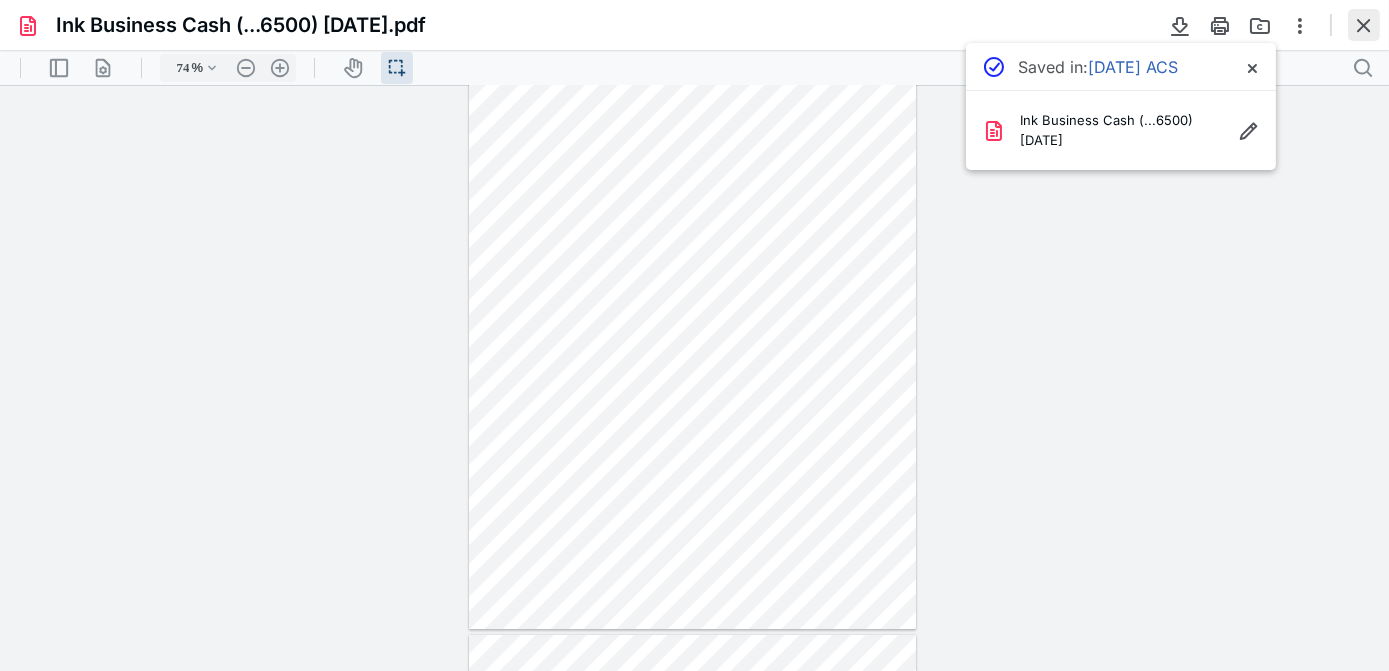 click at bounding box center (1364, 25) 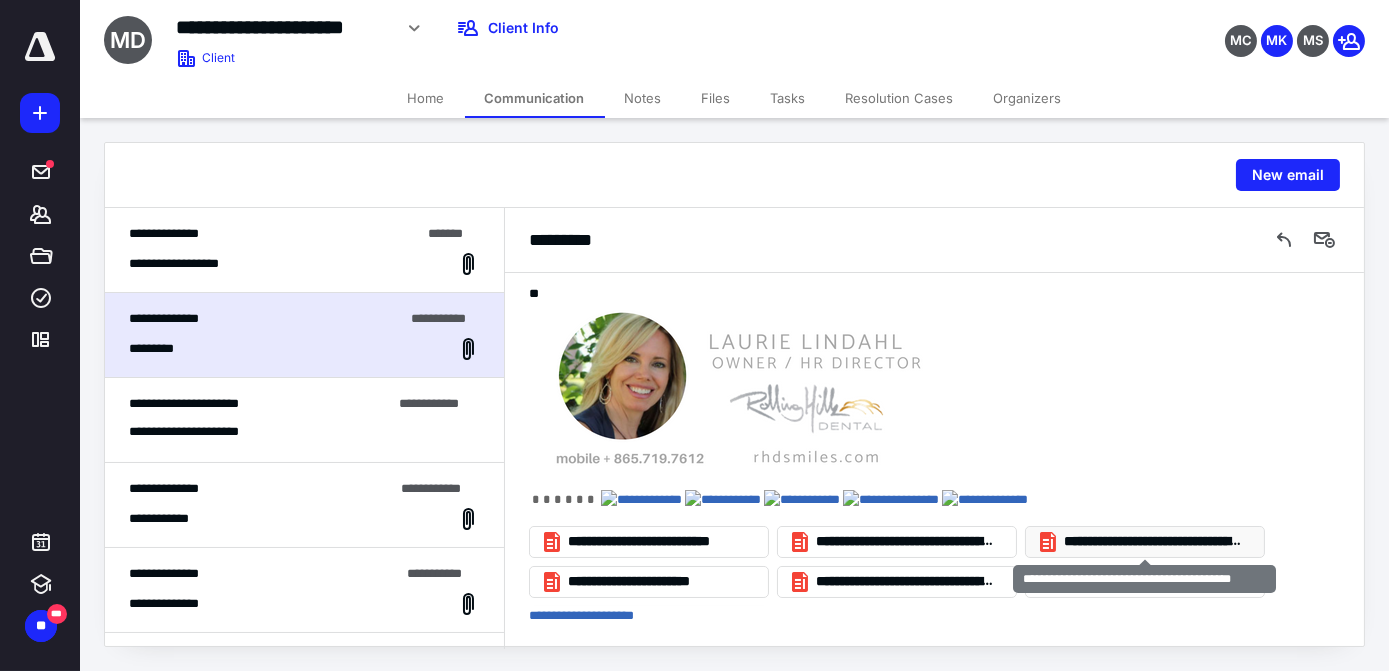 click on "**********" at bounding box center [1153, 542] 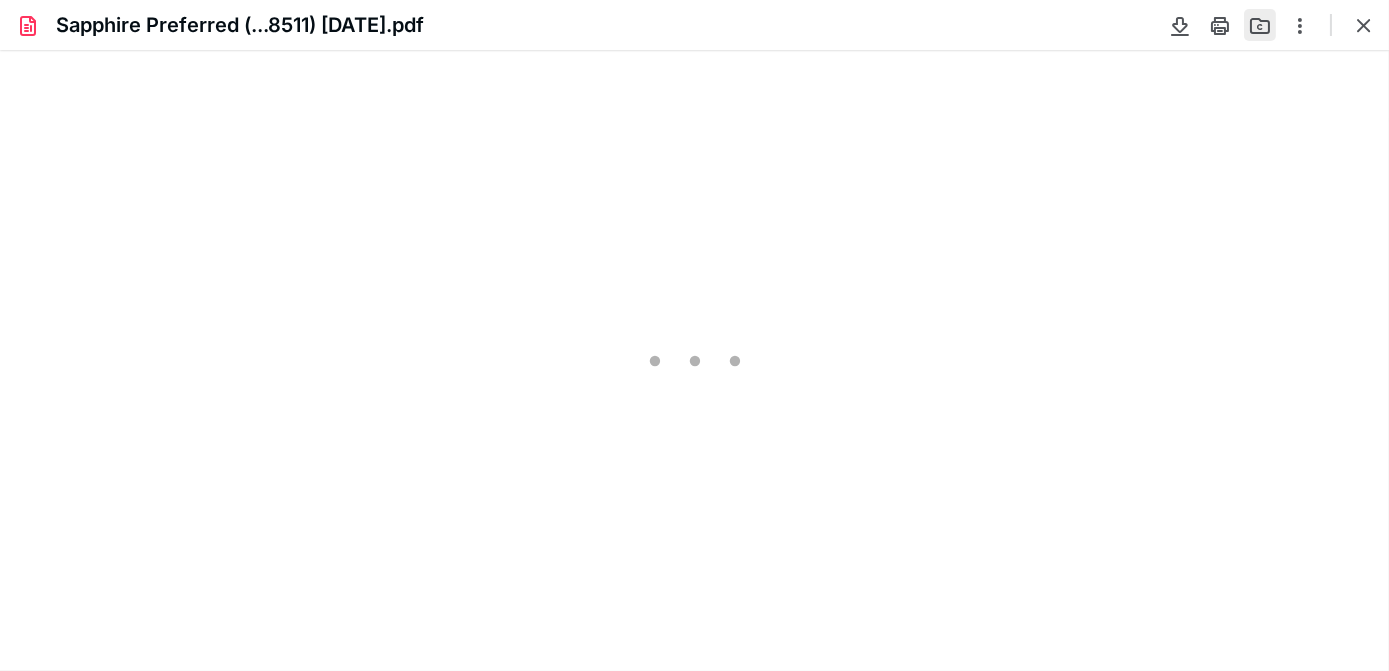 scroll, scrollTop: 0, scrollLeft: 0, axis: both 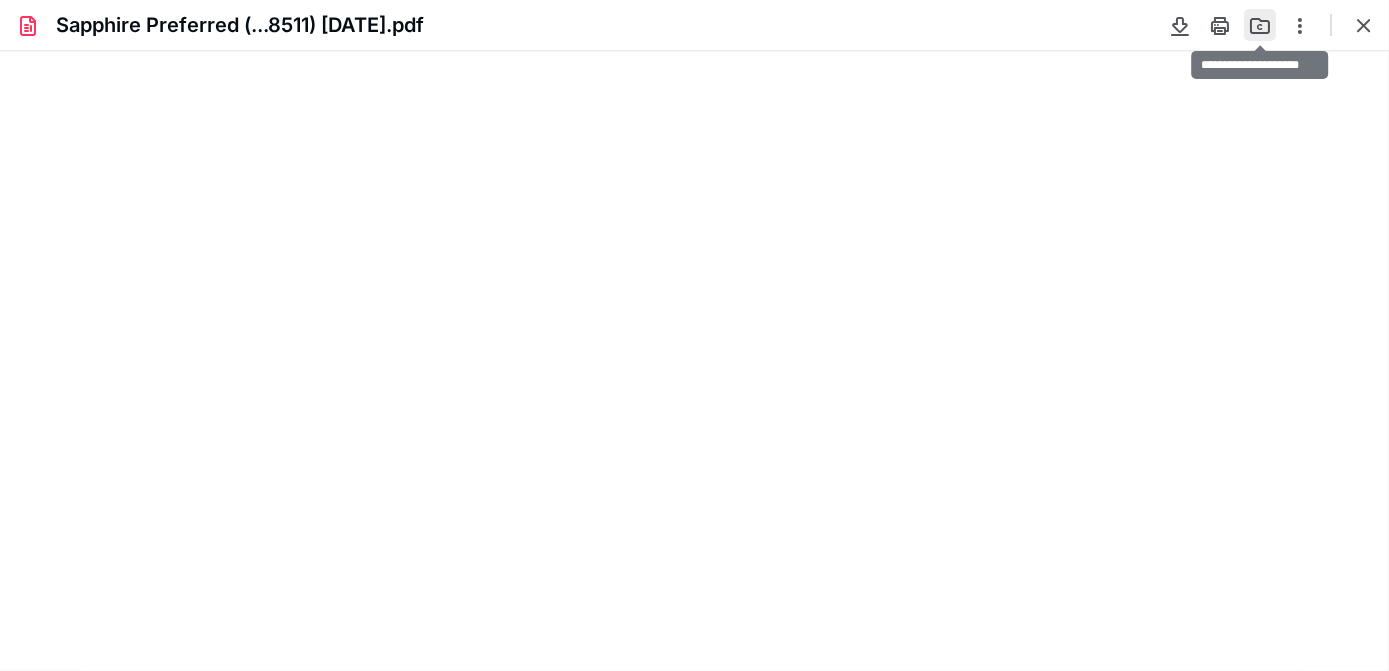 type on "74" 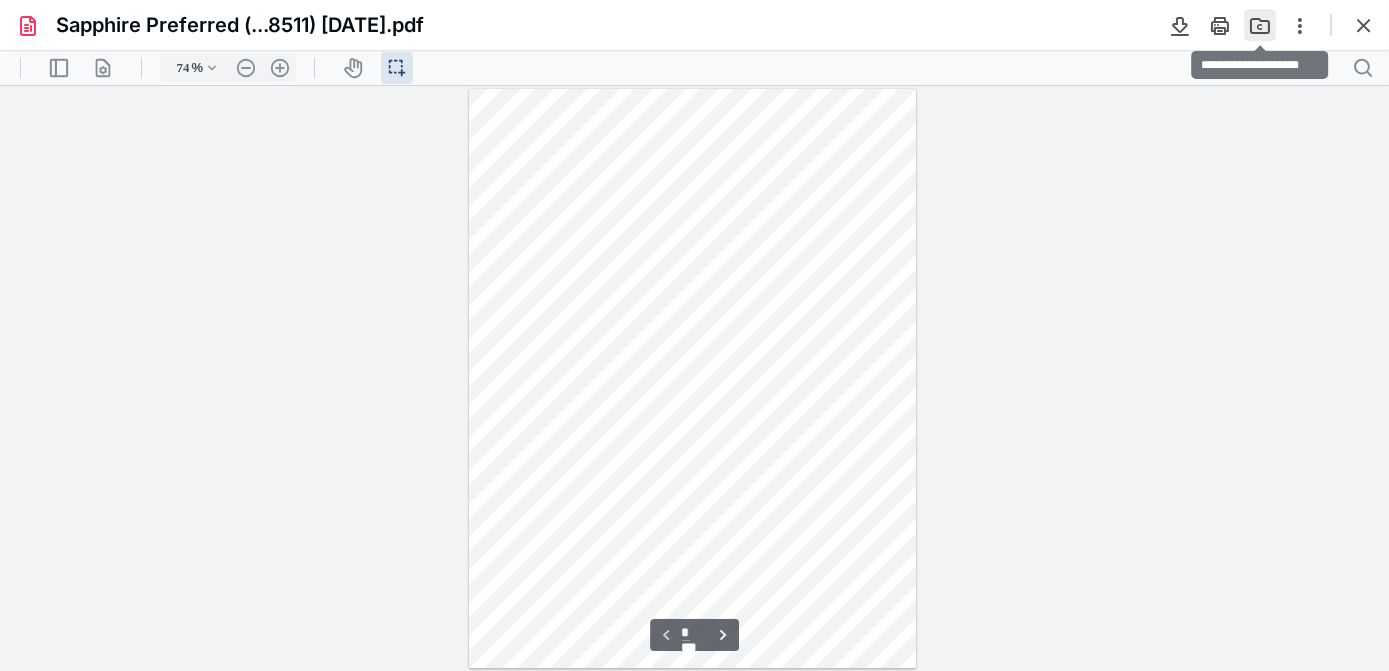 click at bounding box center (1260, 25) 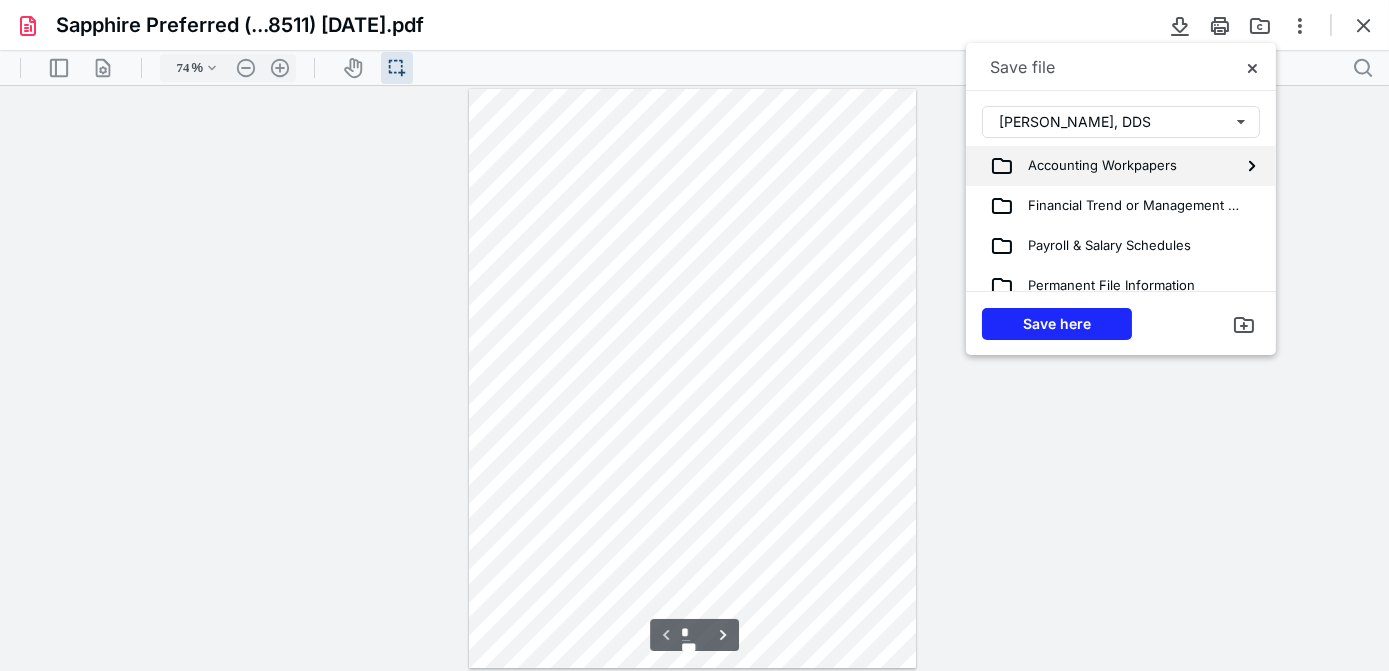 click on "Accounting Workpapers" at bounding box center (1095, 166) 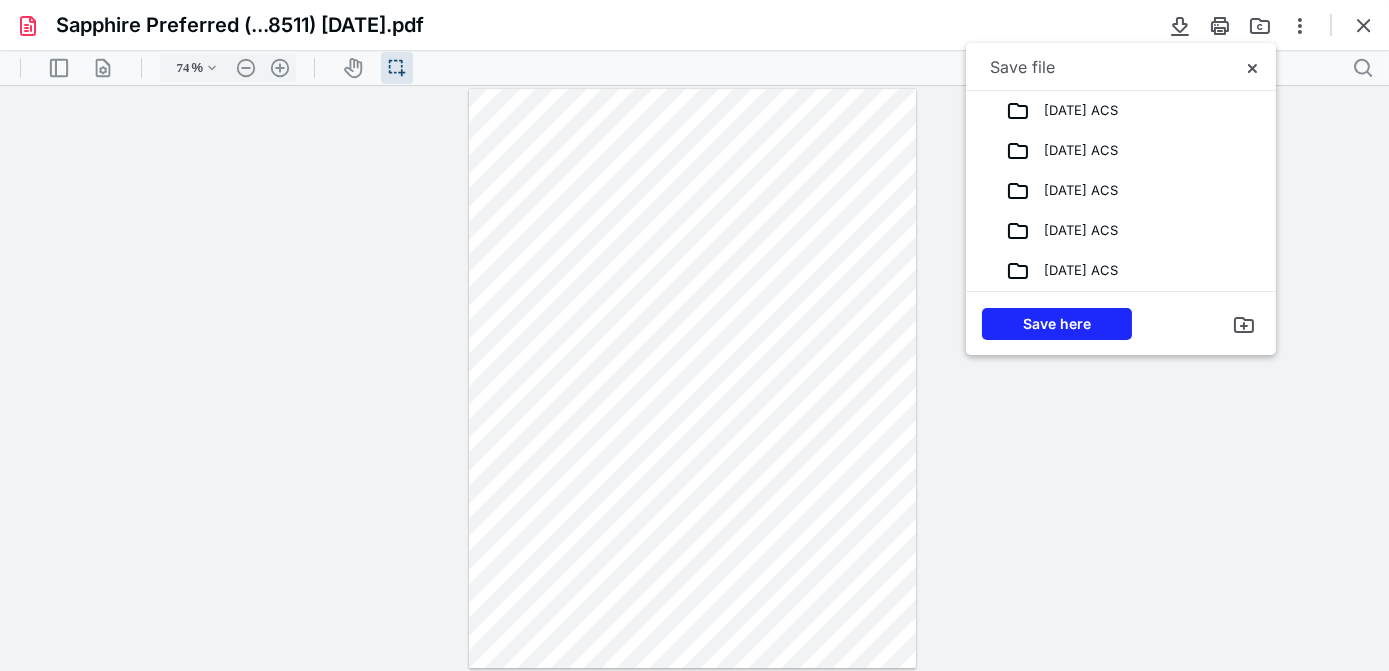 scroll, scrollTop: 117, scrollLeft: 0, axis: vertical 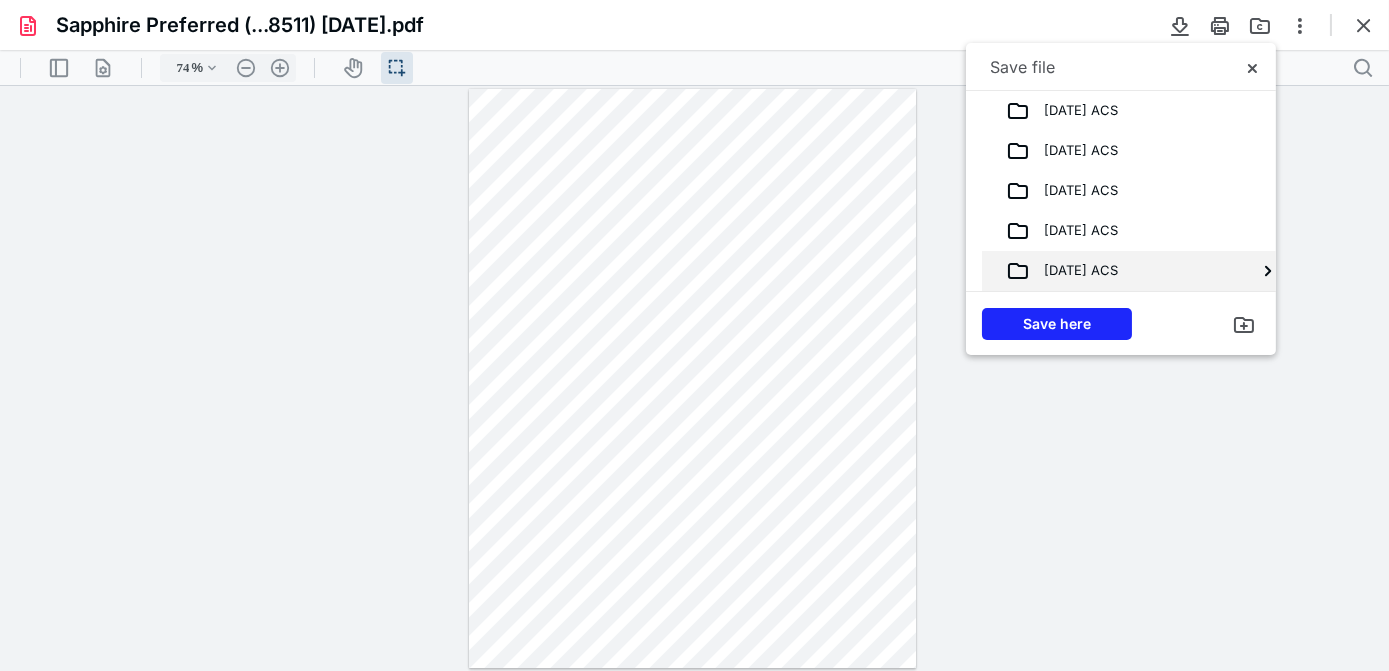 click on "[DATE] ACS" at bounding box center [1074, 271] 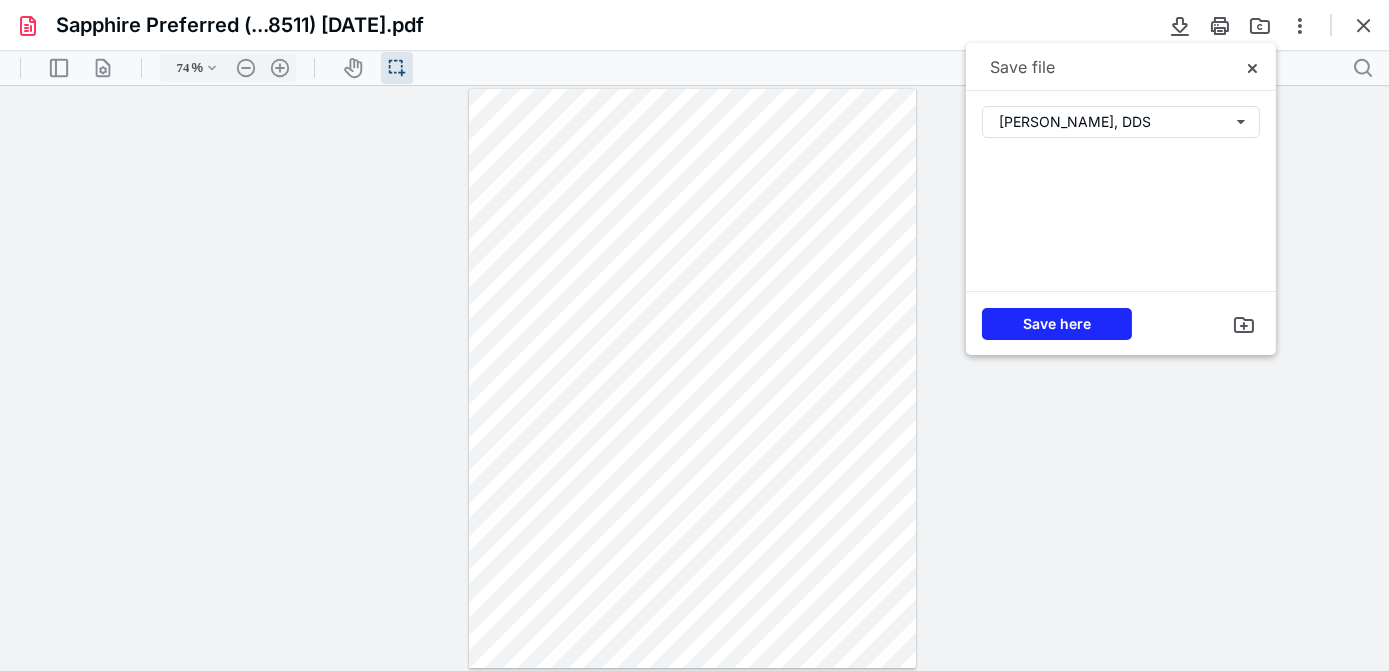 scroll, scrollTop: 0, scrollLeft: 0, axis: both 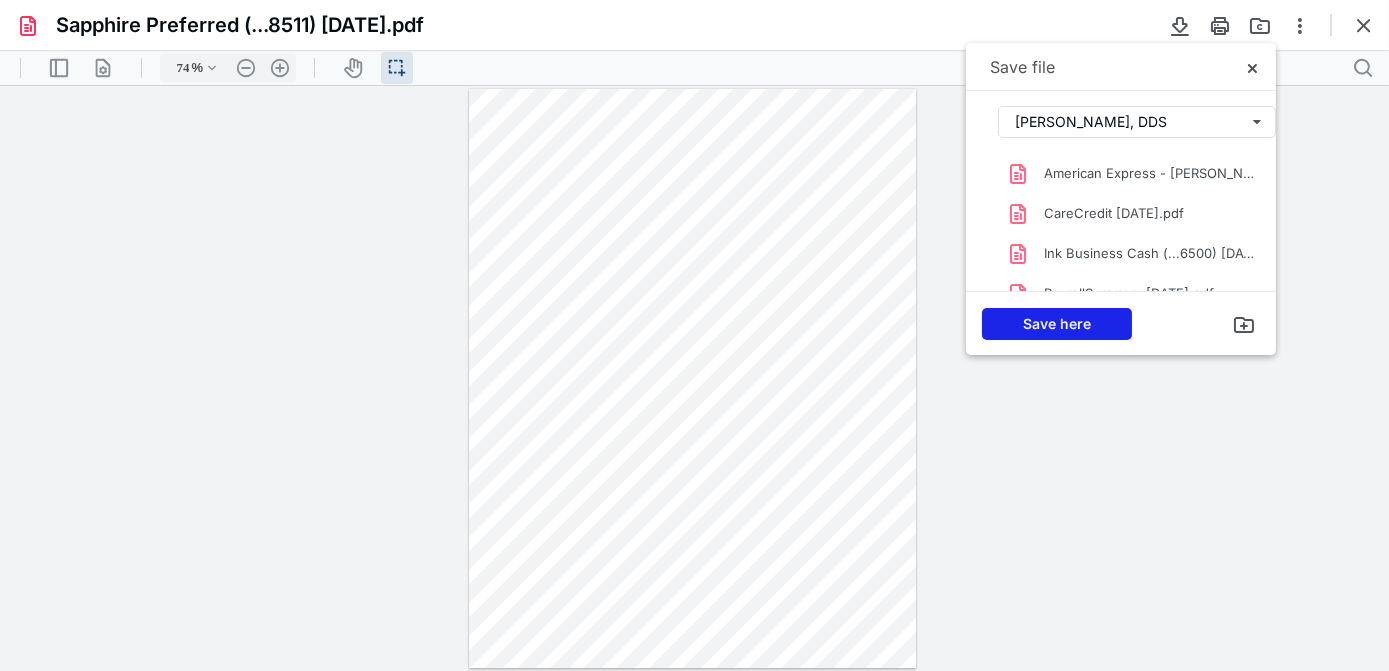 click on "Save here" at bounding box center [1057, 324] 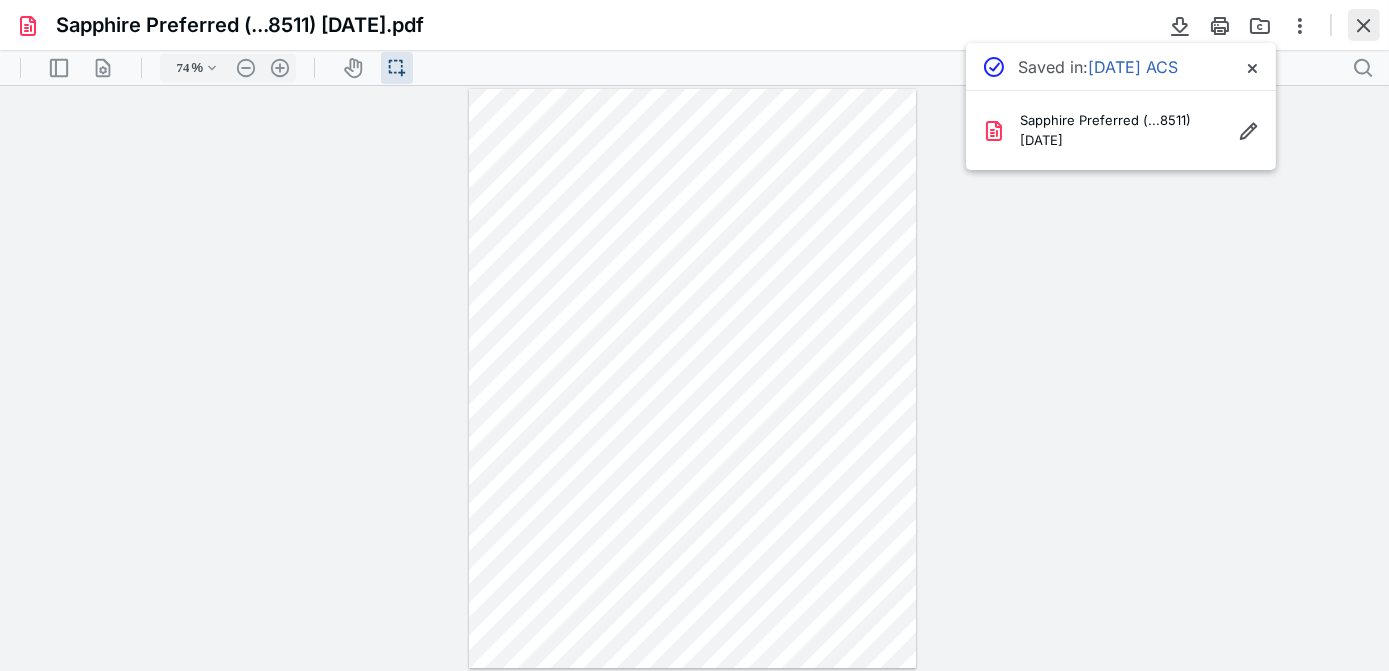 click at bounding box center [1364, 25] 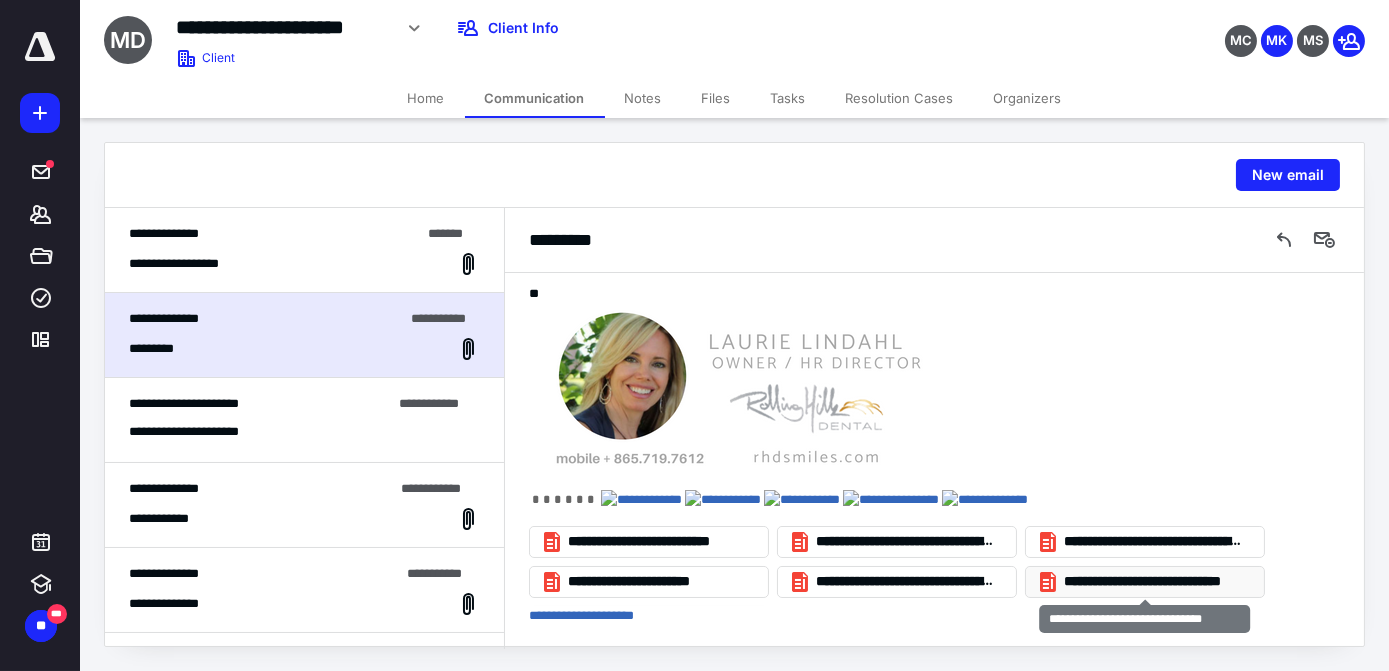 click on "**********" at bounding box center [1153, 582] 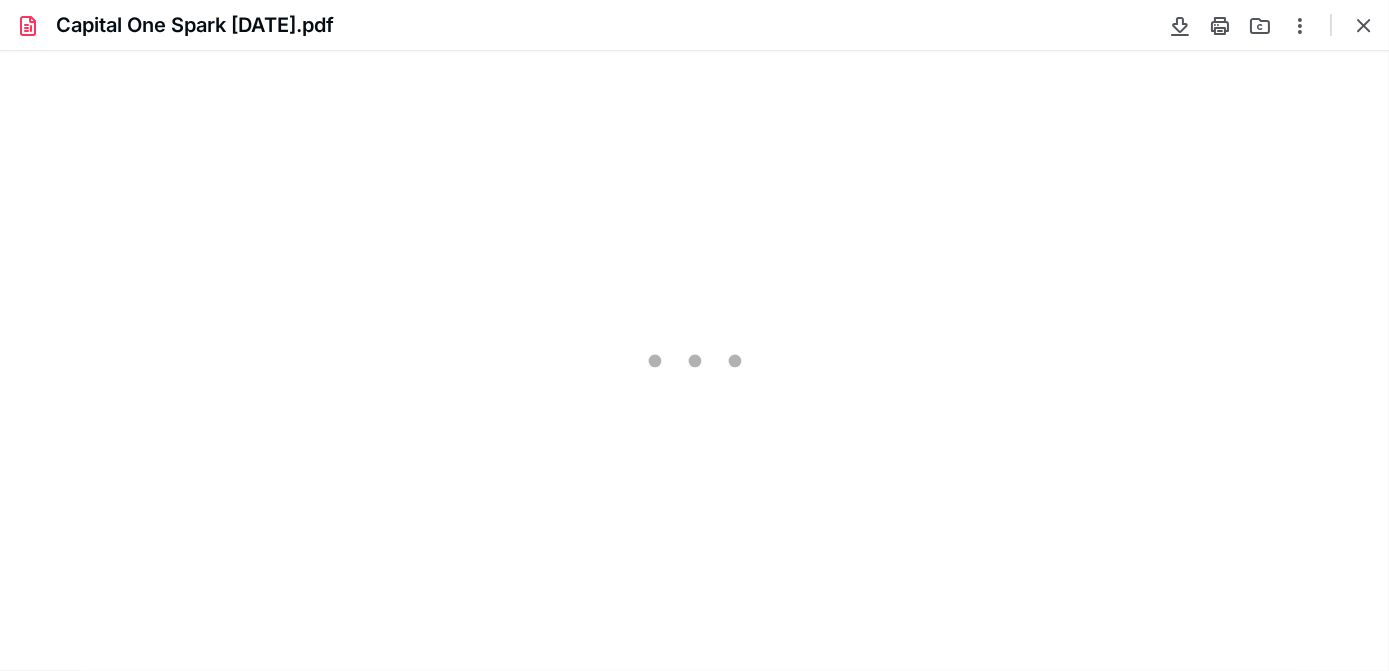 scroll, scrollTop: 0, scrollLeft: 0, axis: both 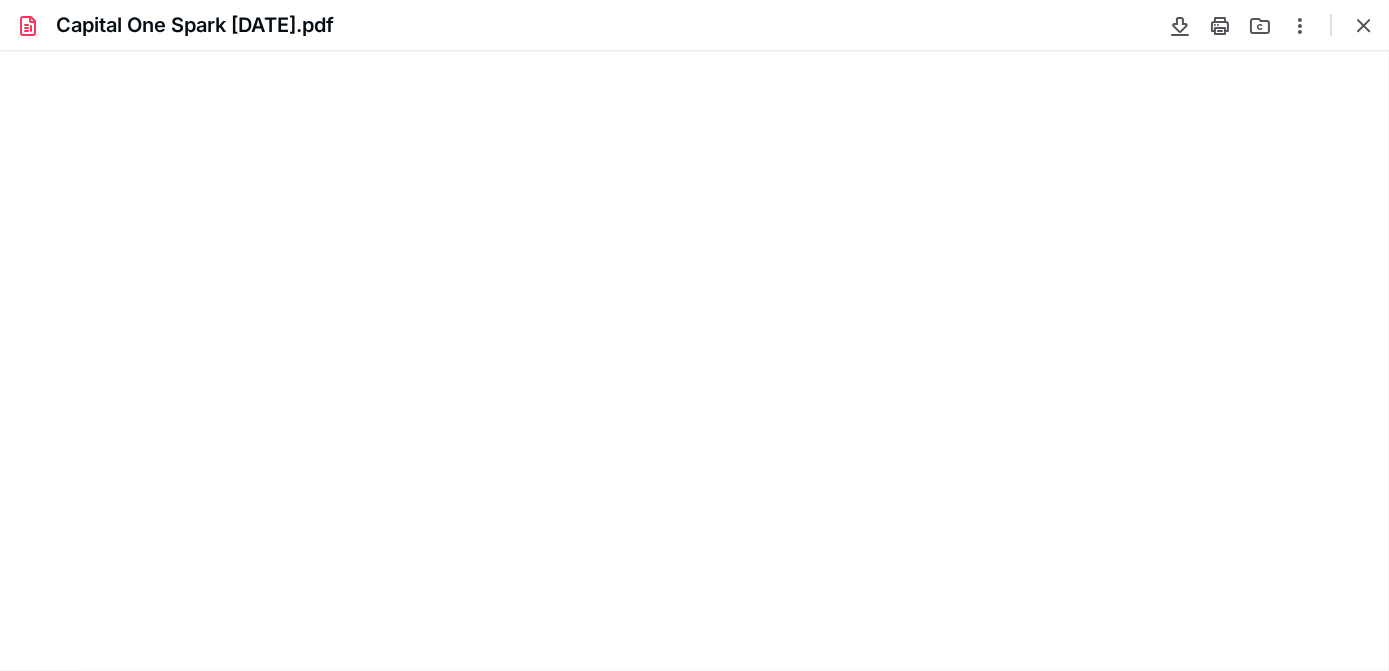 type on "74" 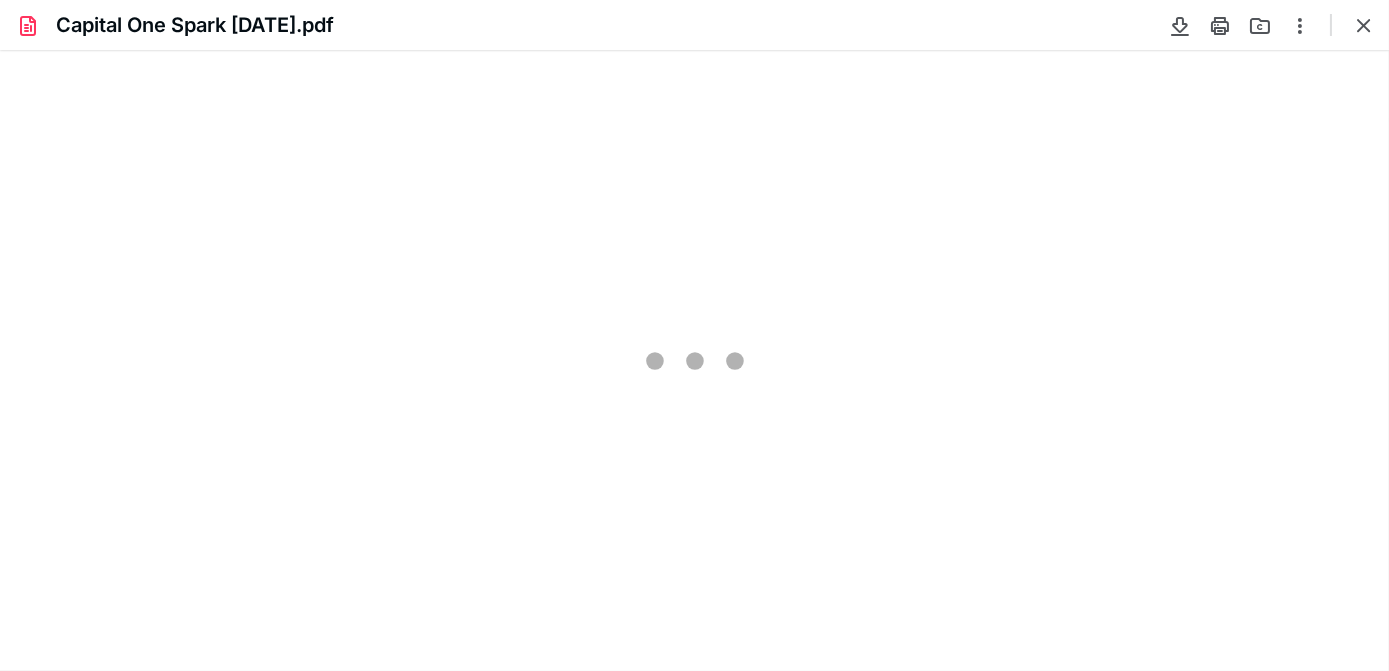 scroll, scrollTop: 39, scrollLeft: 0, axis: vertical 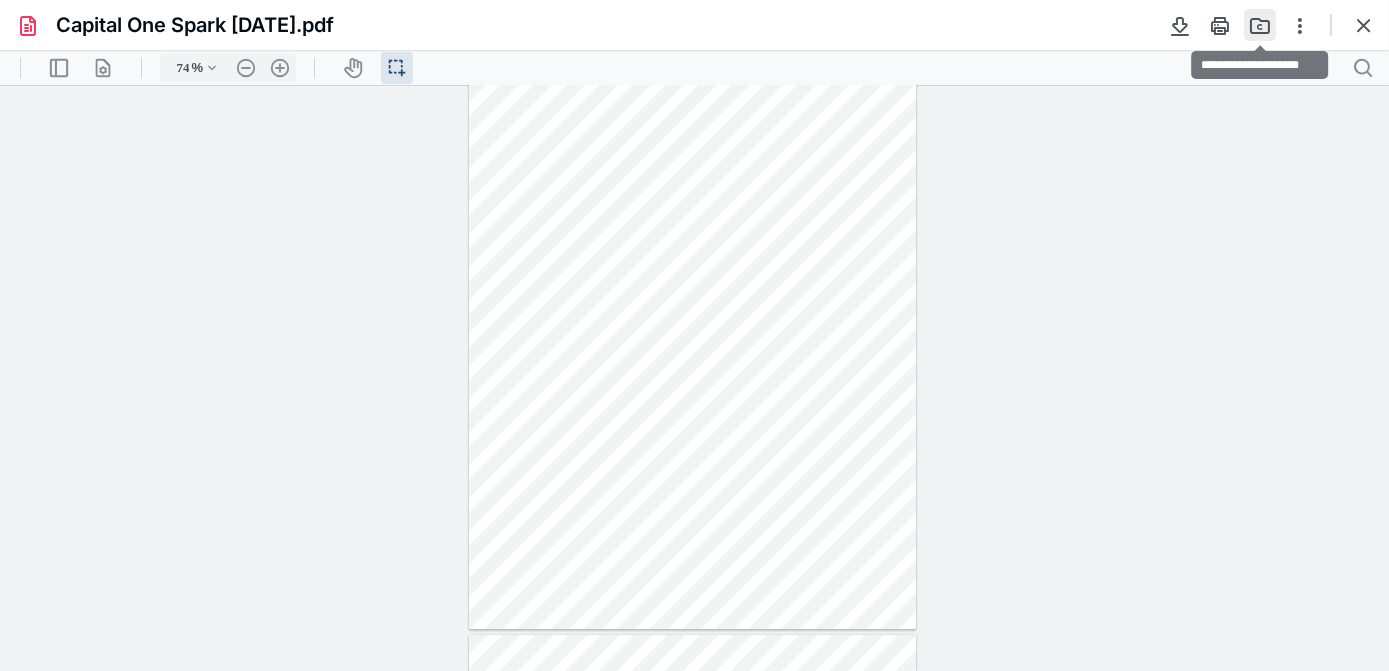 click at bounding box center [1260, 25] 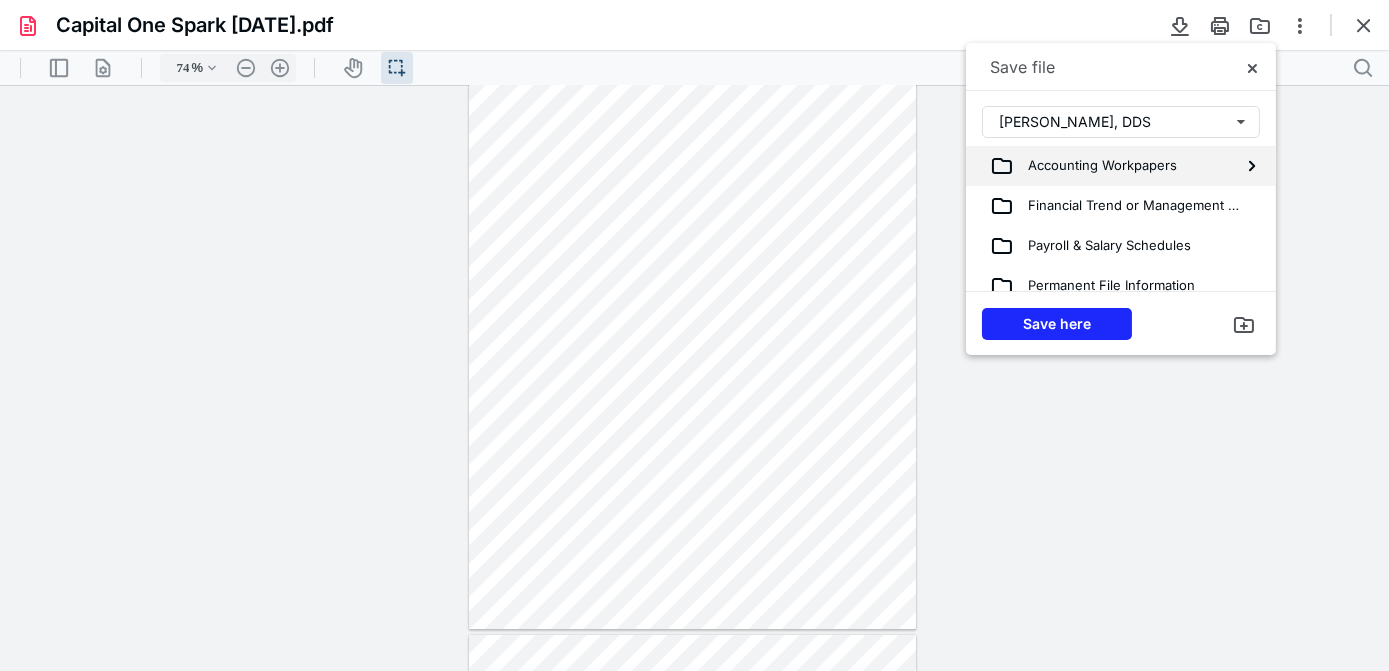 click on "Accounting Workpapers" at bounding box center [1095, 166] 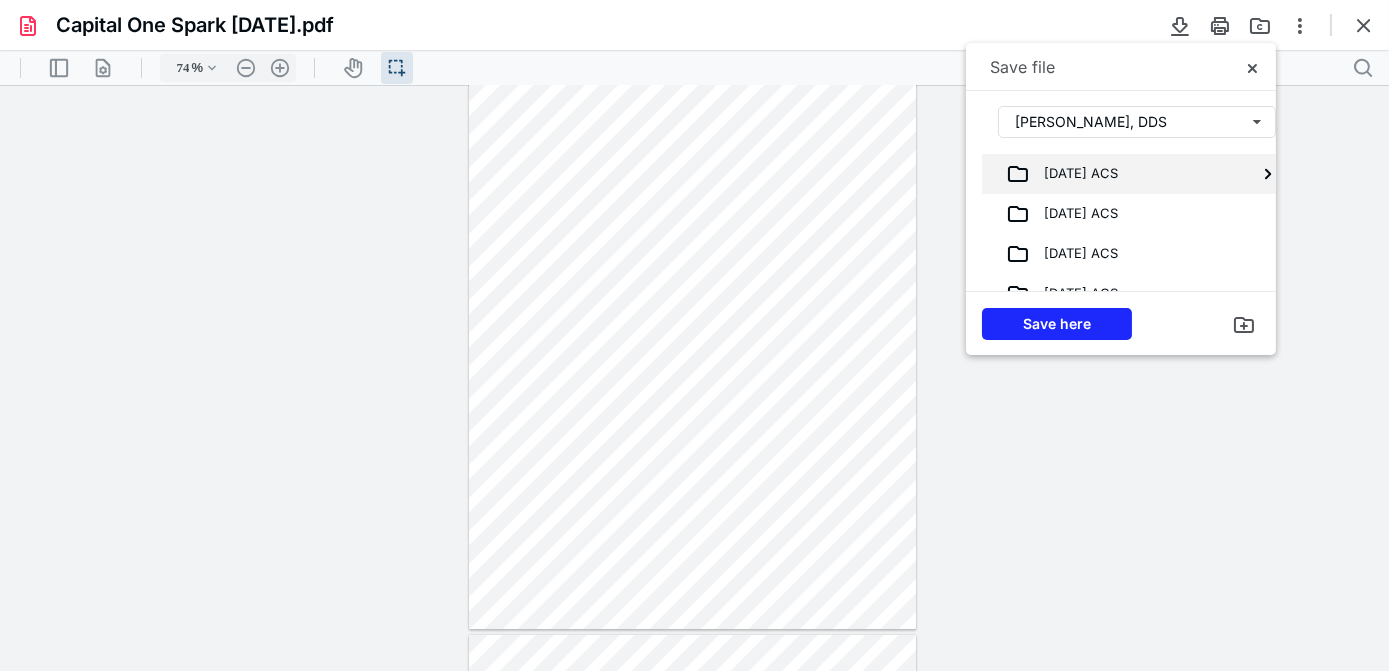 scroll, scrollTop: 117, scrollLeft: 0, axis: vertical 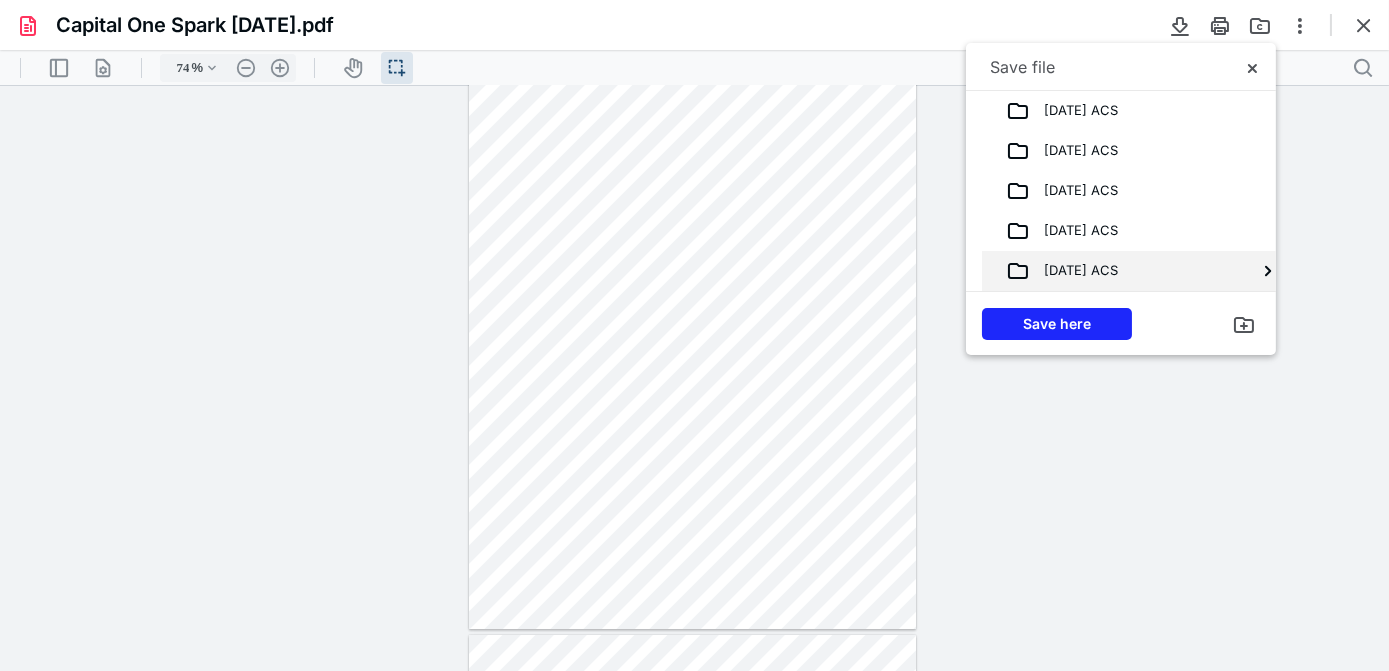 click on "[DATE] ACS" at bounding box center [1074, 271] 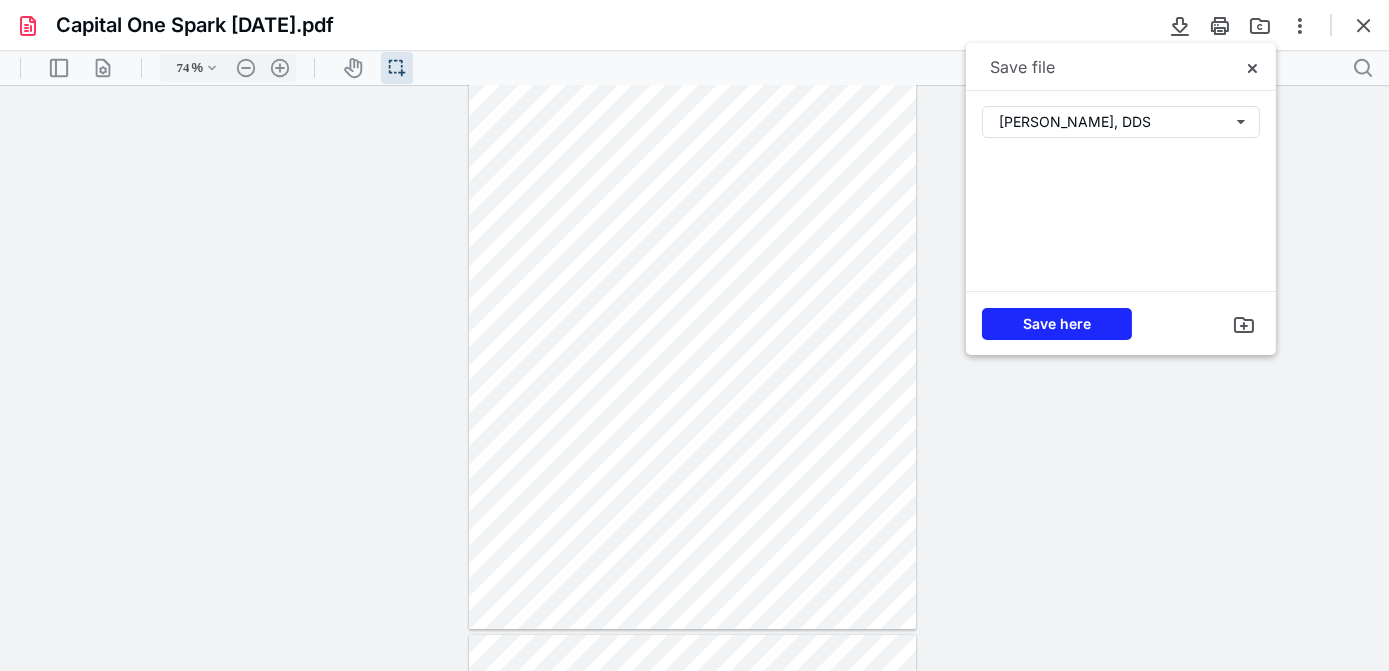 scroll, scrollTop: 0, scrollLeft: 0, axis: both 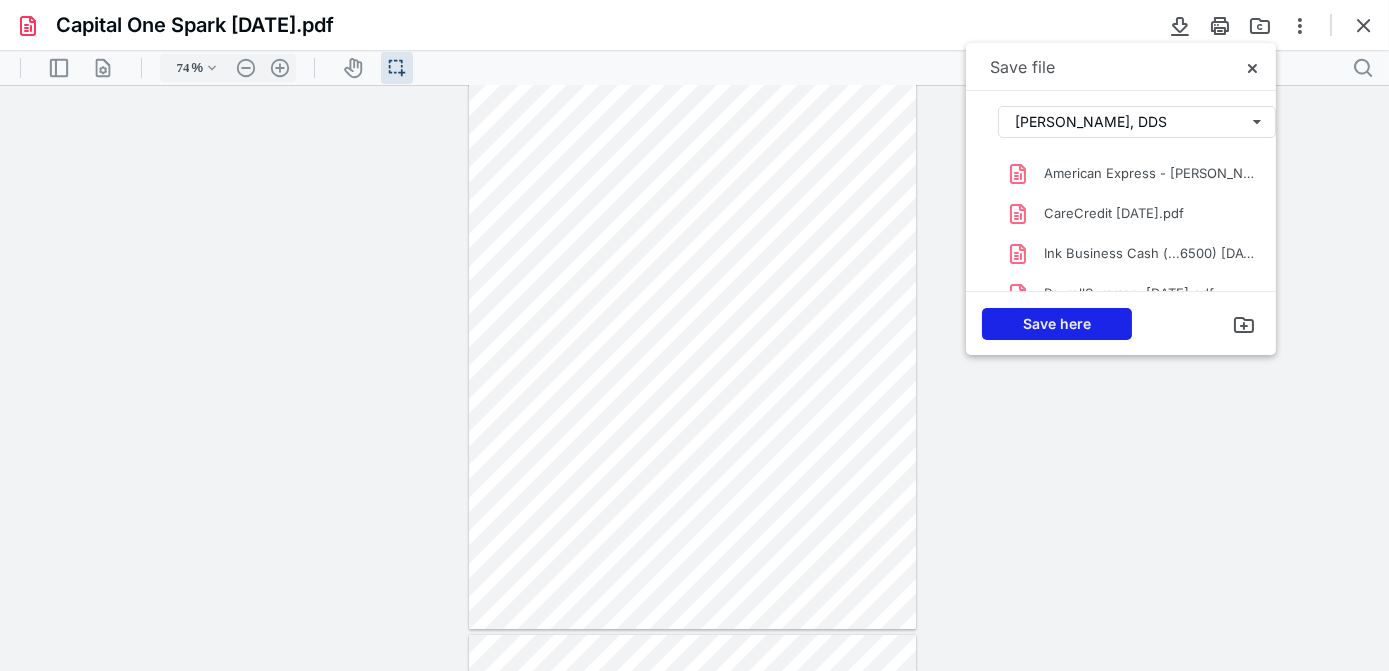 click on "Save here" at bounding box center [1057, 324] 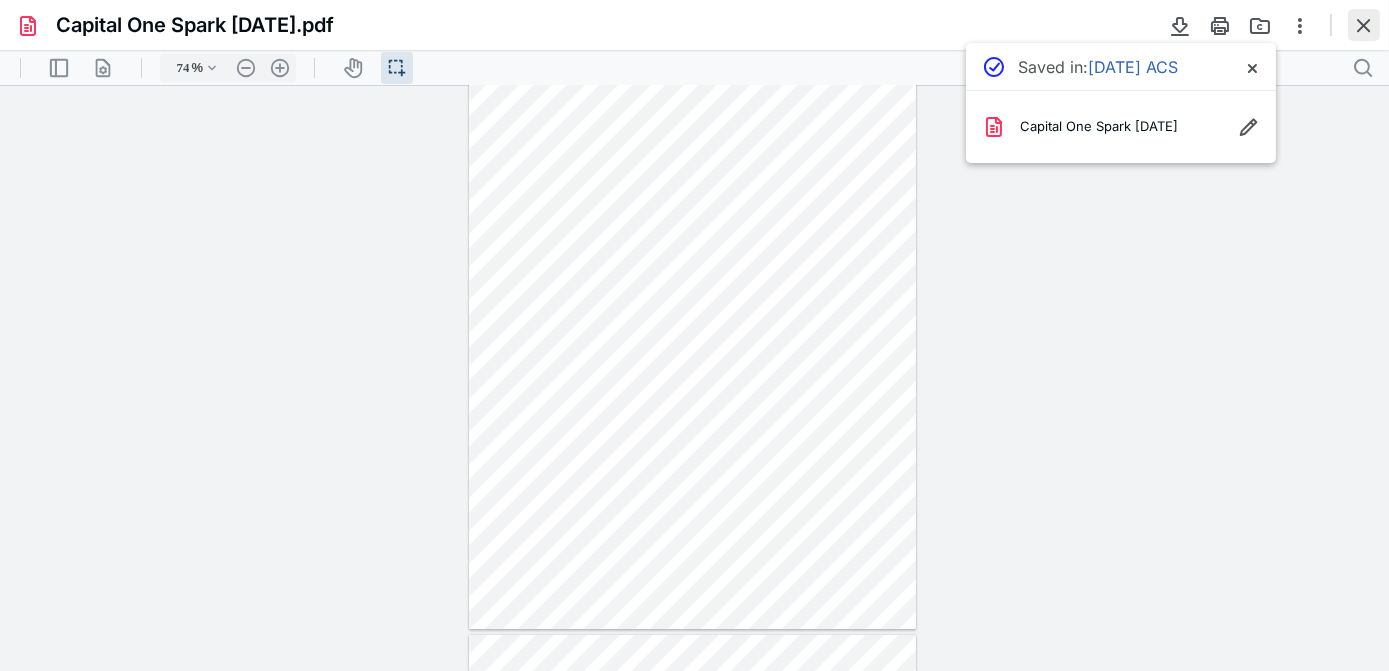 click at bounding box center [1364, 25] 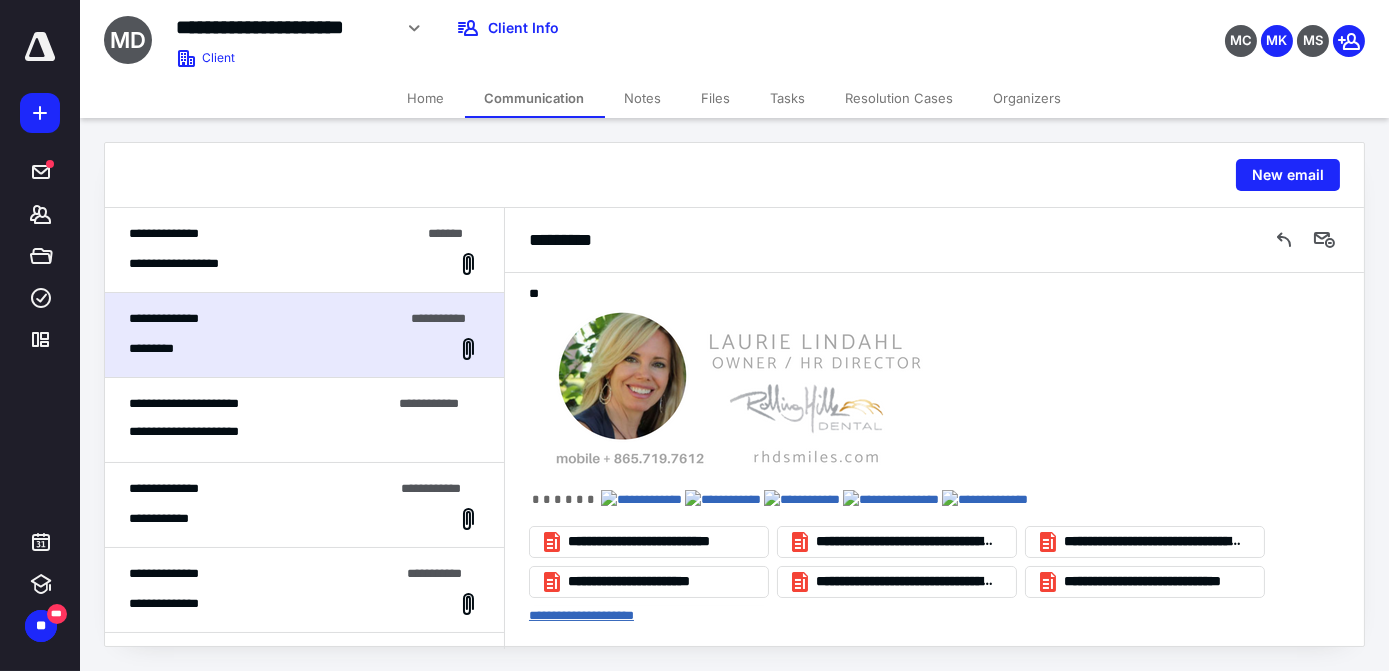 click on "**********" at bounding box center [581, 615] 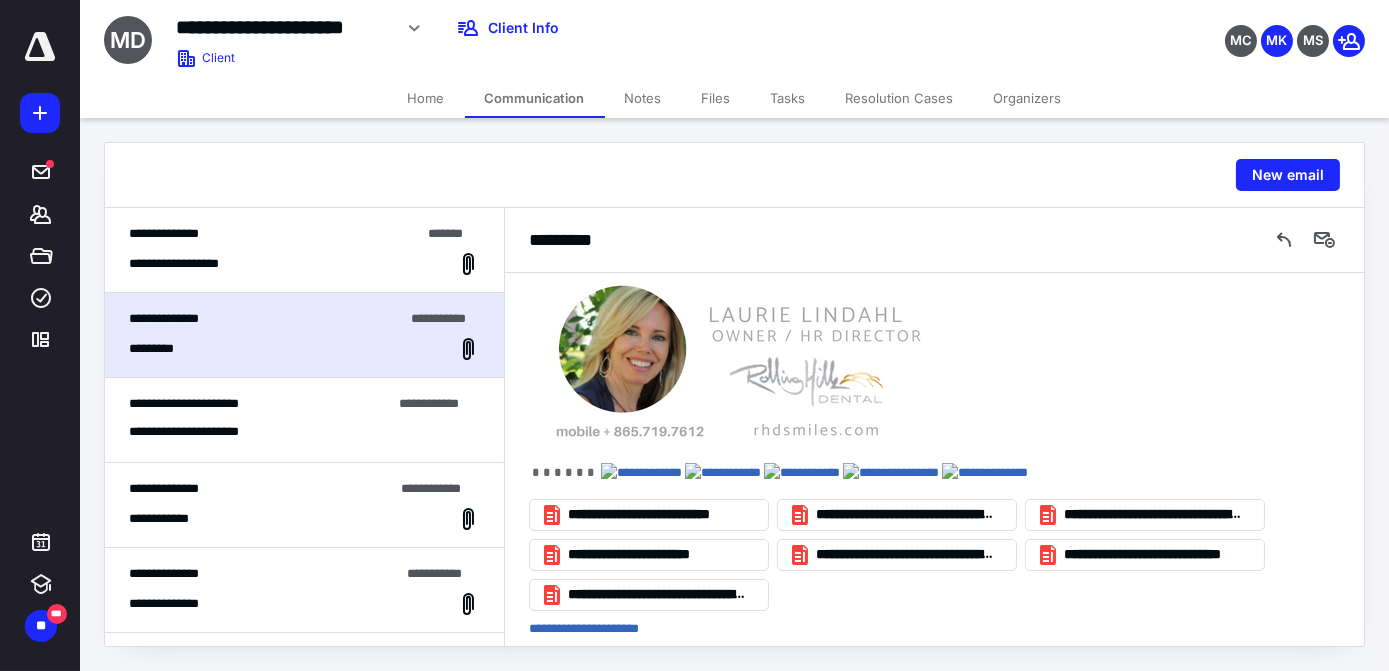 scroll, scrollTop: 434, scrollLeft: 0, axis: vertical 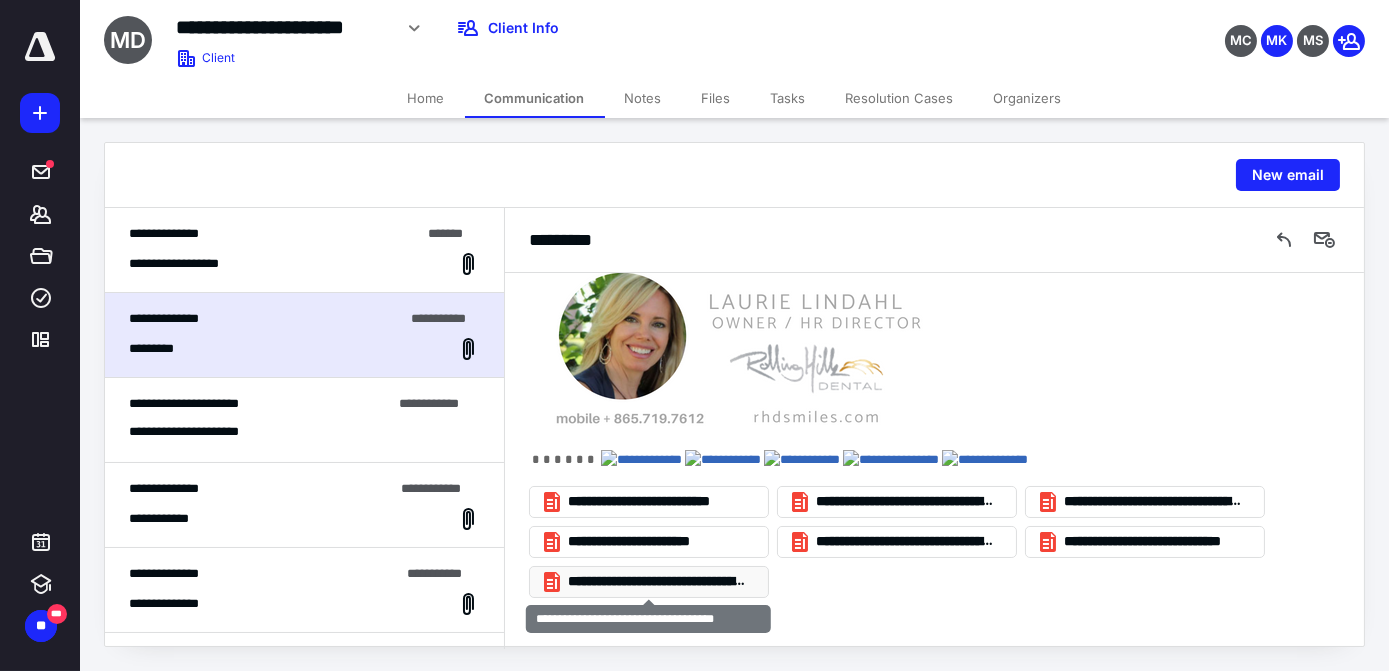 click on "**********" at bounding box center [657, 582] 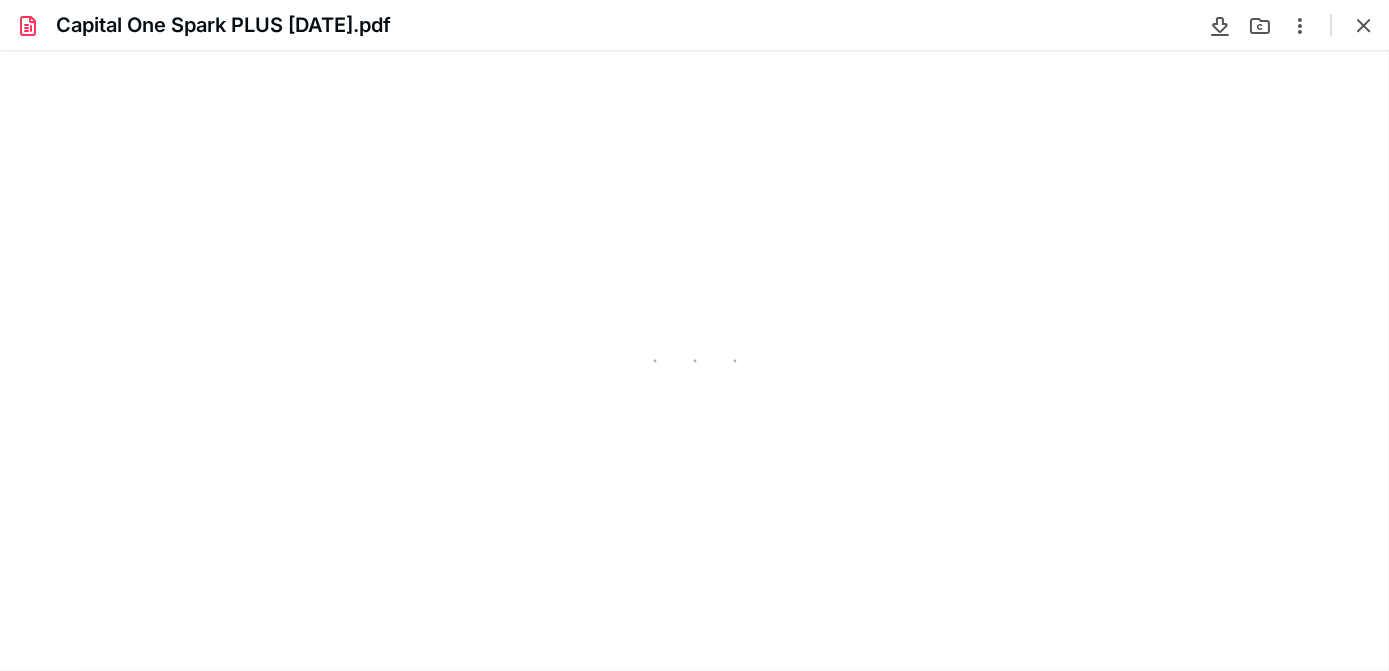 scroll, scrollTop: 0, scrollLeft: 0, axis: both 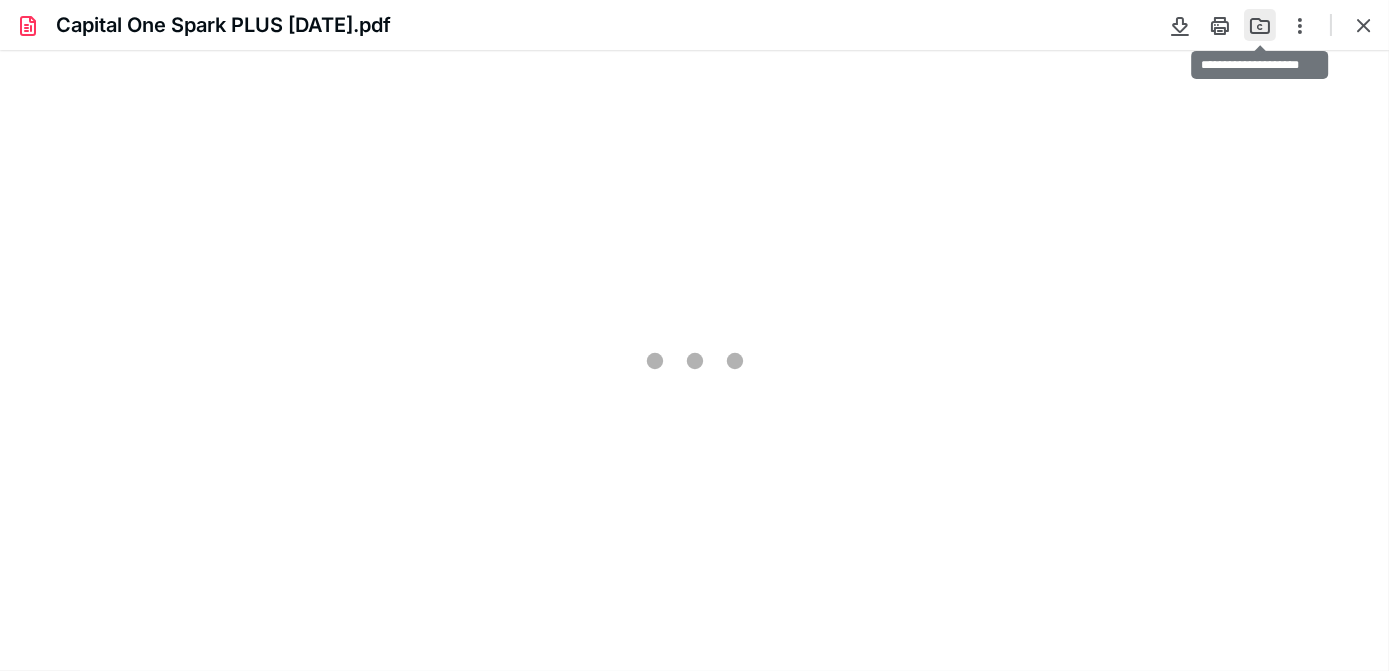 type on "74" 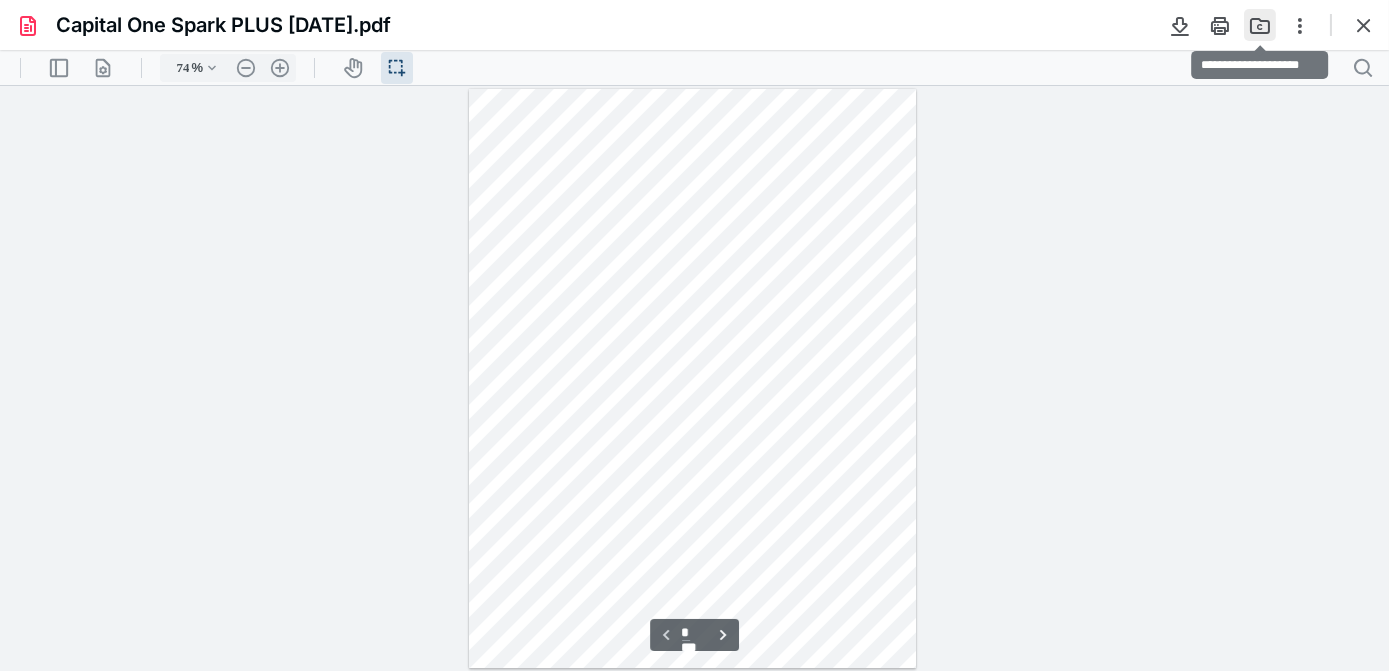 click at bounding box center (1260, 25) 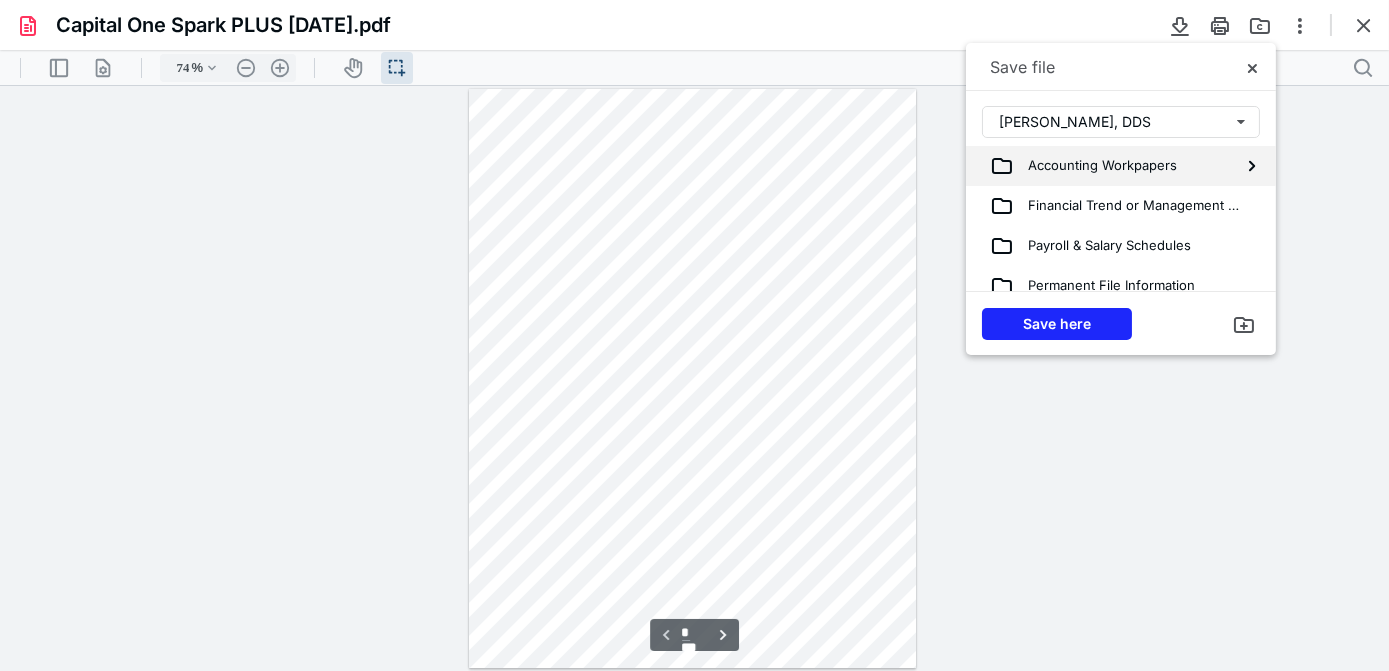 click on "Accounting Workpapers" at bounding box center [1095, 166] 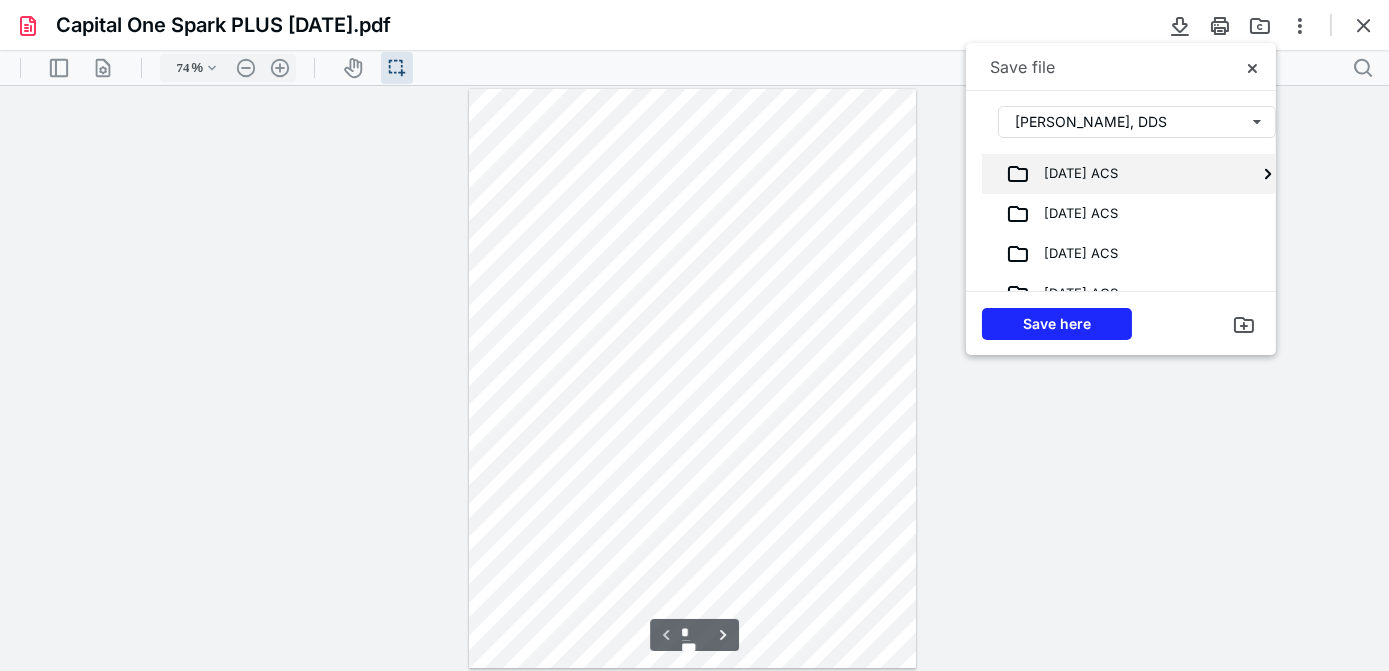 scroll, scrollTop: 117, scrollLeft: 0, axis: vertical 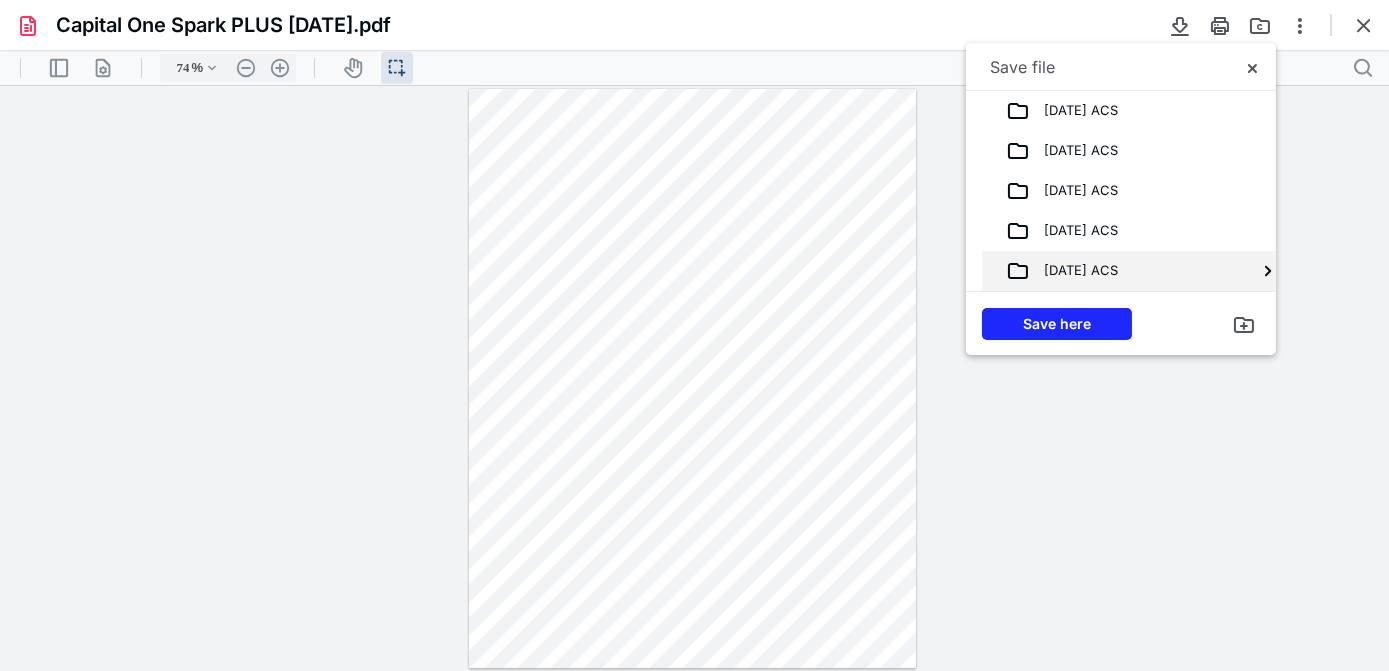 click on "[DATE] ACS" at bounding box center [1074, 271] 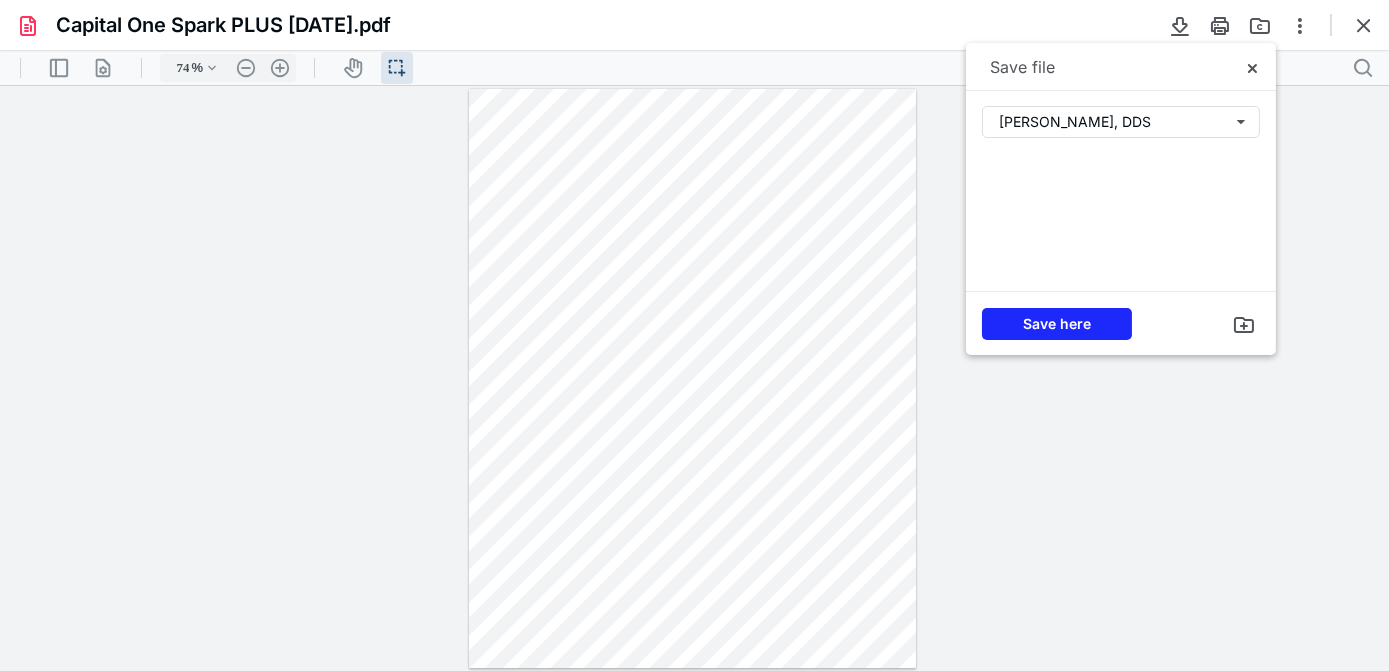scroll, scrollTop: 0, scrollLeft: 0, axis: both 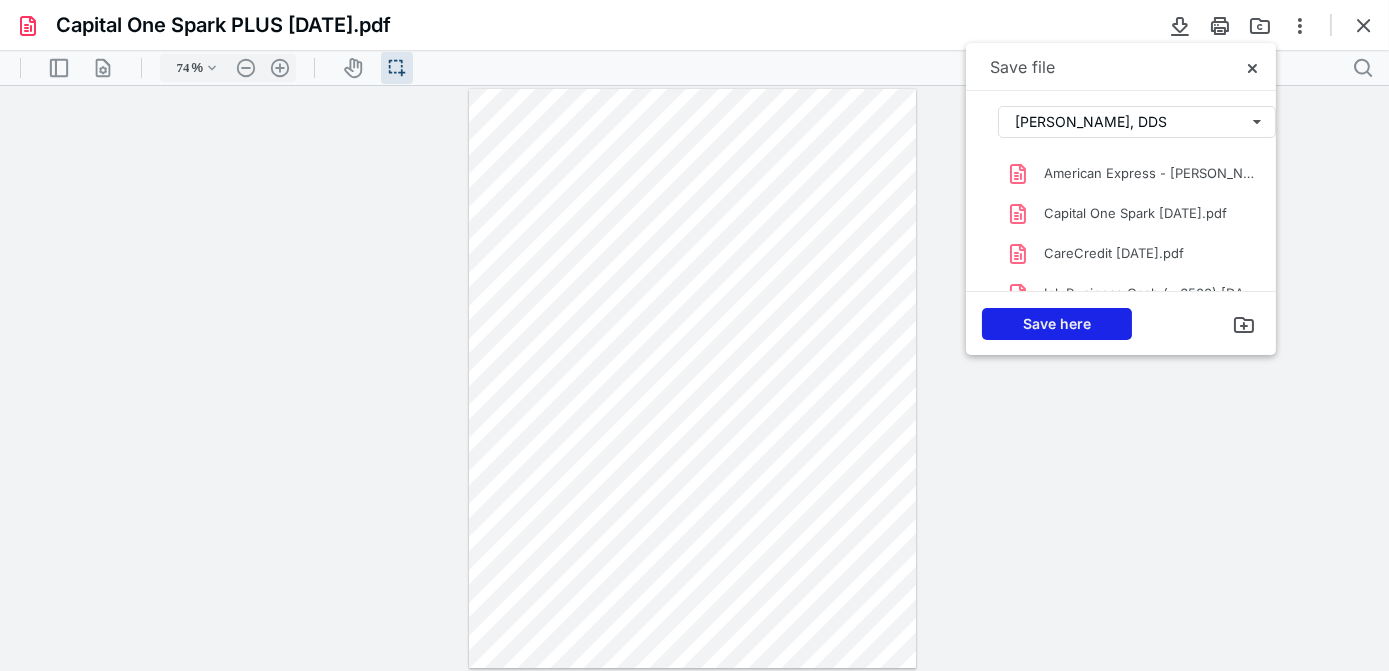 click on "Save here" at bounding box center [1057, 324] 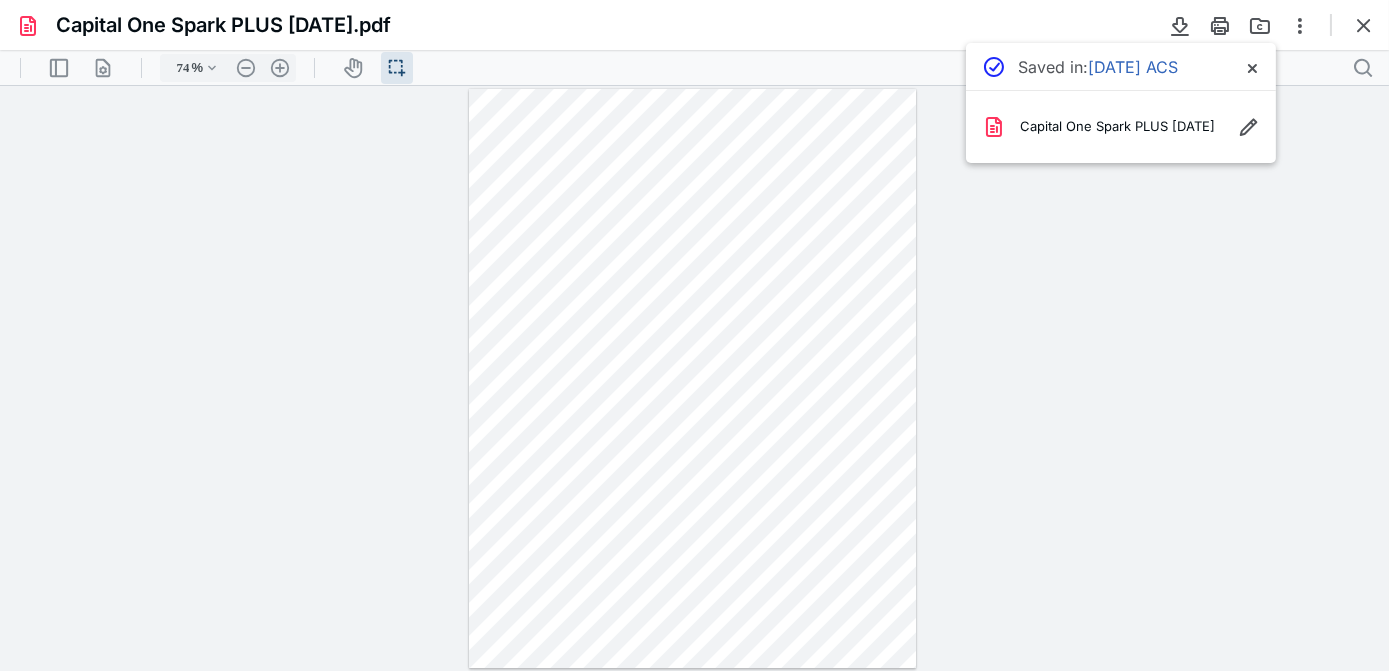scroll, scrollTop: 0, scrollLeft: 0, axis: both 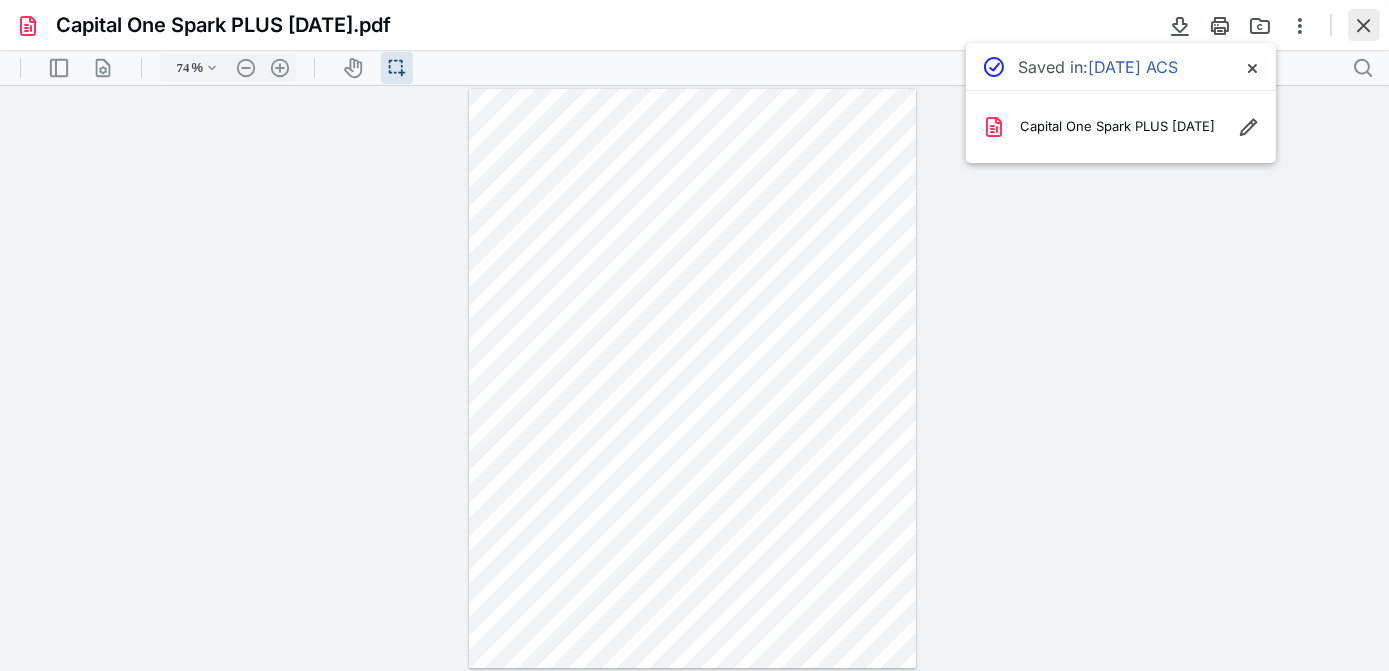click at bounding box center [1364, 25] 